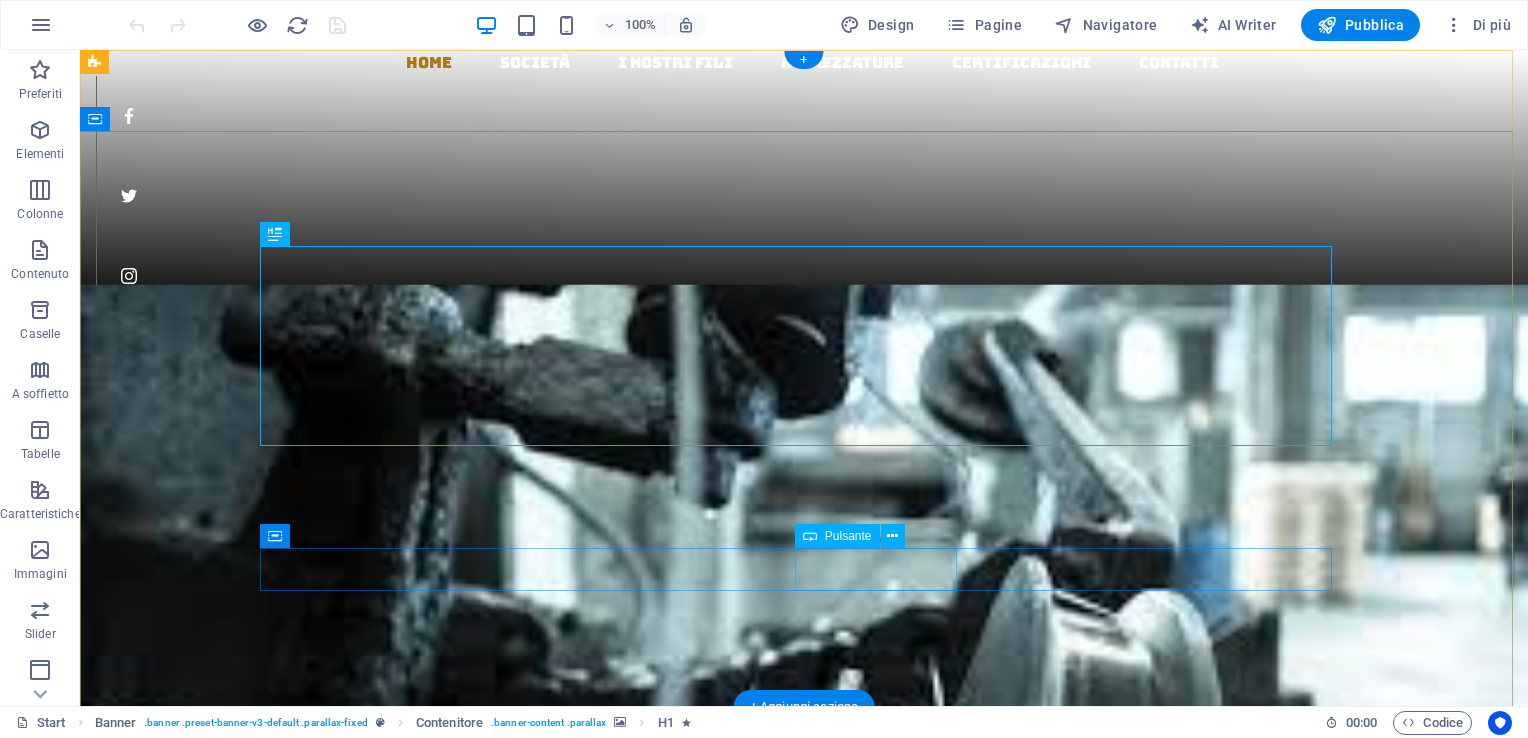 scroll, scrollTop: 0, scrollLeft: 0, axis: both 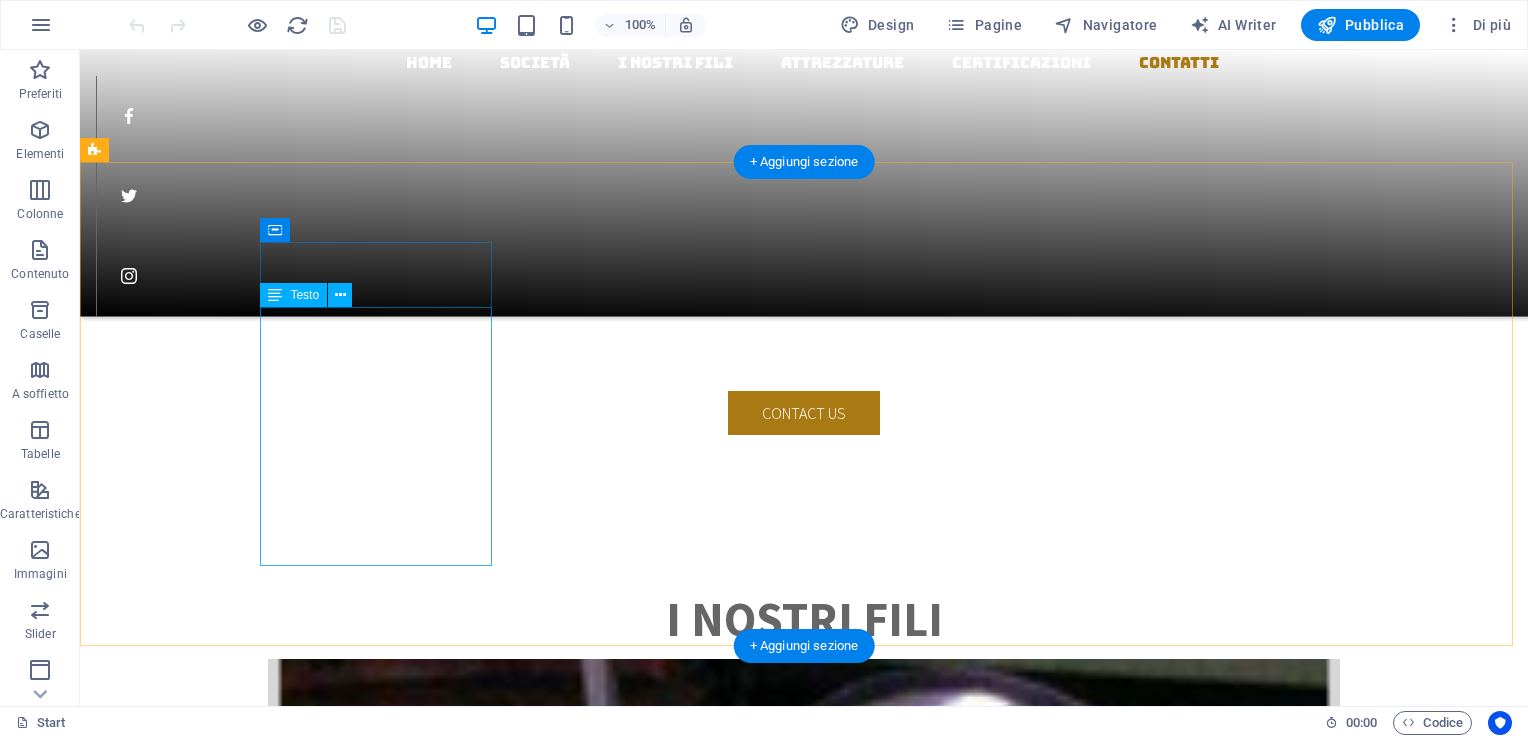 click on "Address [STREET] [NUMBER] , [CITY] [STATE] - [COUNTRY] , [POSTAL_CODE] Phone [PHONE] Email: [EMAIL]" at bounding box center [632, 5230] 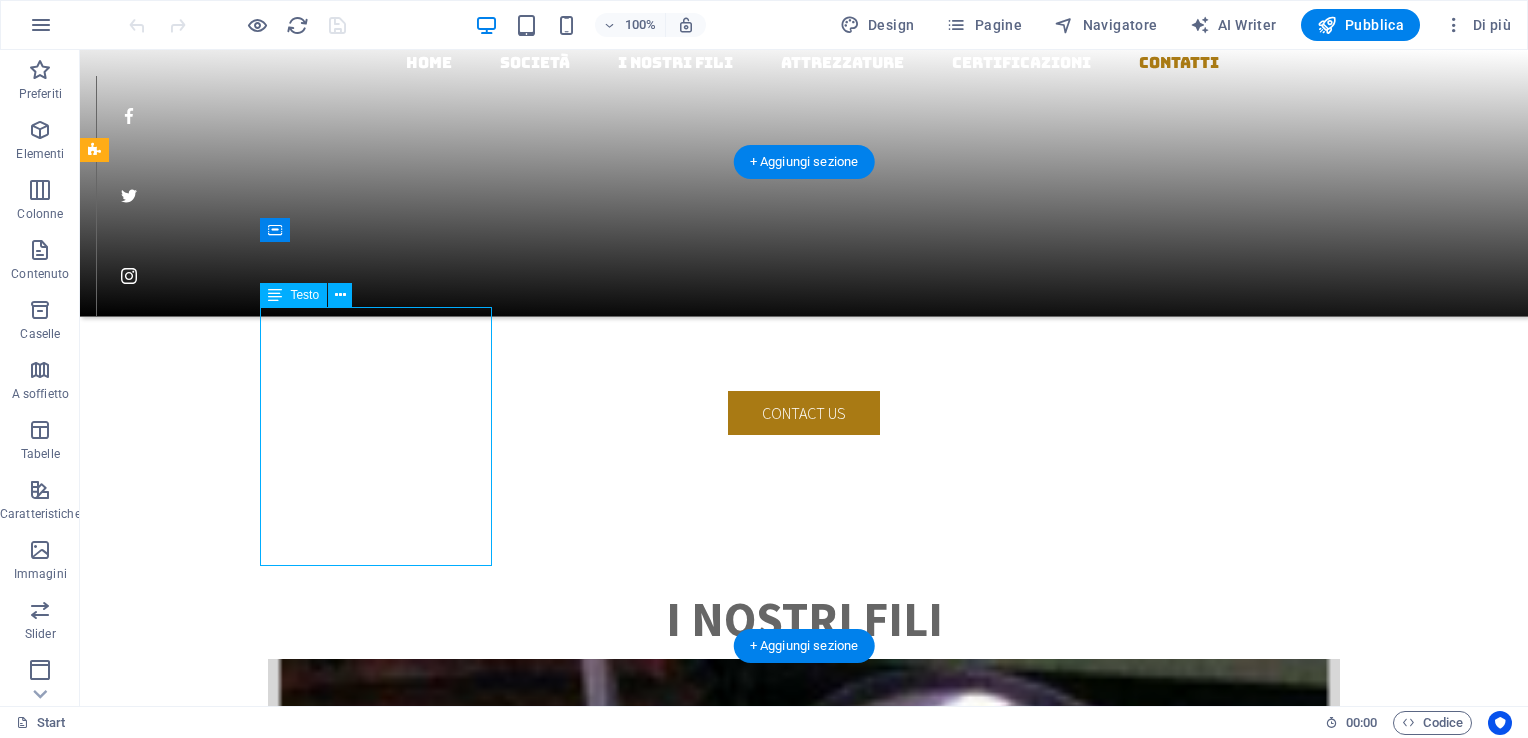 click on "Address [STREET] [NUMBER] , [CITY] [STATE] - [COUNTRY] , [POSTAL_CODE] Phone [PHONE] Email: [EMAIL]" at bounding box center (632, 5230) 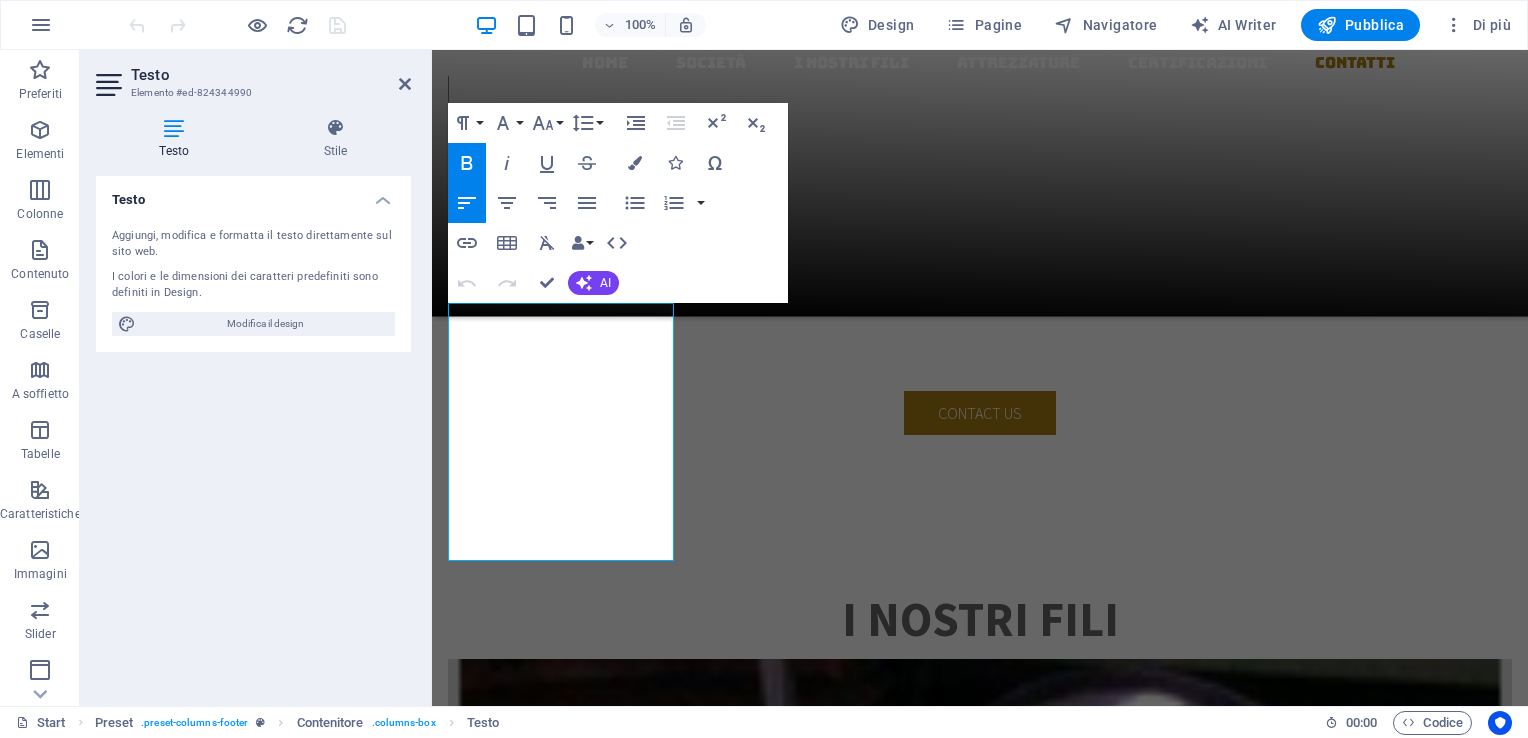 scroll, scrollTop: 2594, scrollLeft: 0, axis: vertical 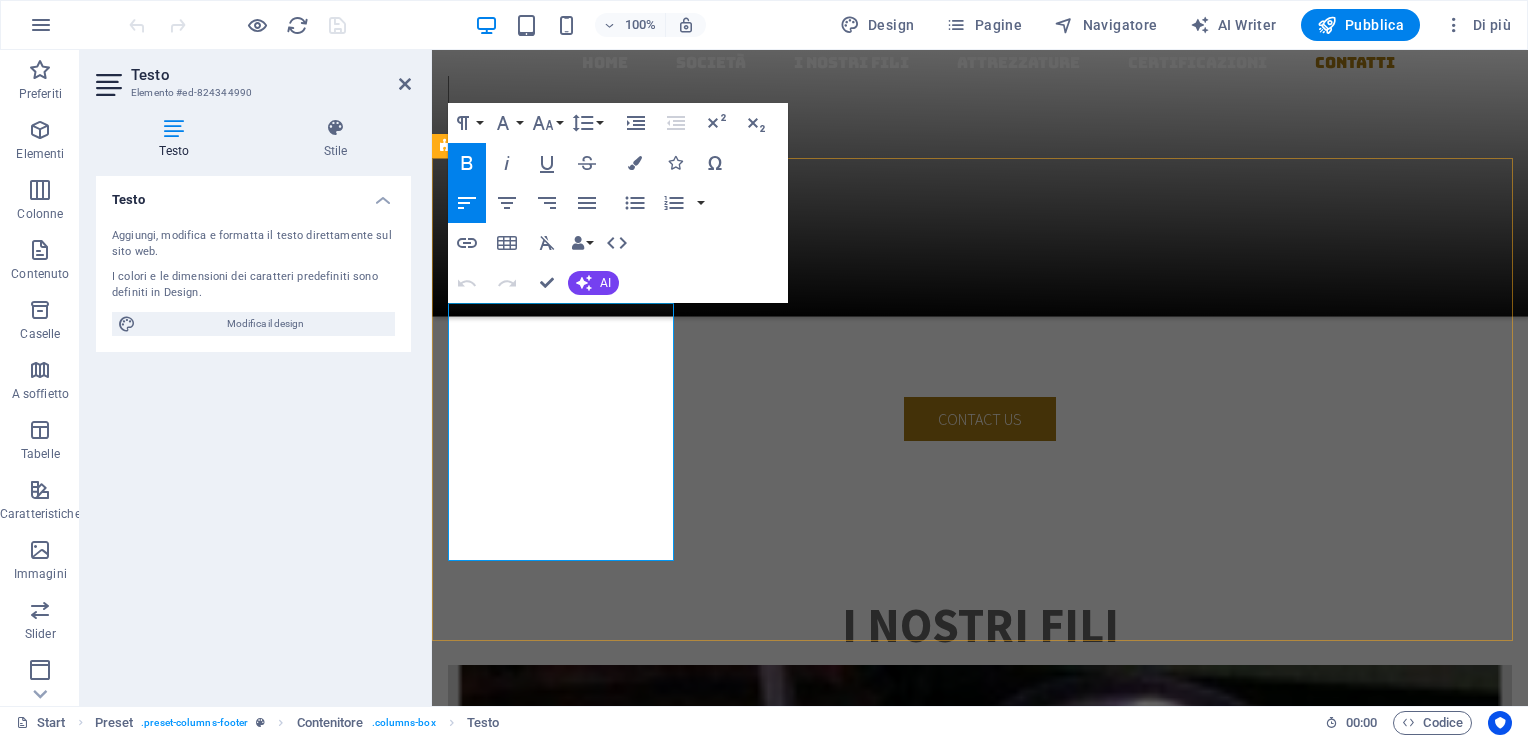 click on "Email: [EMAIL]" at bounding box center (980, 5300) 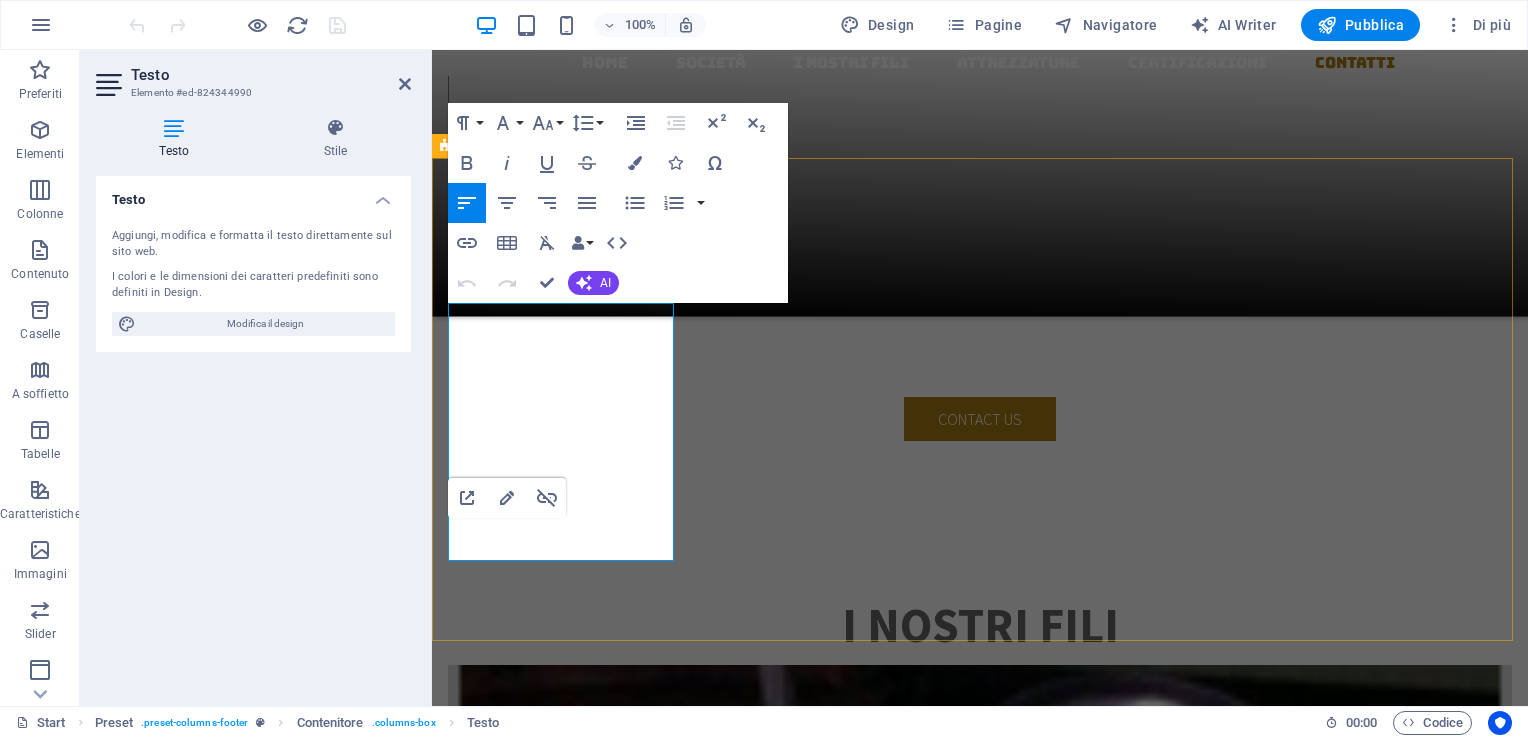 click on "Email: [EMAIL]" at bounding box center (980, 5300) 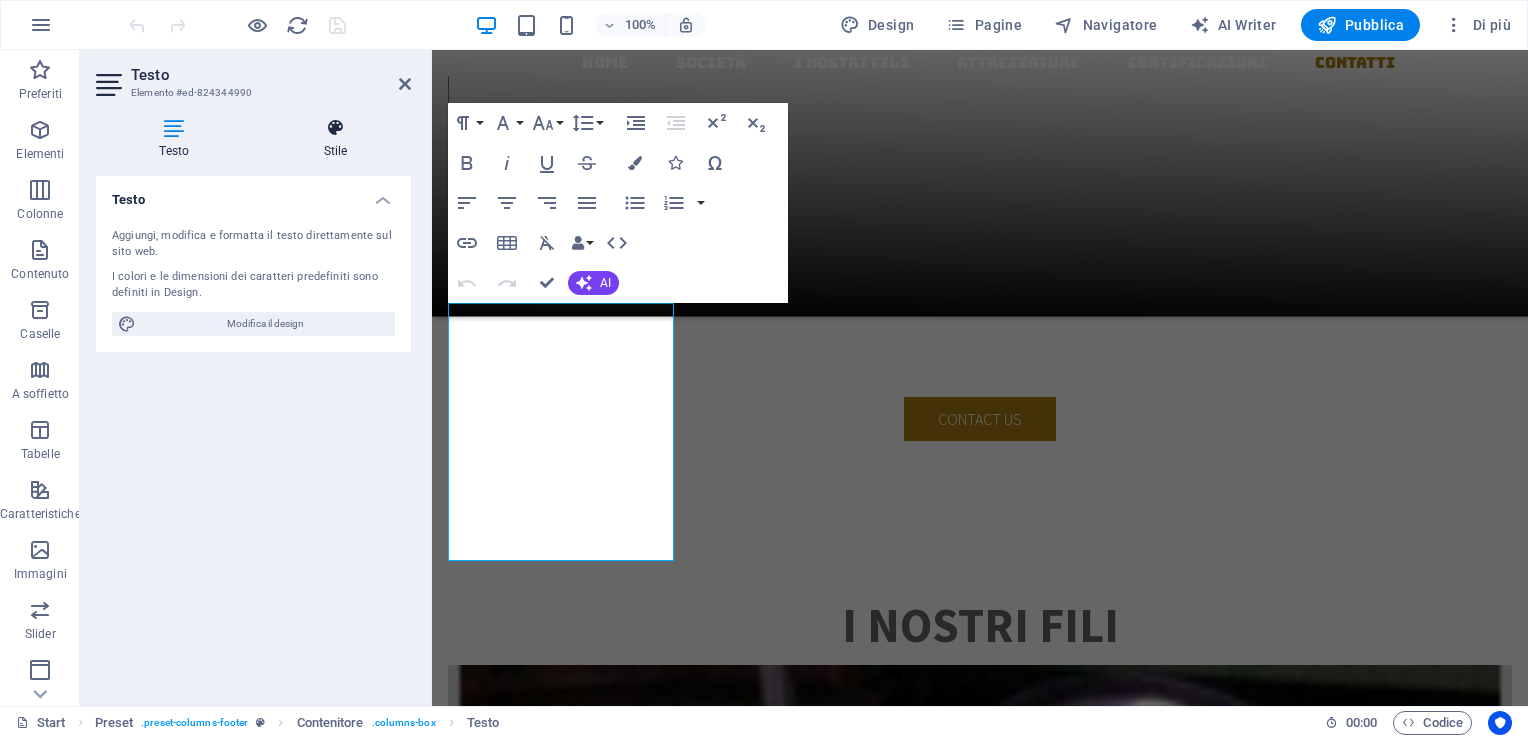 click on "Stile" at bounding box center [336, 139] 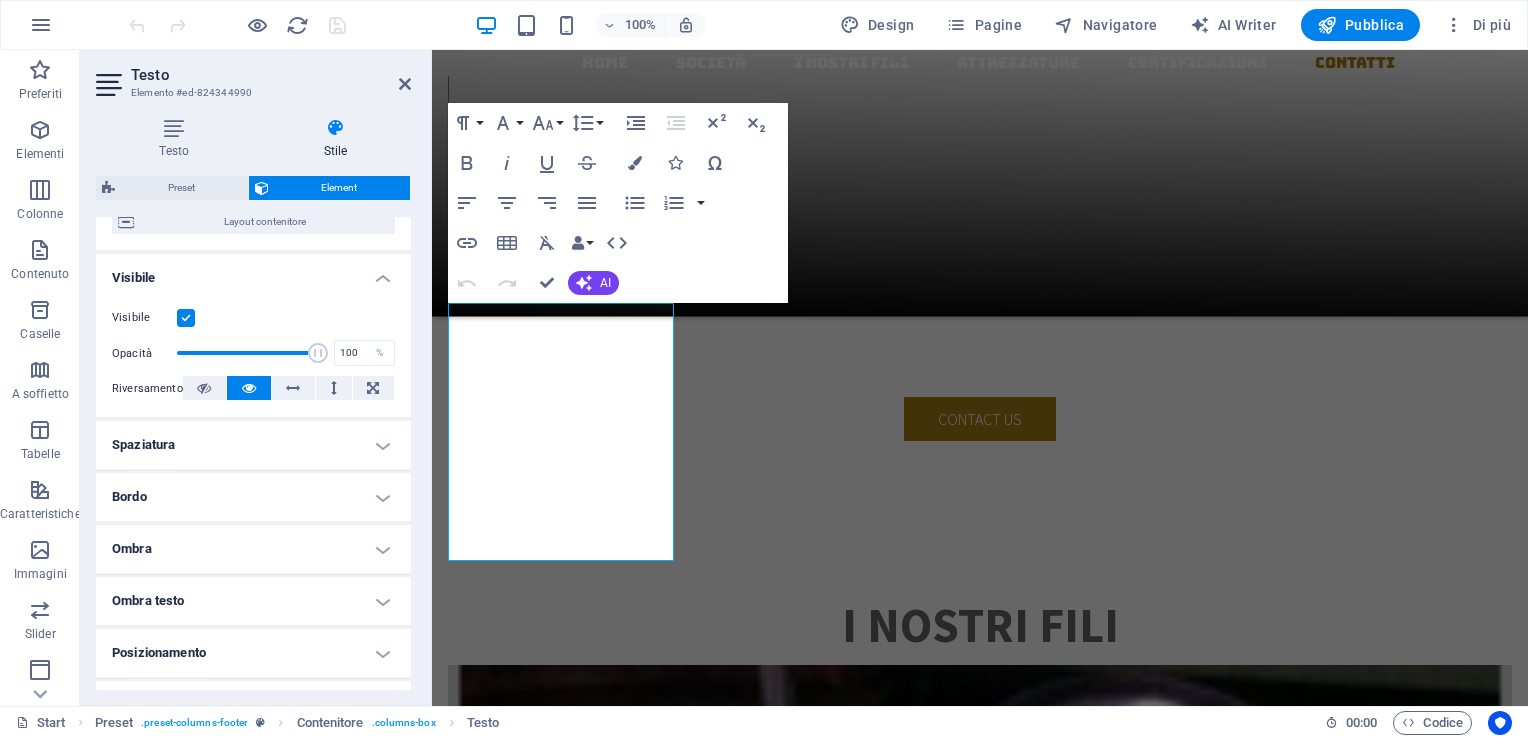 scroll, scrollTop: 0, scrollLeft: 0, axis: both 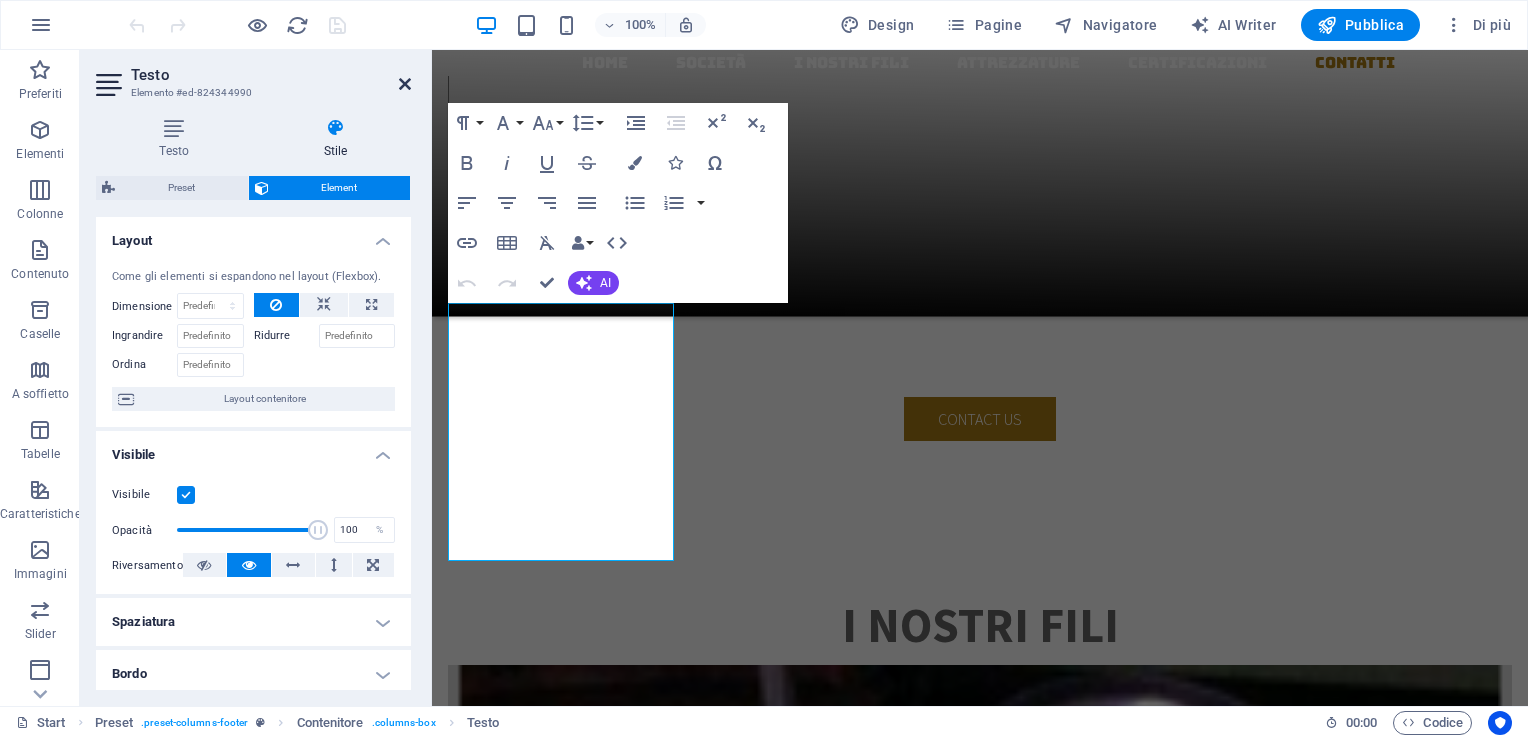 click at bounding box center [405, 84] 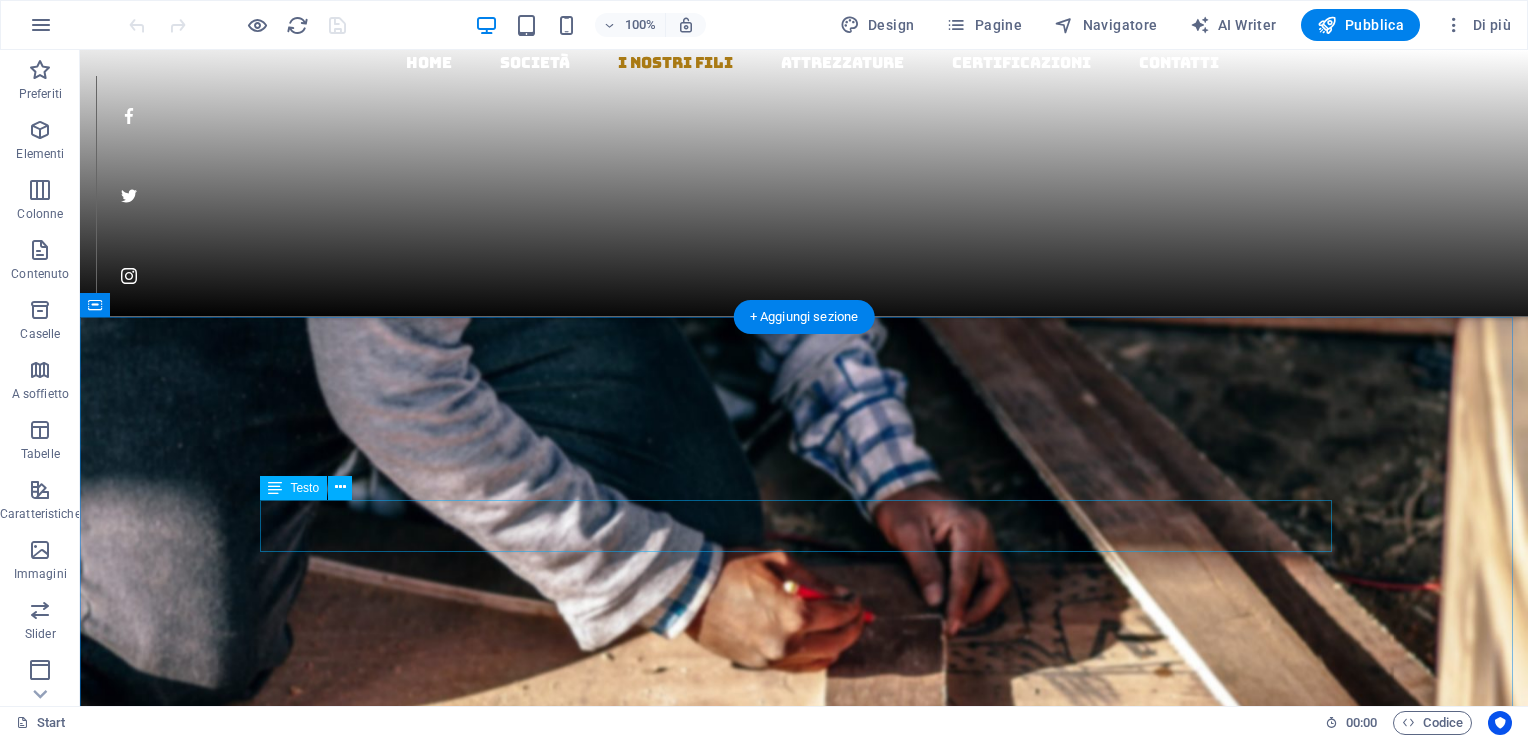 scroll, scrollTop: 1300, scrollLeft: 0, axis: vertical 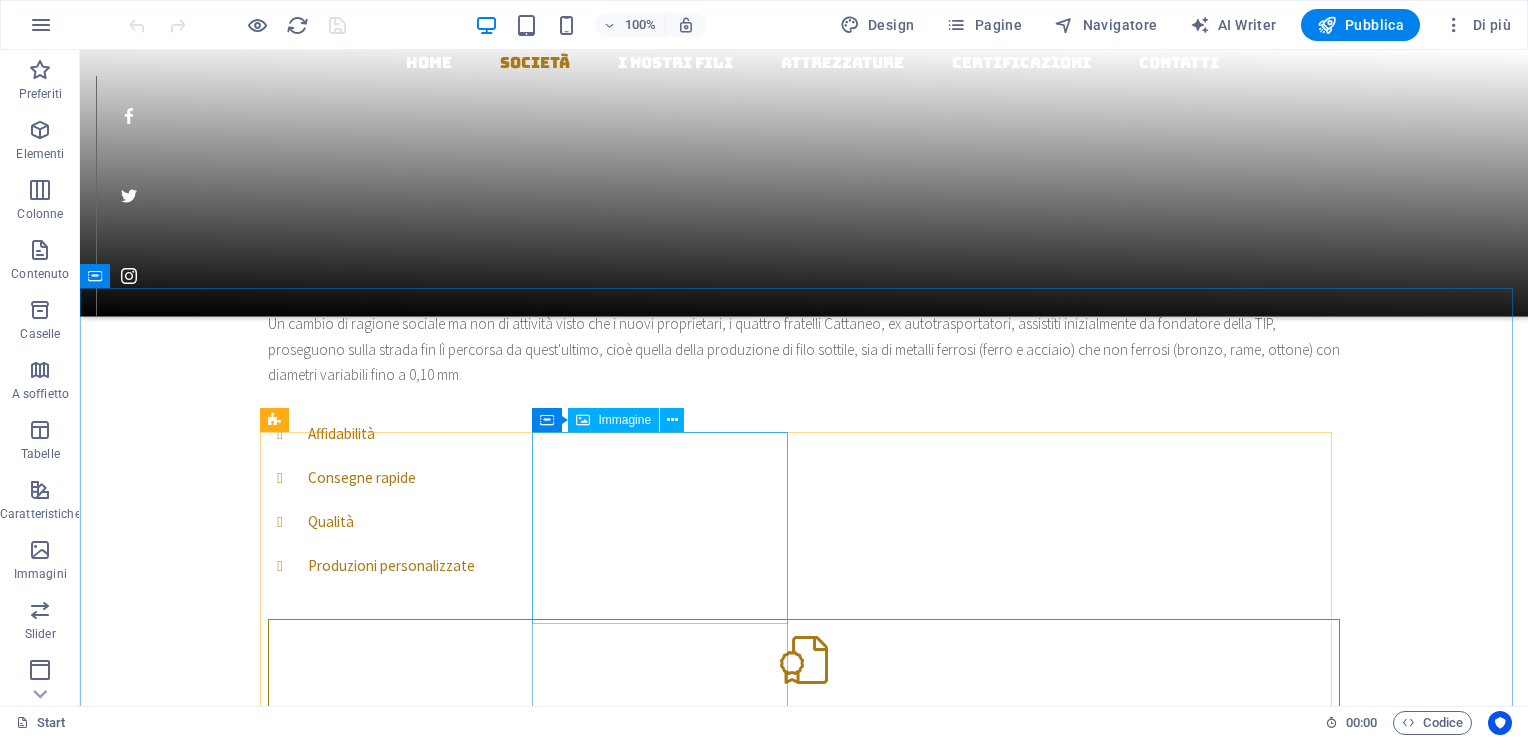 click on "Immagine" at bounding box center (624, 420) 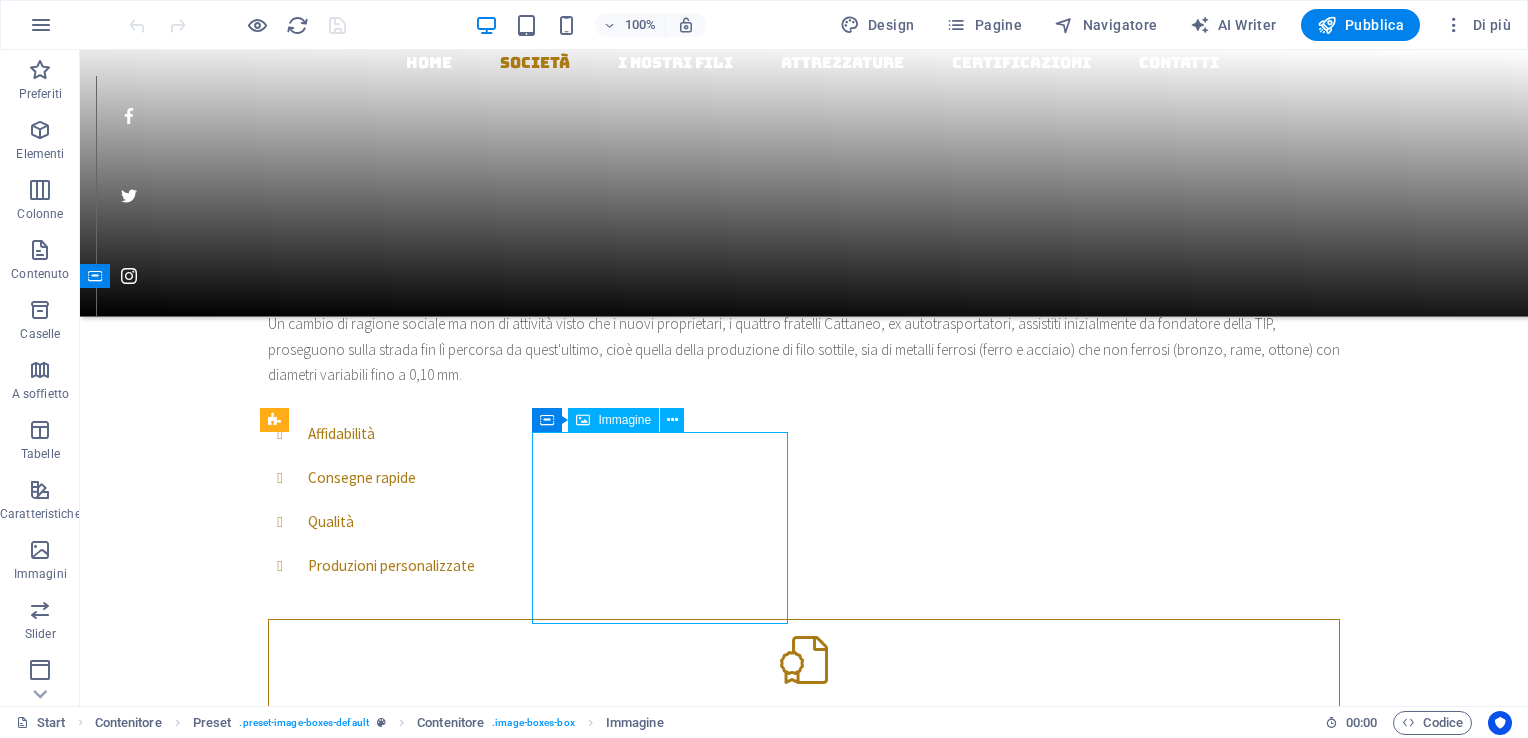 click on "Immagine" at bounding box center (624, 420) 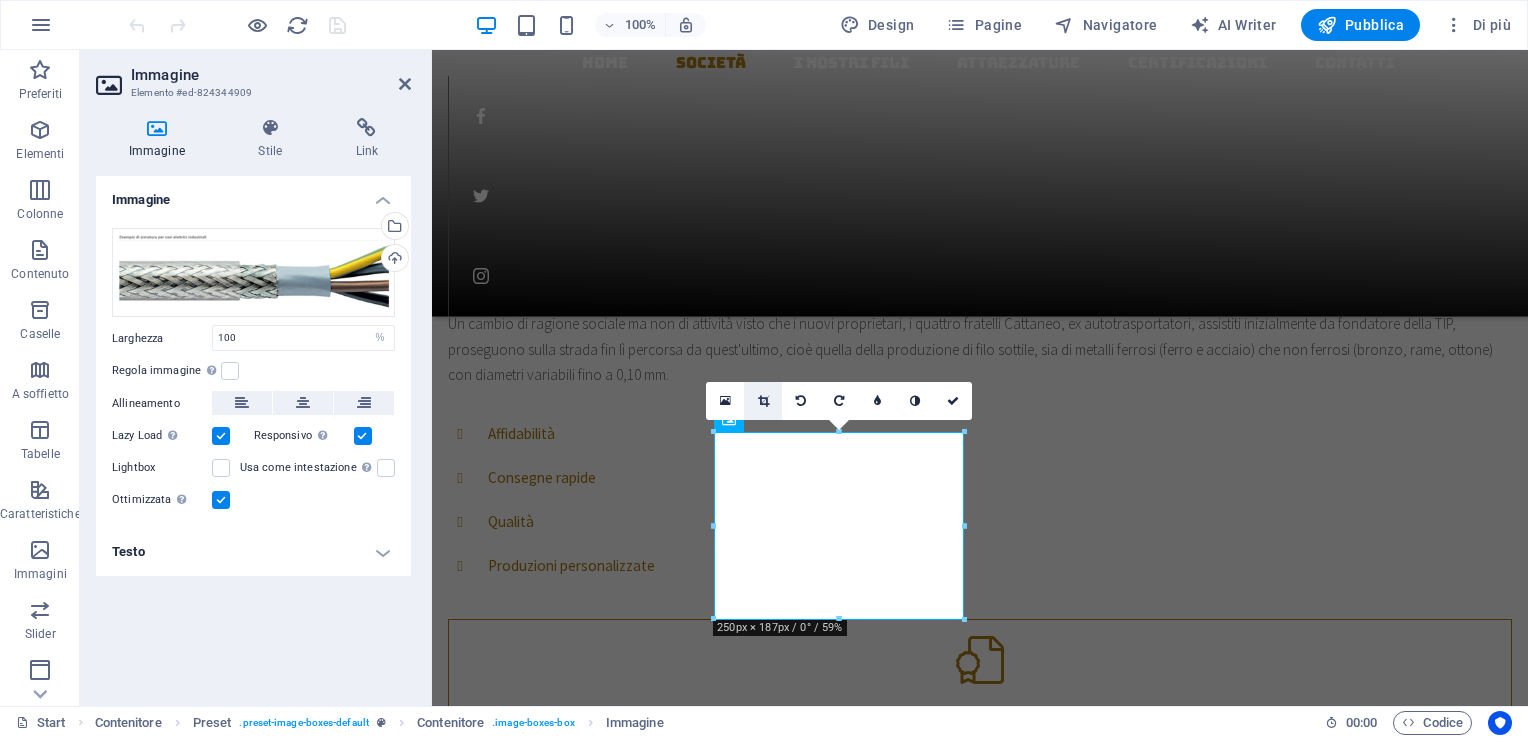 click at bounding box center (763, 401) 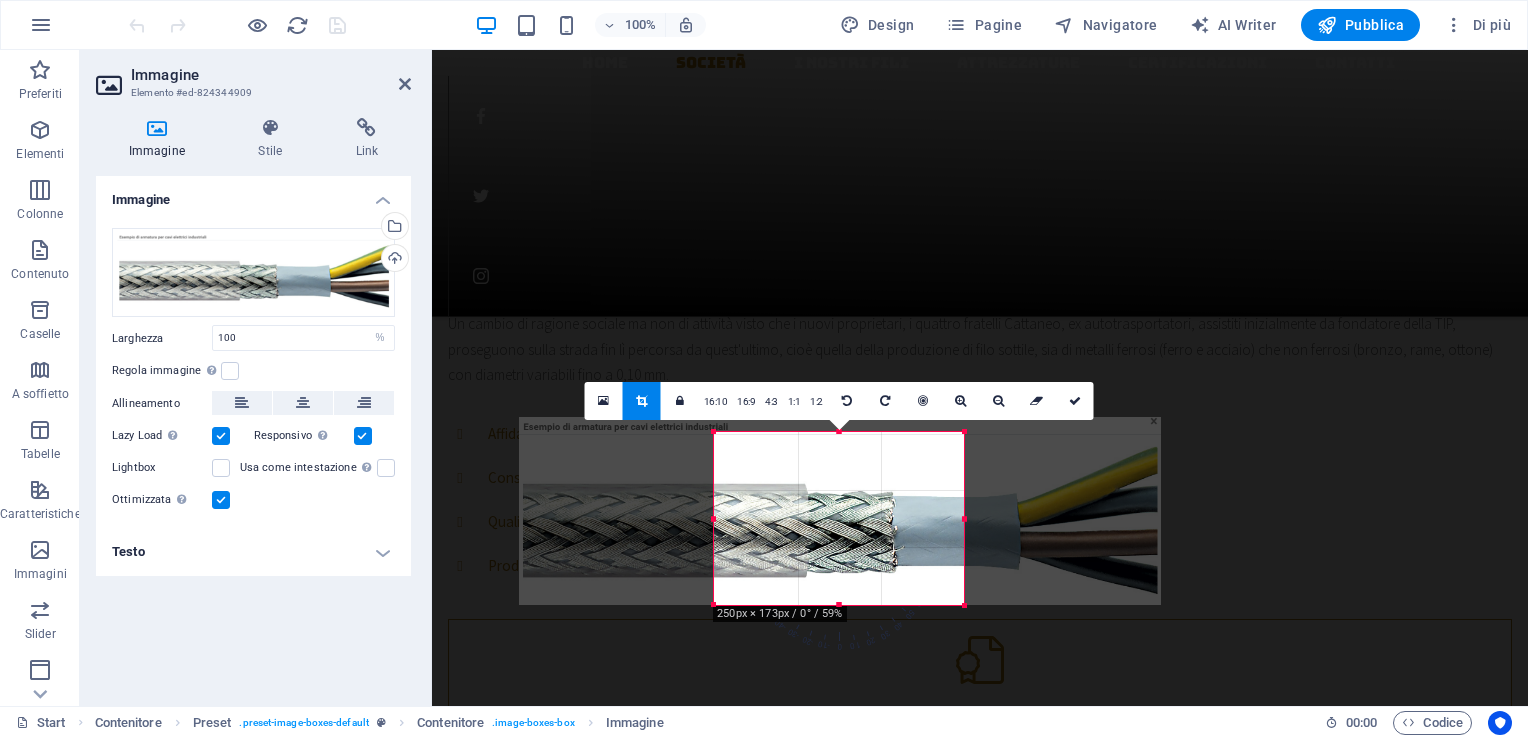 drag, startPoint x: 849, startPoint y: 430, endPoint x: 853, endPoint y: 445, distance: 15.524175 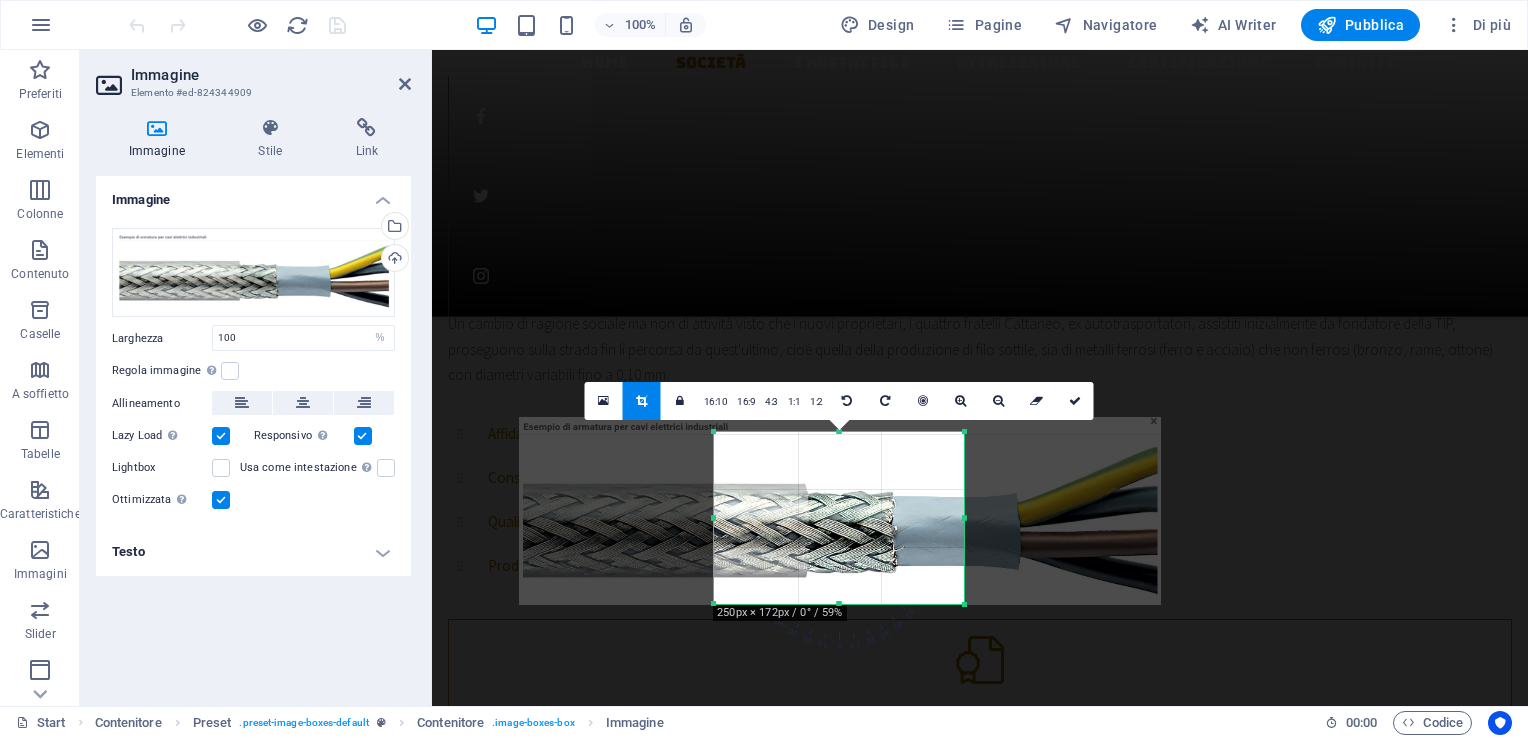 drag, startPoint x: 968, startPoint y: 522, endPoint x: 1060, endPoint y: 524, distance: 92.021736 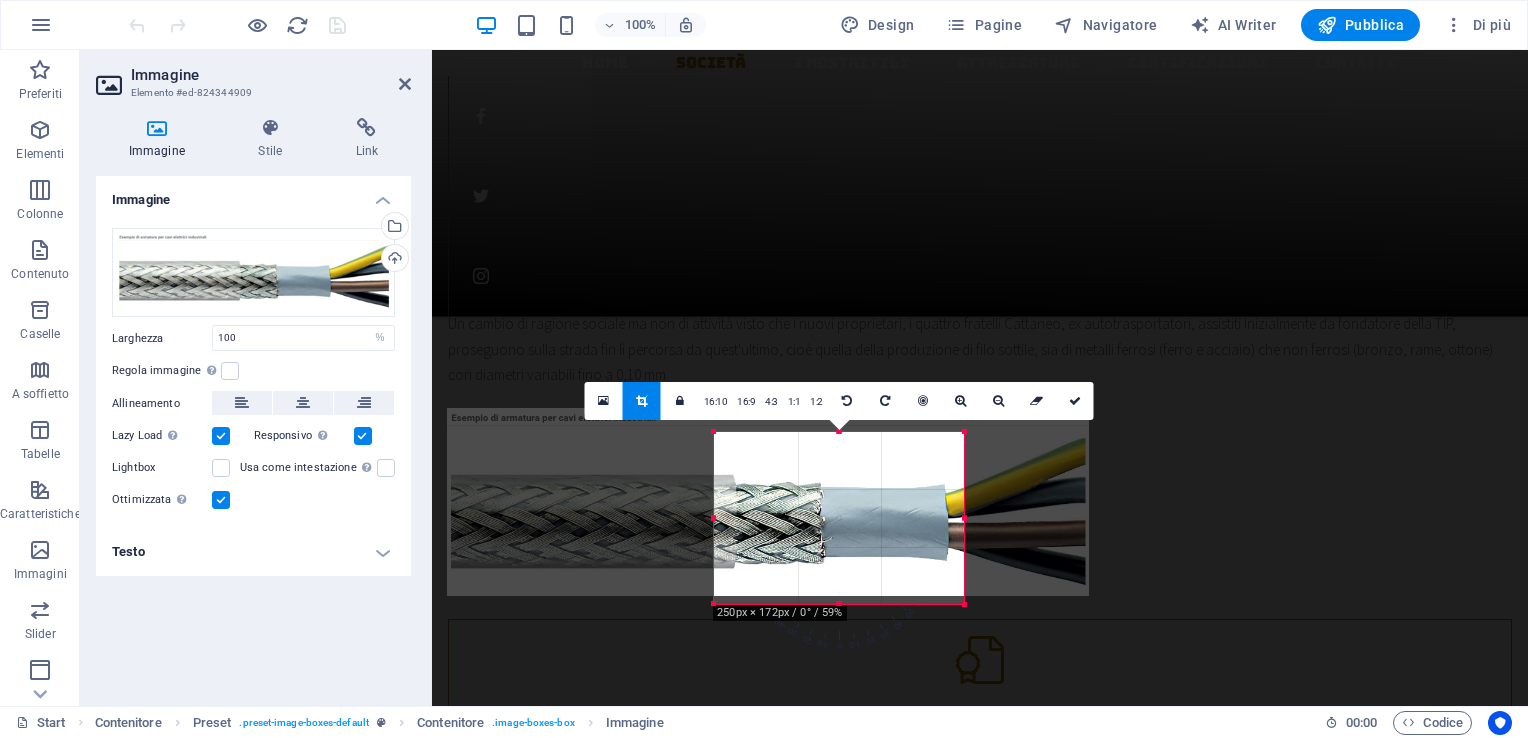 drag, startPoint x: 830, startPoint y: 515, endPoint x: 758, endPoint y: 506, distance: 72.56032 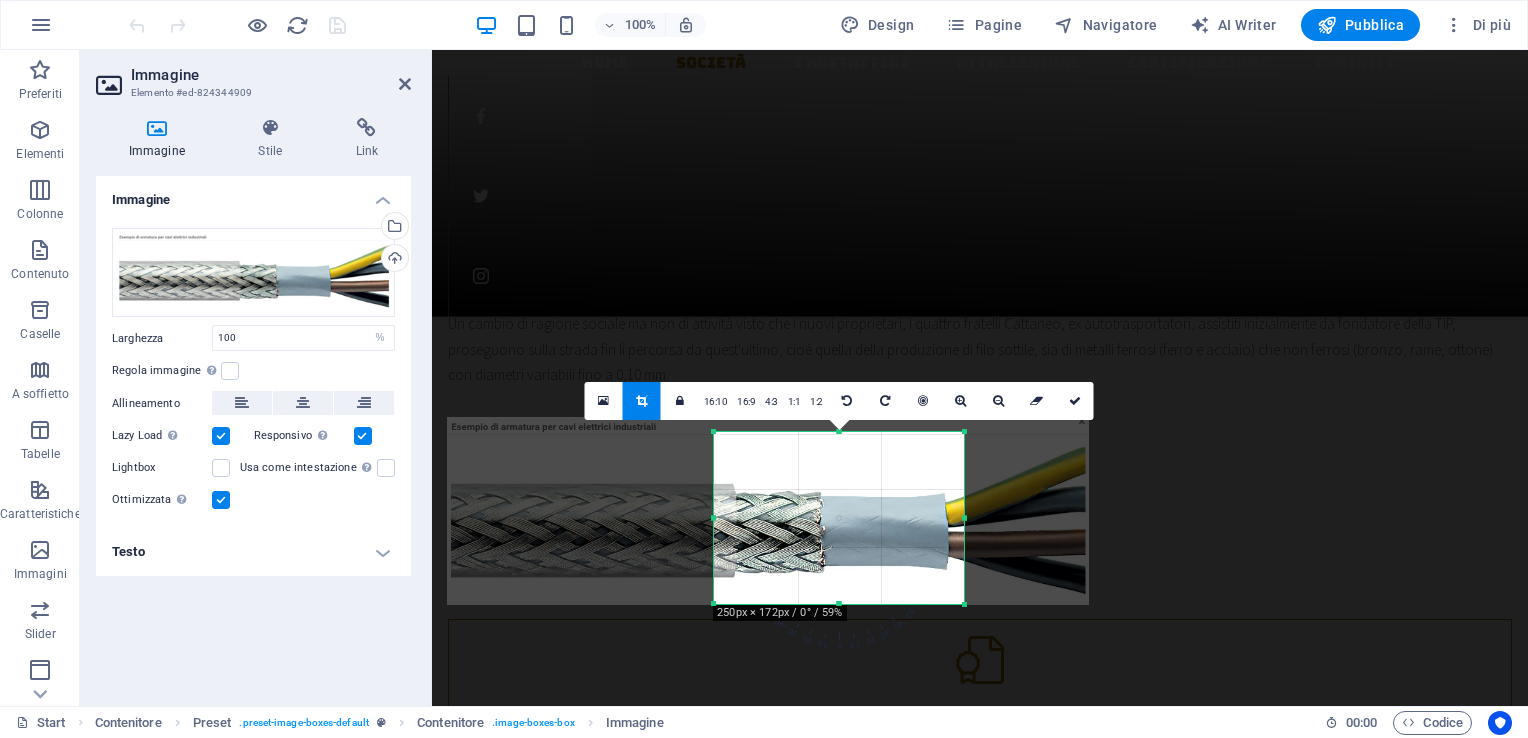 click on "Immagine Trascina qui i file, fai clic per sceglierli o selezionali da File o dalle nostre foto e video stock gratuiti Seleziona i file dal file manager, dalle foto stock, o caricali Carica Larghezza 100 Predefinito automatico px rem % em vh vw Regola immagine Regola automaticamente l'immagine ad altezza e larghezza fisse Altezza Predefinito automatico px Allineamento Lazy Load Caricare le immagini dopo il caricamento della pagina migliora la velocità della pagina. Responsivo Carica automaticamente immagini Retina e dimensioni ottimizzate per gli smartphone. Lightbox Usa come intestazione L'immagine sarà avvolta in un tag intestazione H1. Utile per dare al testo alternativo il peso di un titolo H1, per esempio per il logo. In caso di dubbi, lascia disattivato. Ottimizzata Le immagini sono compresse per migliorare la velocità della pagina. Posizione Direzione Personalizza Offset X 50 px rem % vh vw Offset Y 50 px rem % vh vw Posizione del testo In linea Immagine a sinistra Immagine a destra Testo Normal 8 9" at bounding box center (253, 433) 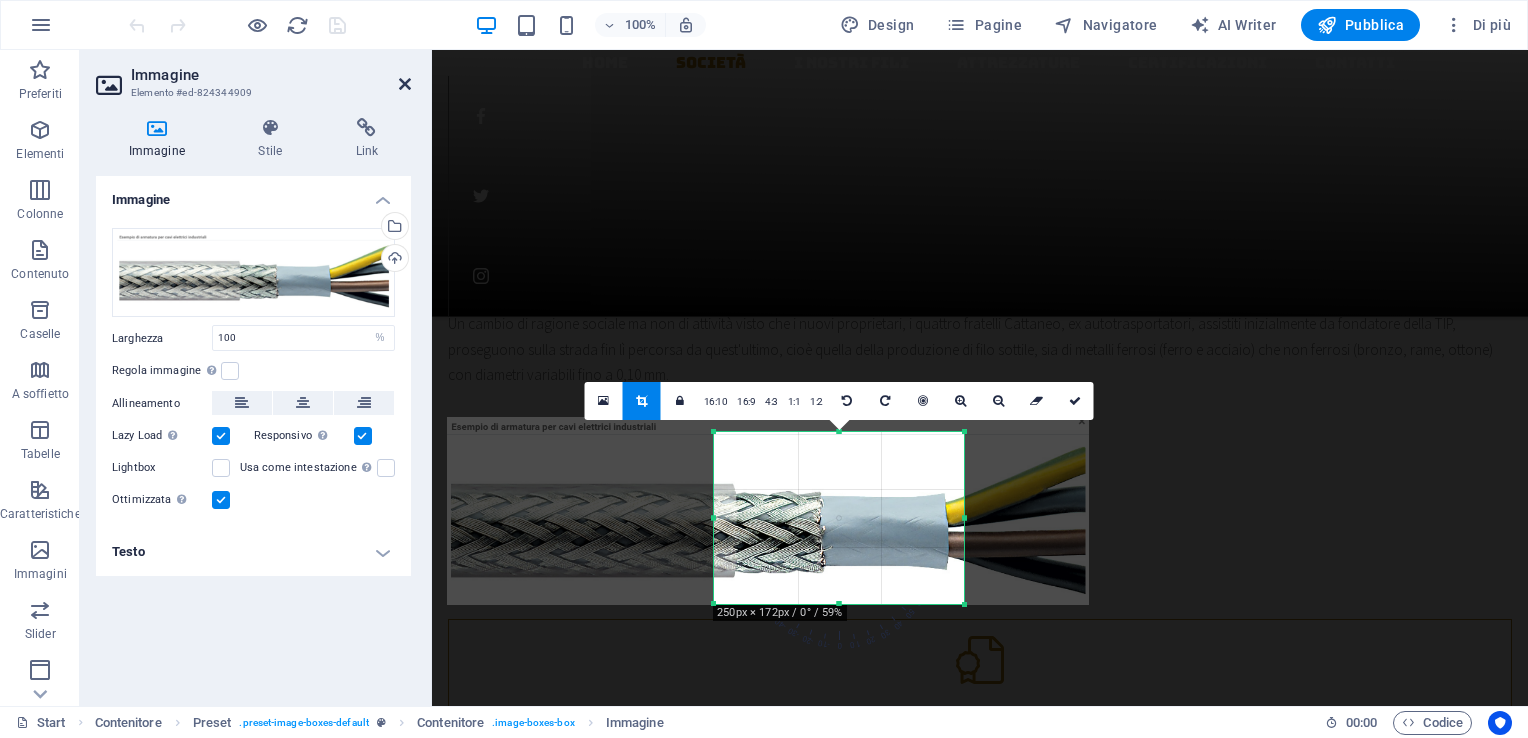 click at bounding box center (405, 84) 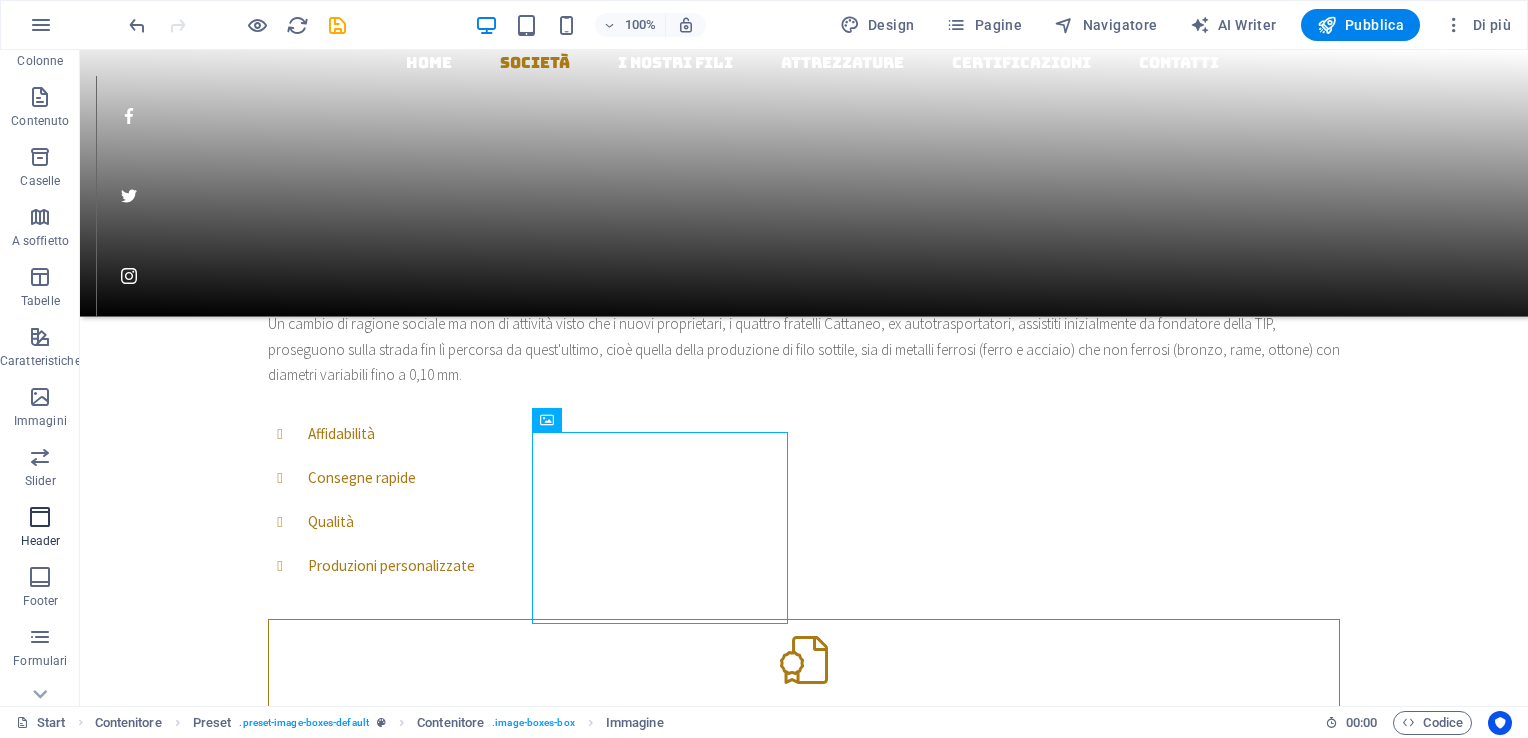 scroll, scrollTop: 200, scrollLeft: 0, axis: vertical 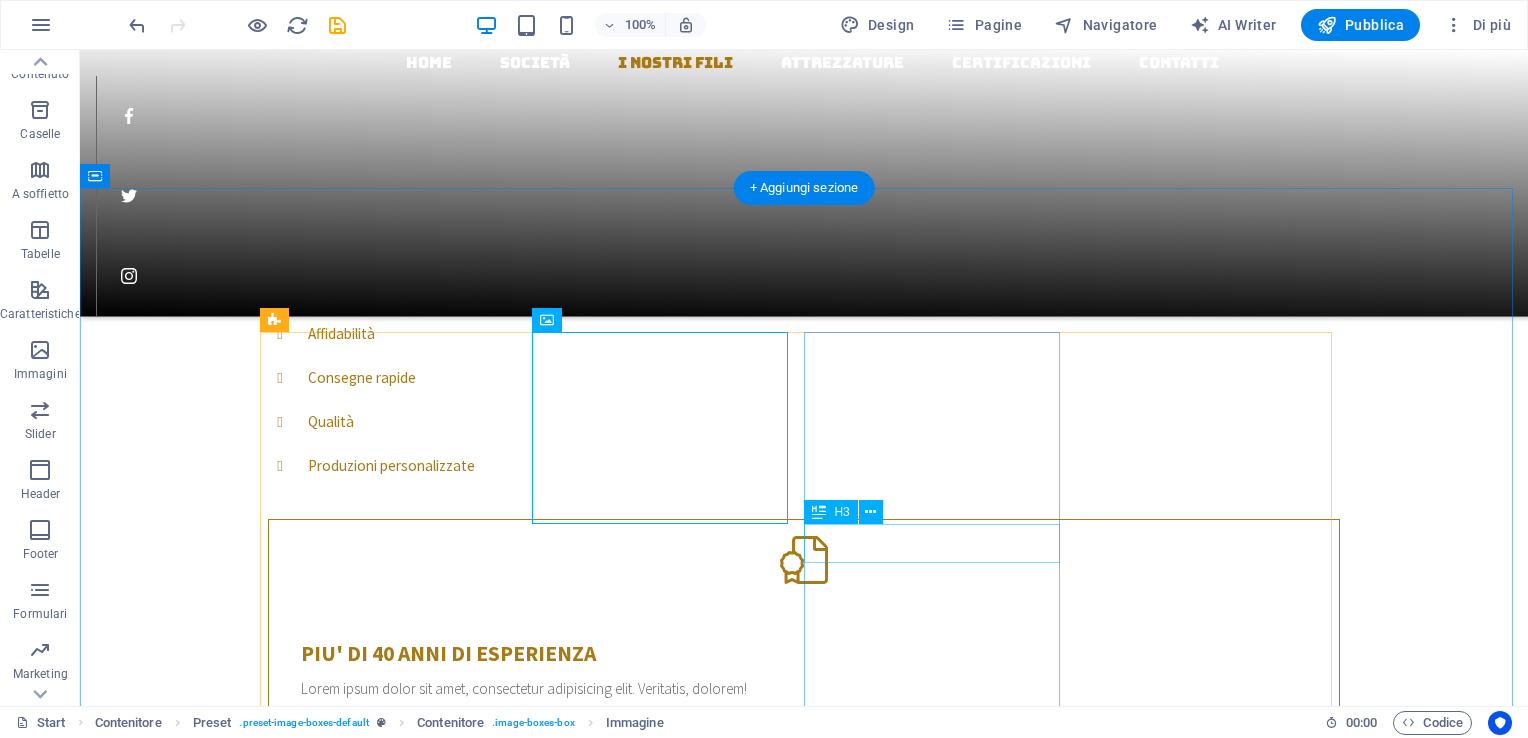 click on "General carpentry" at bounding box center (804, 4558) 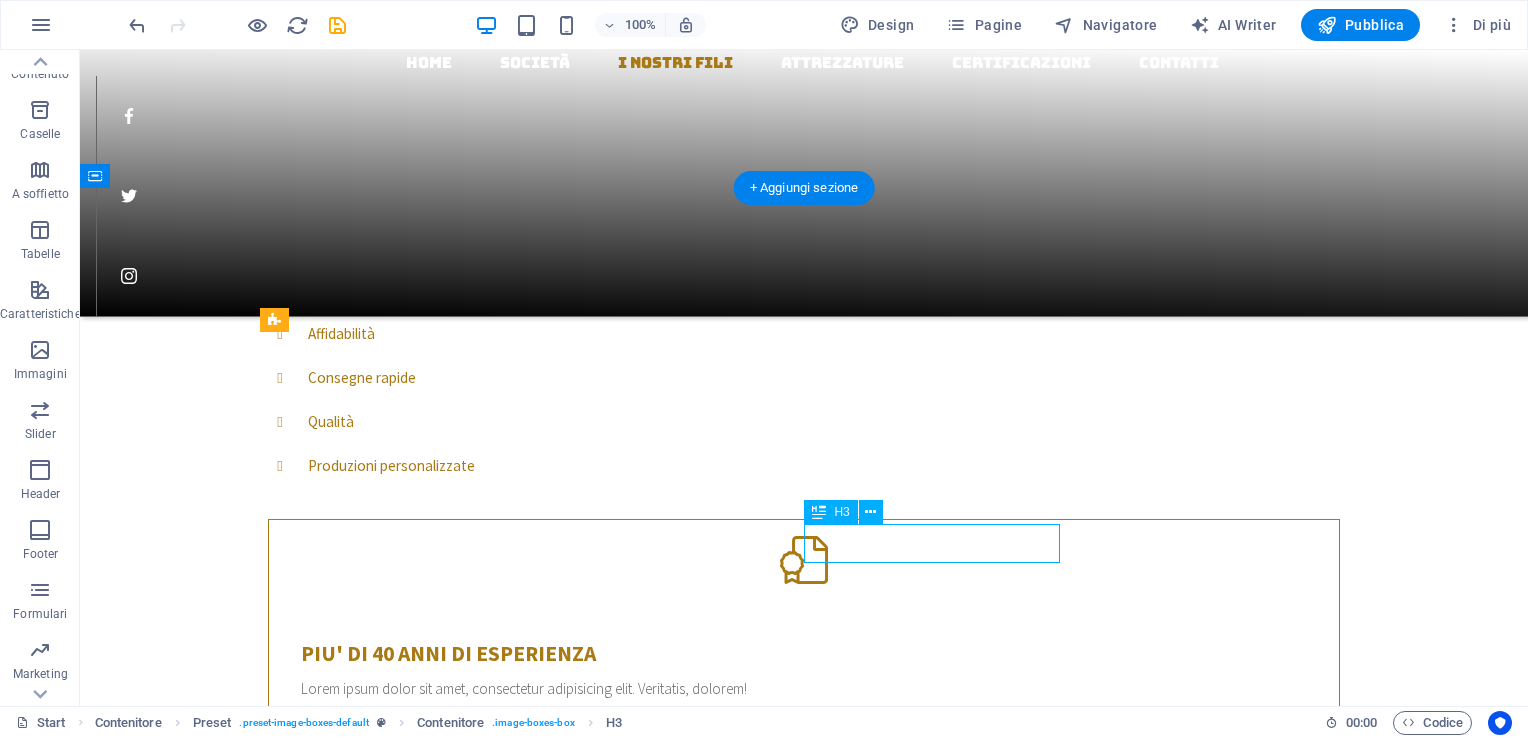 click on "General carpentry" at bounding box center (804, 4558) 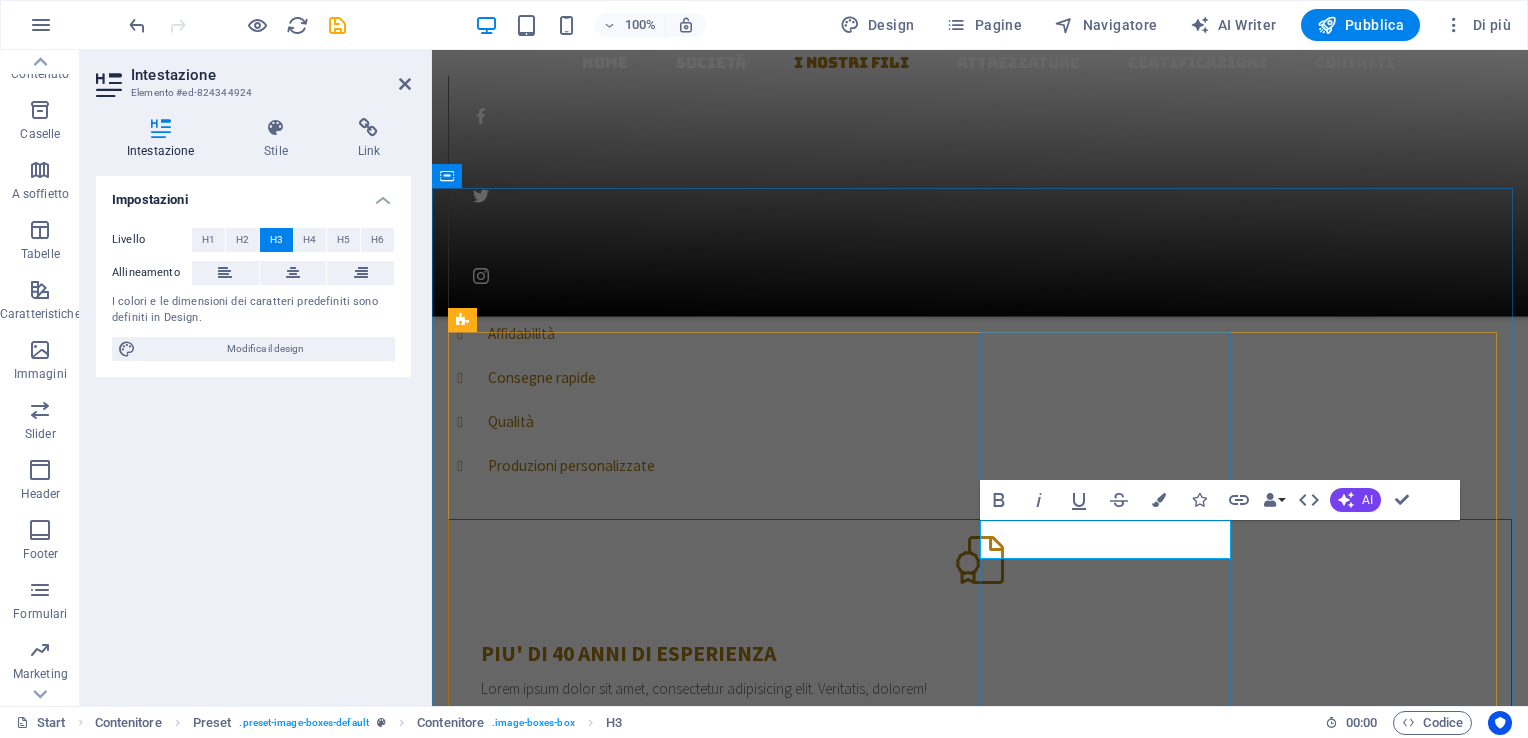 type 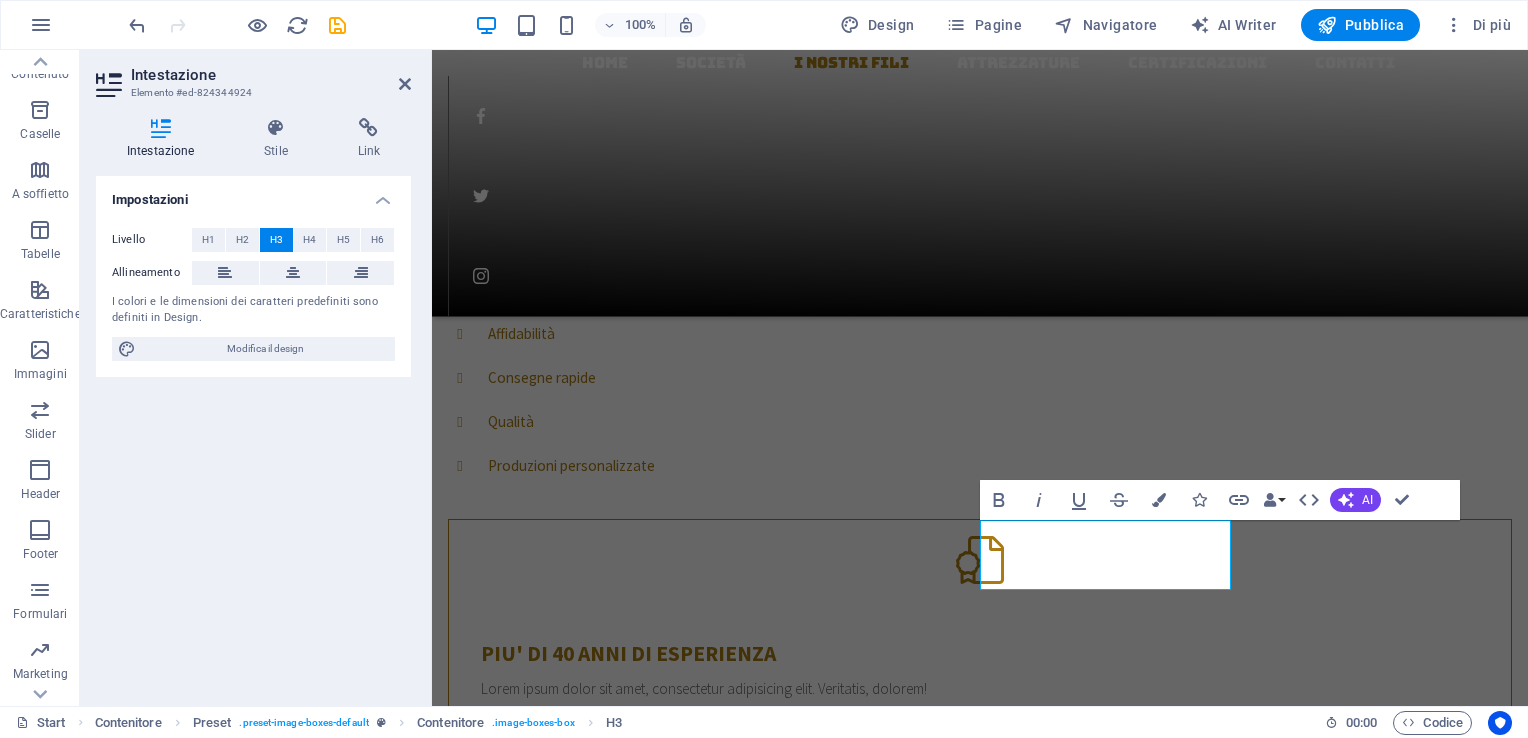 click on "Impostazioni Livello H1 H2 H3 H4 H5 H6 Allineamento I colori e le dimensioni dei caratteri predefiniti sono definiti in Design. Modifica il design" at bounding box center [253, 433] 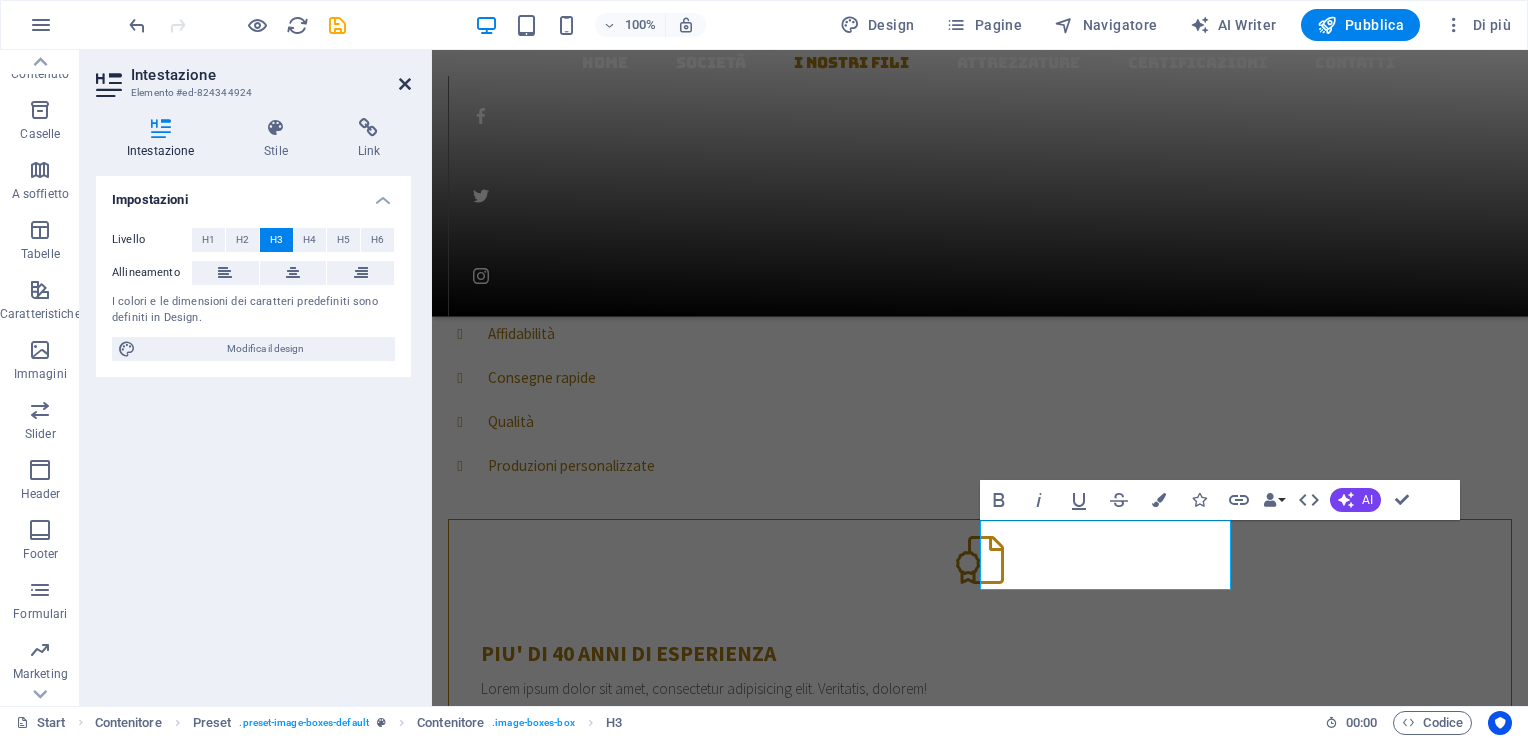 click at bounding box center (405, 84) 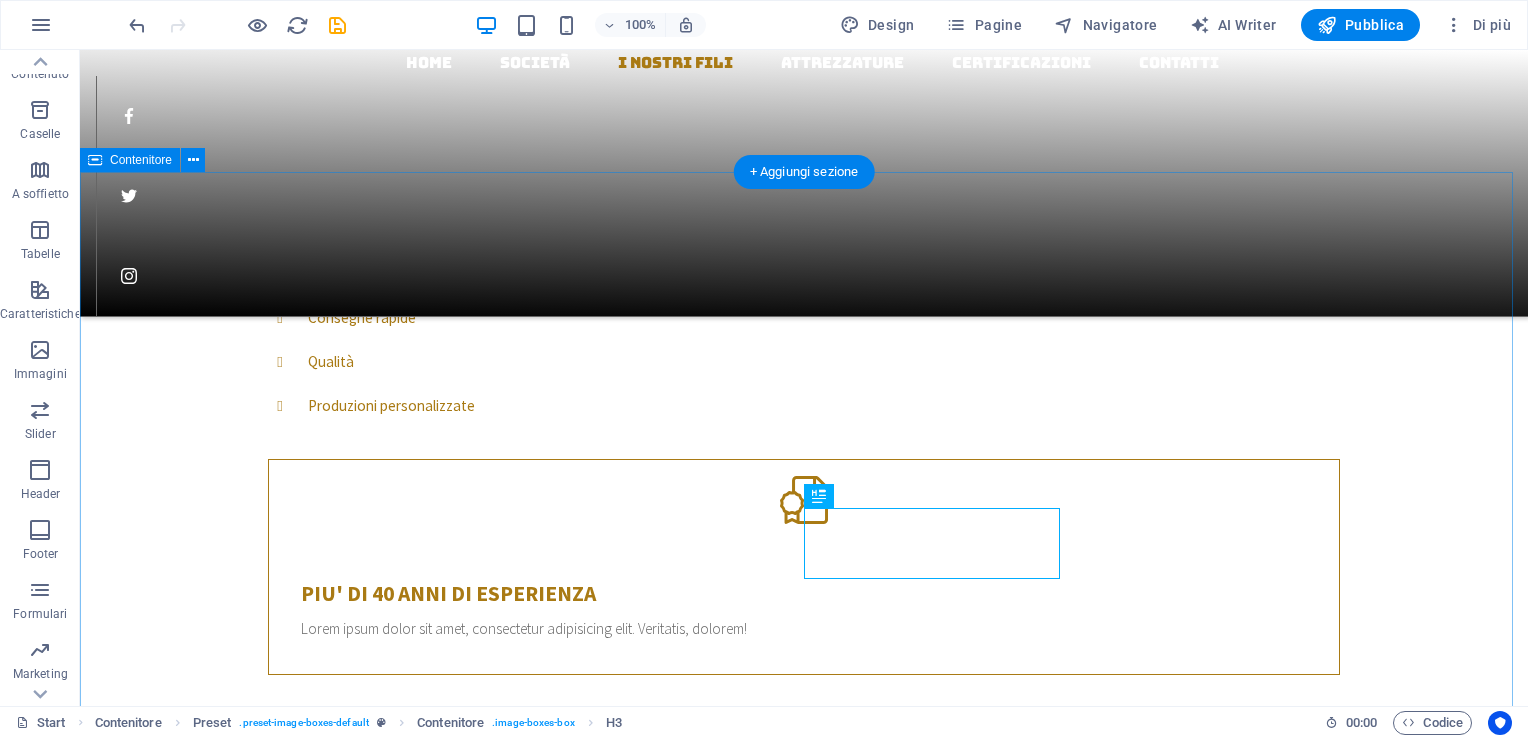 scroll, scrollTop: 1500, scrollLeft: 0, axis: vertical 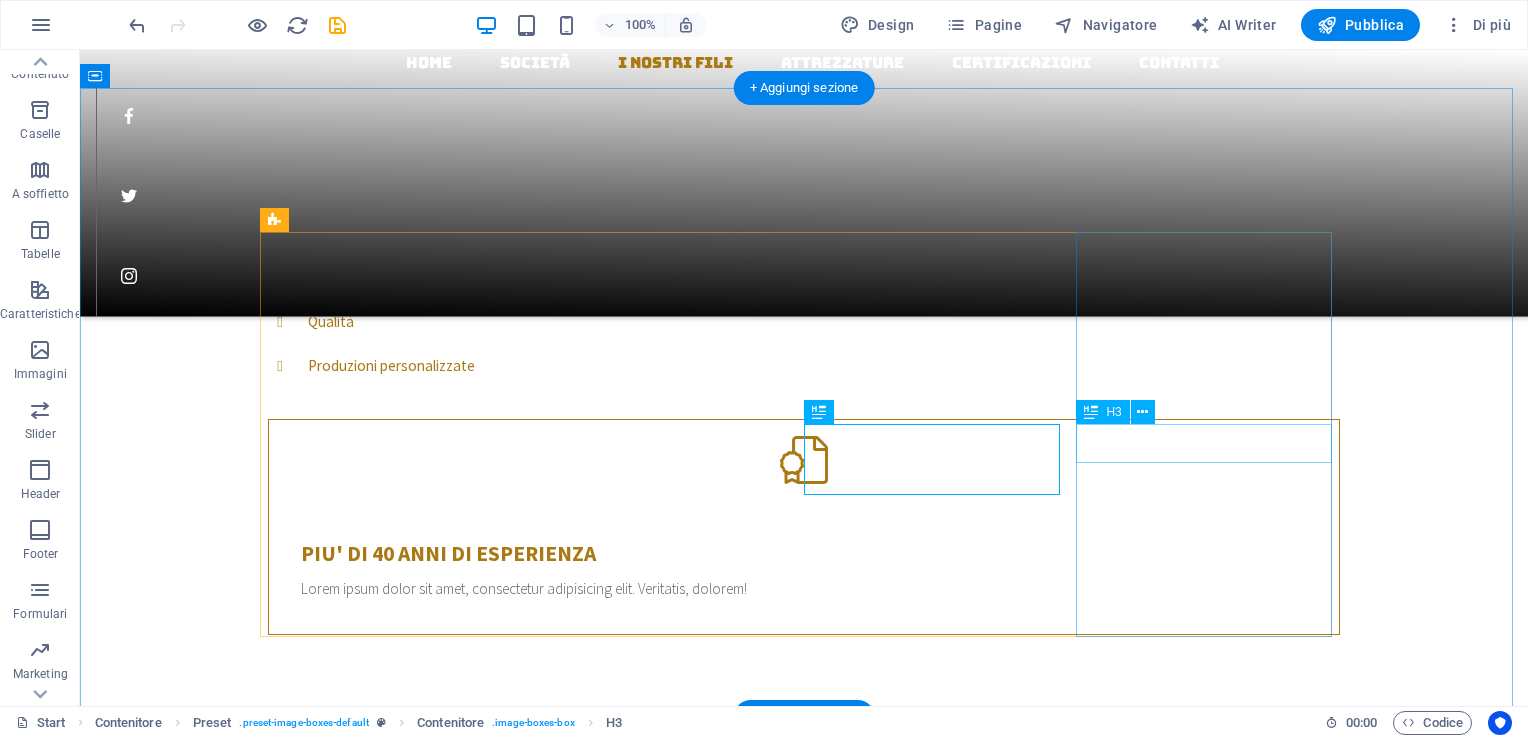 click on "Wood installation" at bounding box center [804, 5335] 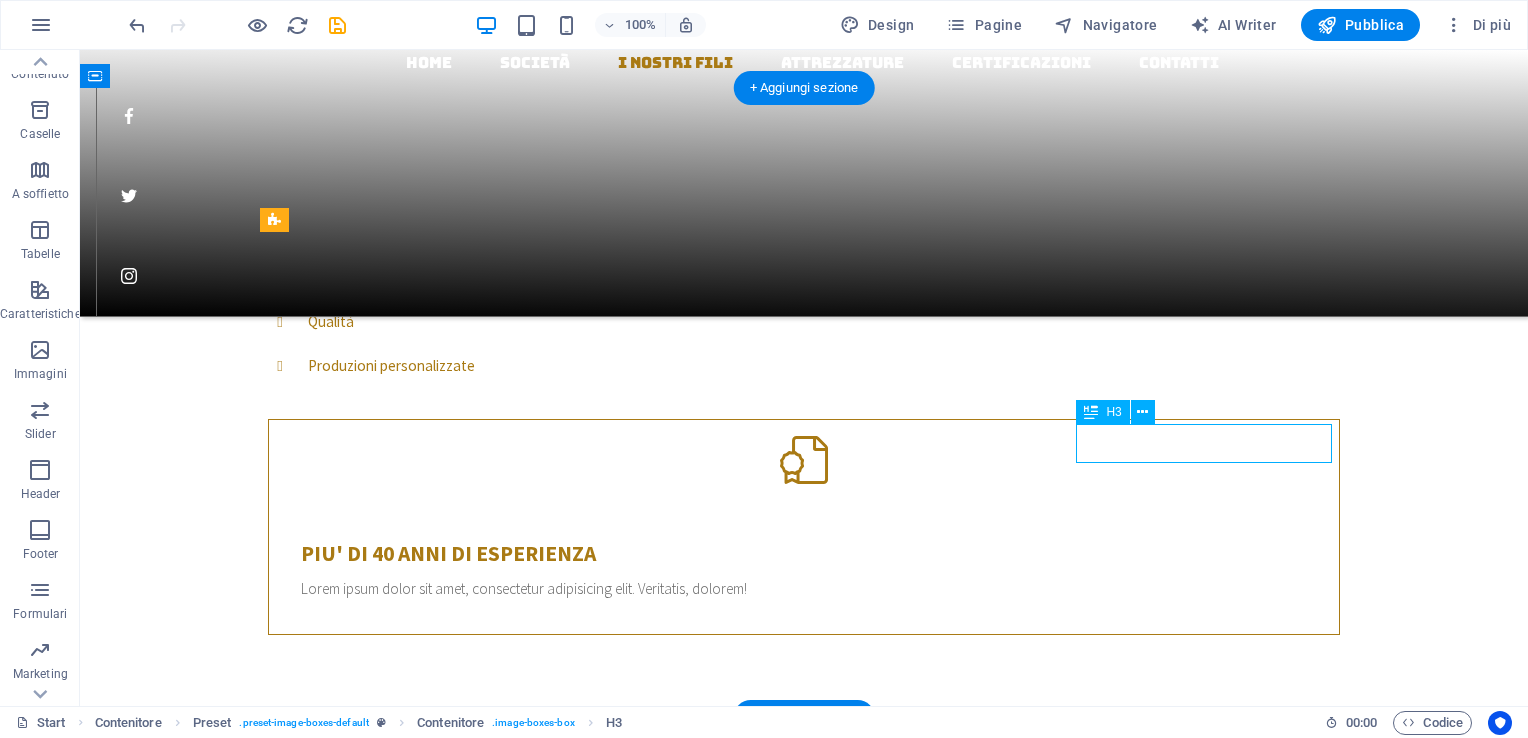 click on "Wood installation" at bounding box center [804, 5335] 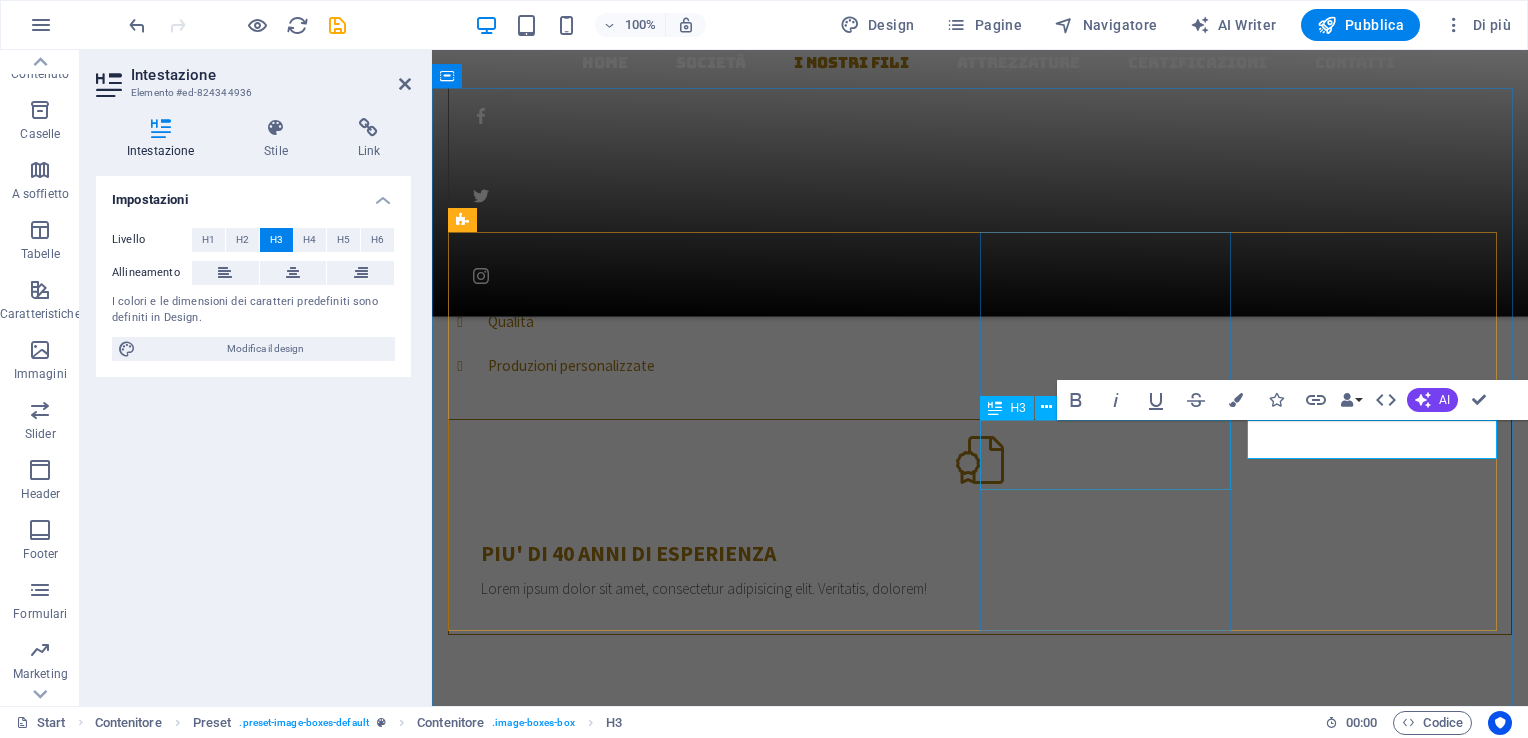 type 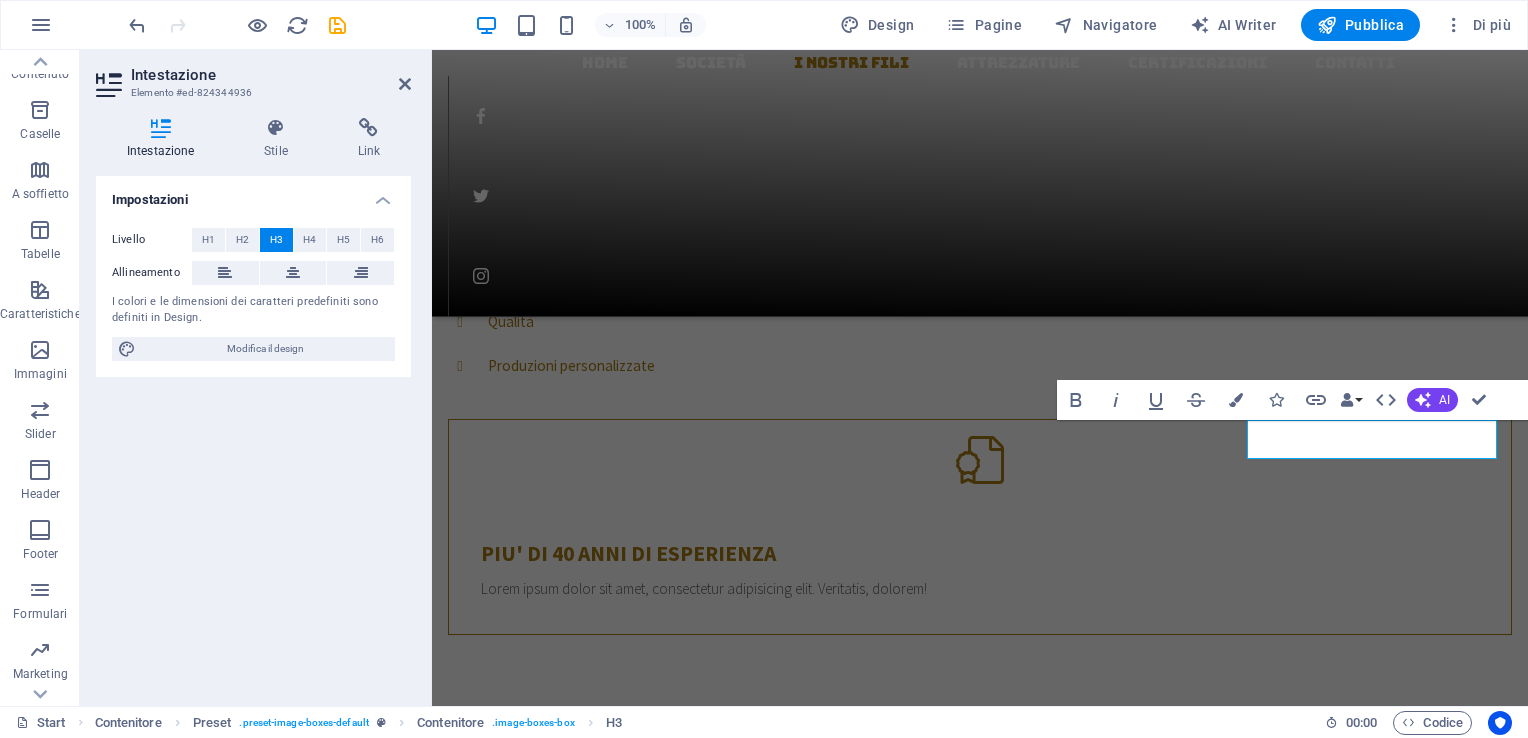 click on "Impostazioni Livello H1 H2 H3 H4 H5 H6 Allineamento I colori e le dimensioni dei caratteri predefiniti sono definiti in Design. Modifica il design" at bounding box center (253, 433) 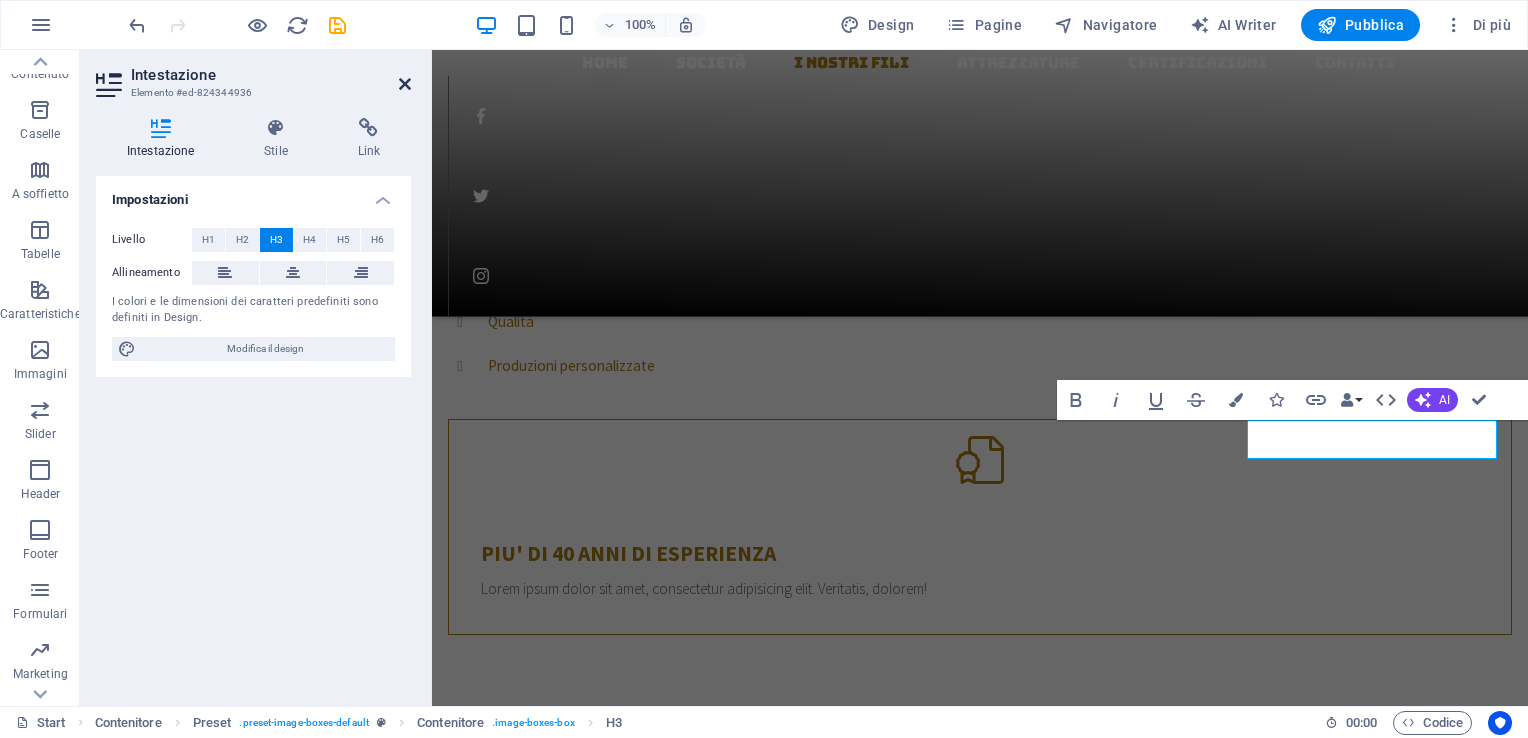 click at bounding box center (405, 84) 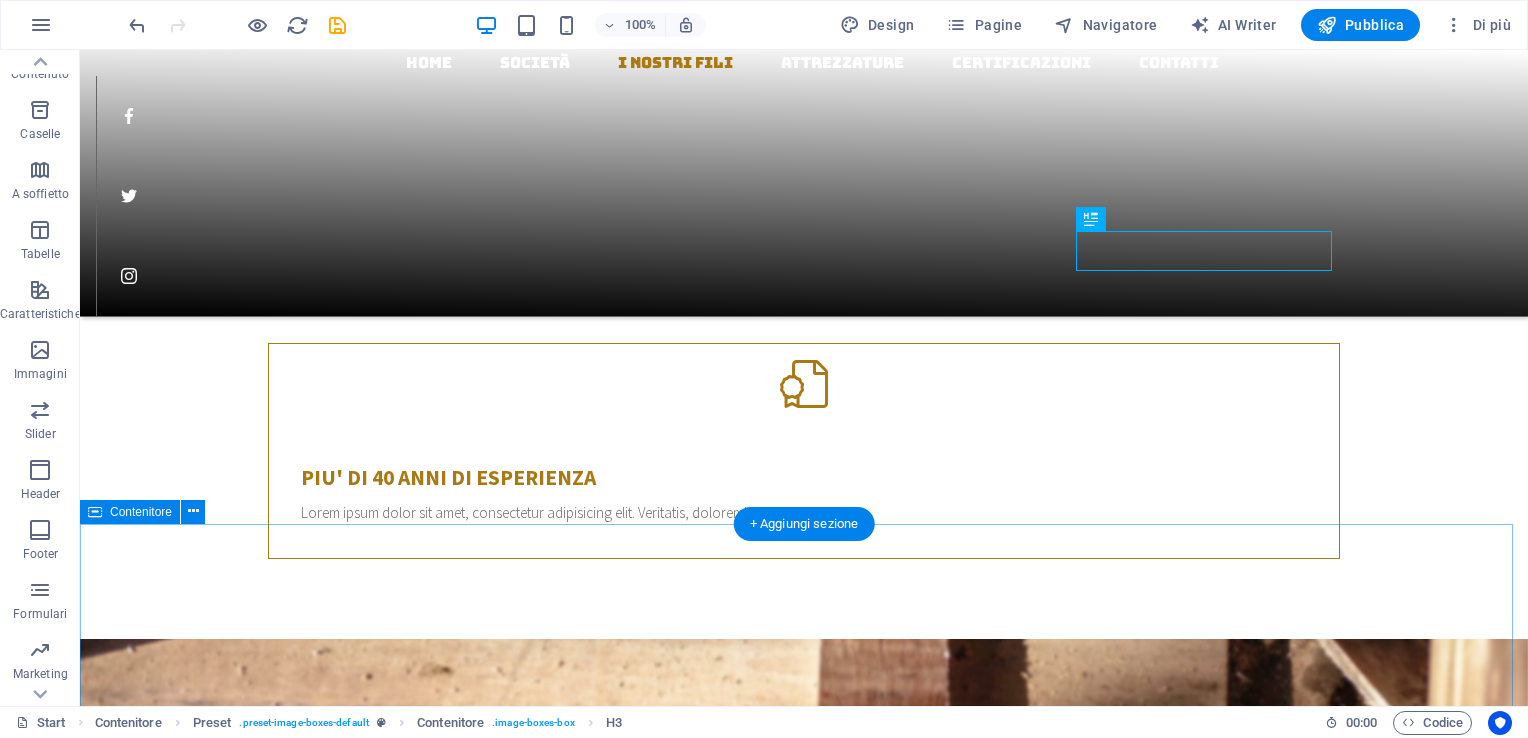 scroll, scrollTop: 1500, scrollLeft: 0, axis: vertical 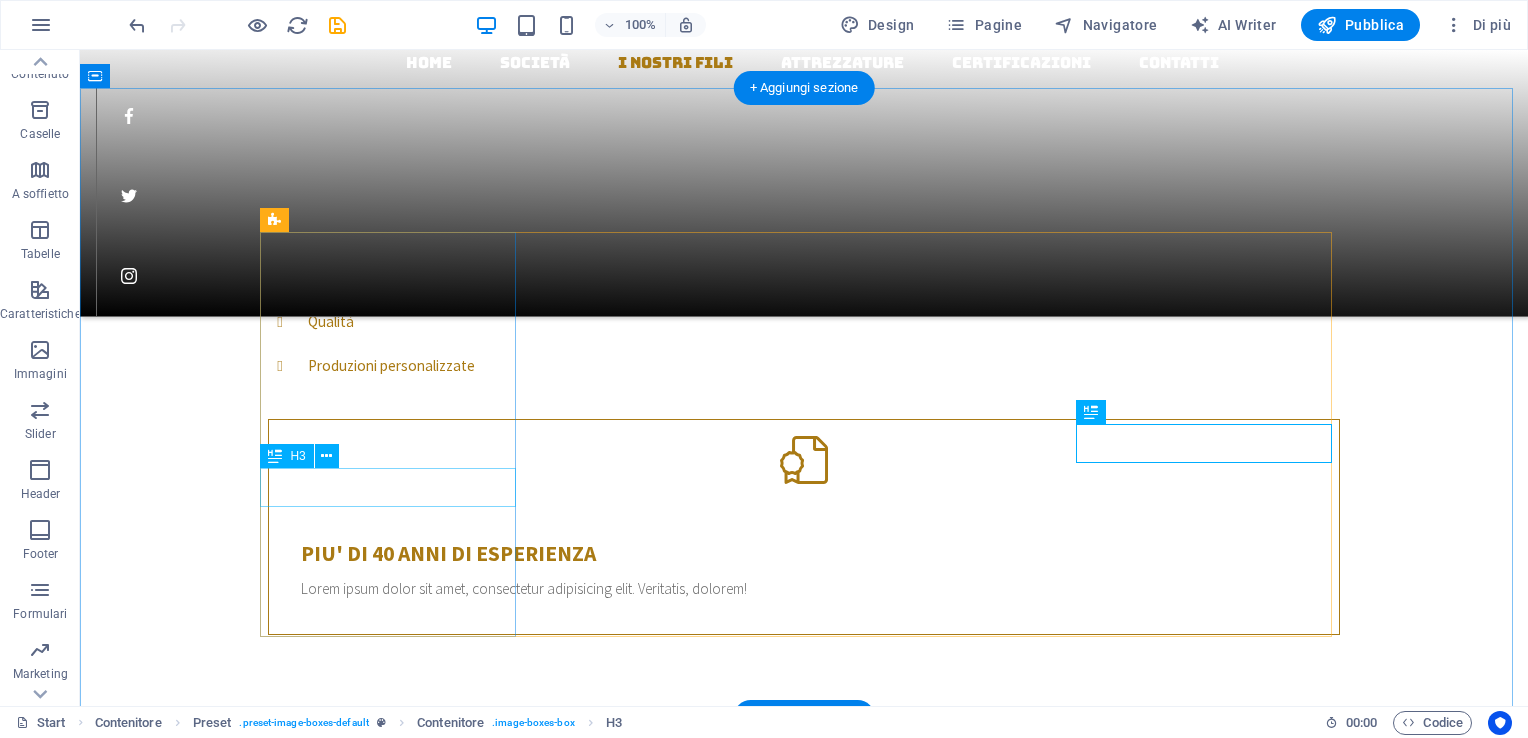 click on "Filo zincato per legatoria" at bounding box center [804, 2767] 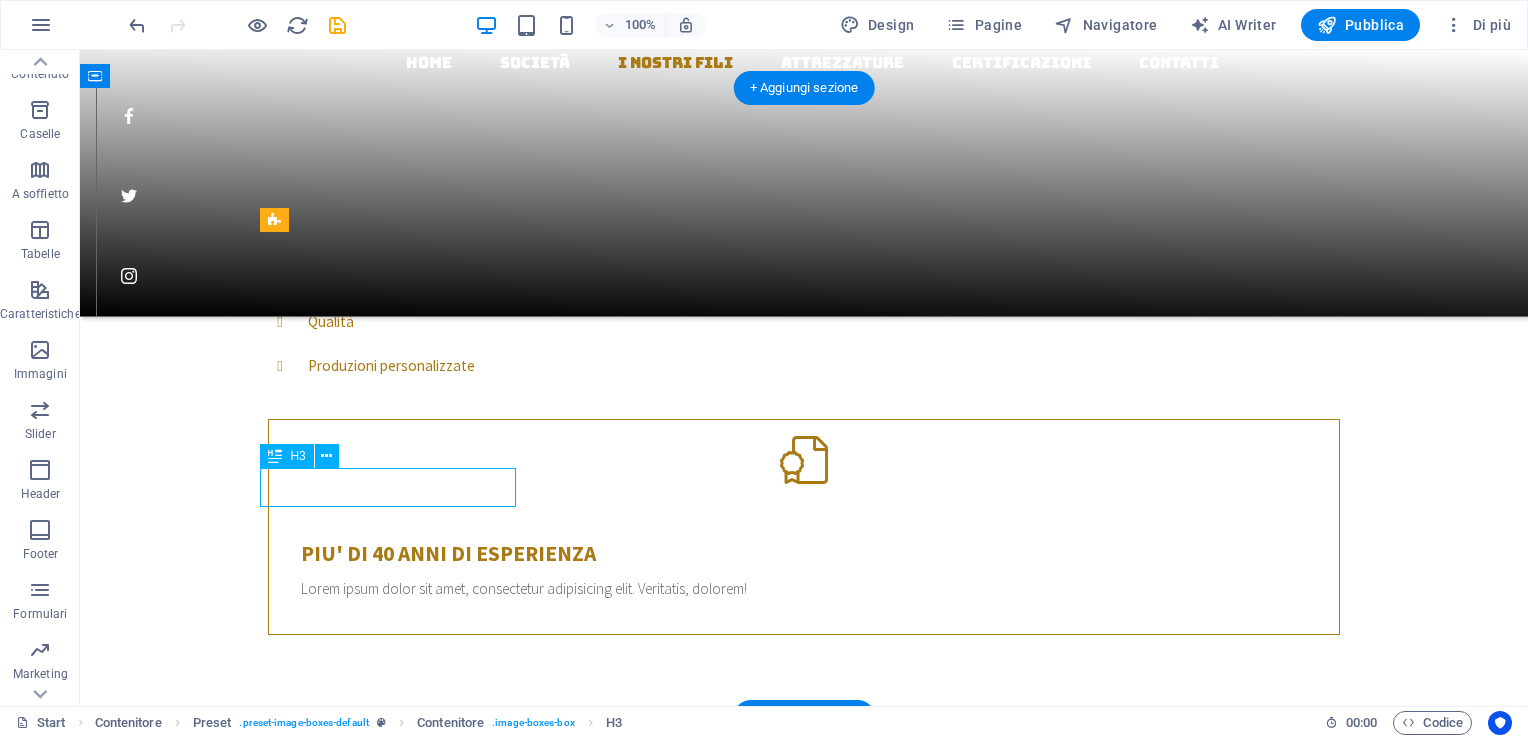 click on "Filo zincato per legatoria" at bounding box center [804, 2767] 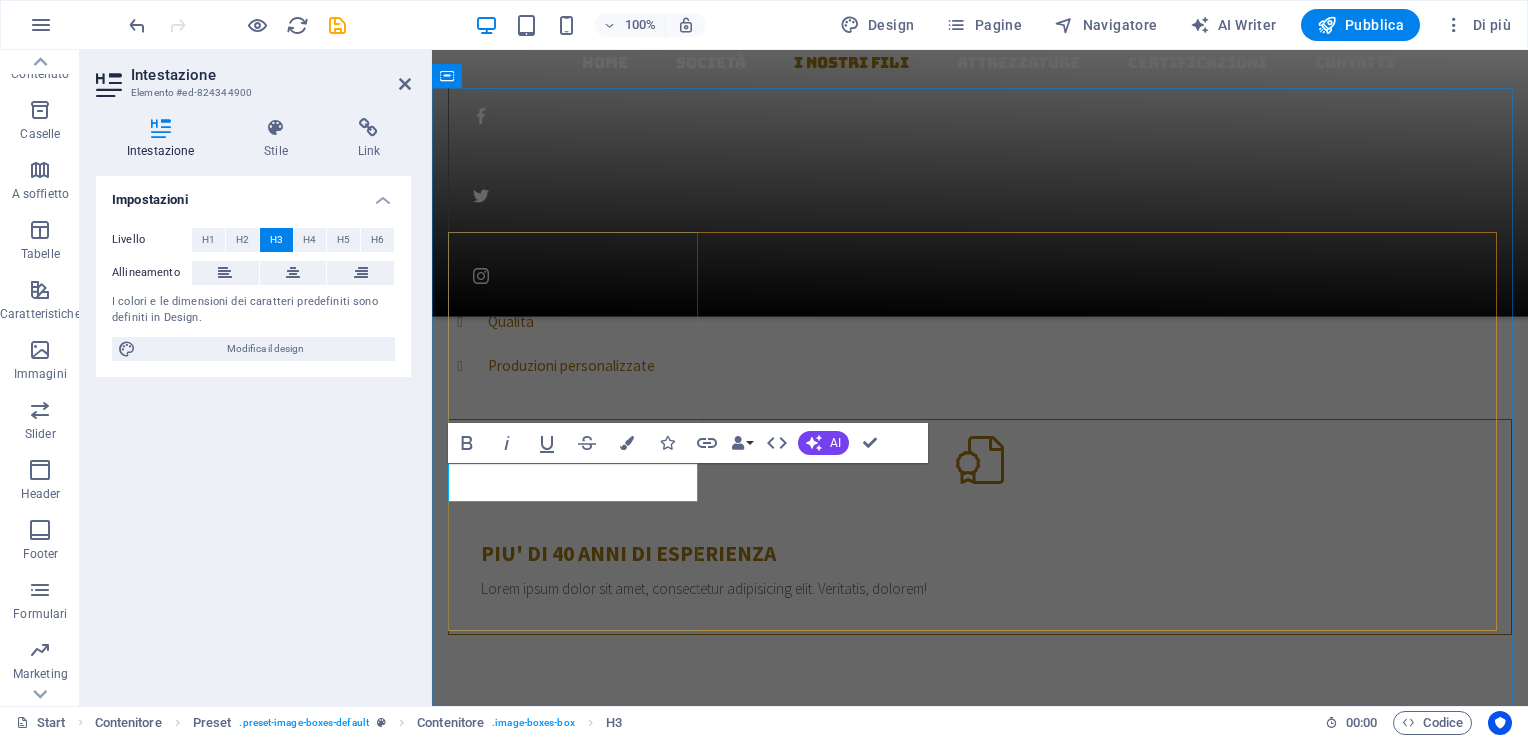 click on "Filo zincato per legatoria" at bounding box center [980, 2760] 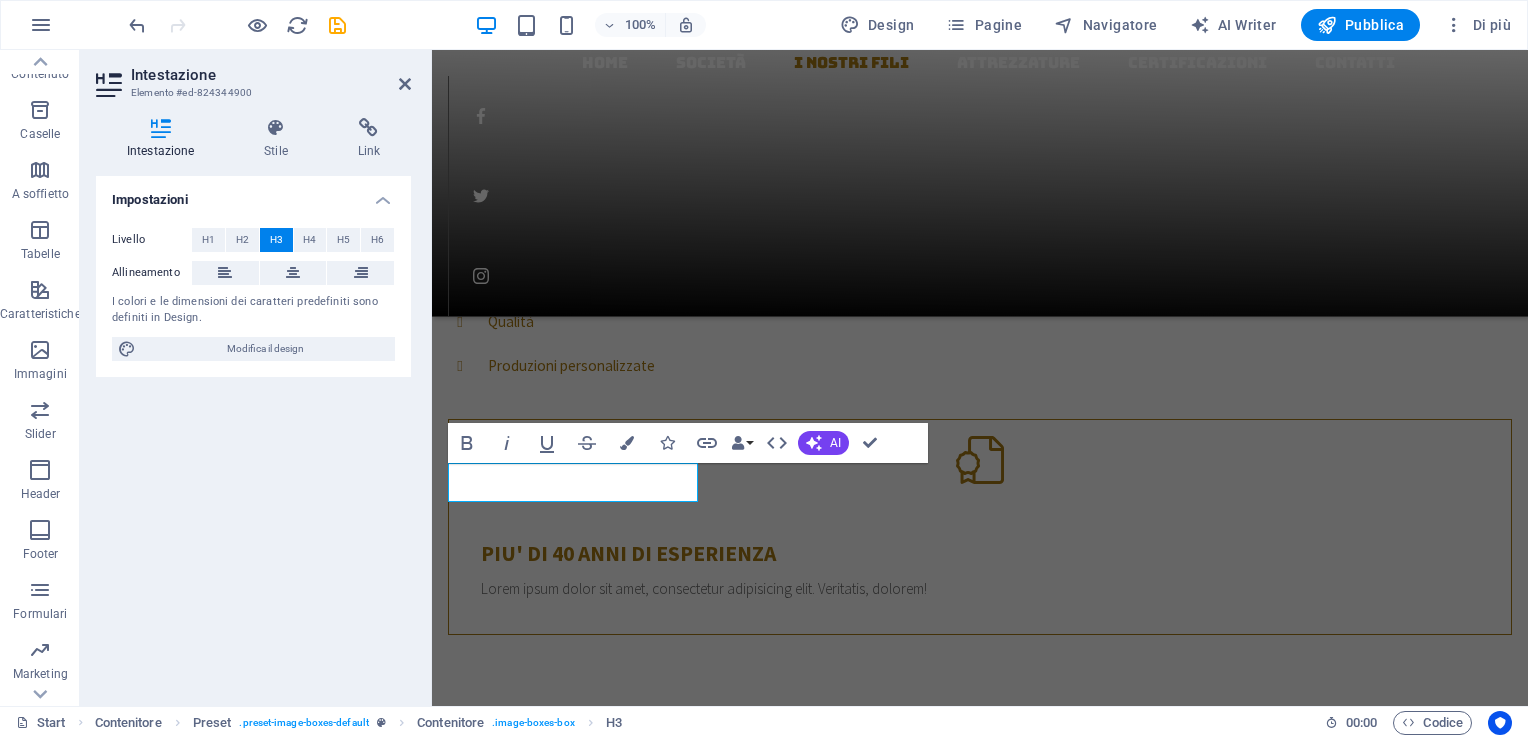 click on "Impostazioni Livello H1 H2 H3 H4 H5 H6 Allineamento I colori e le dimensioni dei caratteri predefiniti sono definiti in Design. Modifica il design" at bounding box center [253, 433] 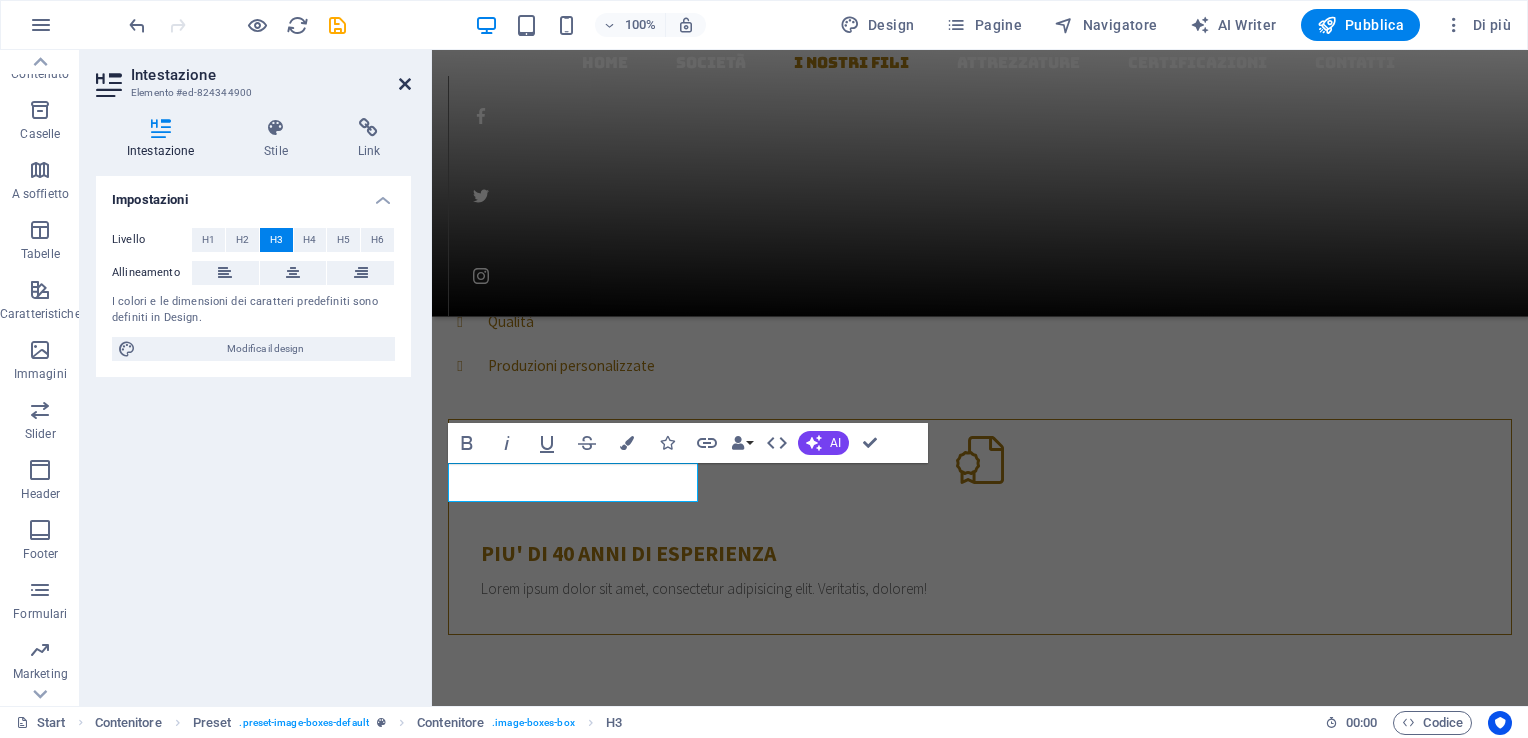 drag, startPoint x: 406, startPoint y: 79, endPoint x: 326, endPoint y: 29, distance: 94.33981 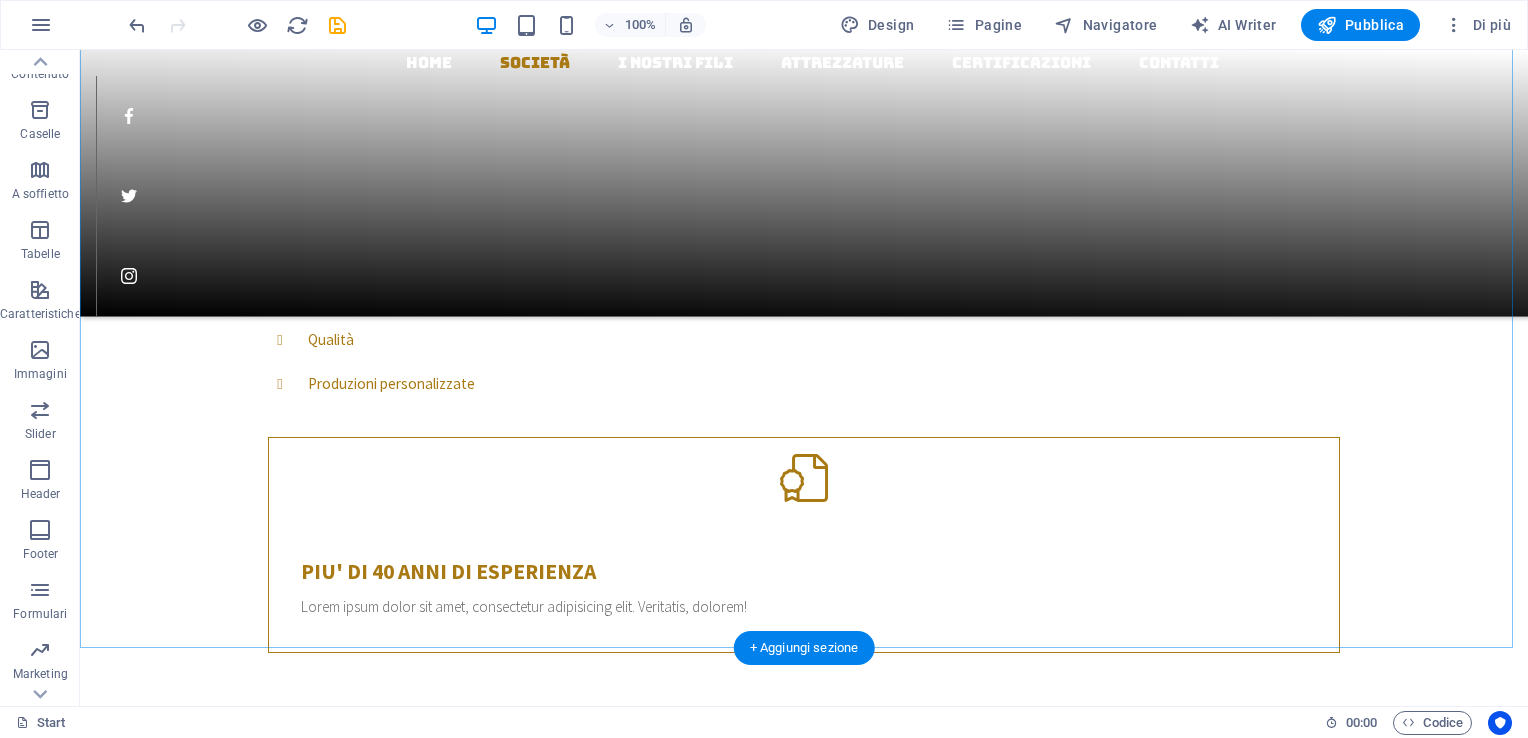 scroll, scrollTop: 1600, scrollLeft: 0, axis: vertical 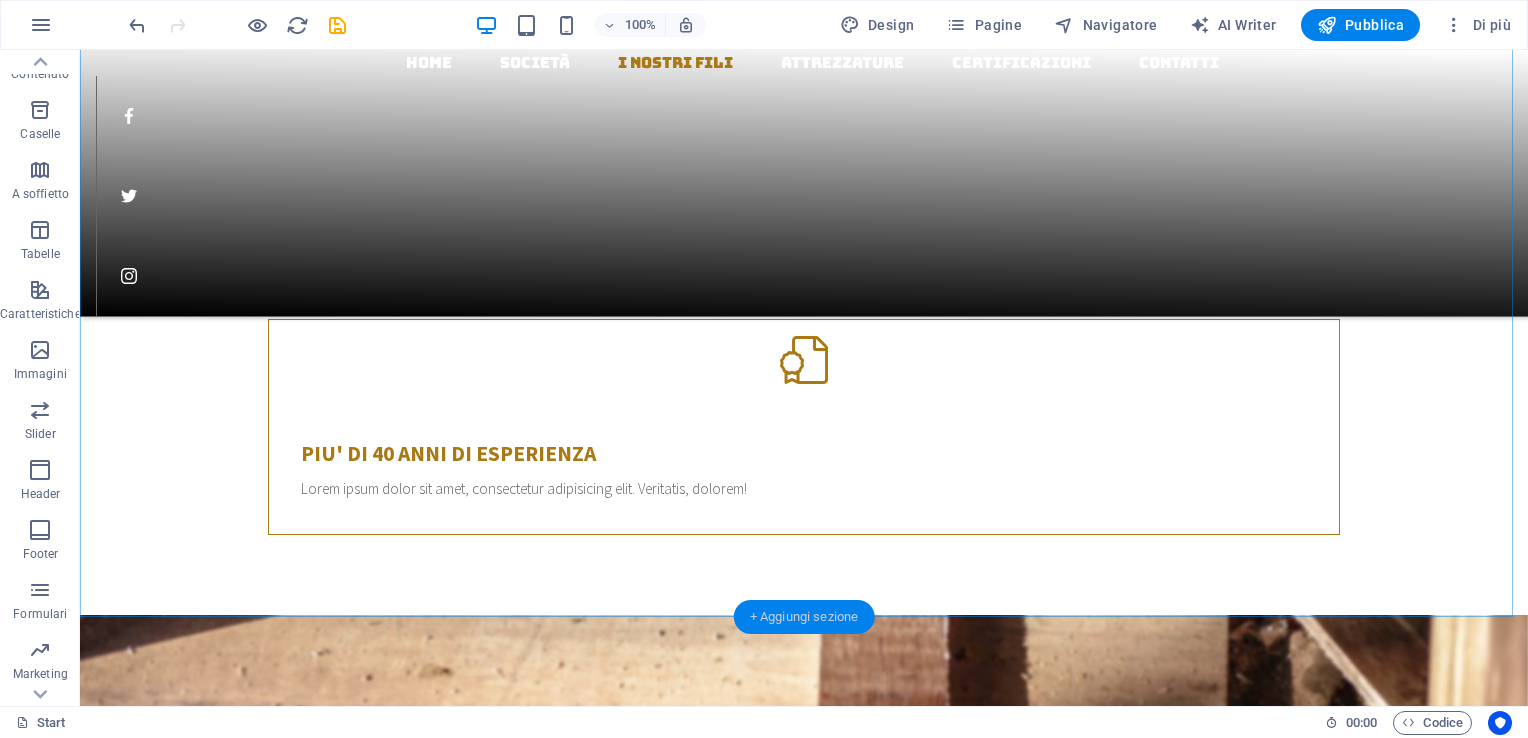 click on "+ Aggiungi sezione" at bounding box center [804, 617] 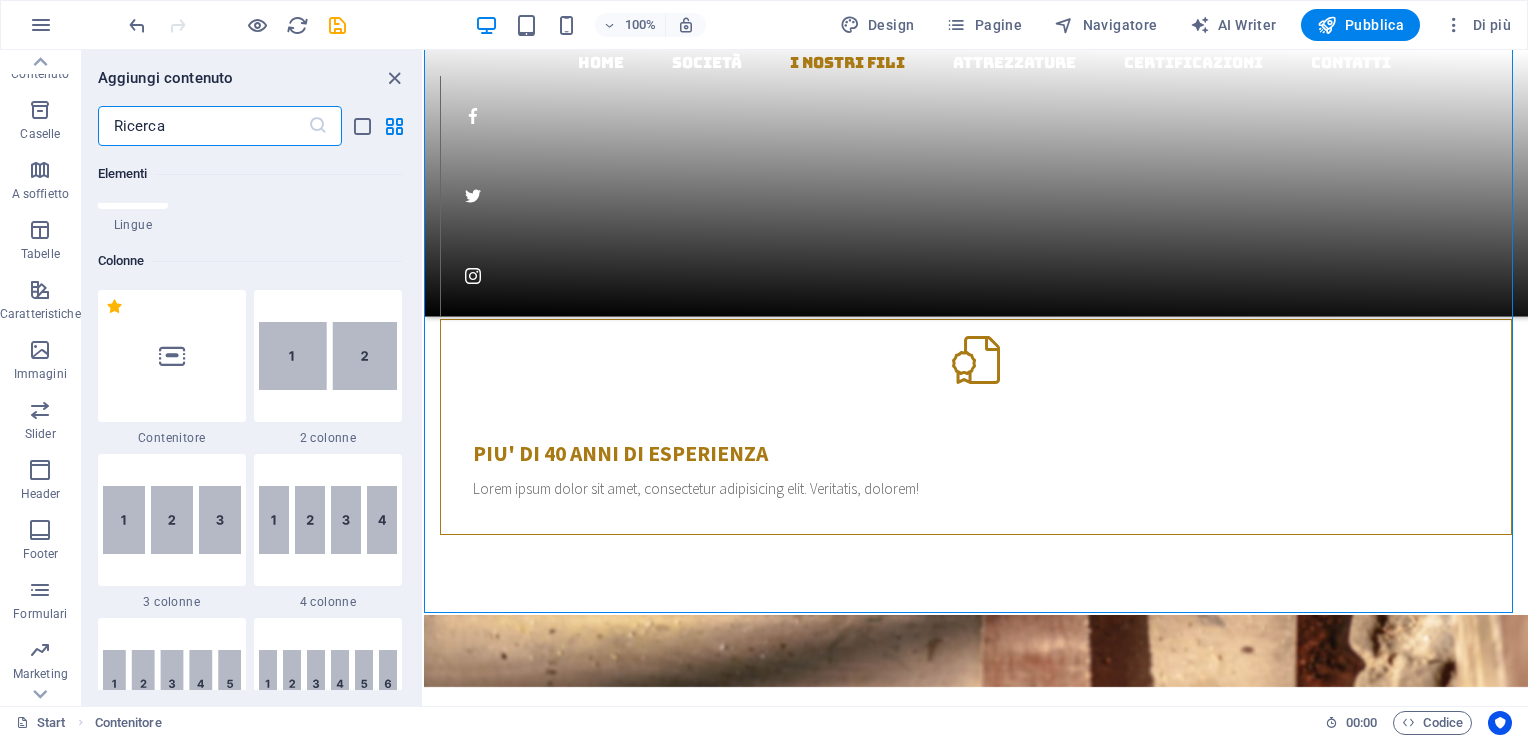 scroll, scrollTop: 999, scrollLeft: 0, axis: vertical 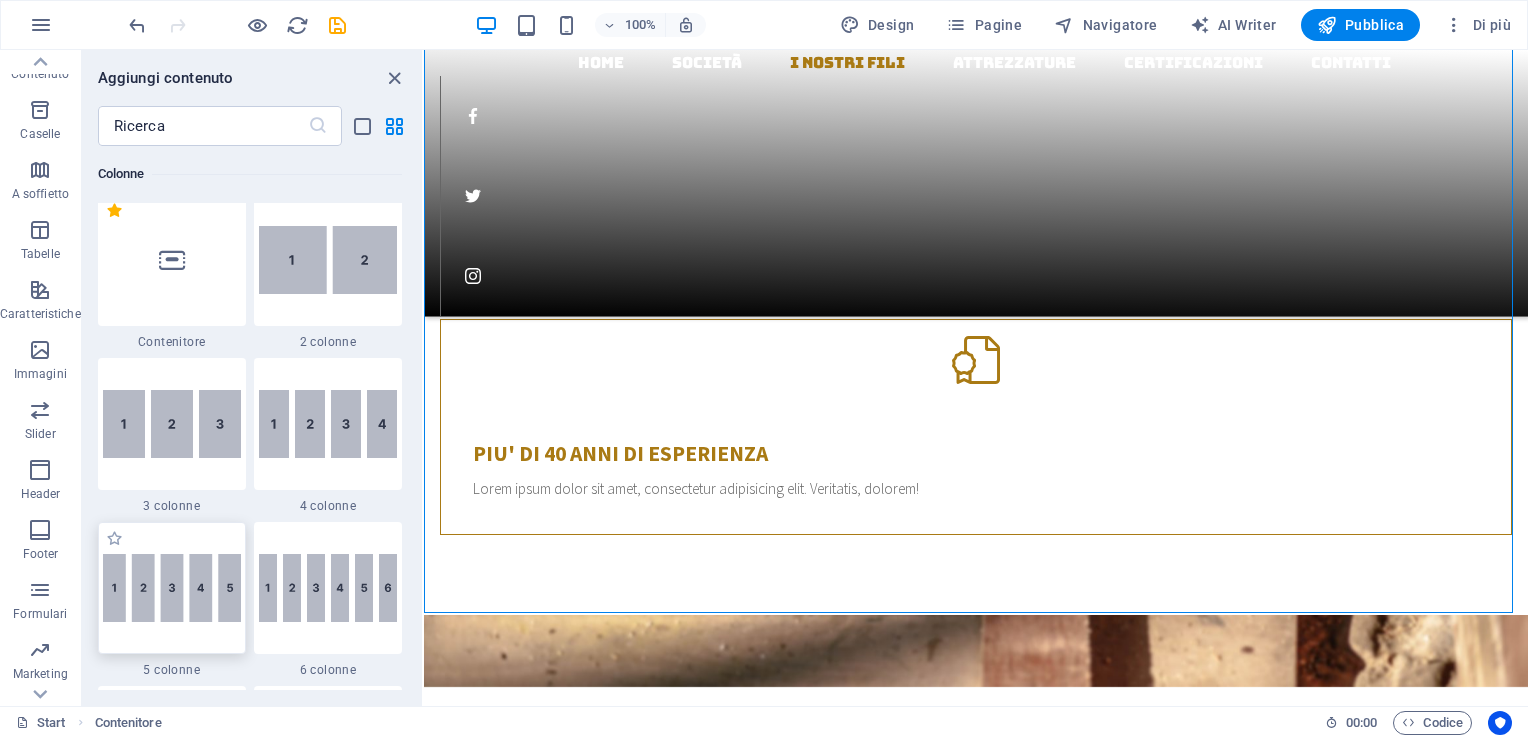 click at bounding box center [172, 588] 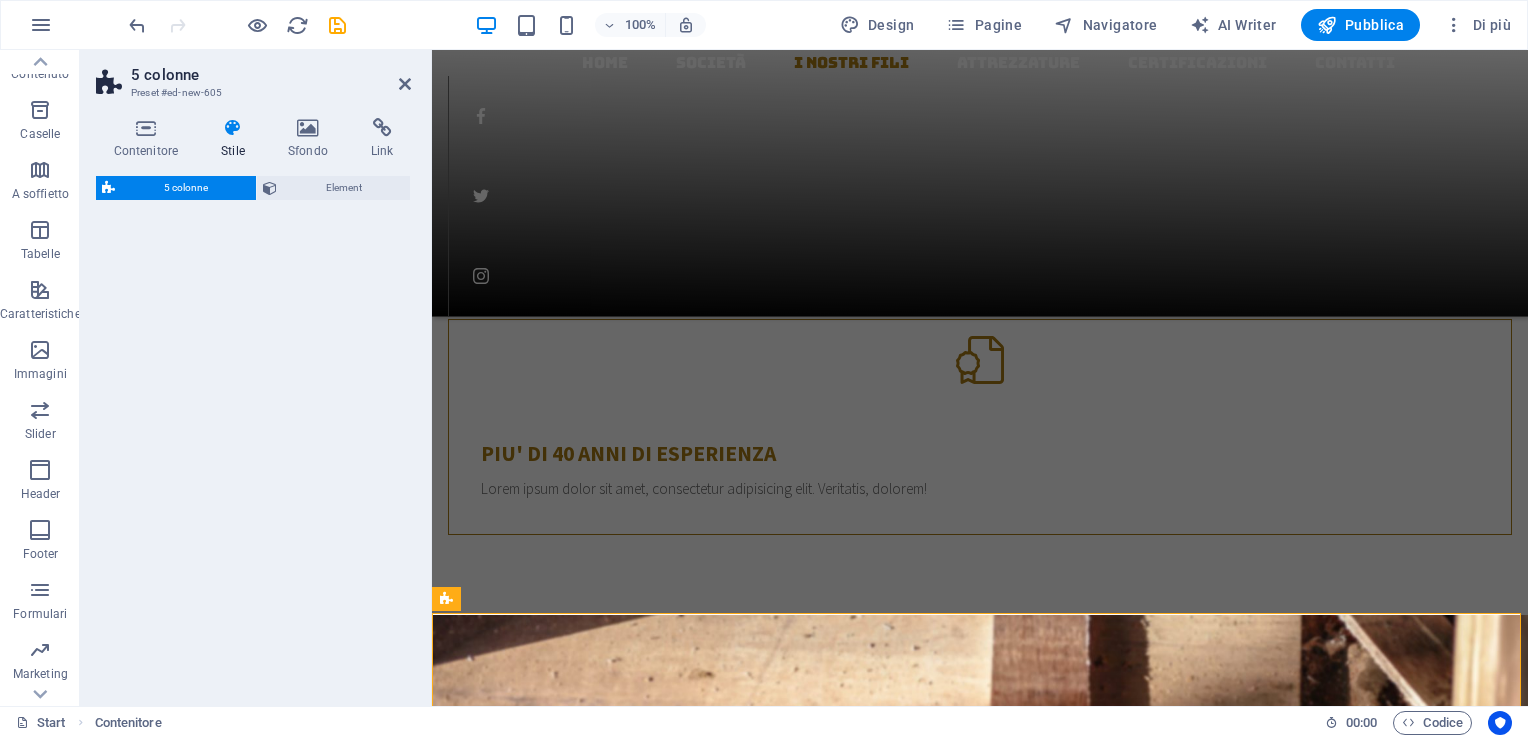 select on "rem" 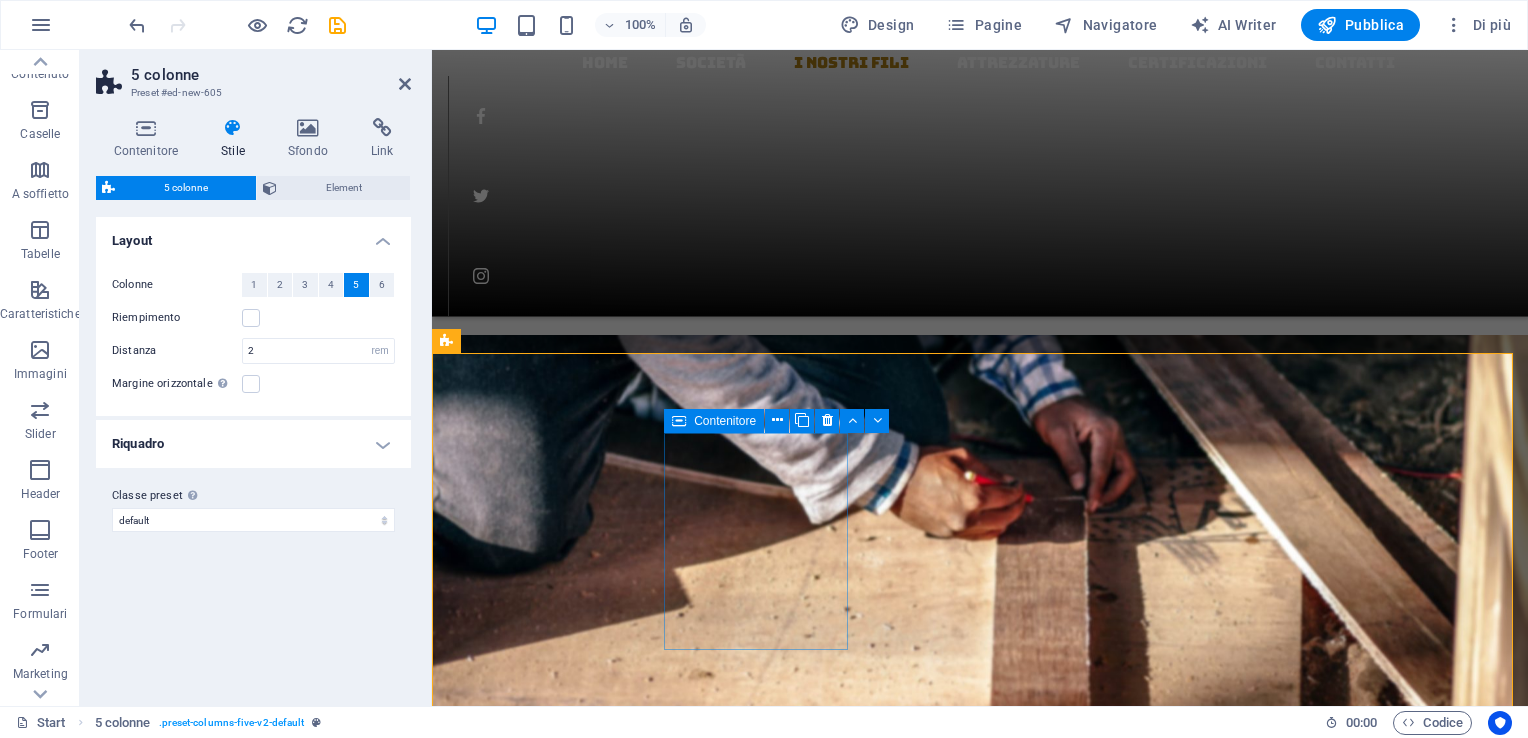 scroll, scrollTop: 1900, scrollLeft: 0, axis: vertical 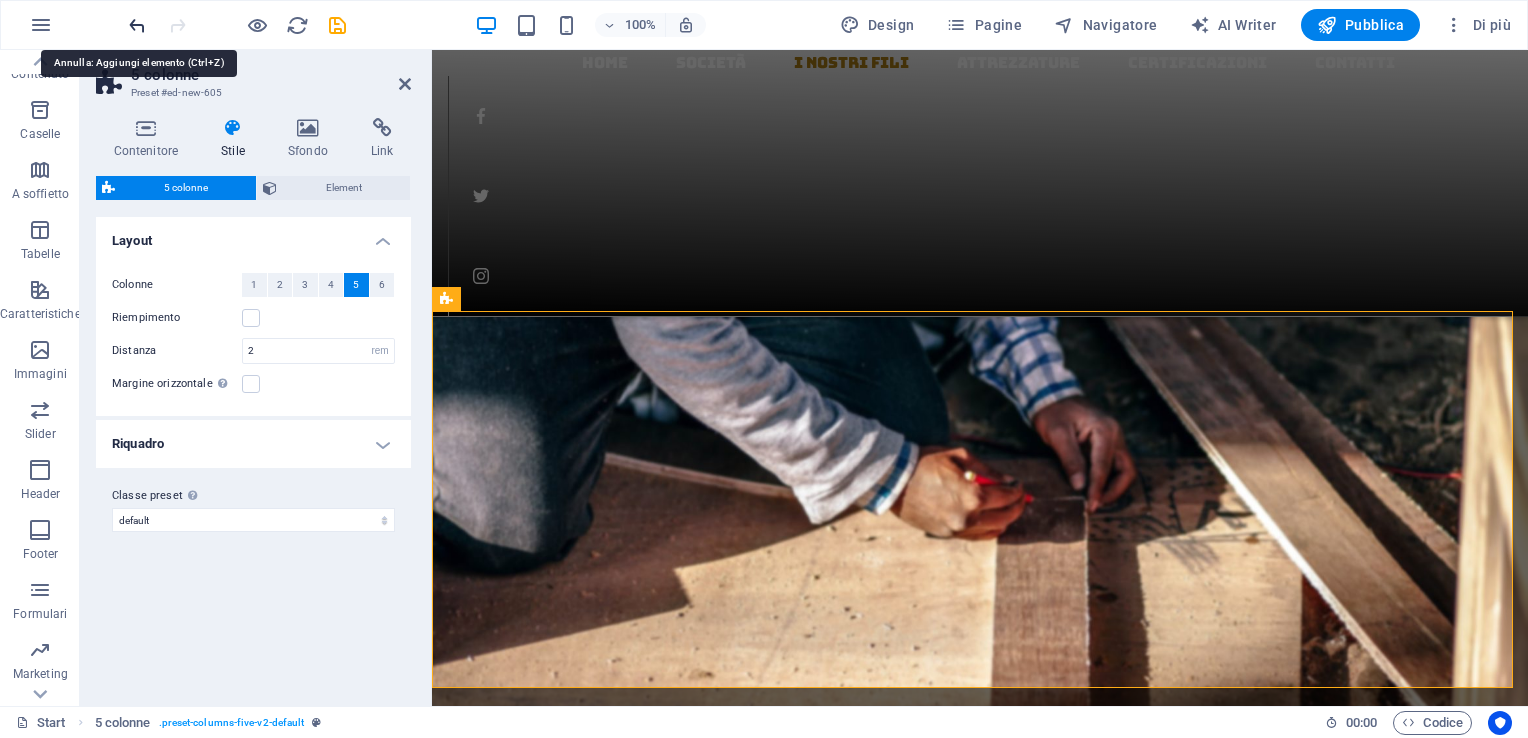 click at bounding box center [137, 25] 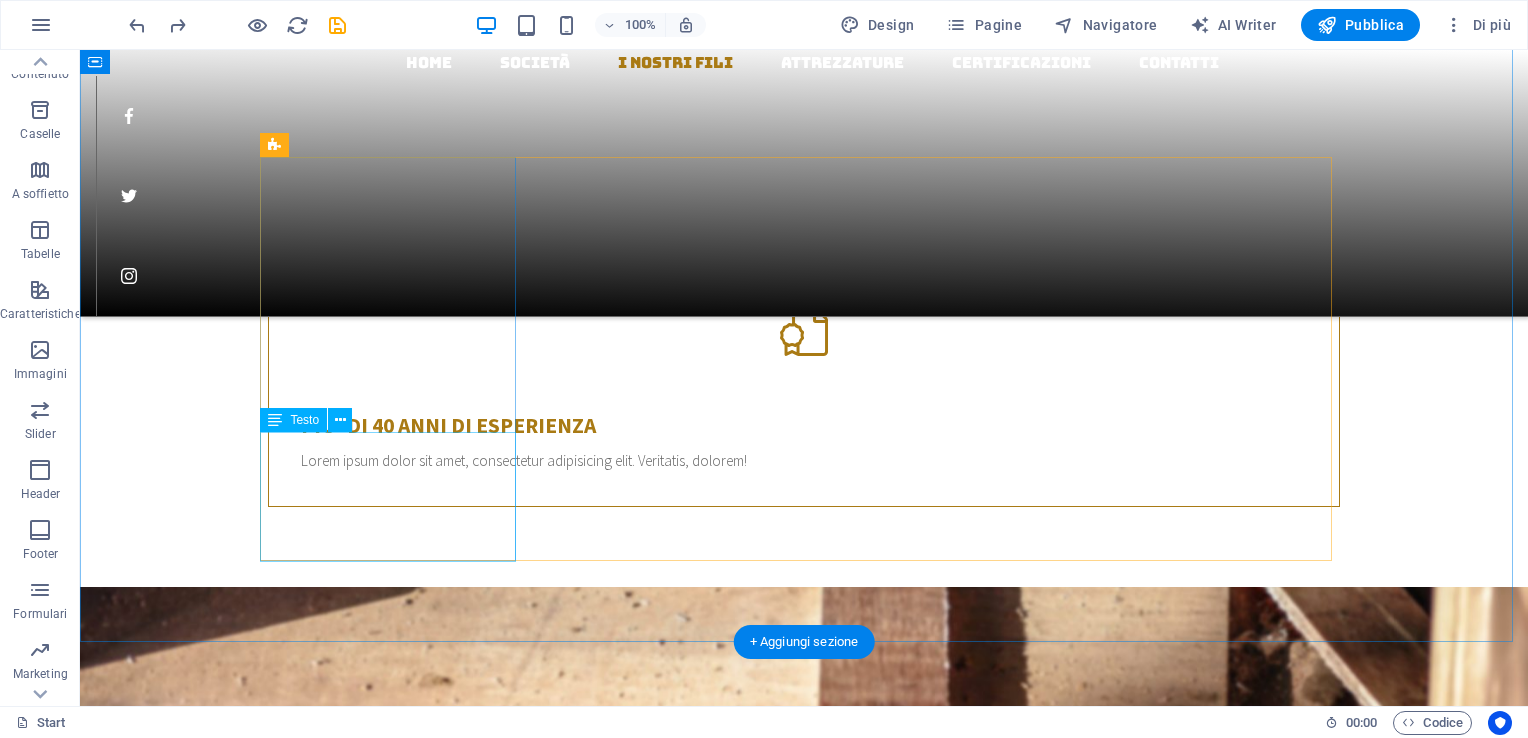 scroll, scrollTop: 1500, scrollLeft: 0, axis: vertical 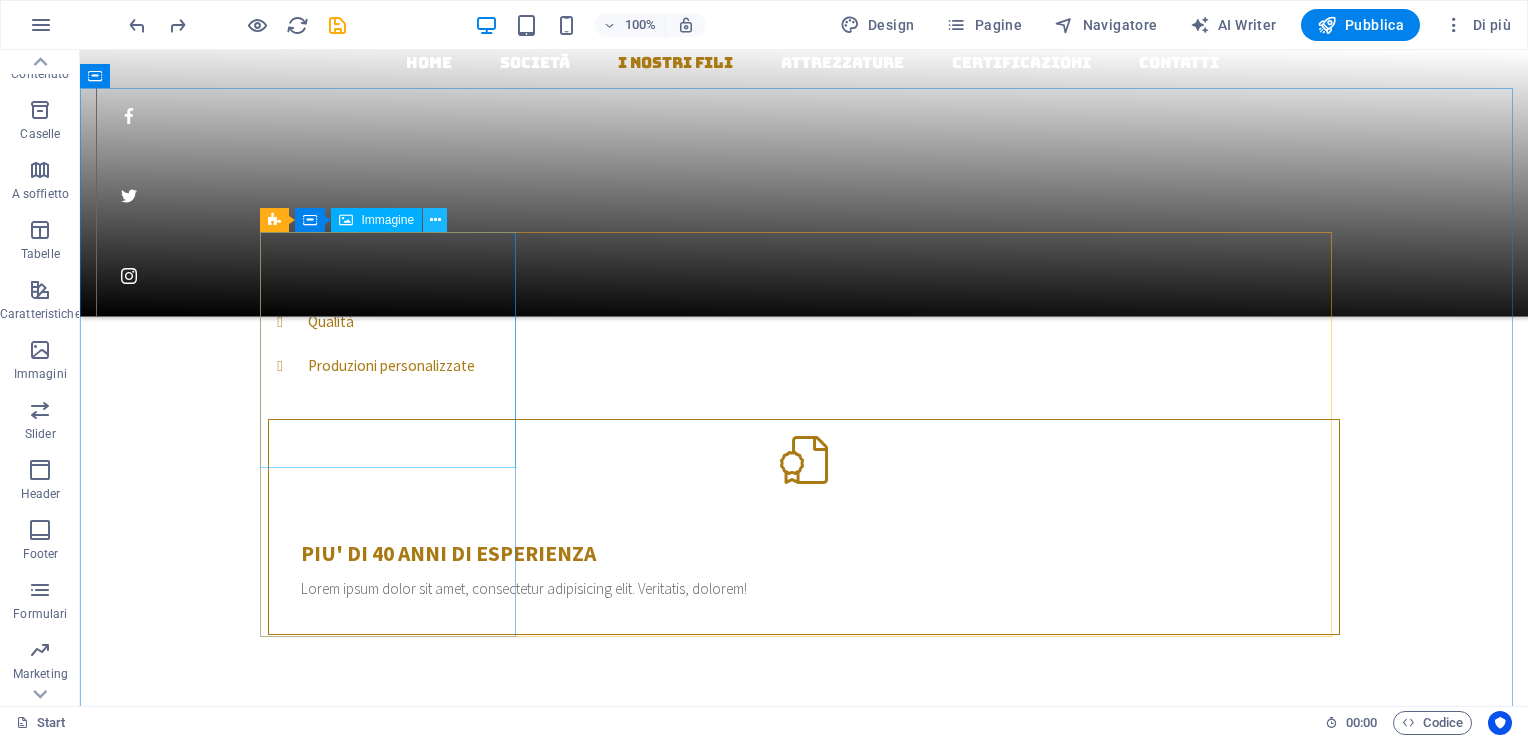 click at bounding box center [435, 220] 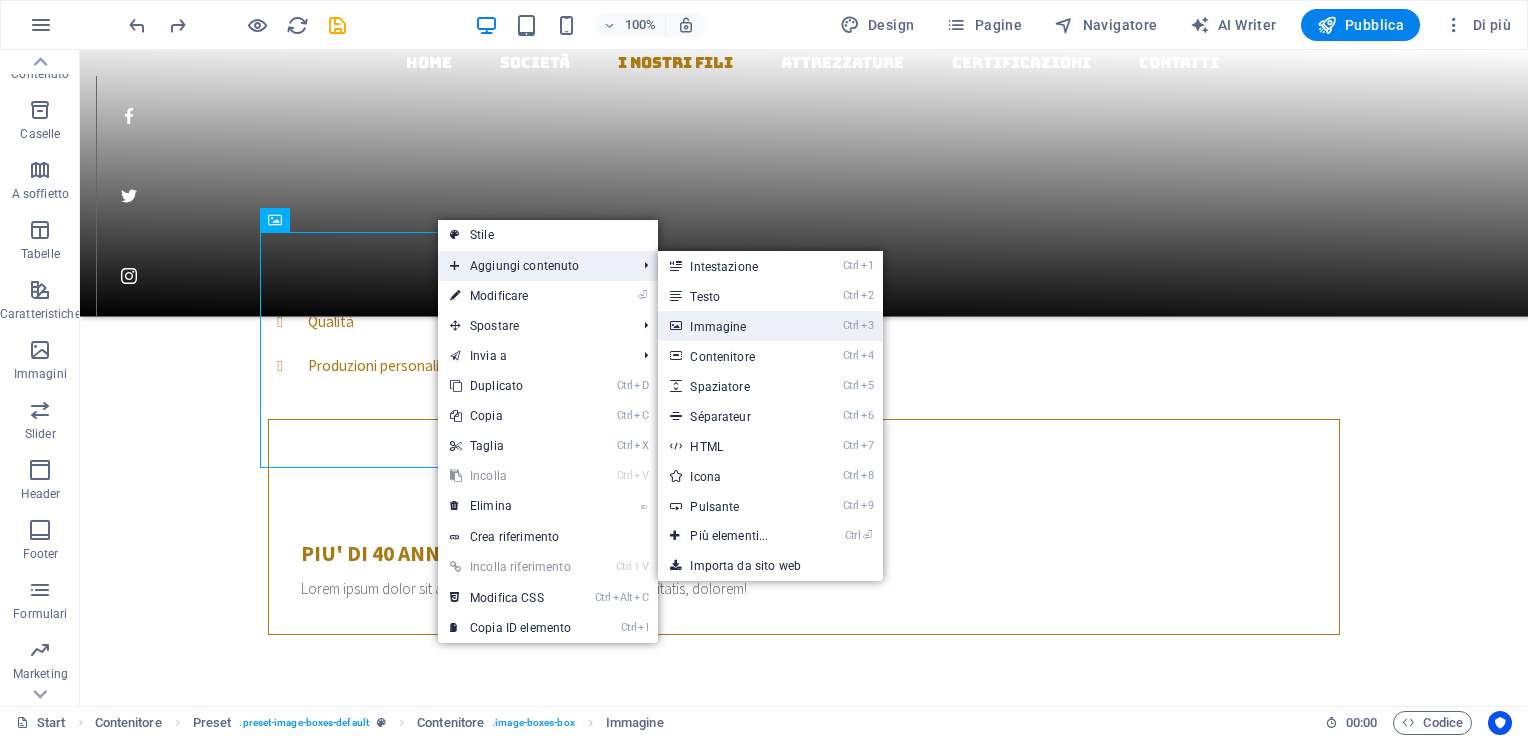 click on "Ctrl 3  Immagine" at bounding box center [733, 326] 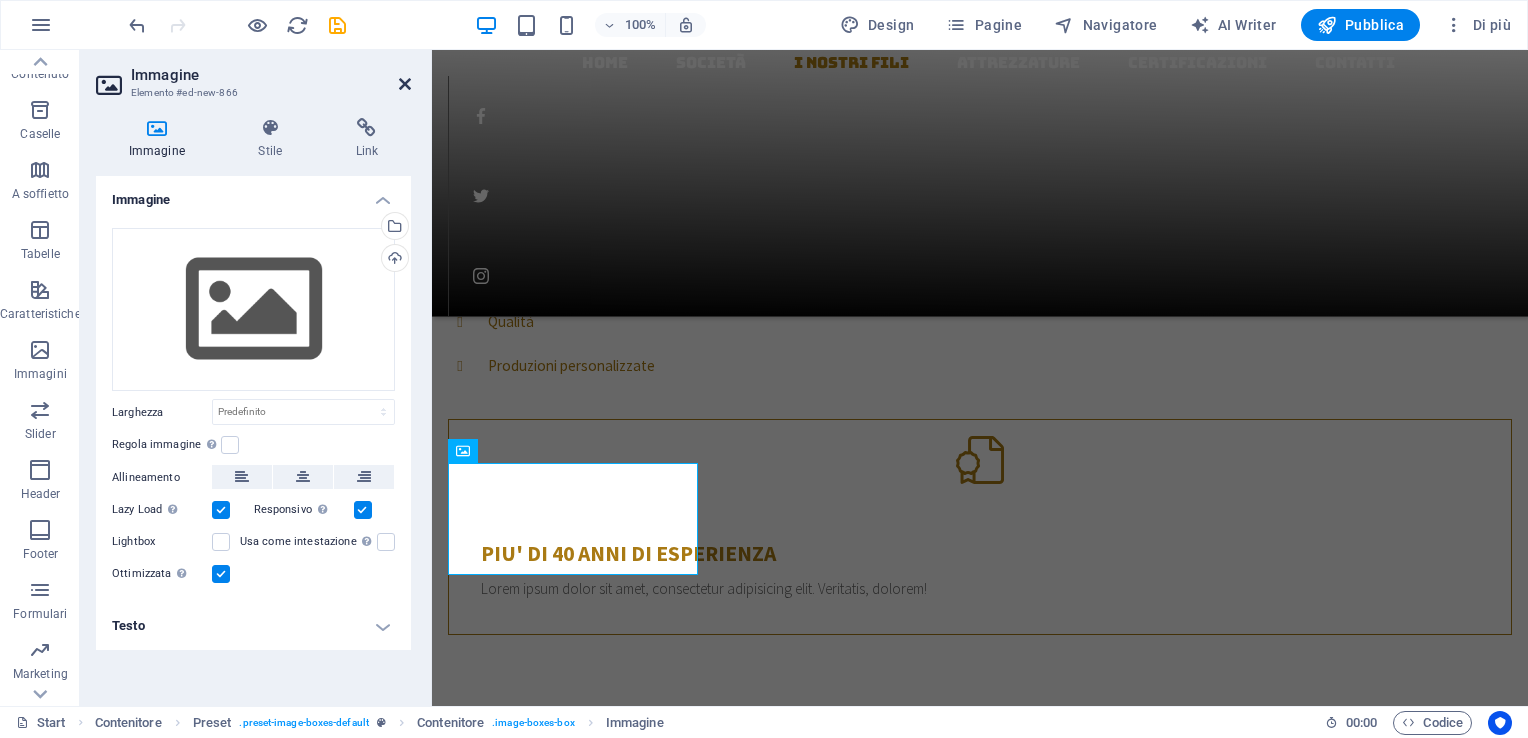 drag, startPoint x: 404, startPoint y: 78, endPoint x: 260, endPoint y: 284, distance: 251.34041 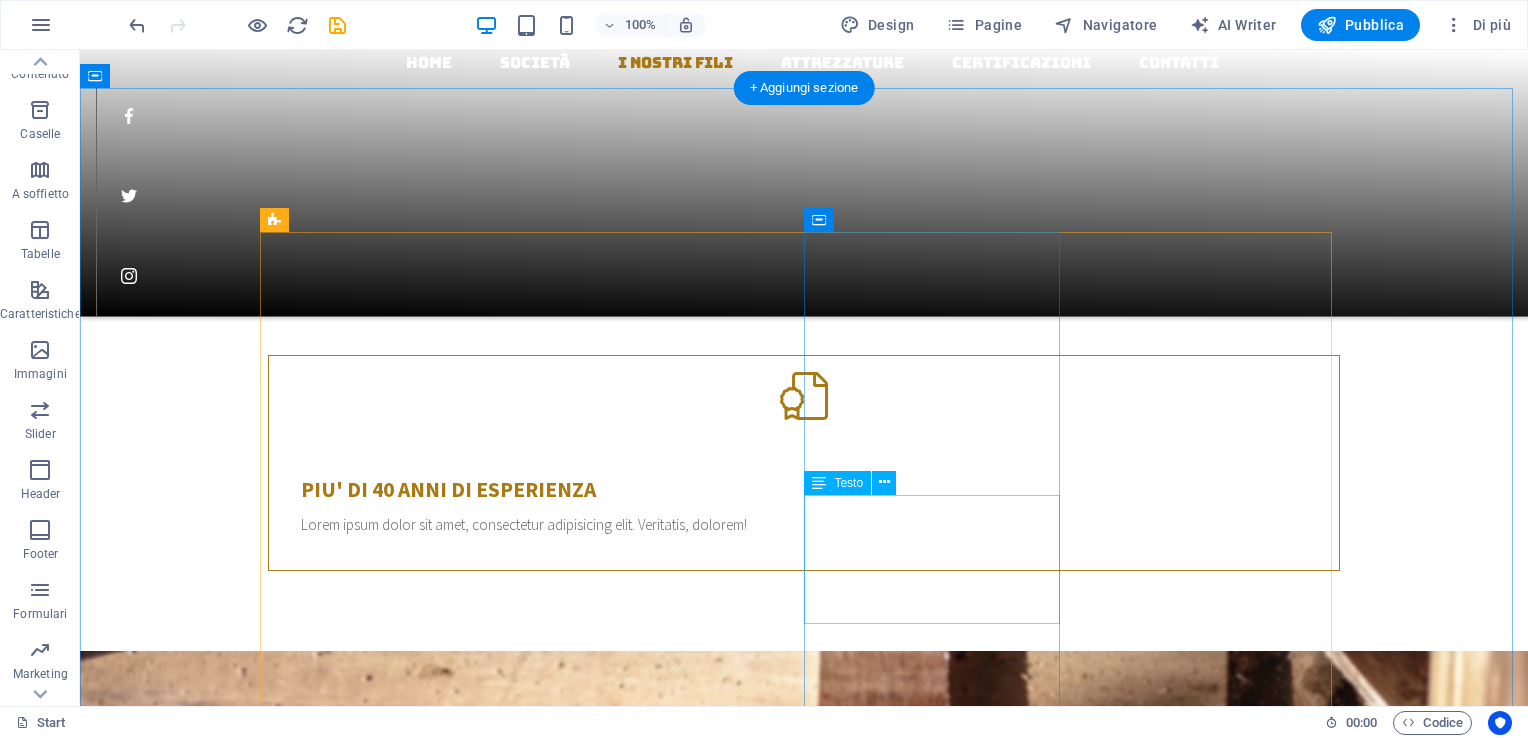 scroll, scrollTop: 1500, scrollLeft: 0, axis: vertical 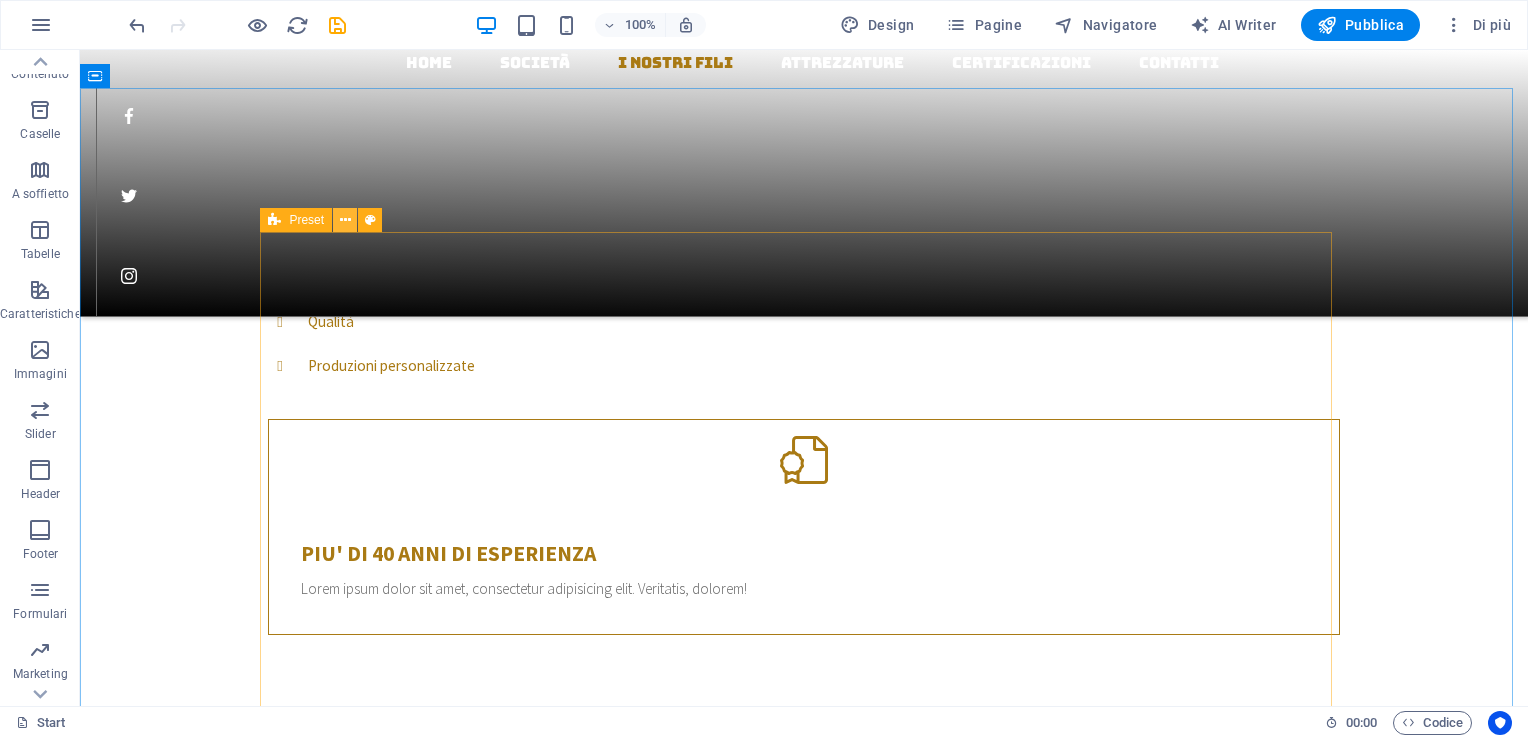 click at bounding box center (345, 220) 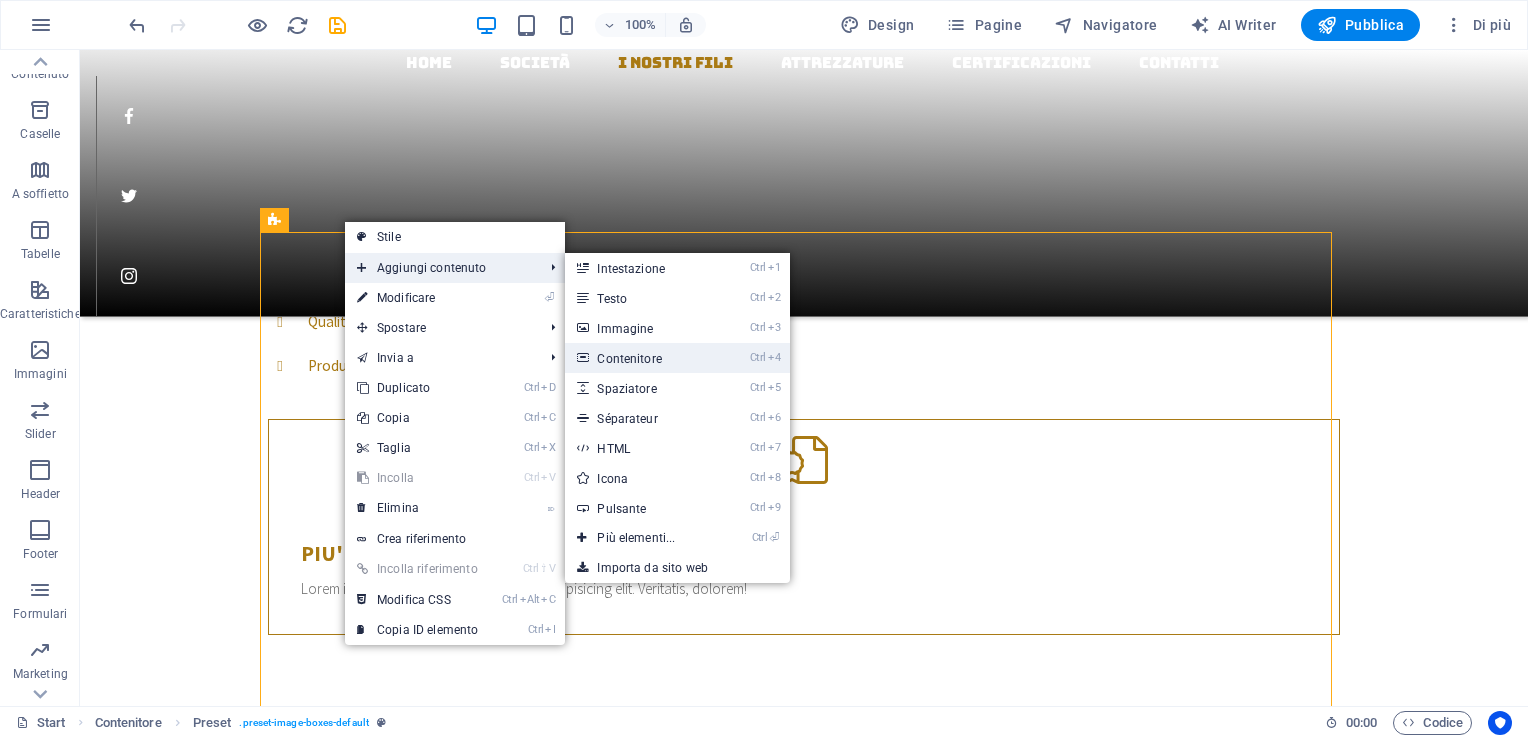 click on "Ctrl 4  Contenitore" at bounding box center (640, 358) 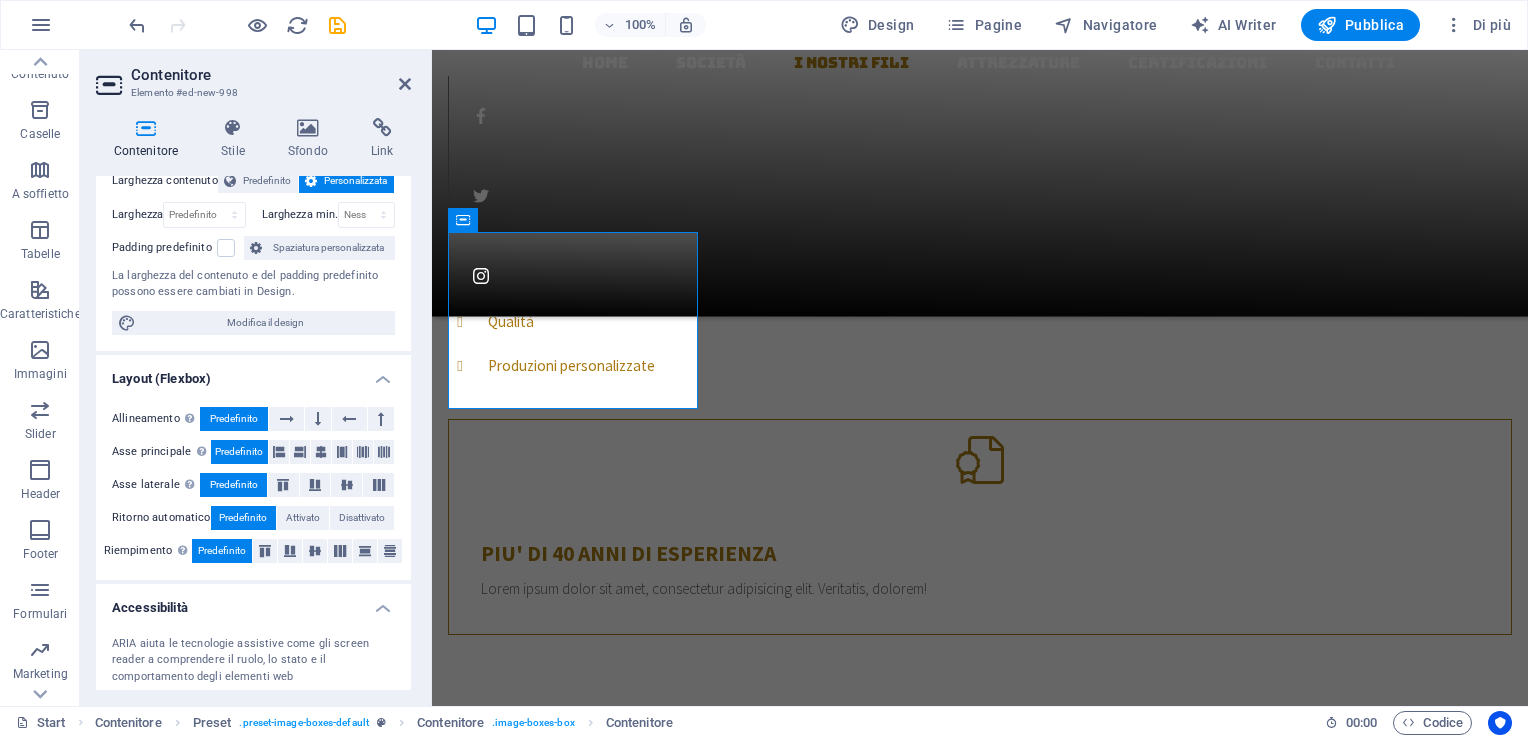 scroll, scrollTop: 292, scrollLeft: 0, axis: vertical 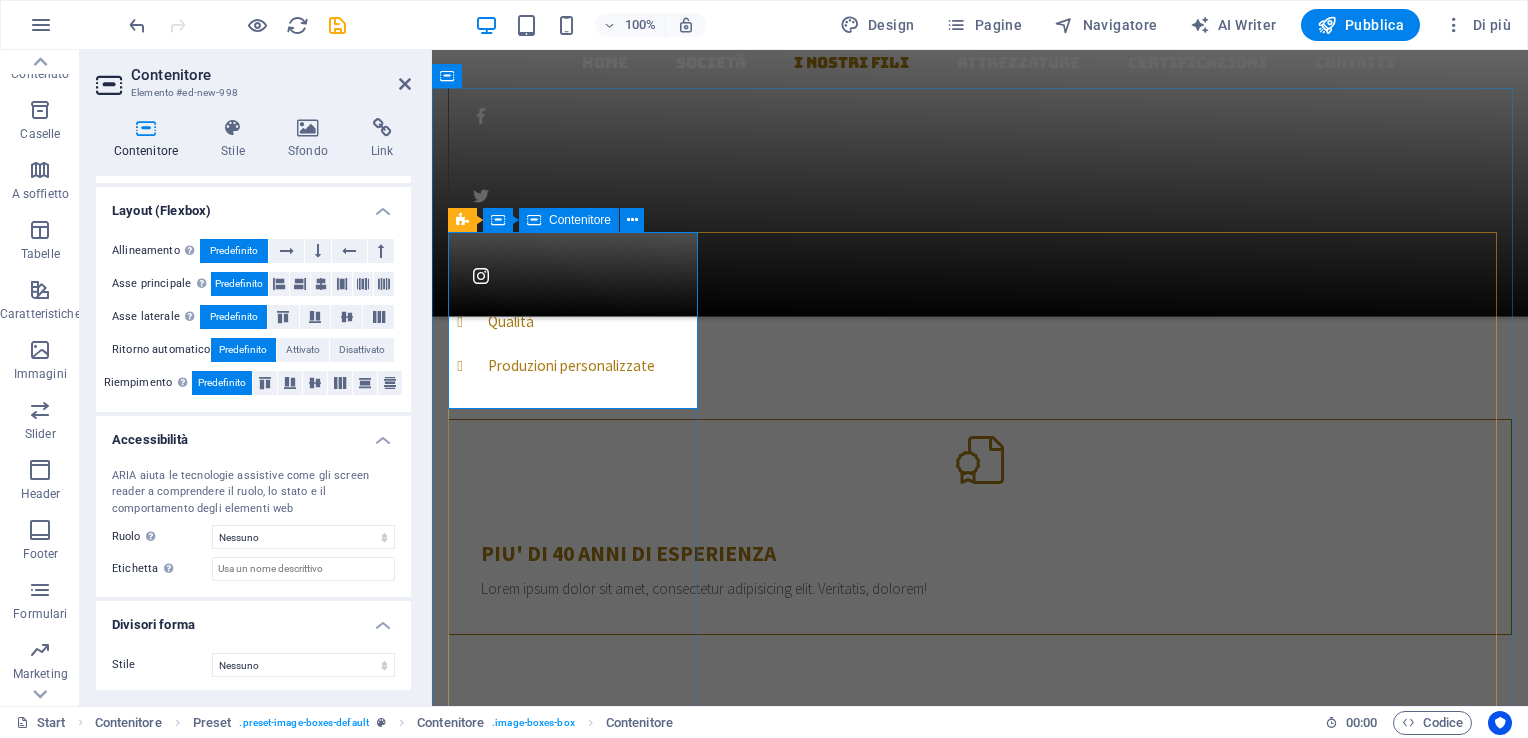 click on "Rilascia qui il contenuto oppure  Aggiungi elementi  Incolla appunti" at bounding box center (980, 1830) 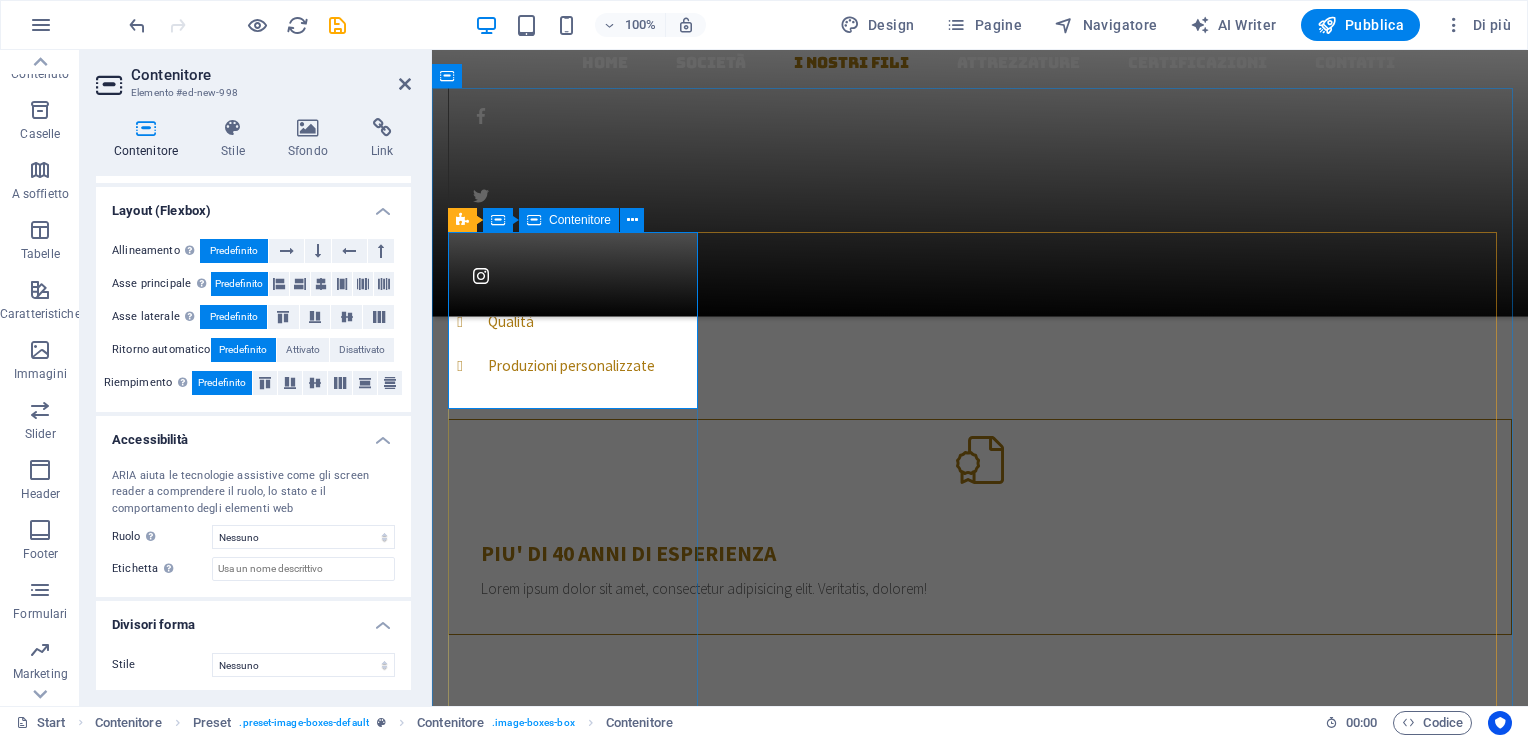 drag, startPoint x: 593, startPoint y: 270, endPoint x: 608, endPoint y: 265, distance: 15.811388 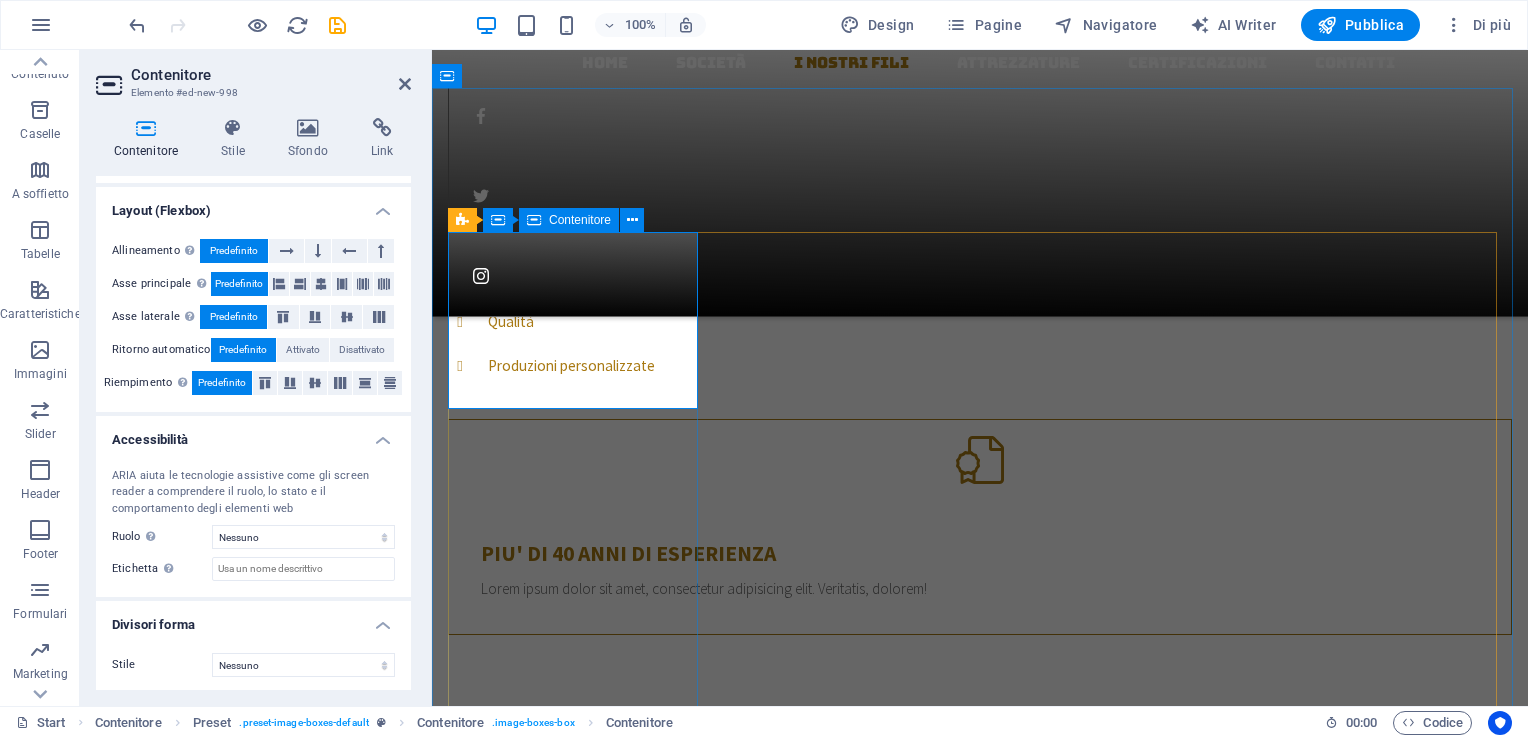 click on "Rilascia qui il contenuto oppure  Aggiungi elementi  Incolla appunti" at bounding box center (980, 1830) 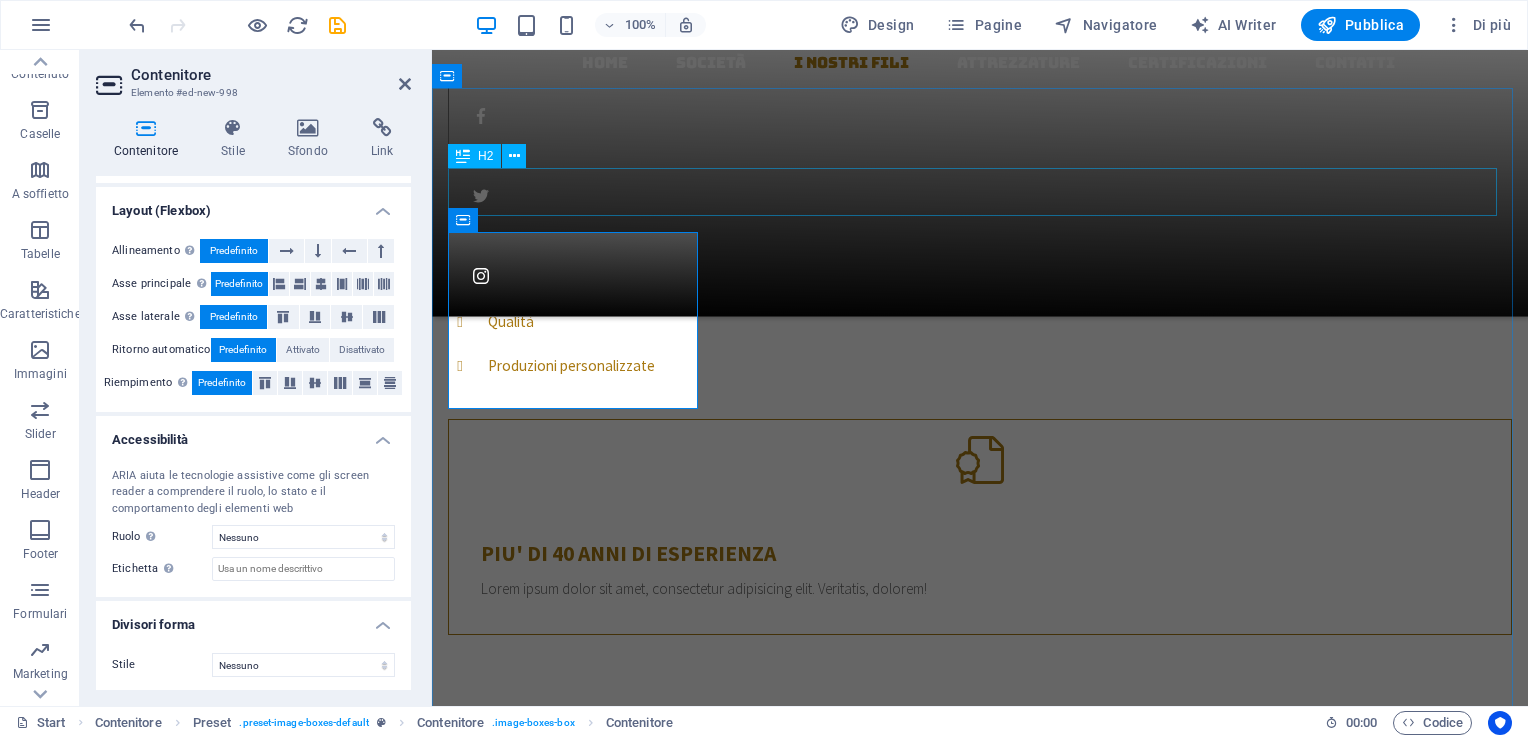 click on "I NOSTRI FILI" at bounding box center [980, 1719] 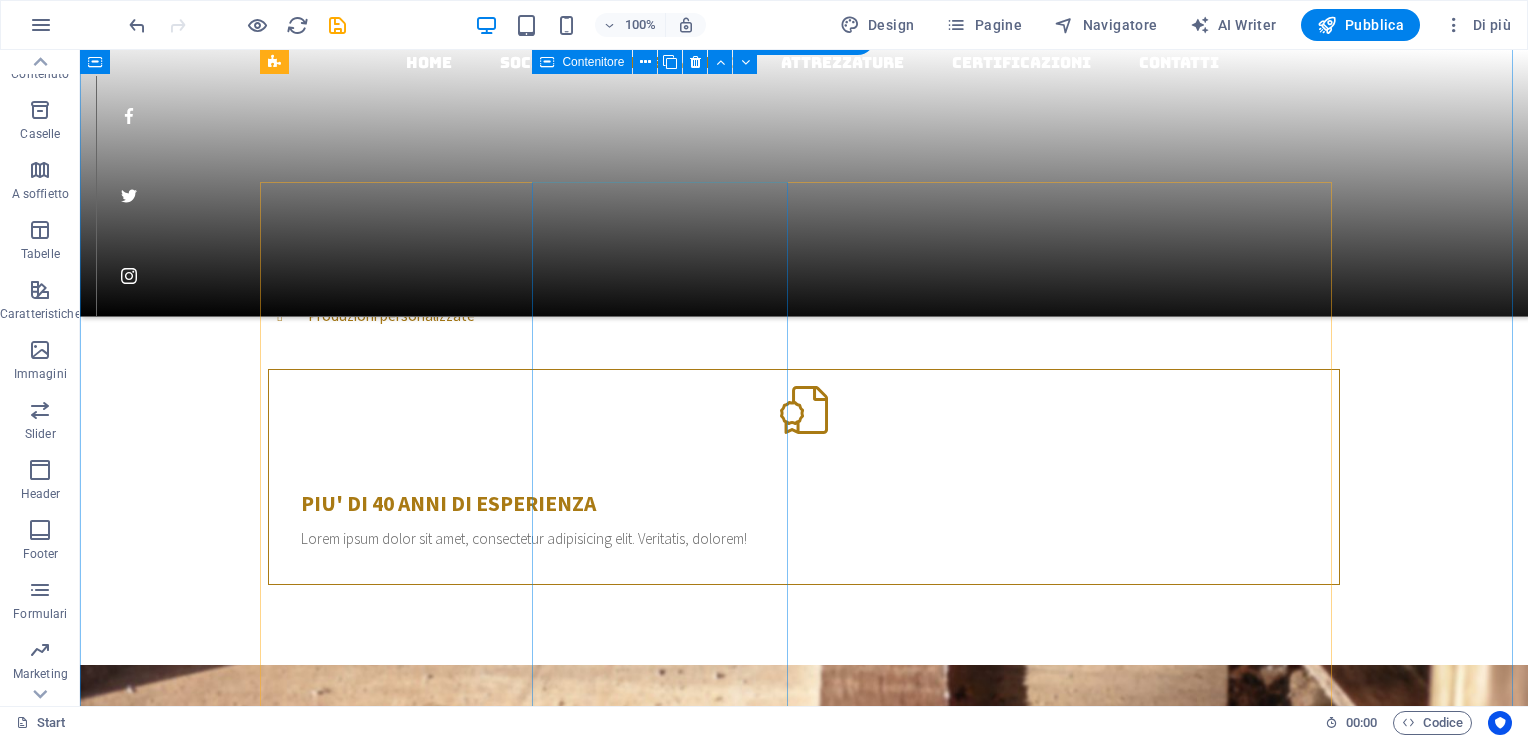 scroll, scrollTop: 1400, scrollLeft: 0, axis: vertical 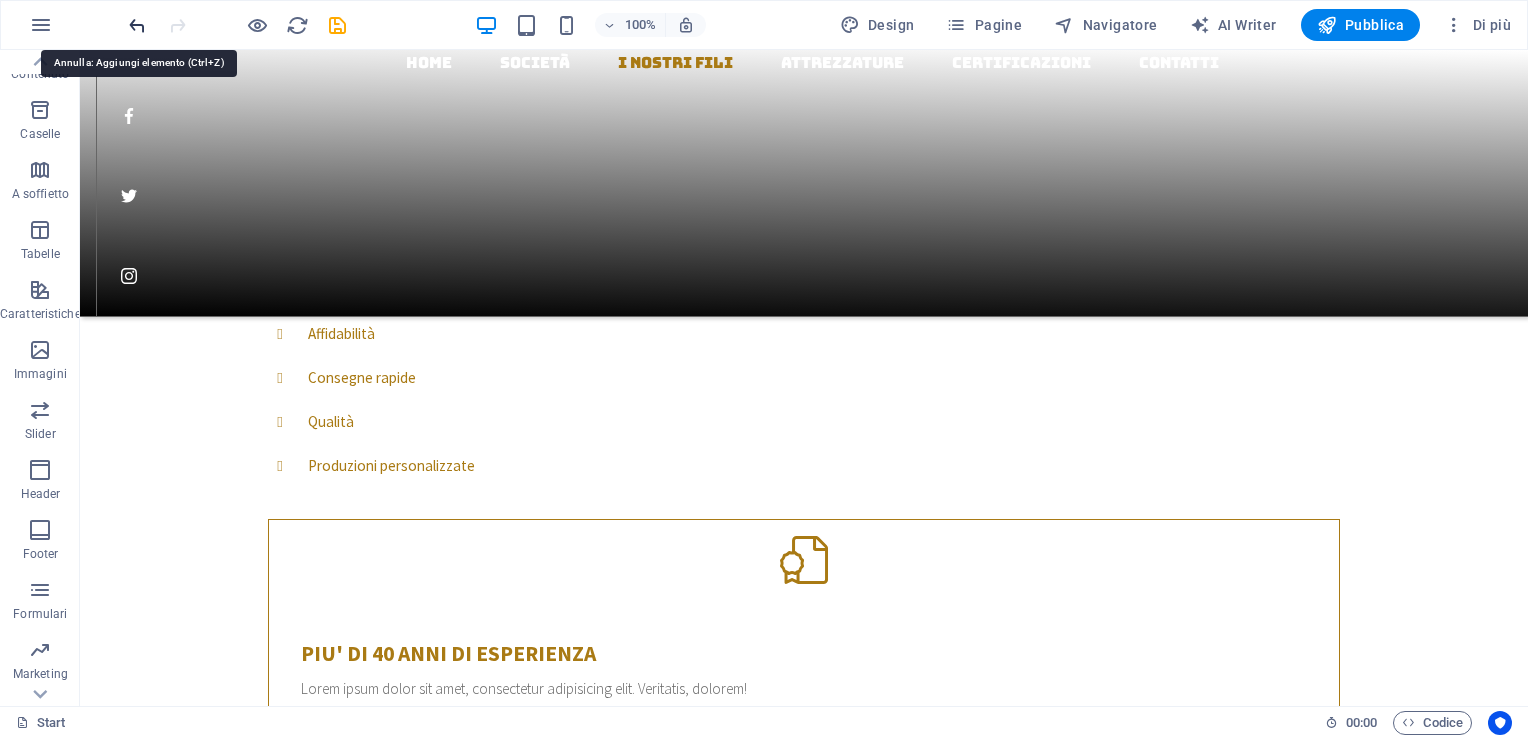 click at bounding box center [137, 25] 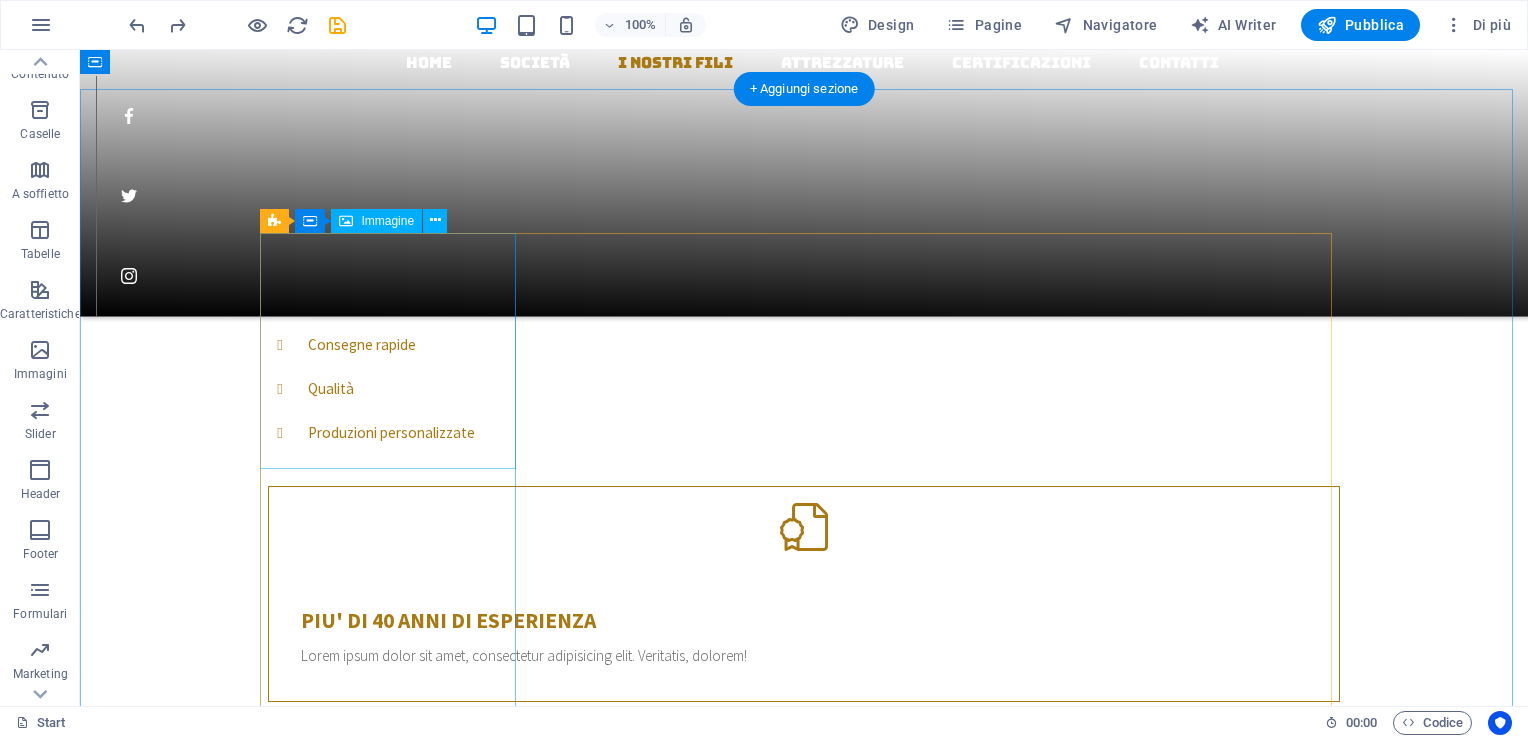 scroll, scrollTop: 1400, scrollLeft: 0, axis: vertical 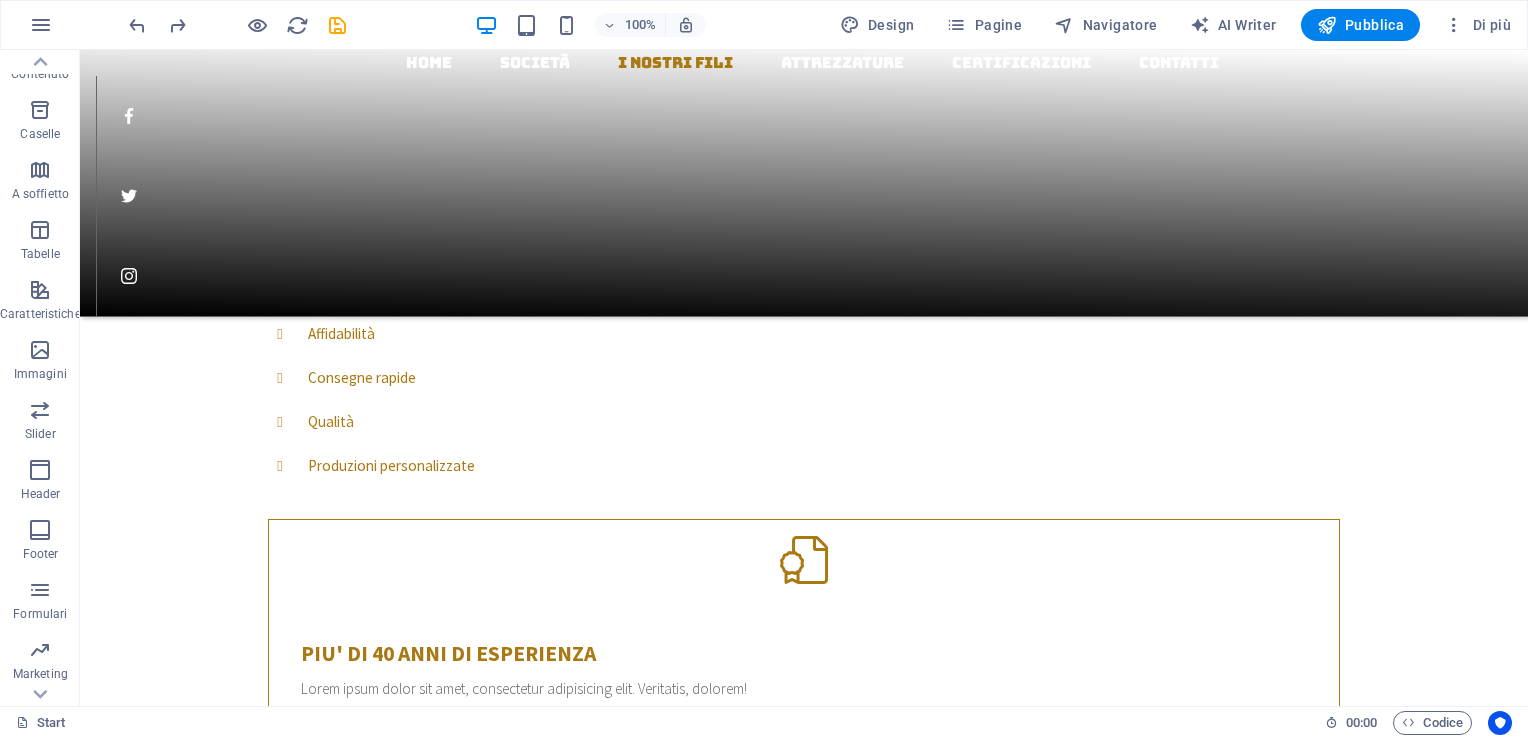 click at bounding box center (237, 25) 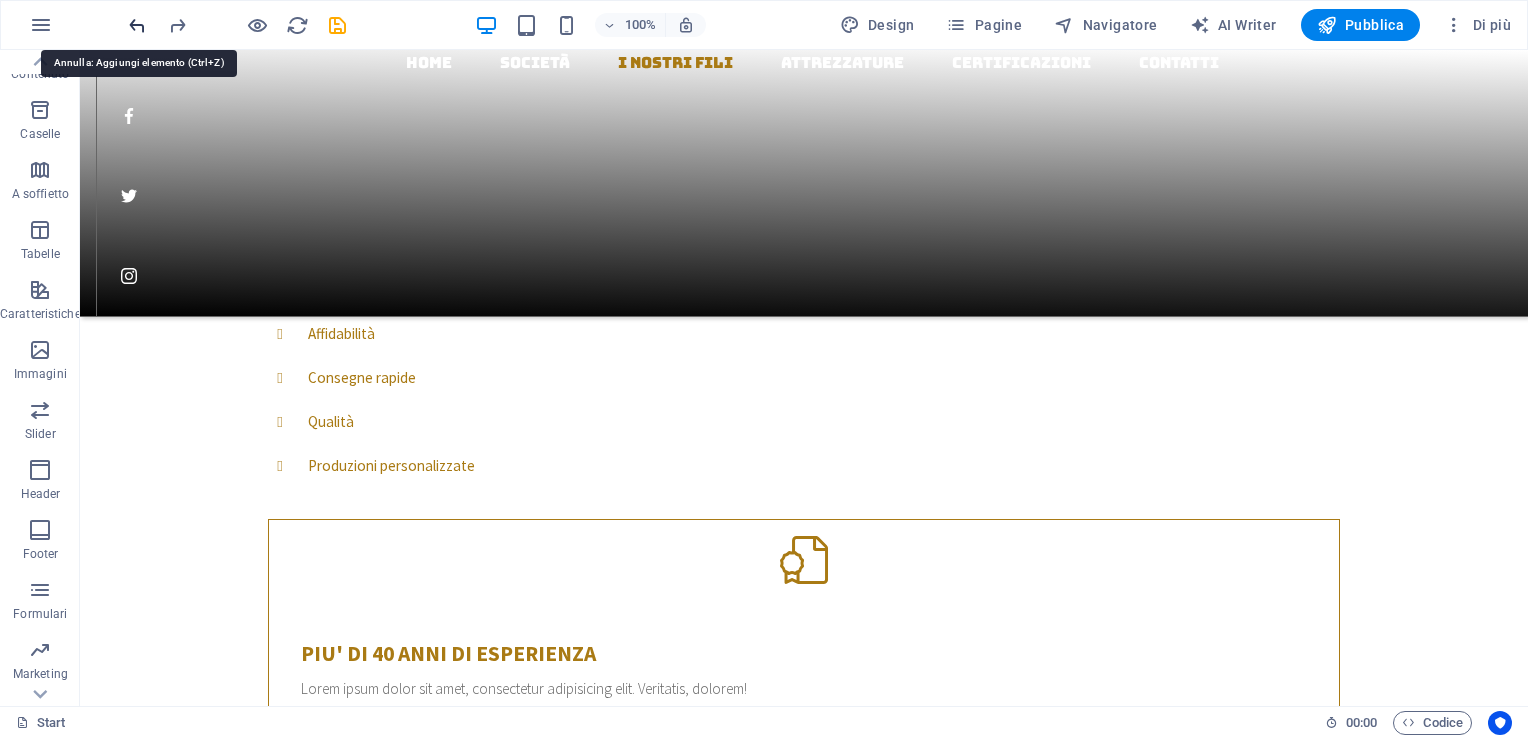 click at bounding box center (137, 25) 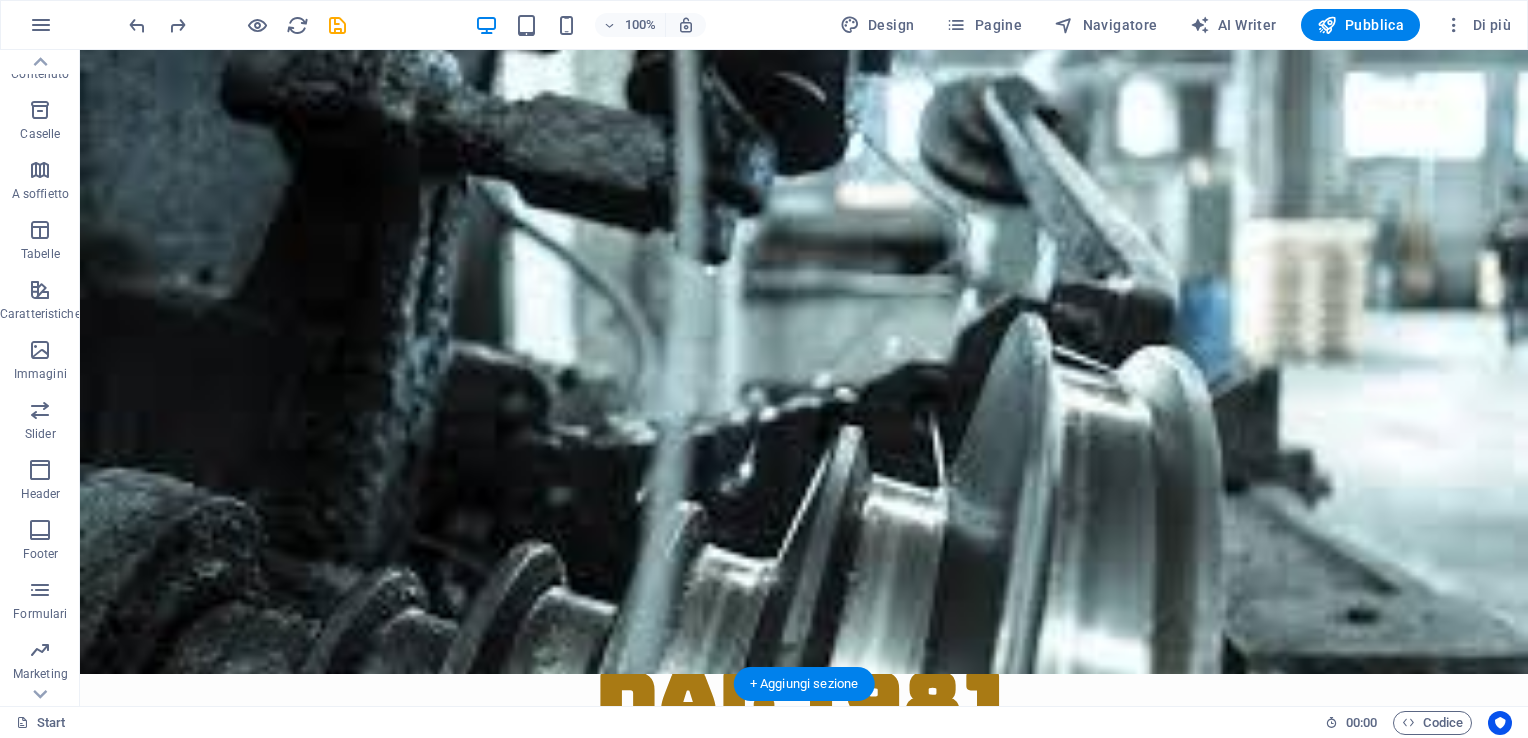 scroll, scrollTop: 0, scrollLeft: 0, axis: both 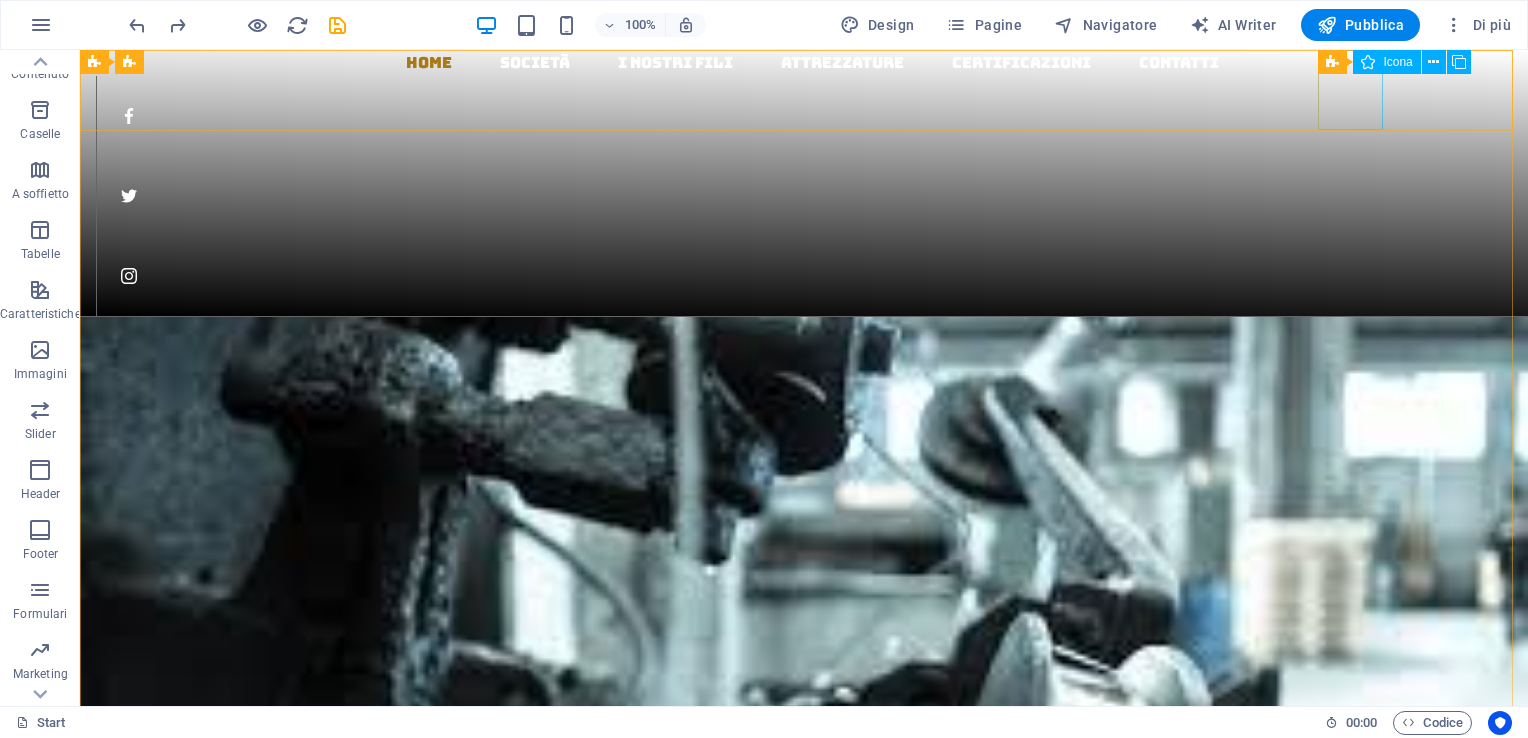click on "Icona" at bounding box center (1386, 62) 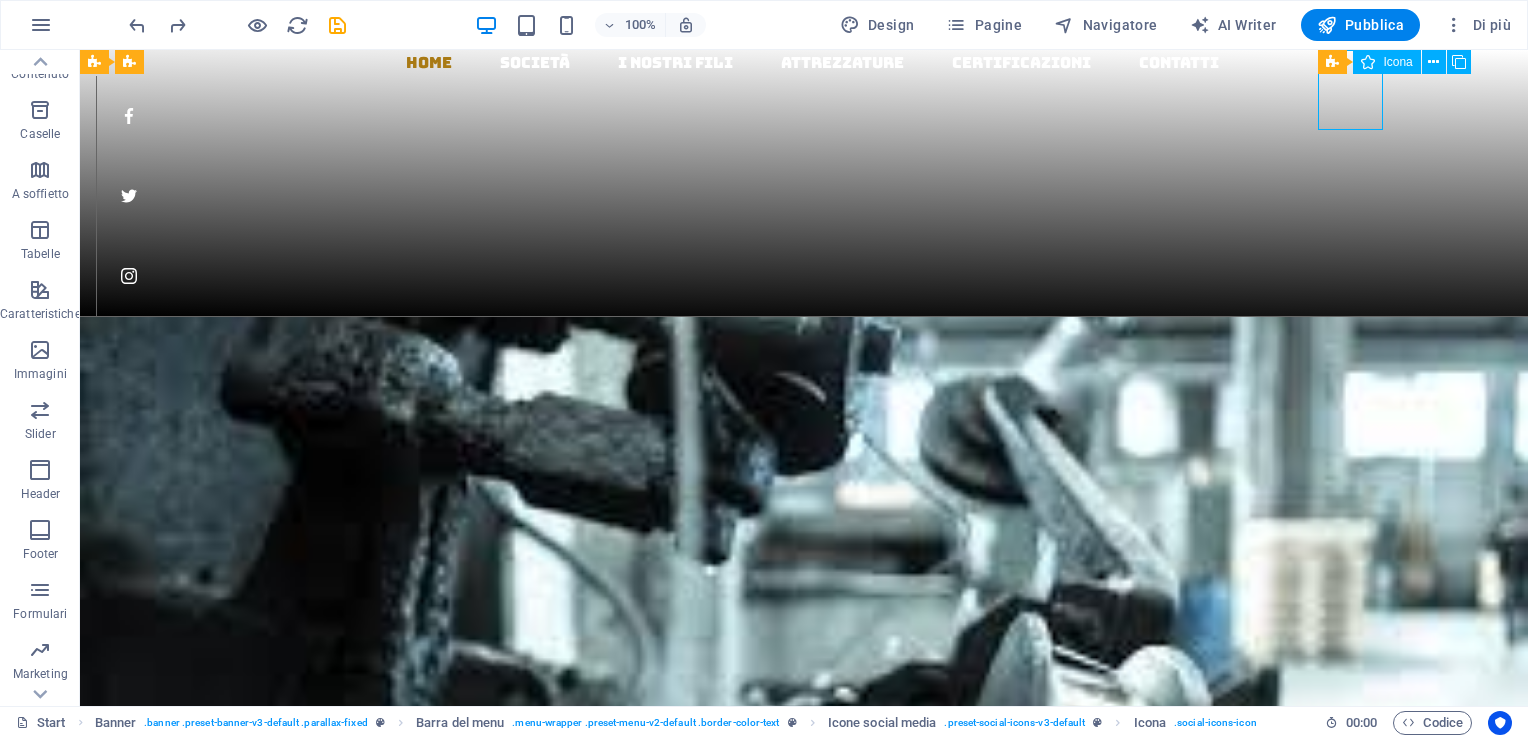 click on "Icona" at bounding box center (1386, 62) 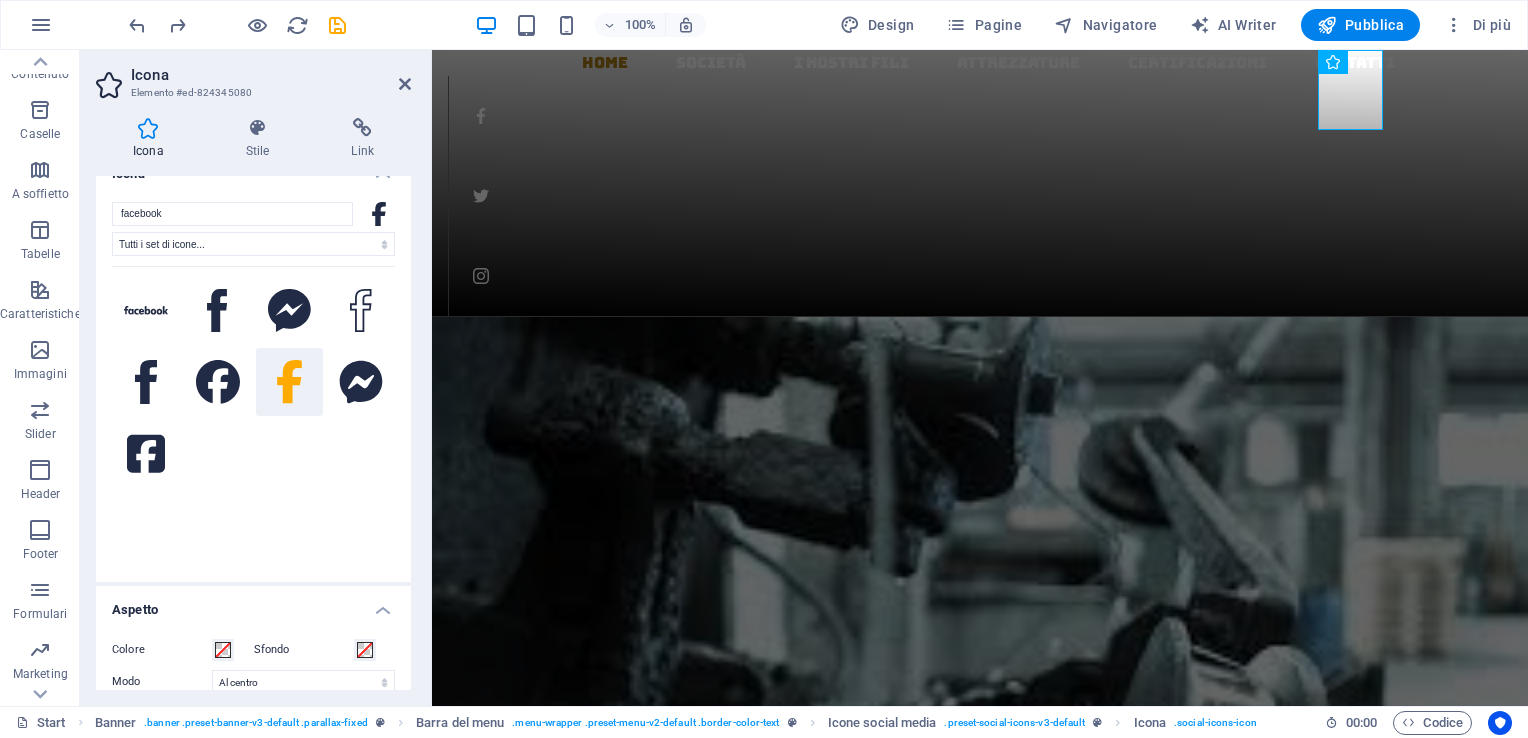 scroll, scrollTop: 0, scrollLeft: 0, axis: both 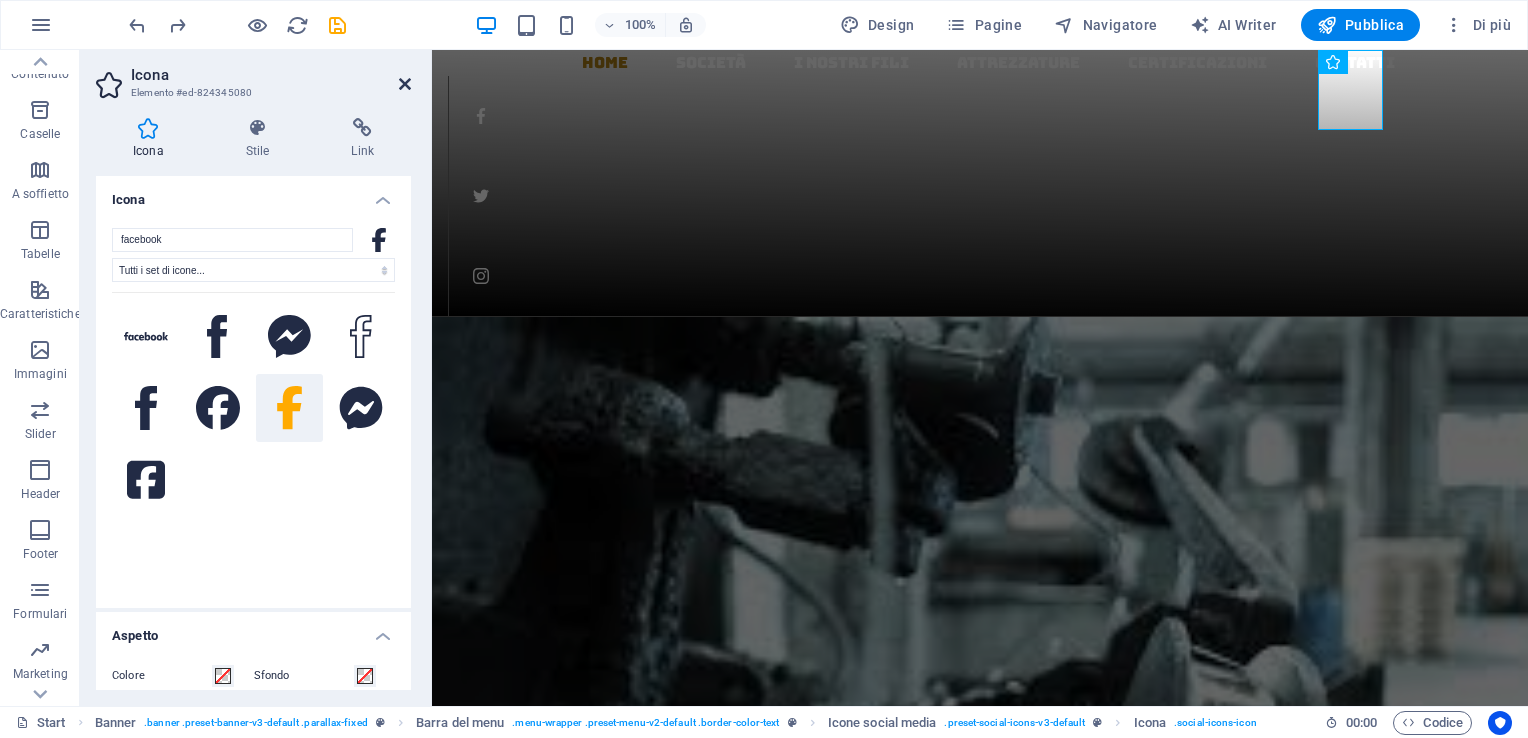 click at bounding box center [405, 84] 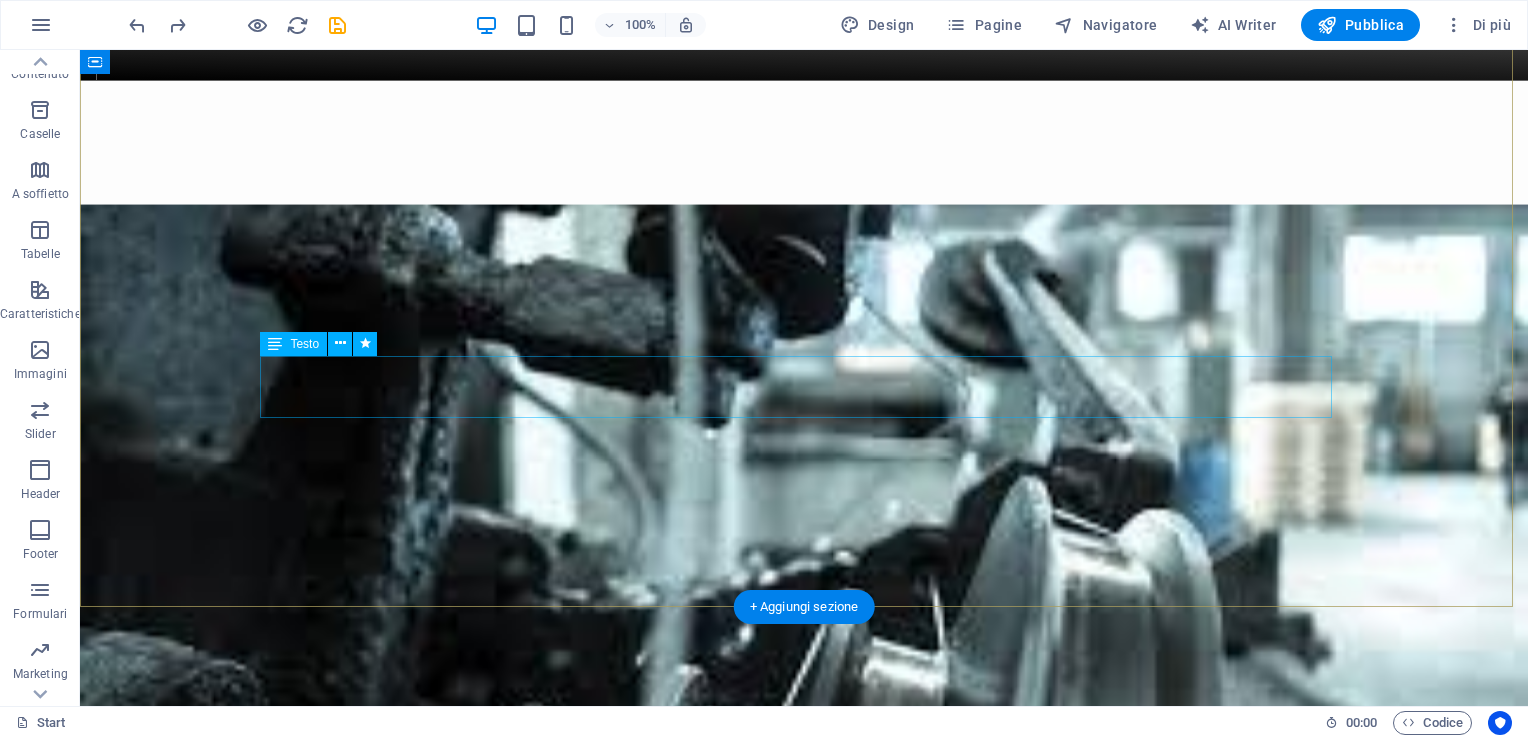 scroll, scrollTop: 100, scrollLeft: 0, axis: vertical 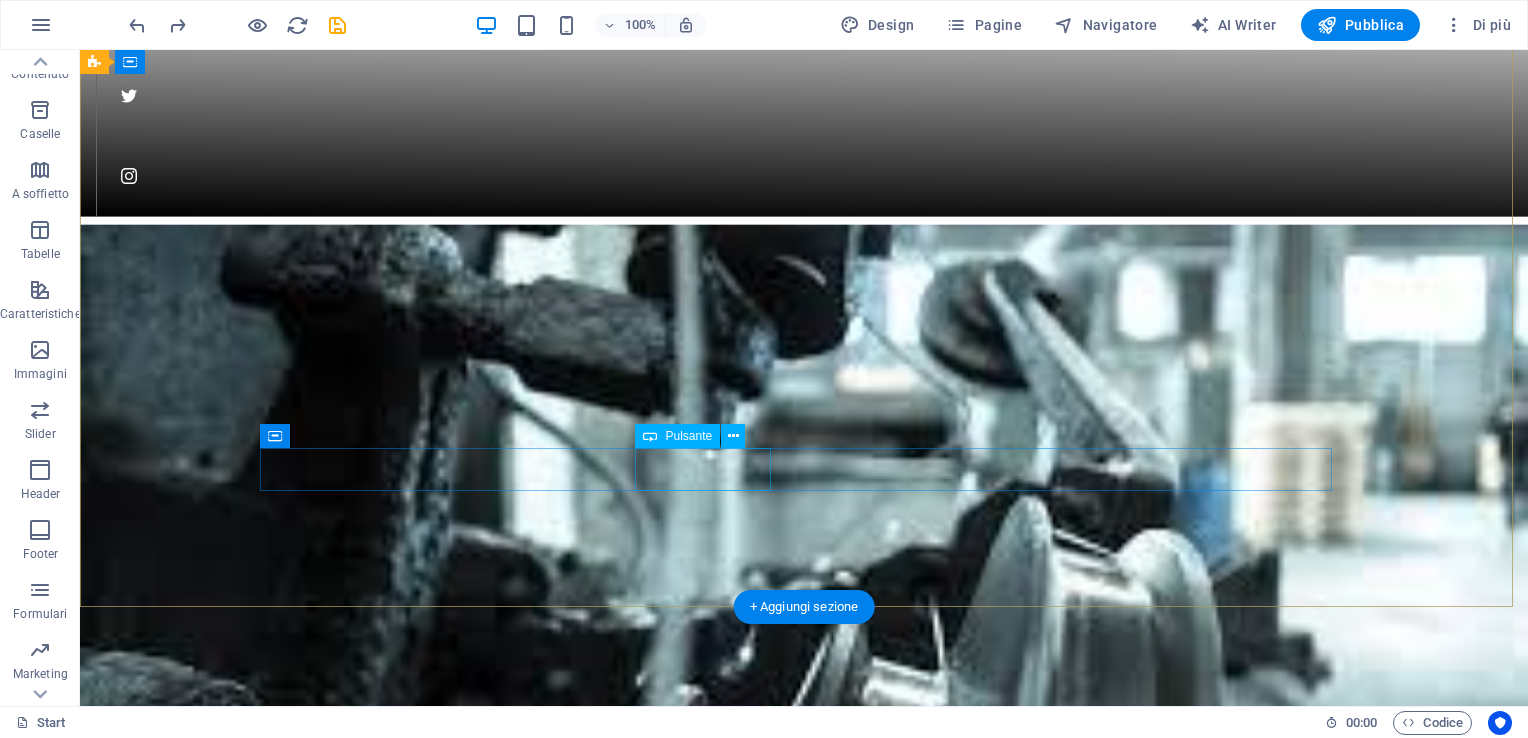 click on "About us" at bounding box center [804, 1230] 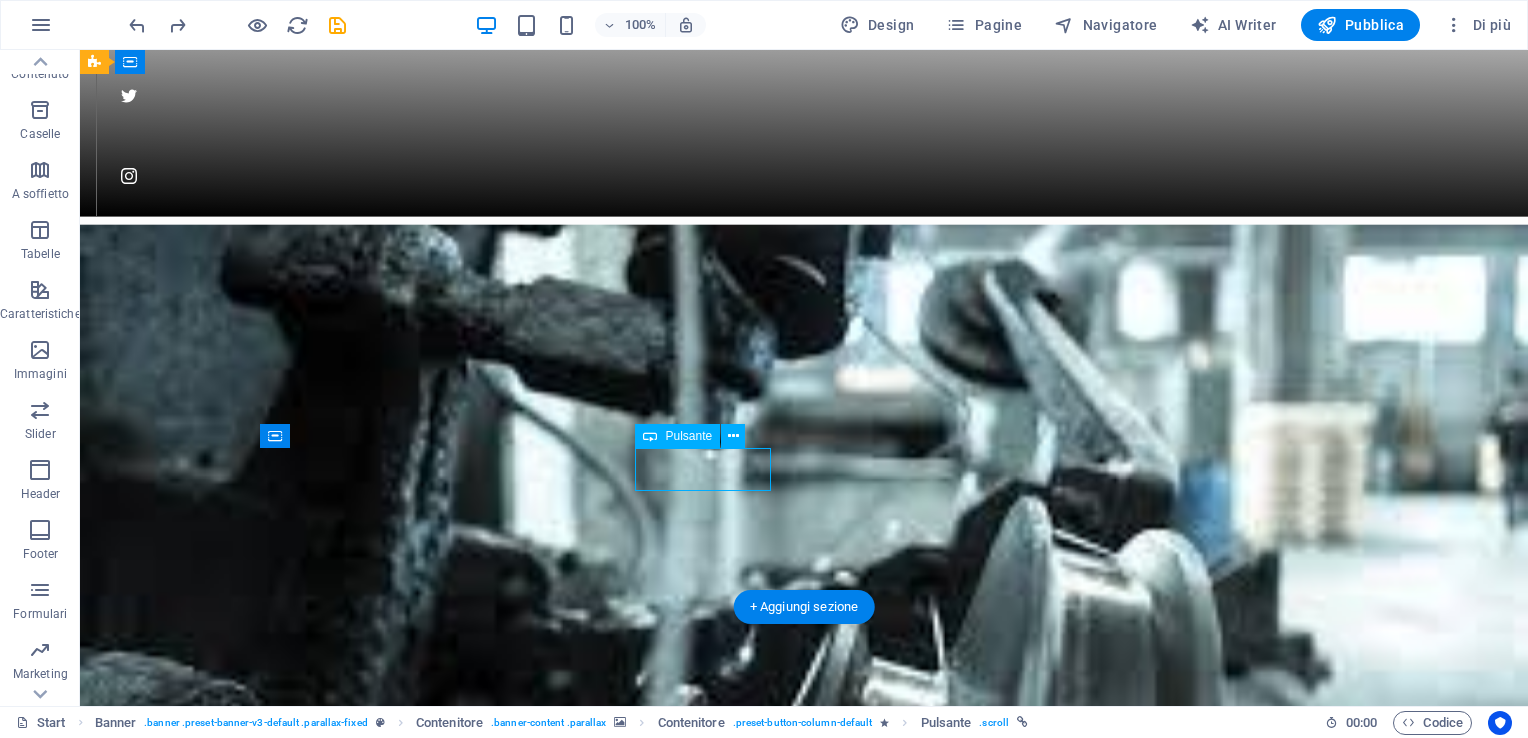 click on "About us" at bounding box center (804, 1230) 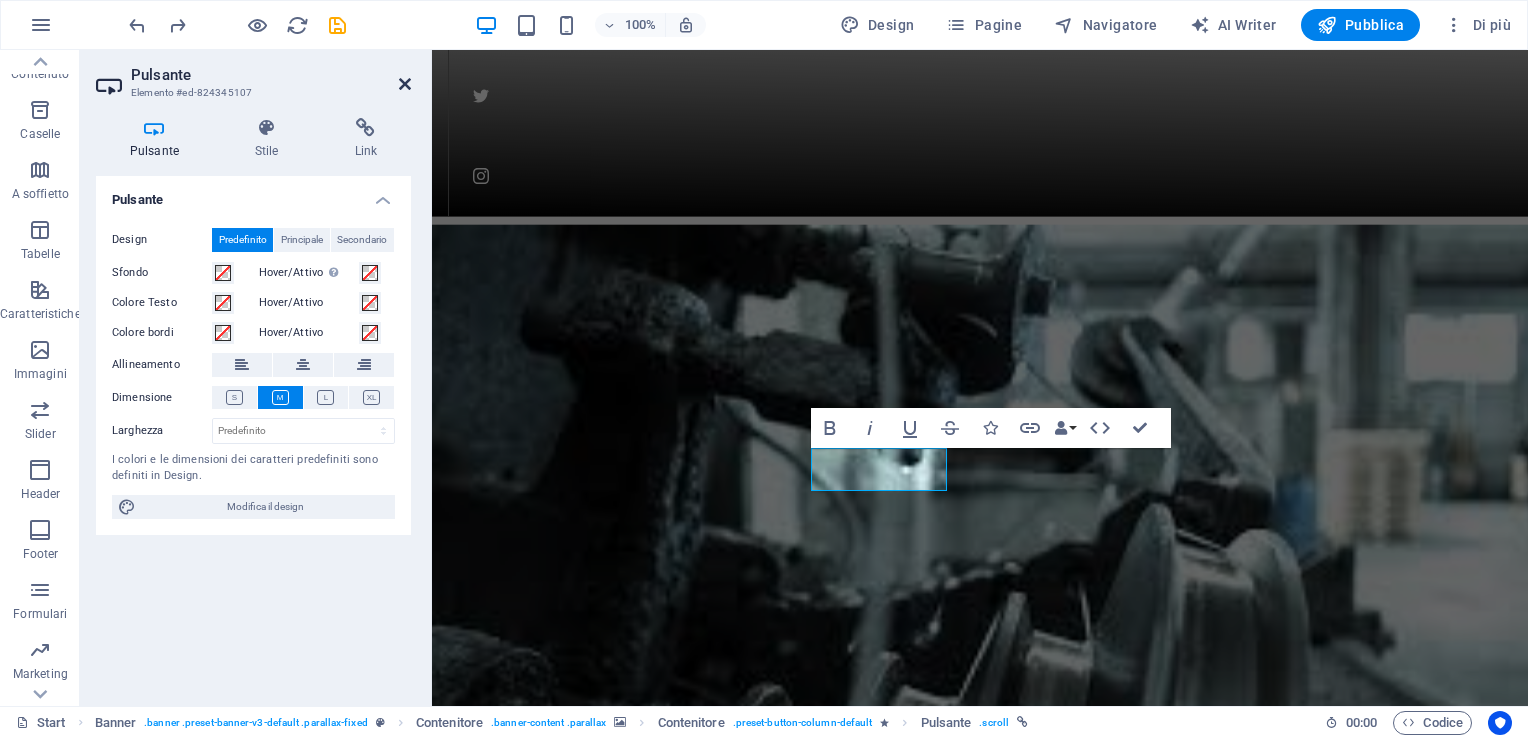 drag, startPoint x: 404, startPoint y: 75, endPoint x: 322, endPoint y: 25, distance: 96.04166 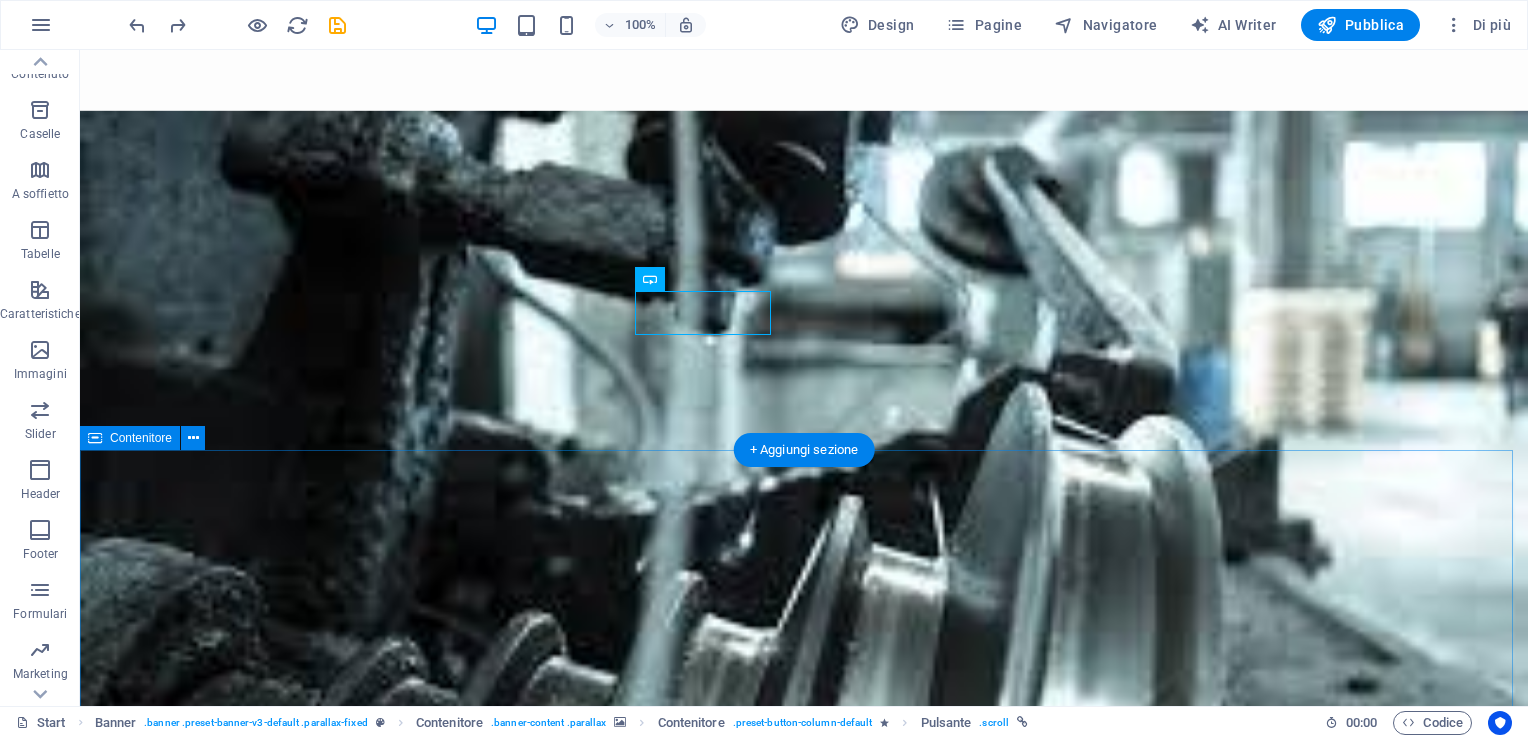 scroll, scrollTop: 500, scrollLeft: 0, axis: vertical 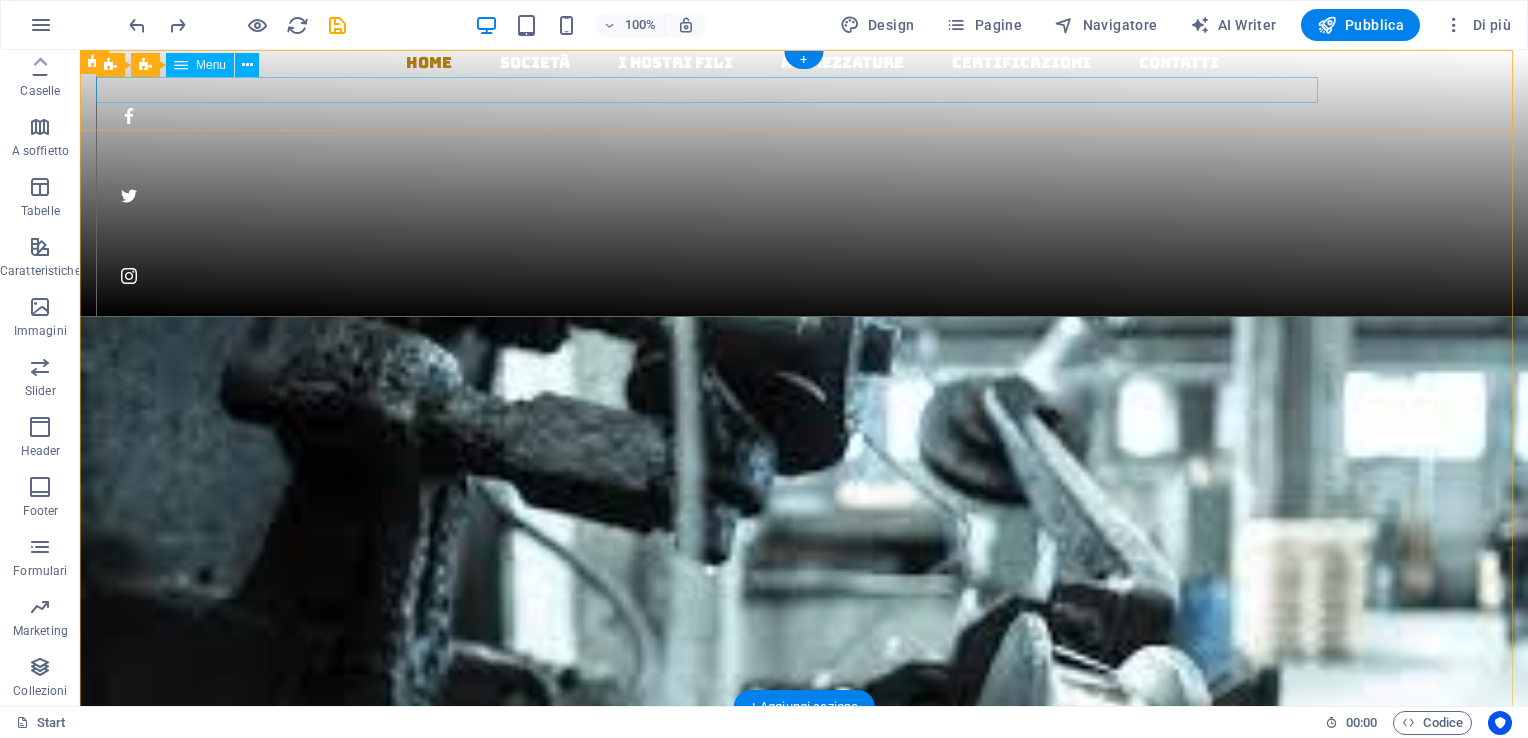 click on "Home Società i nostri fili Attrezzature Certificazioni Contatti" at bounding box center [812, 63] 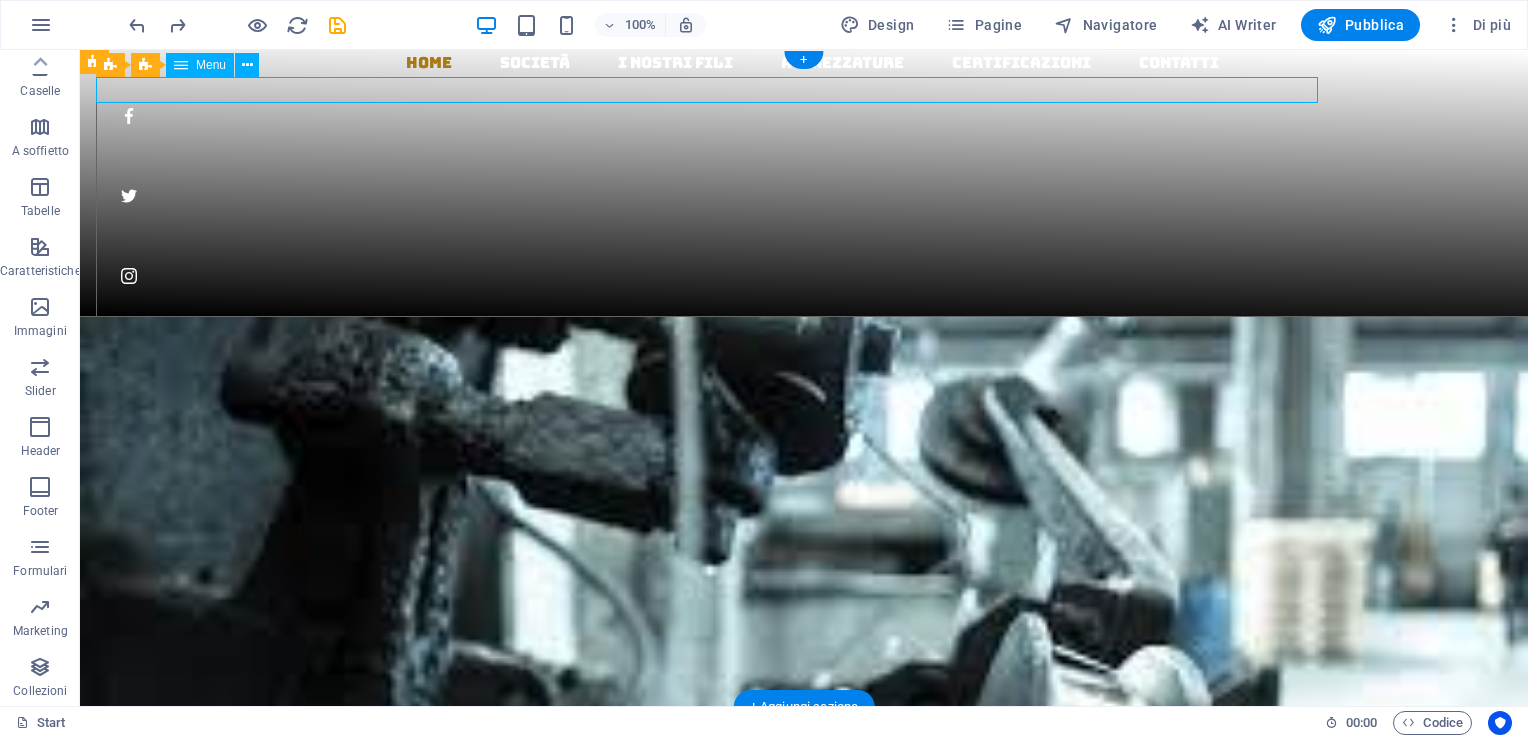 click on "Home Società i nostri fili Attrezzature Certificazioni Contatti" at bounding box center (812, 63) 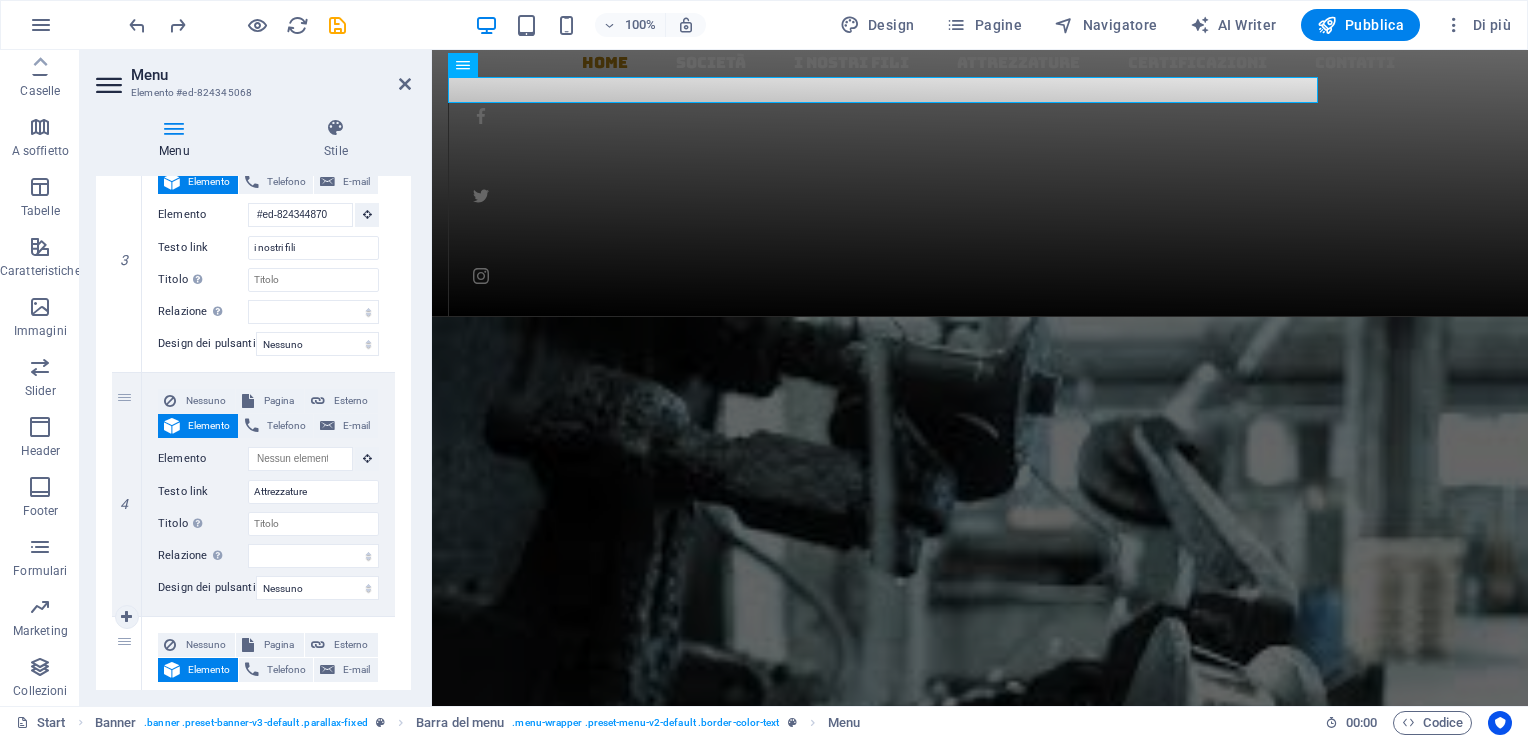 scroll, scrollTop: 700, scrollLeft: 0, axis: vertical 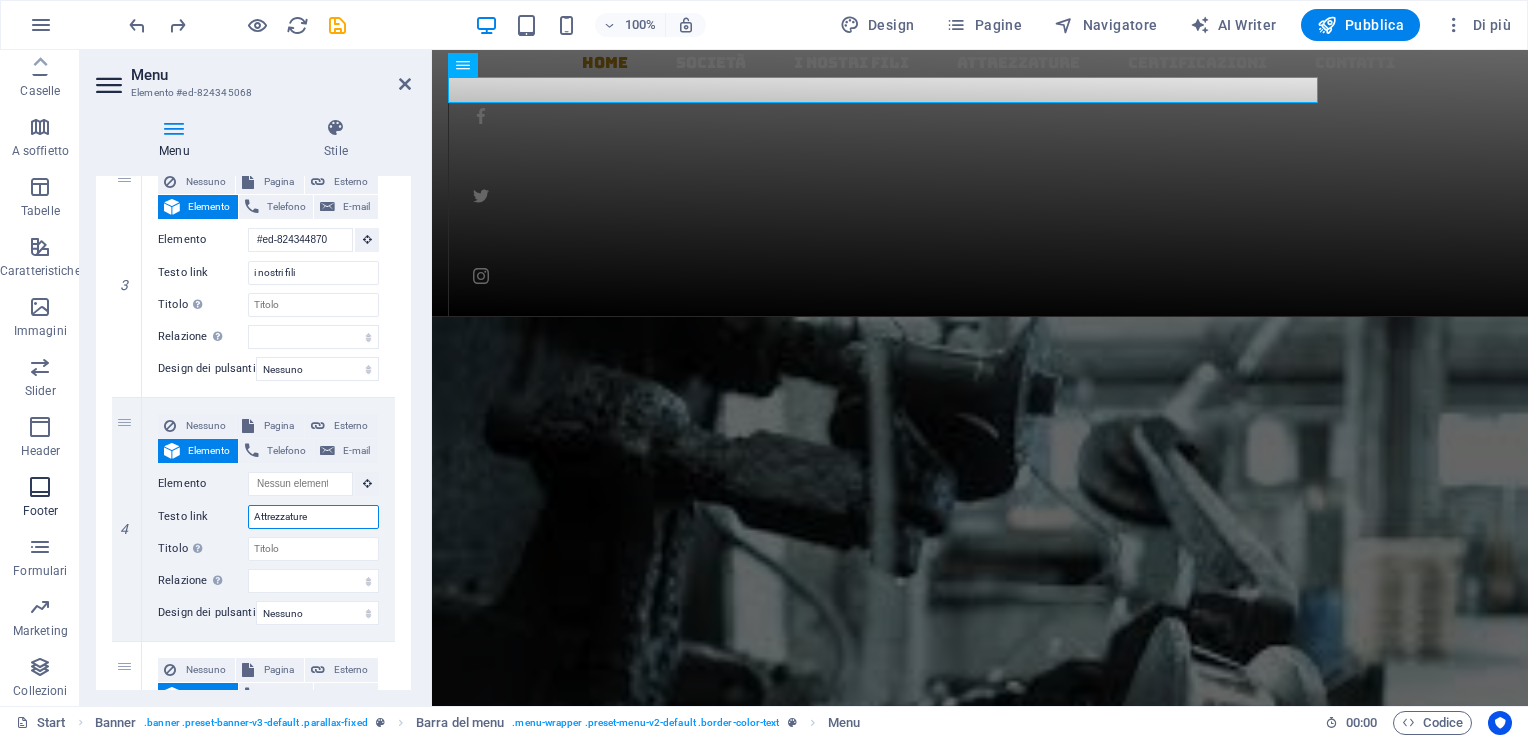 drag, startPoint x: 337, startPoint y: 521, endPoint x: 29, endPoint y: 485, distance: 310.09677 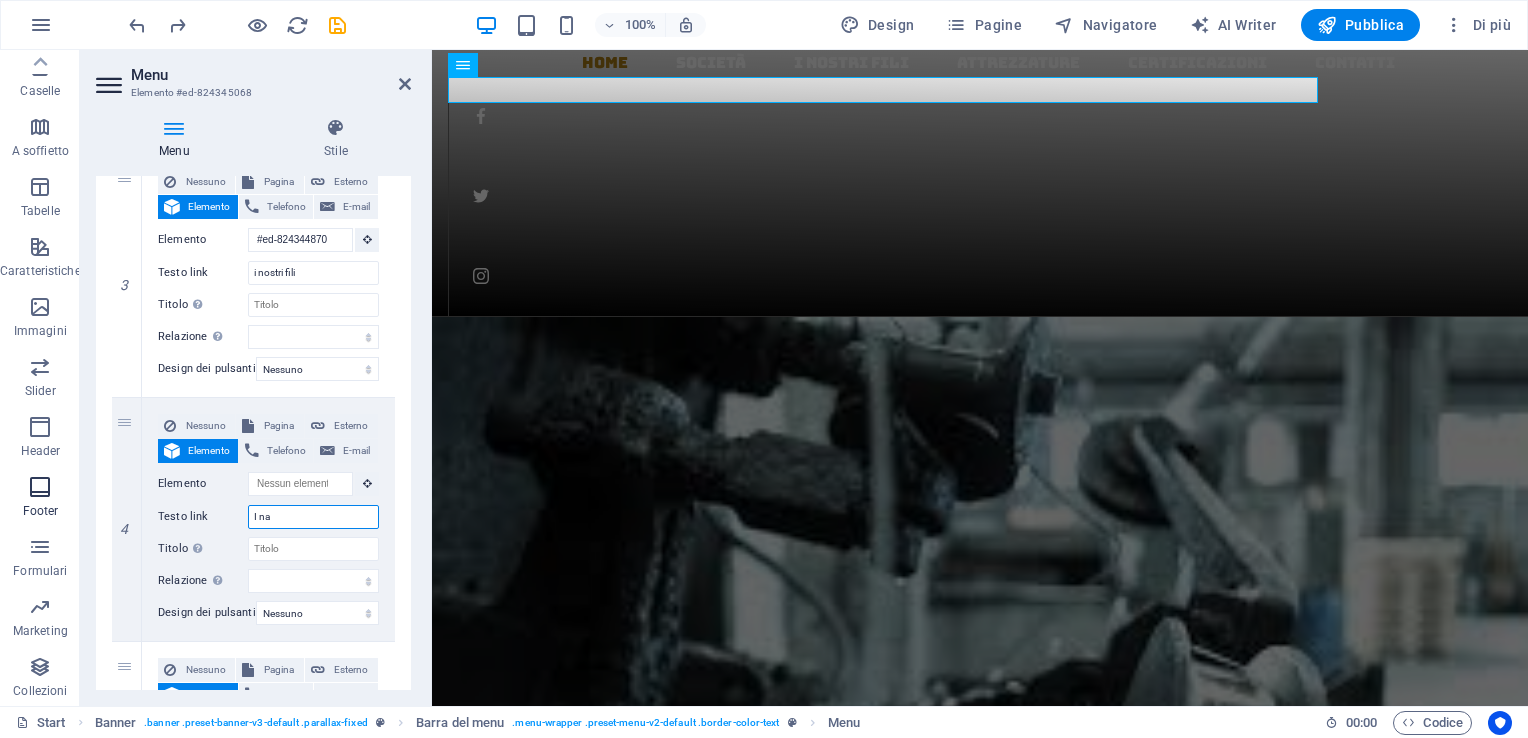 type on "I n" 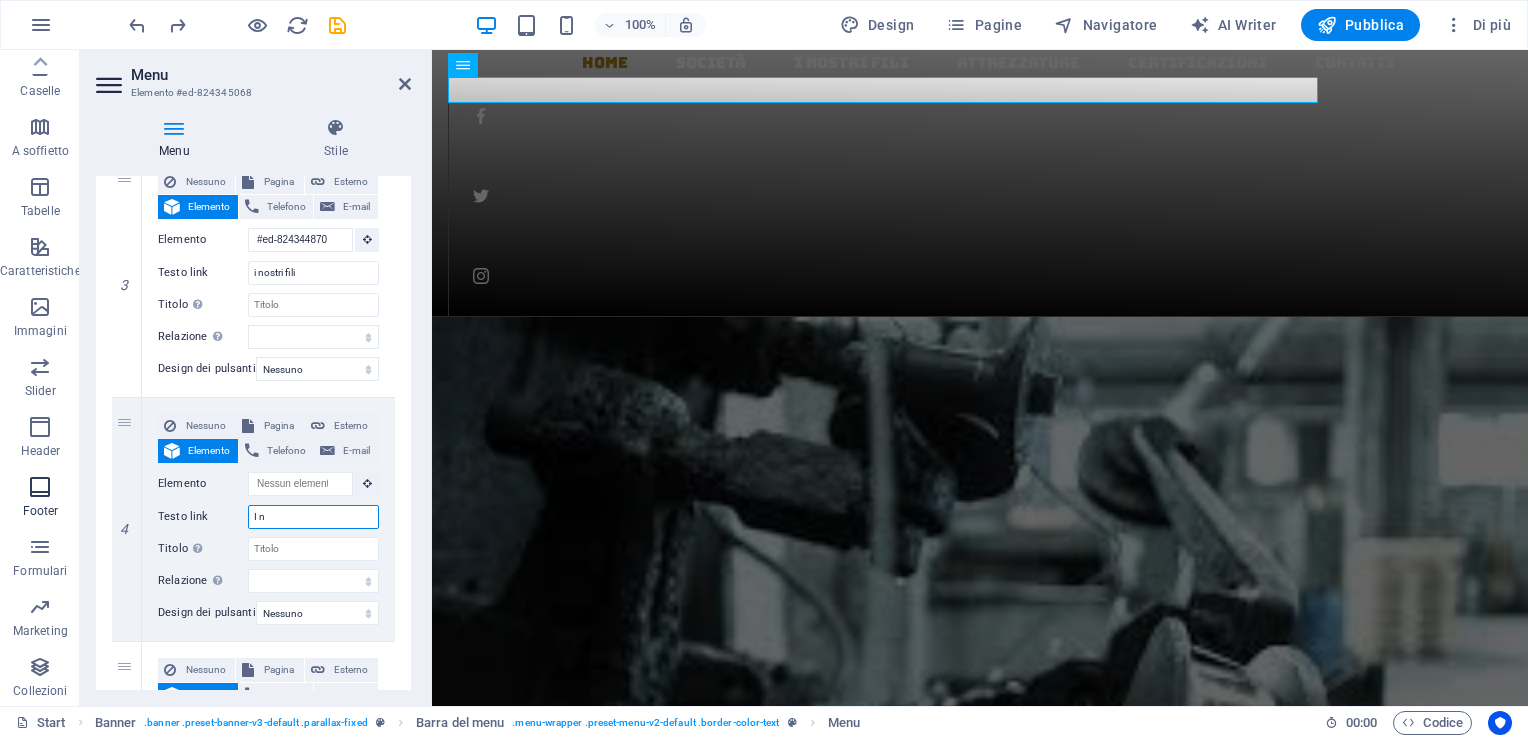 select 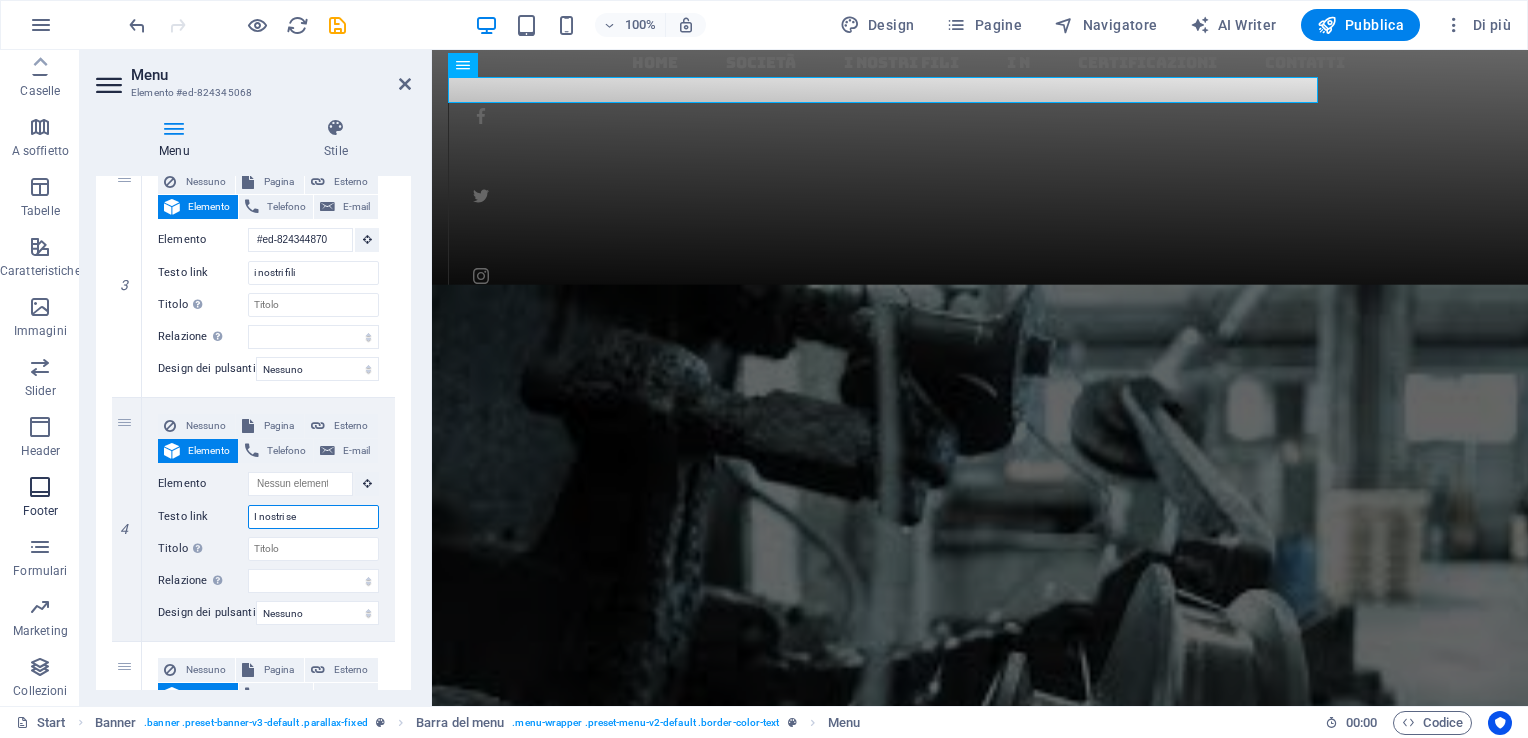 type on "I nostri ser" 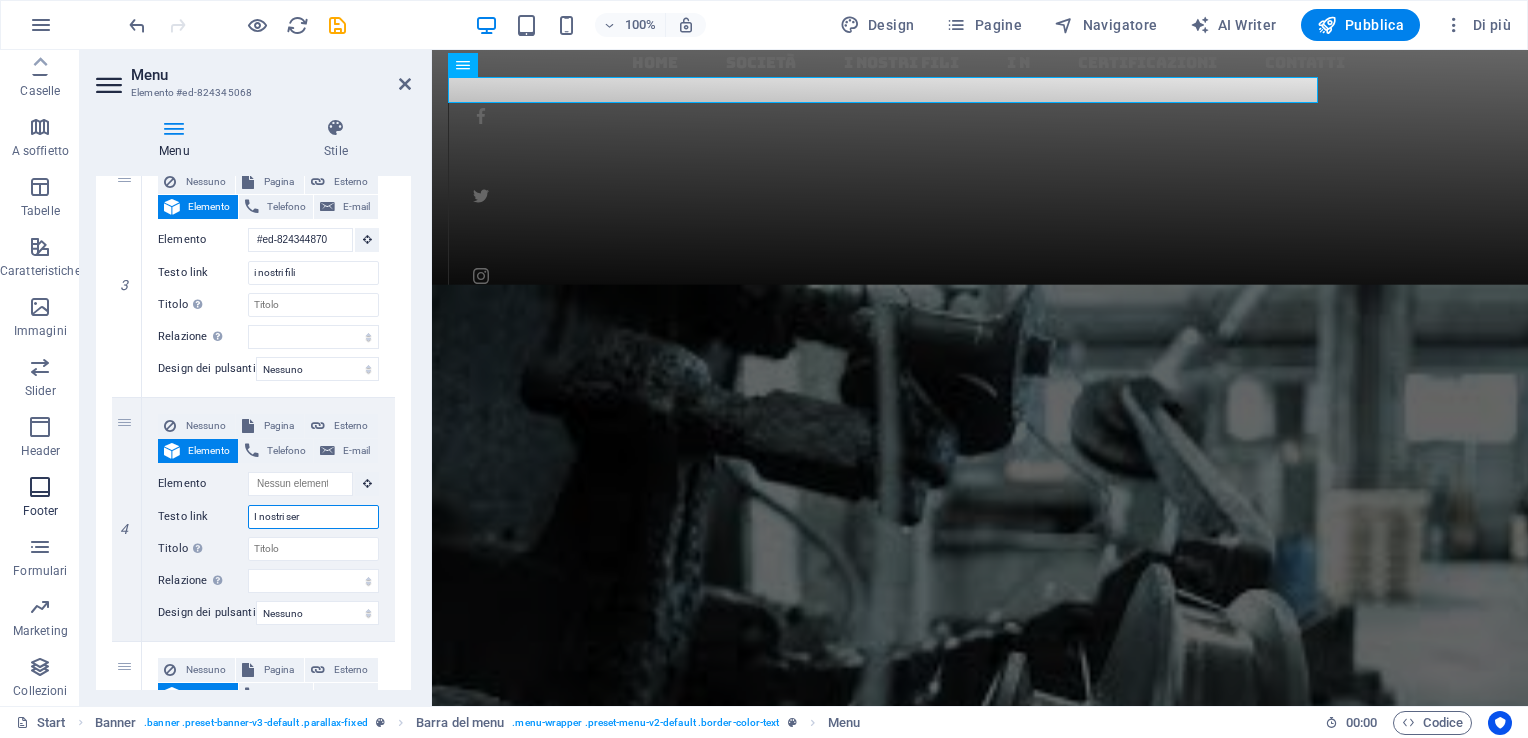 select 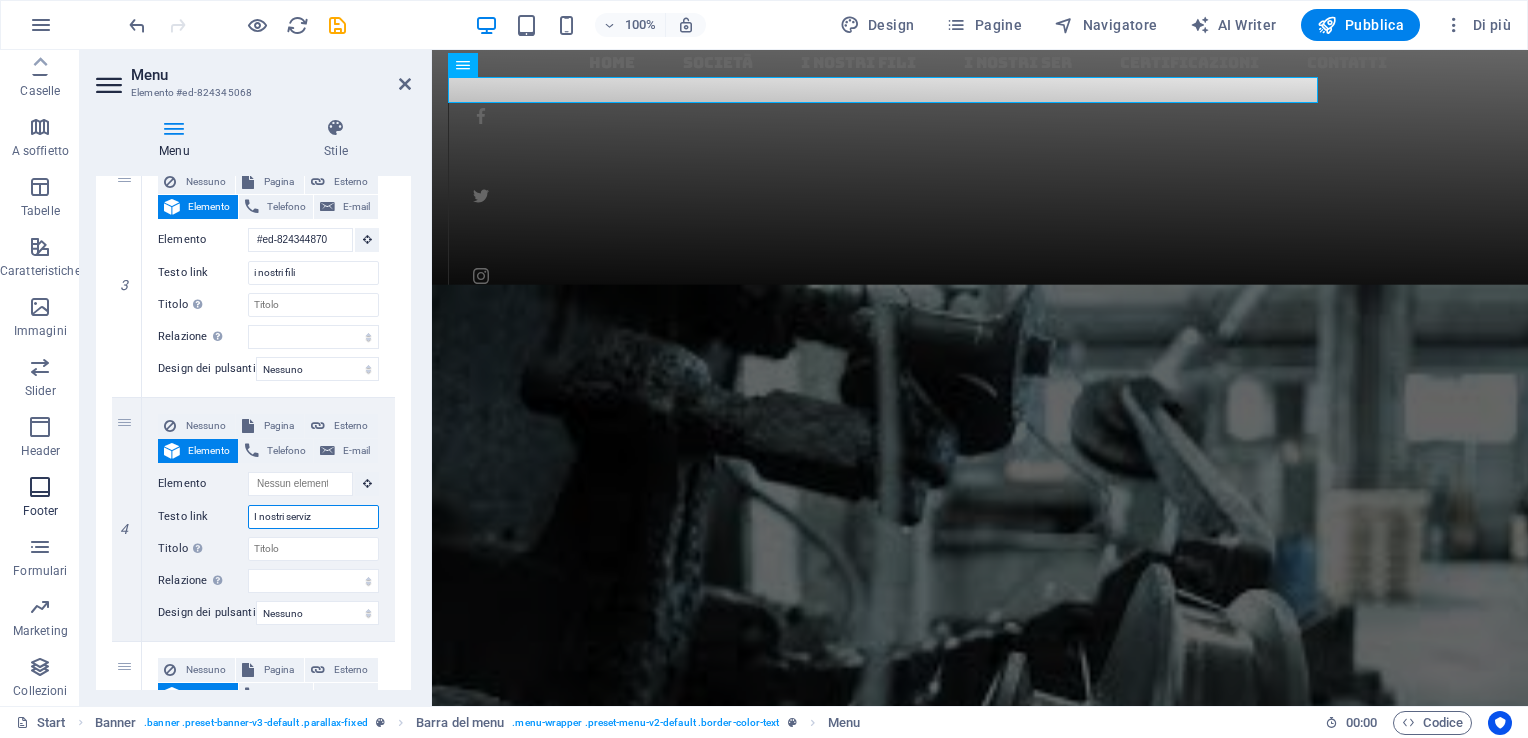 type on "I nostri servizi" 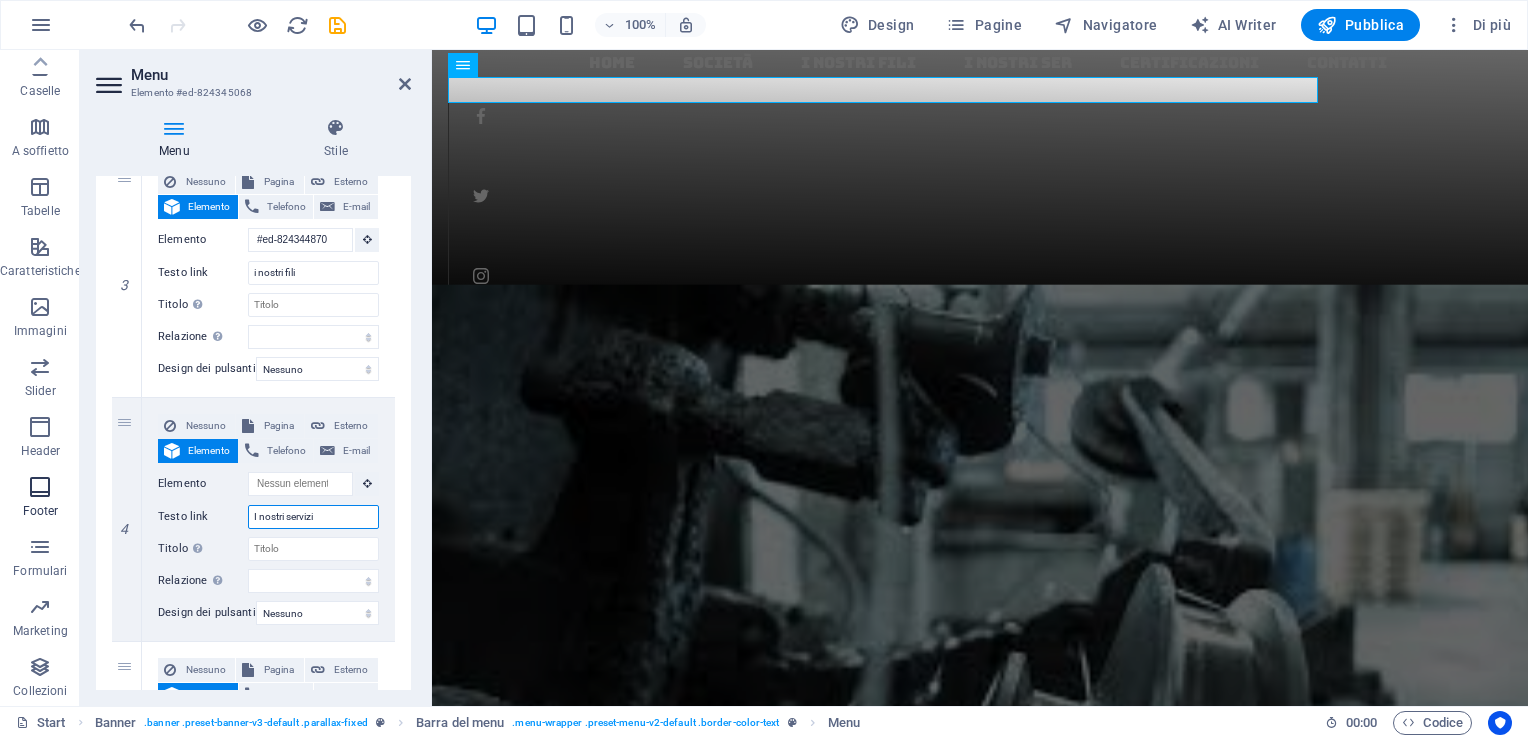 select 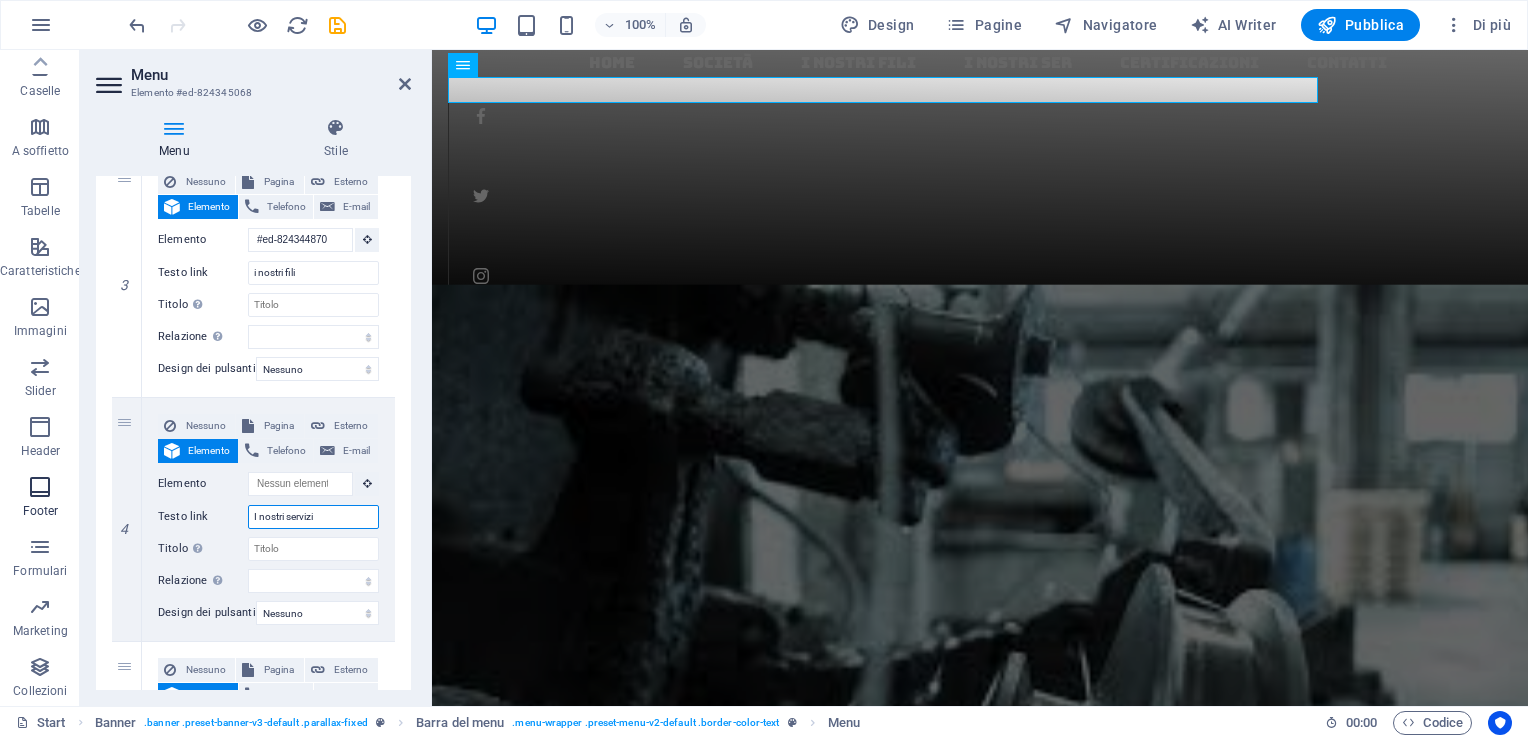 select 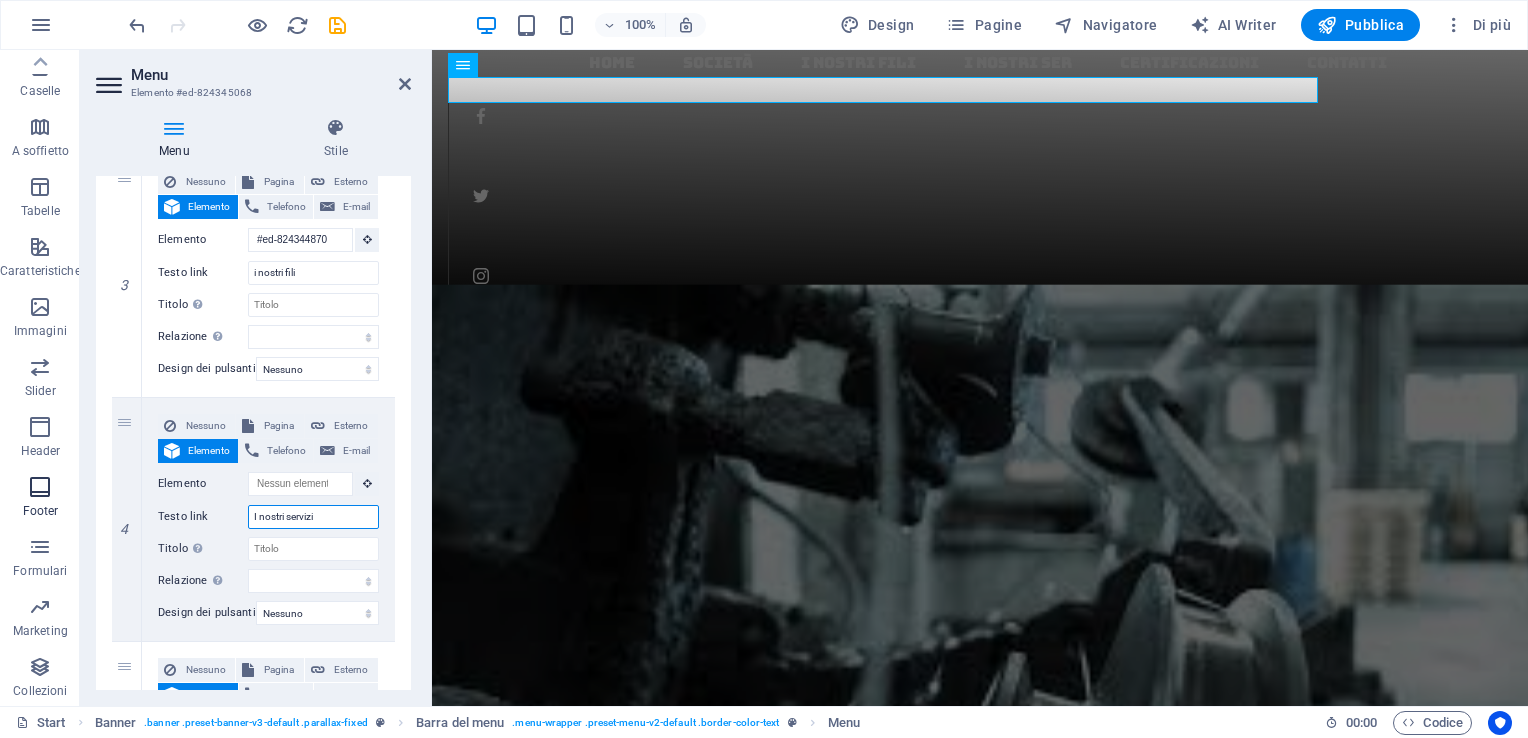 select 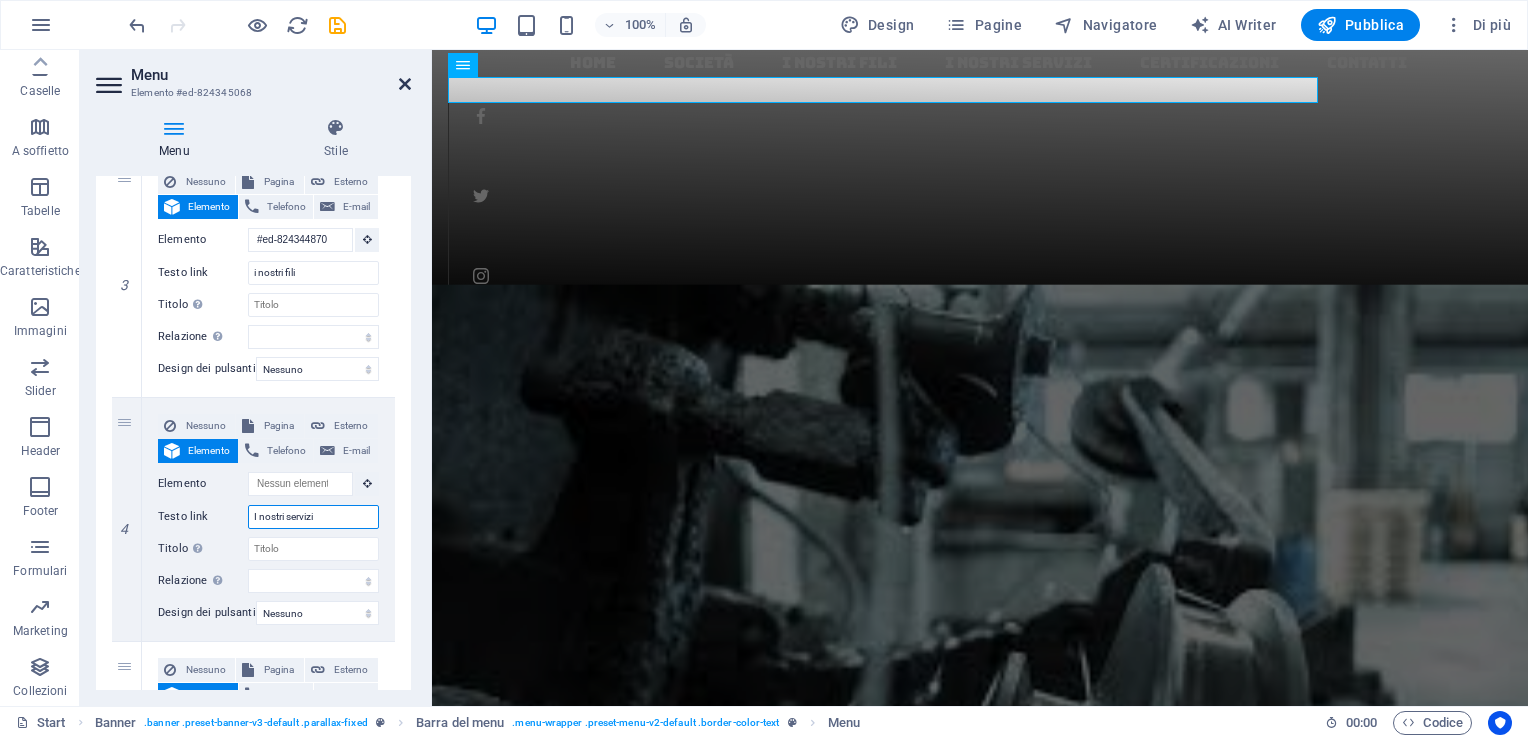type on "I nostri servizi" 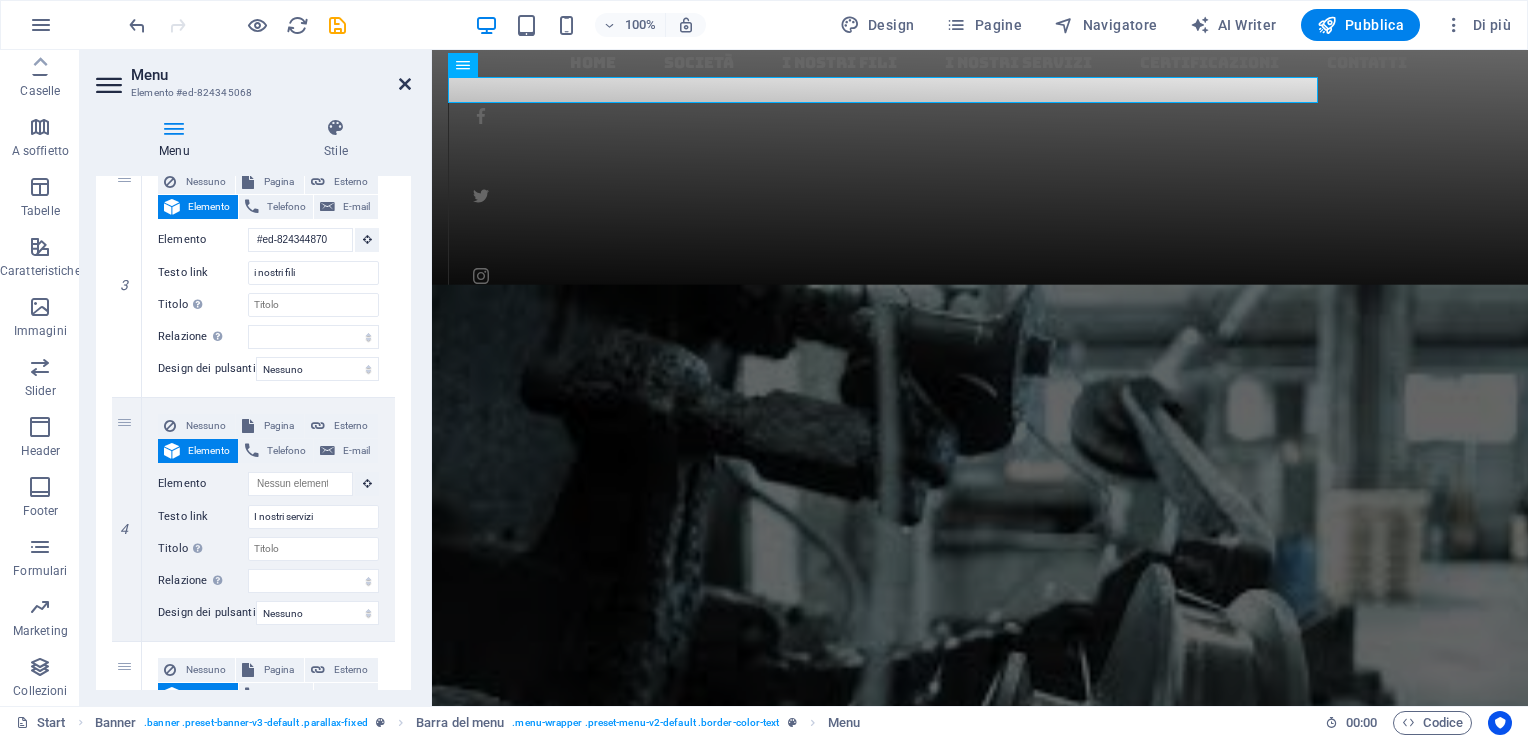 click at bounding box center (405, 84) 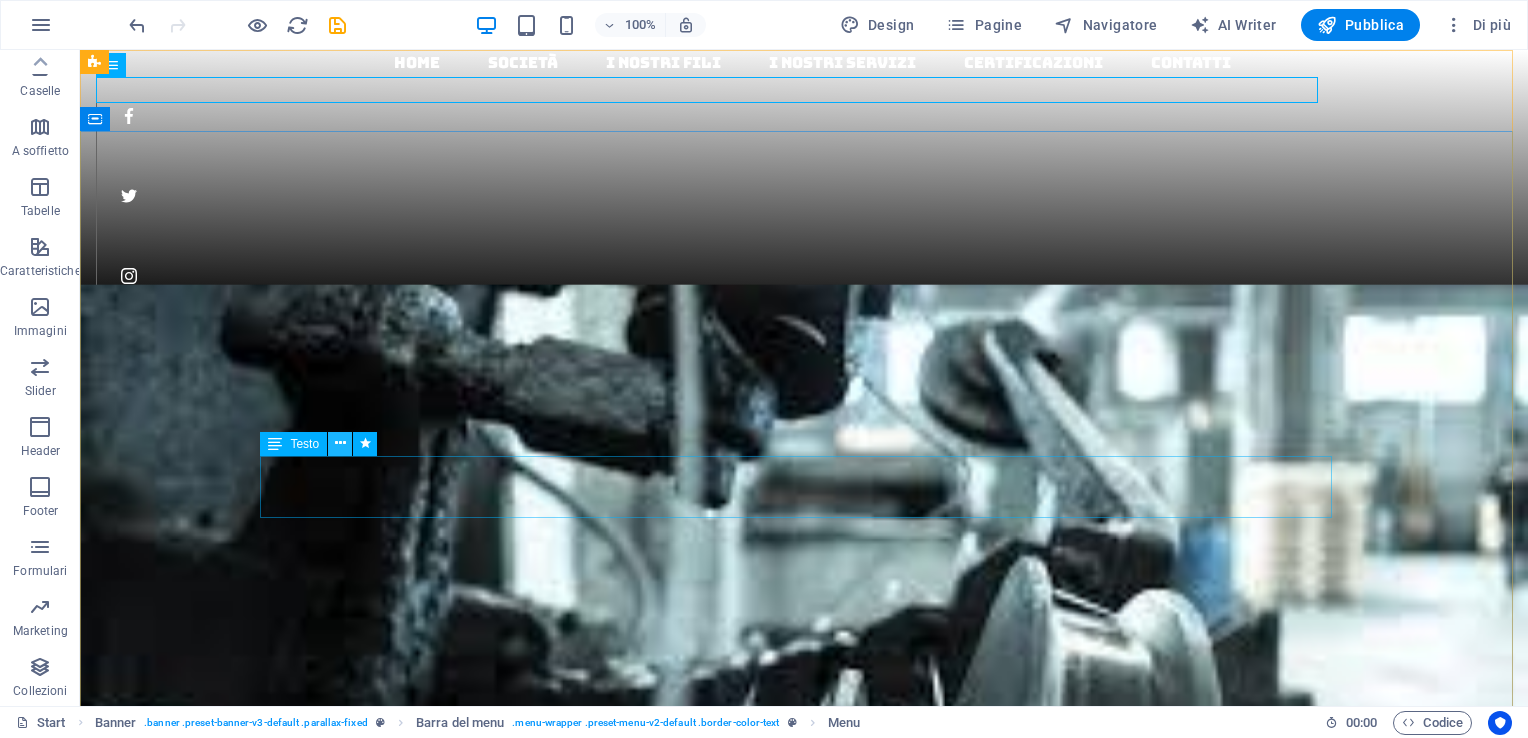 click at bounding box center [340, 443] 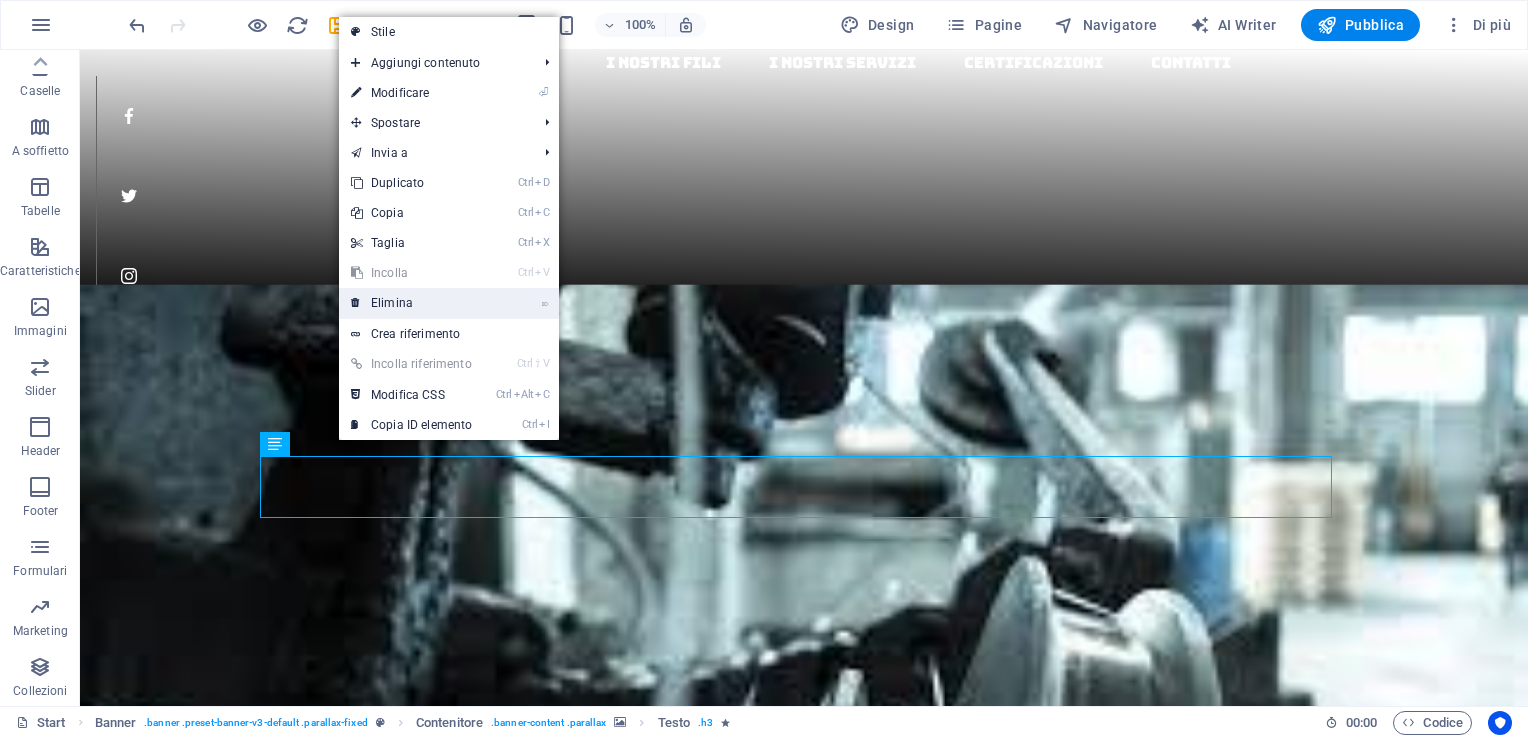 click on "⌦  Elimina" at bounding box center (411, 303) 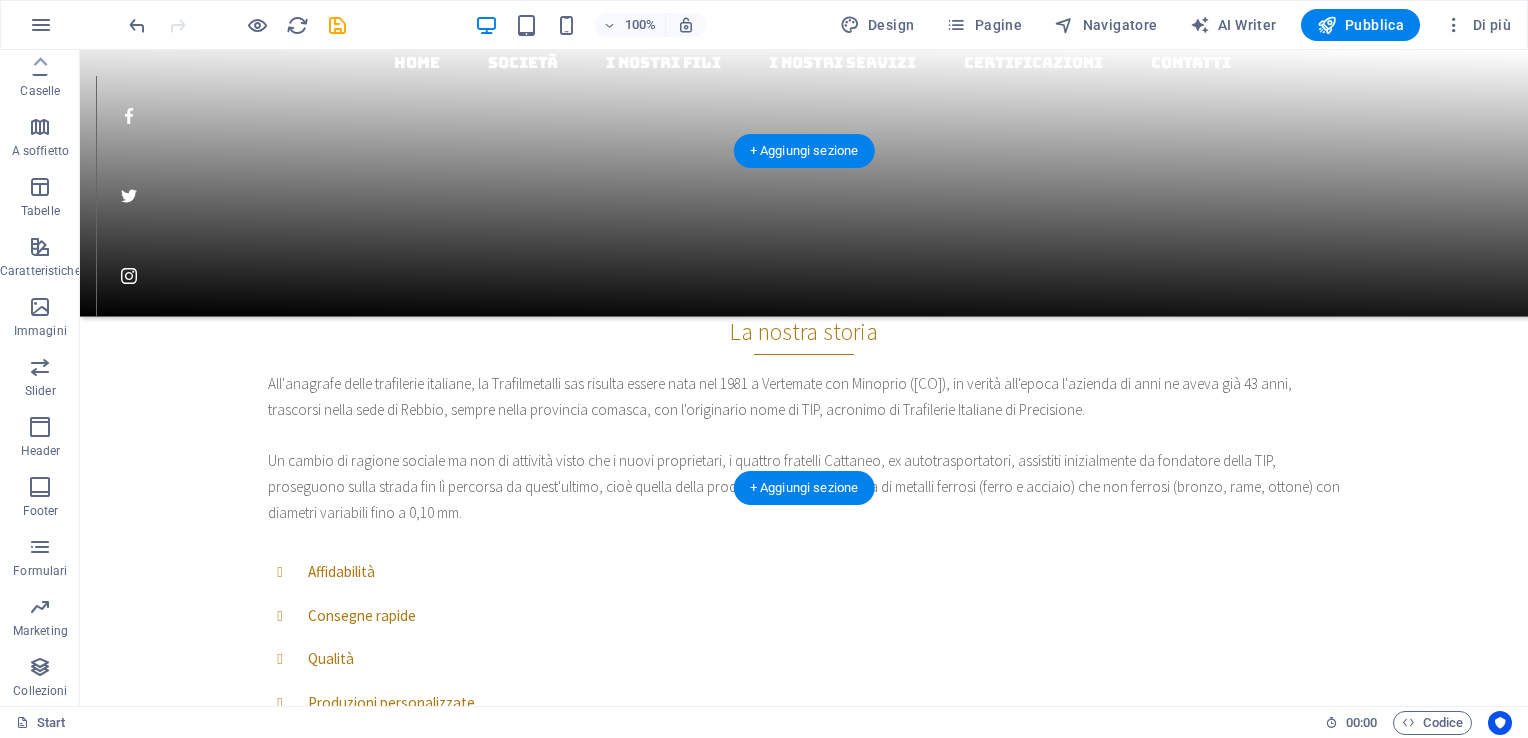 scroll, scrollTop: 900, scrollLeft: 0, axis: vertical 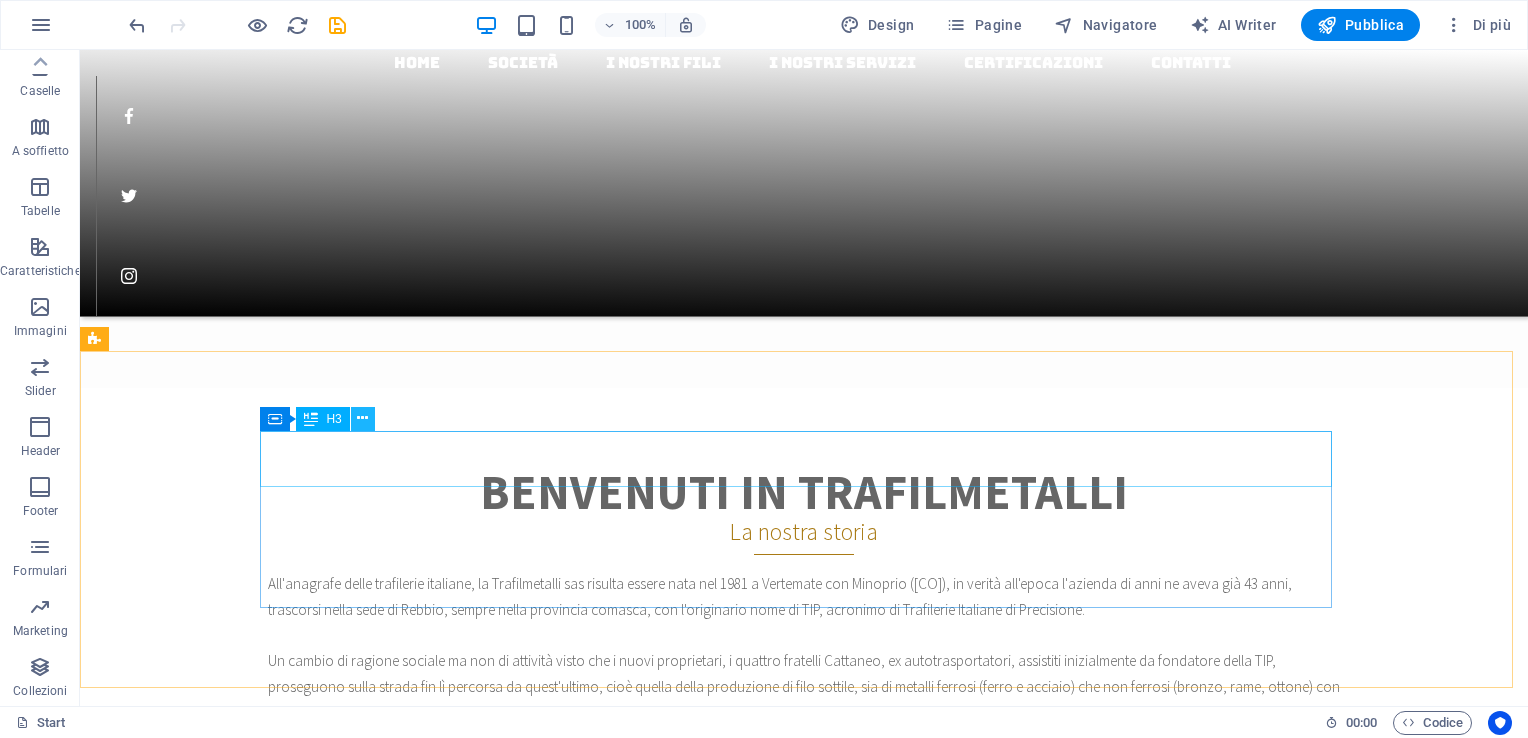 click at bounding box center [362, 418] 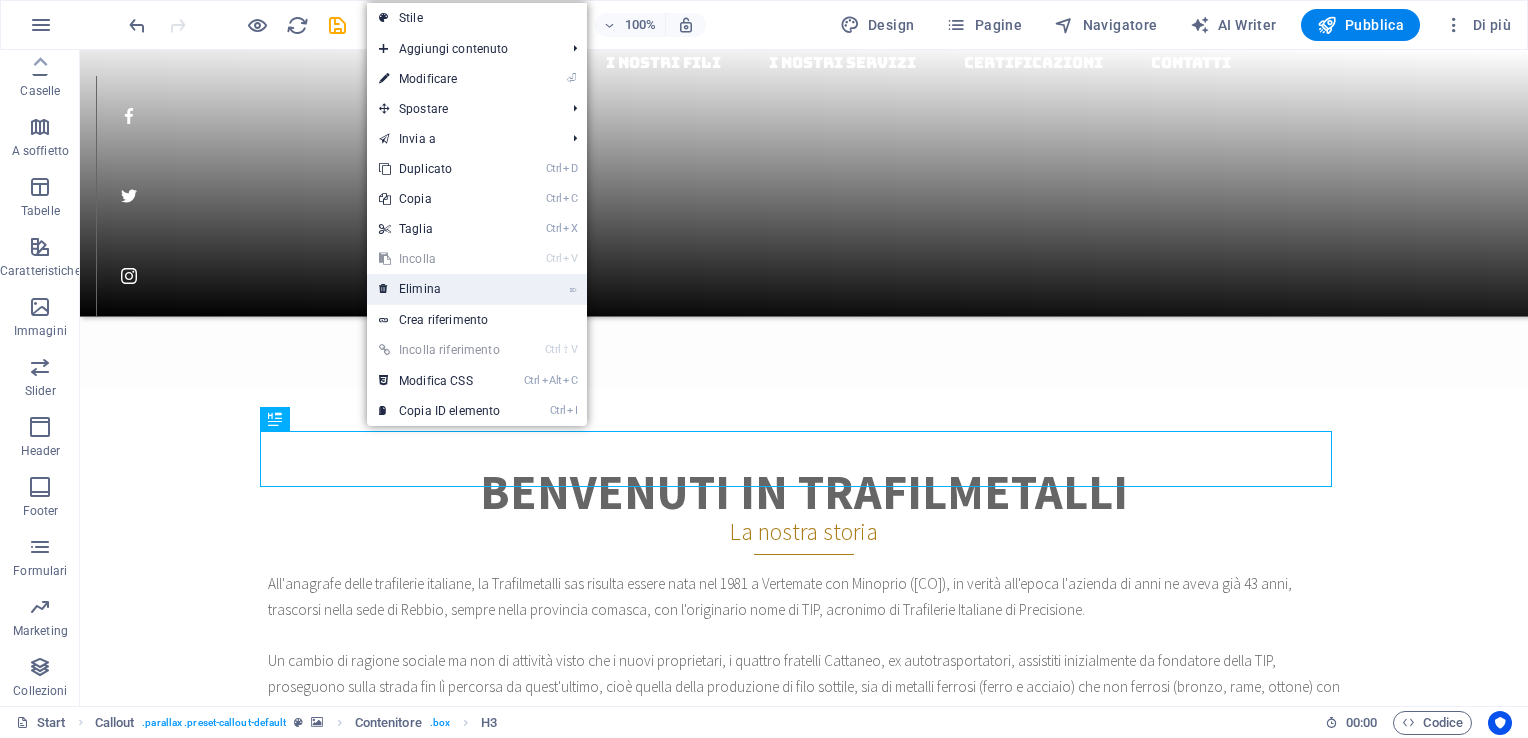 click on "⌦  Elimina" at bounding box center [439, 289] 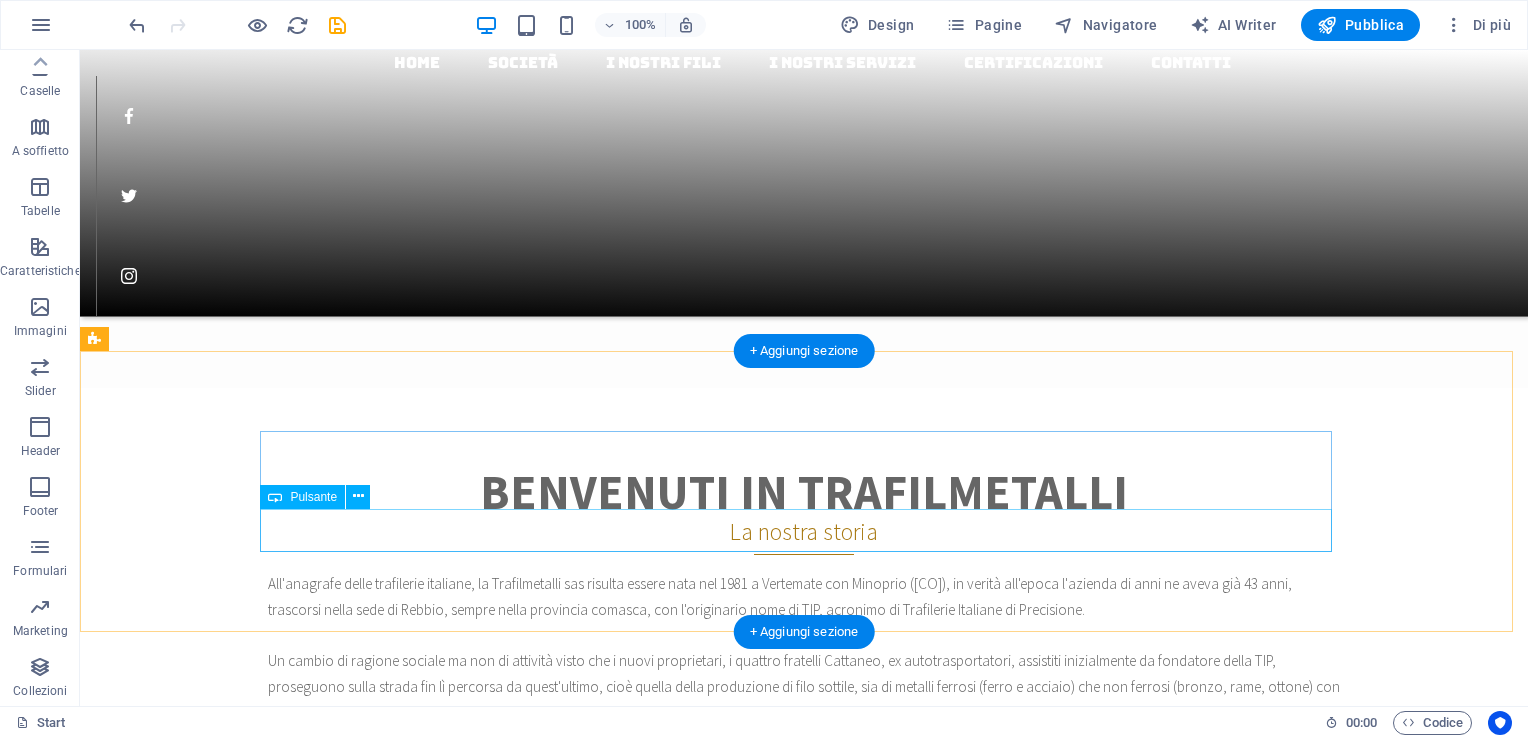 scroll, scrollTop: 1000, scrollLeft: 0, axis: vertical 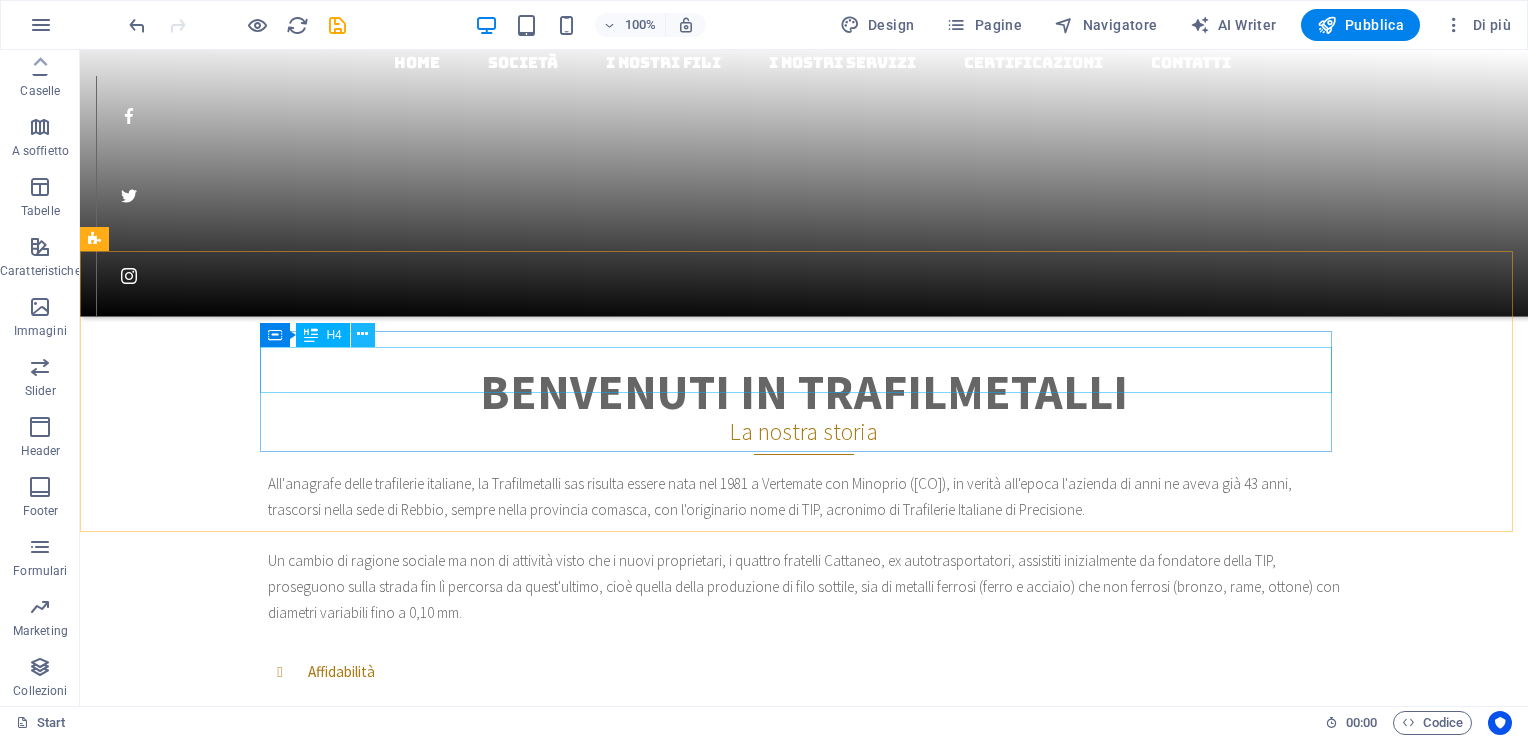 click at bounding box center [363, 335] 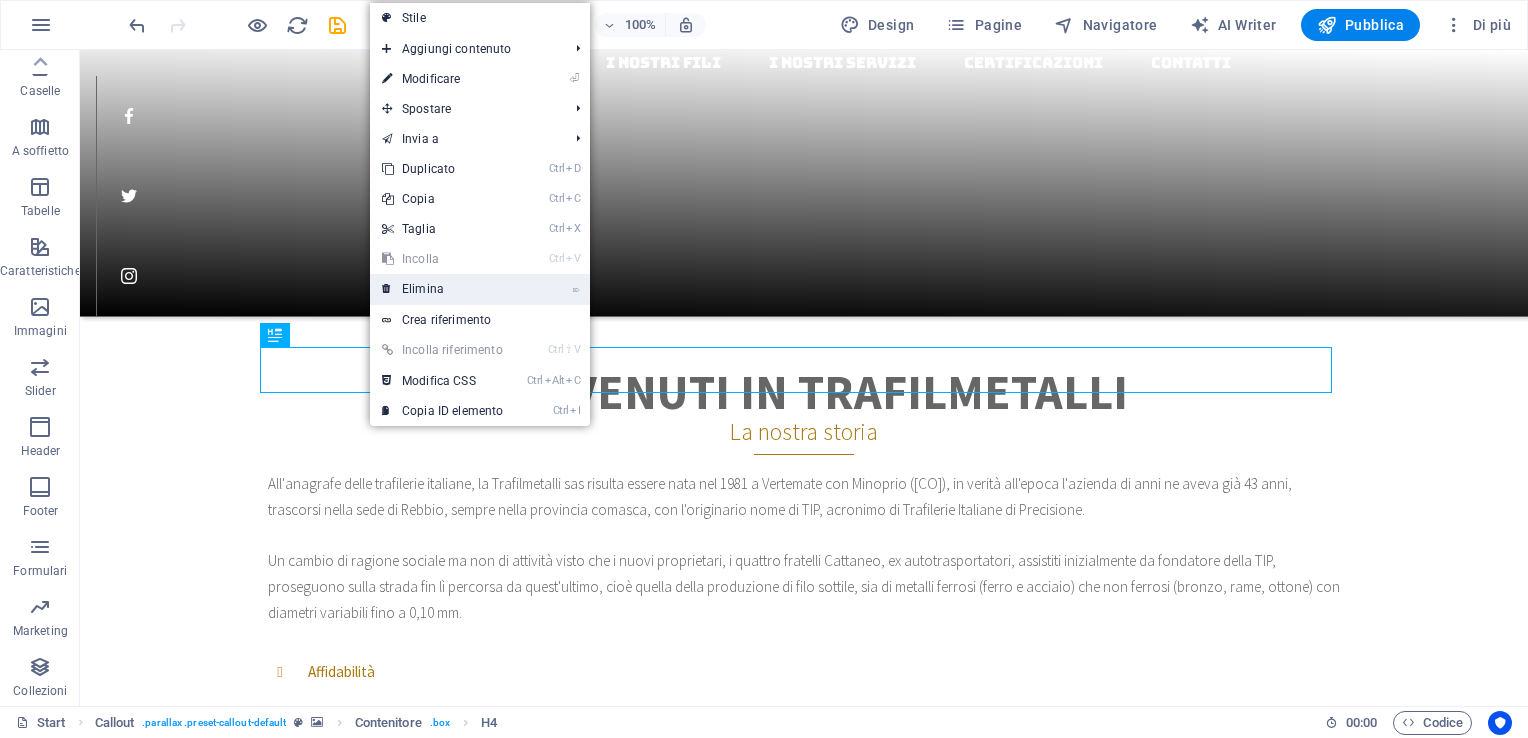 click on "⌦  Elimina" at bounding box center [442, 289] 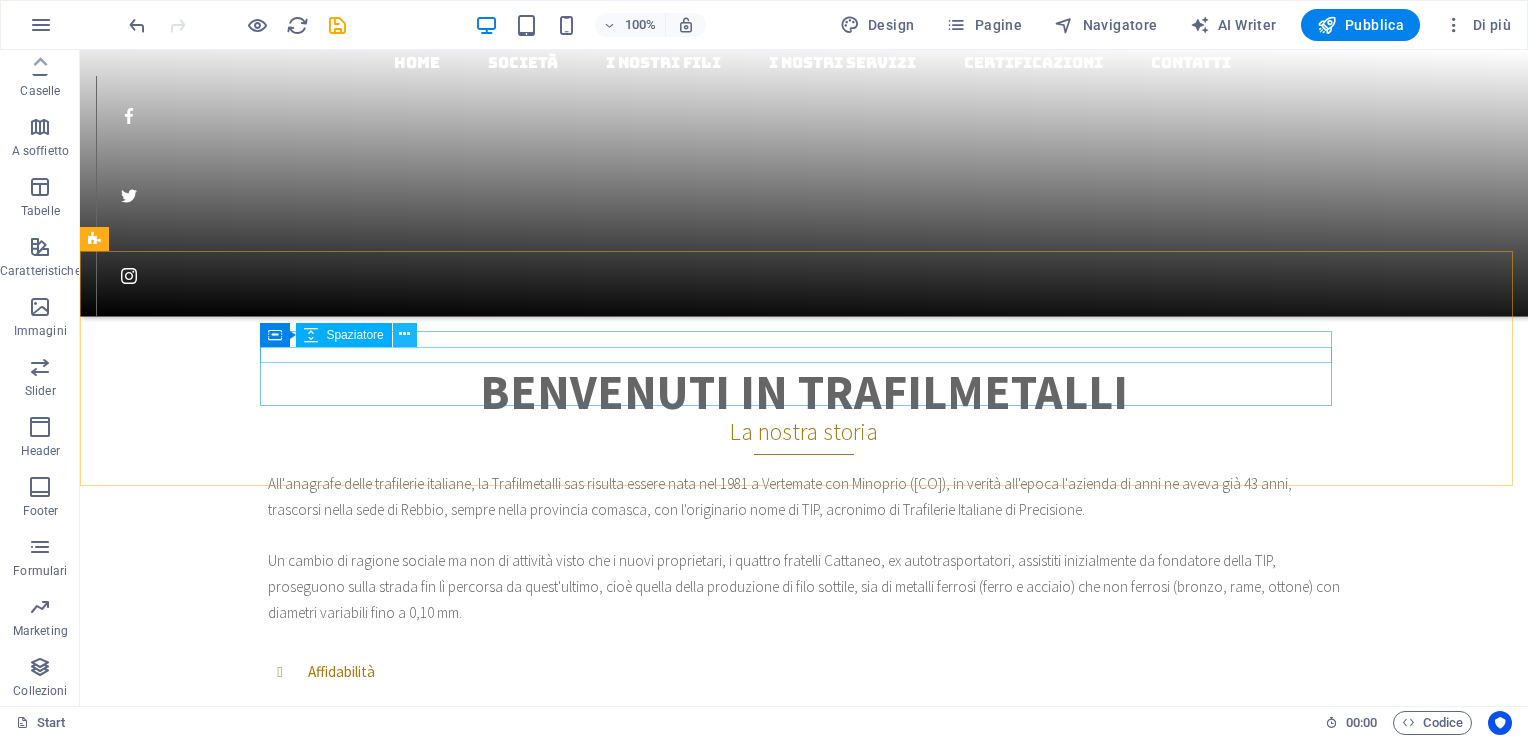 click at bounding box center (405, 335) 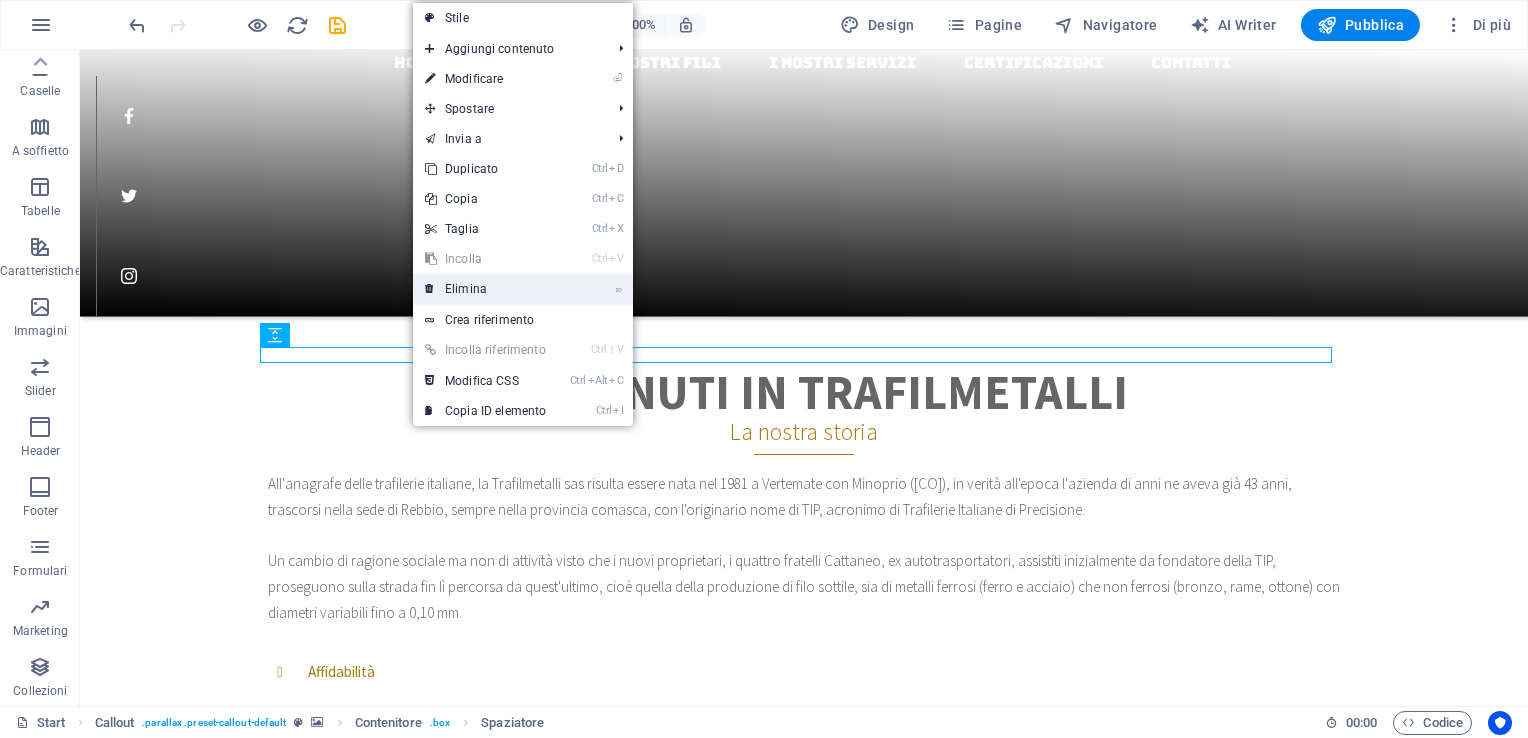 click on "⌦  Elimina" at bounding box center (485, 289) 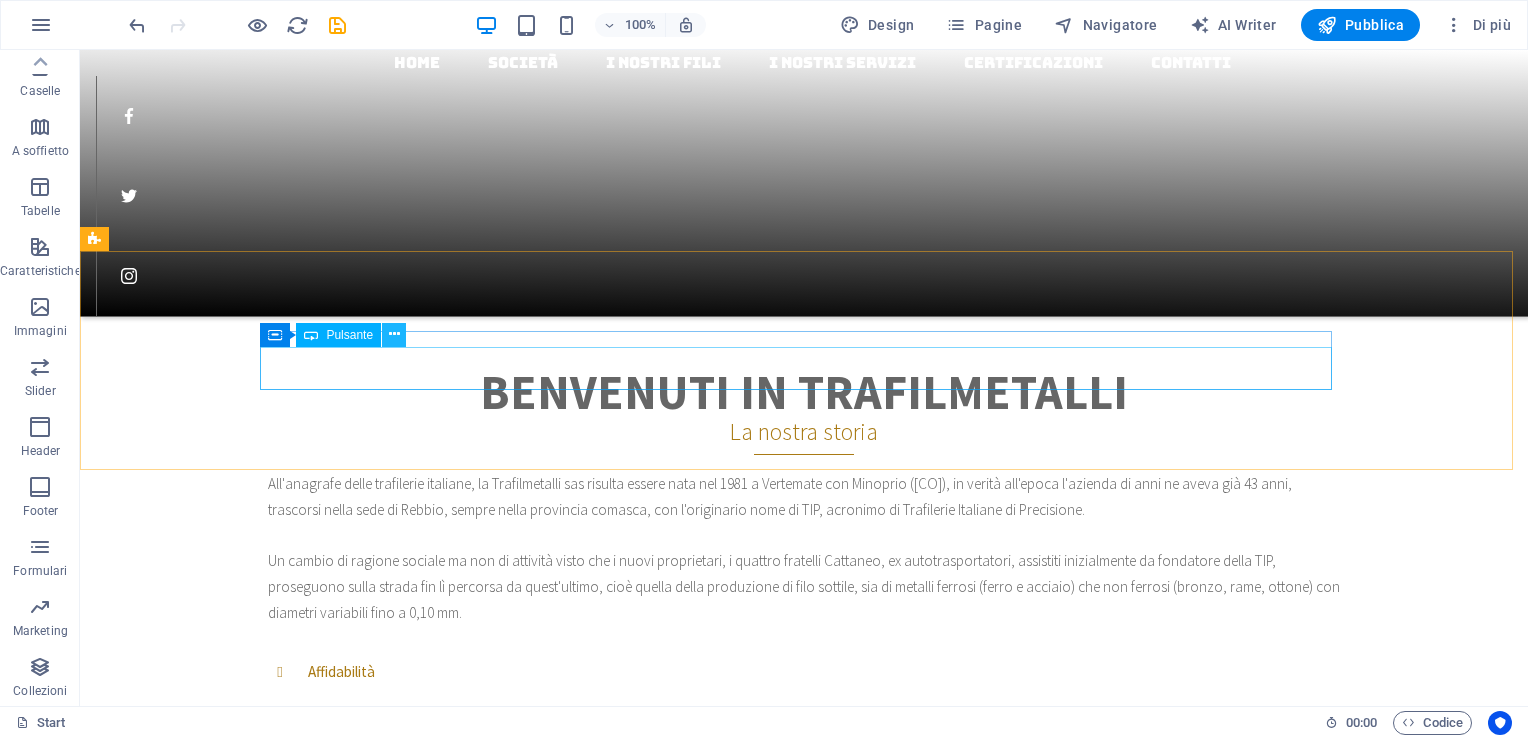 click at bounding box center (394, 335) 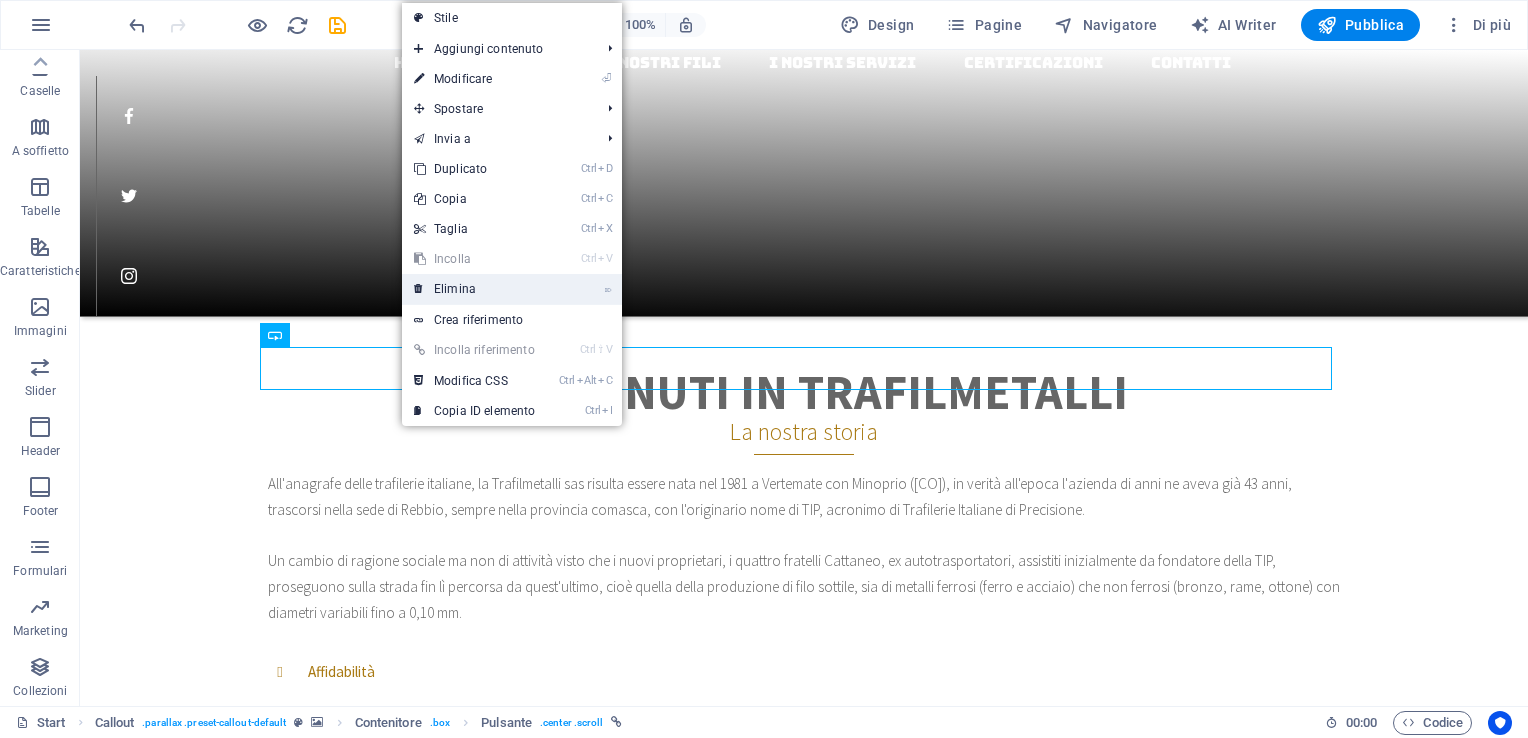 click on "⌦  Elimina" at bounding box center (474, 289) 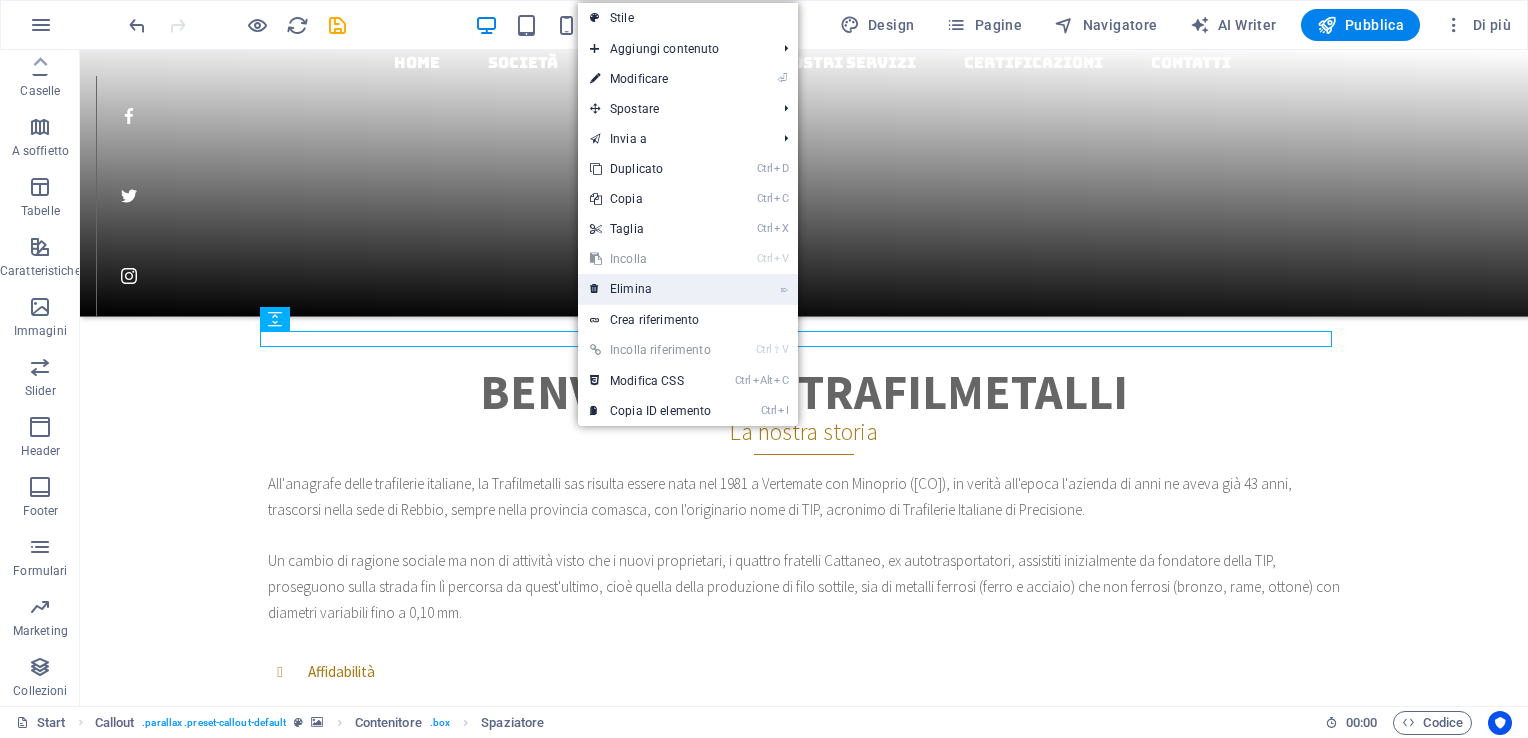 click on "⌦  Elimina" at bounding box center [650, 289] 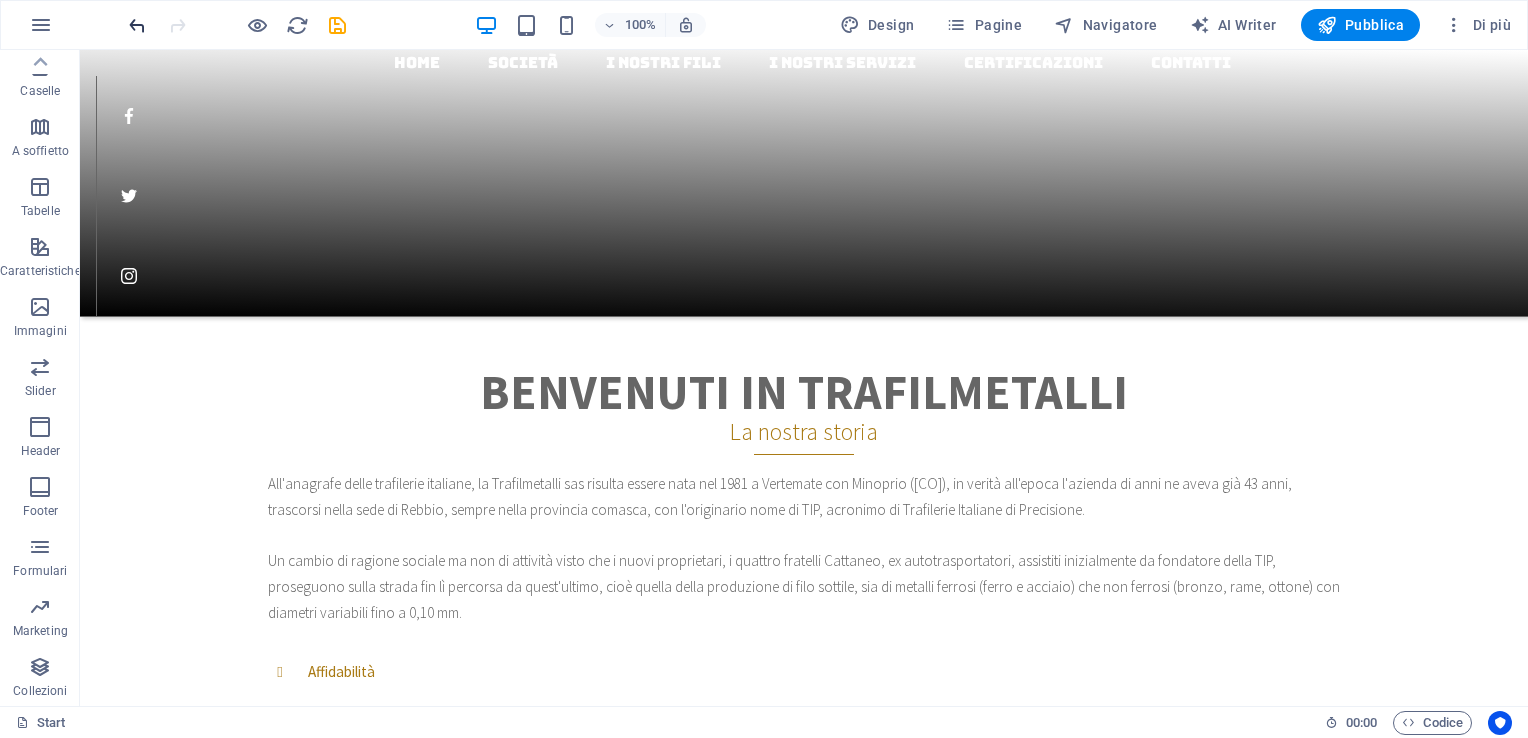 click at bounding box center (137, 25) 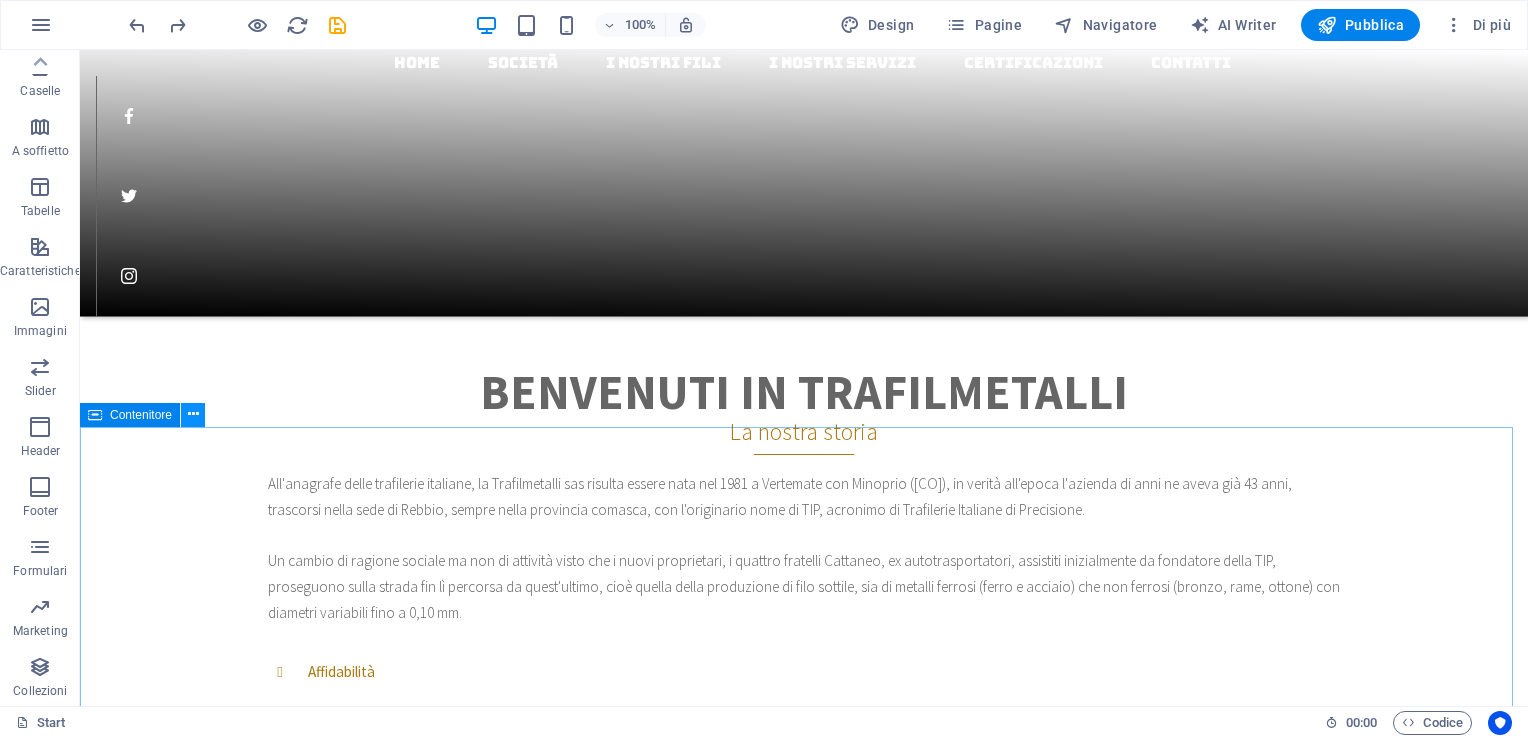 click at bounding box center (193, 414) 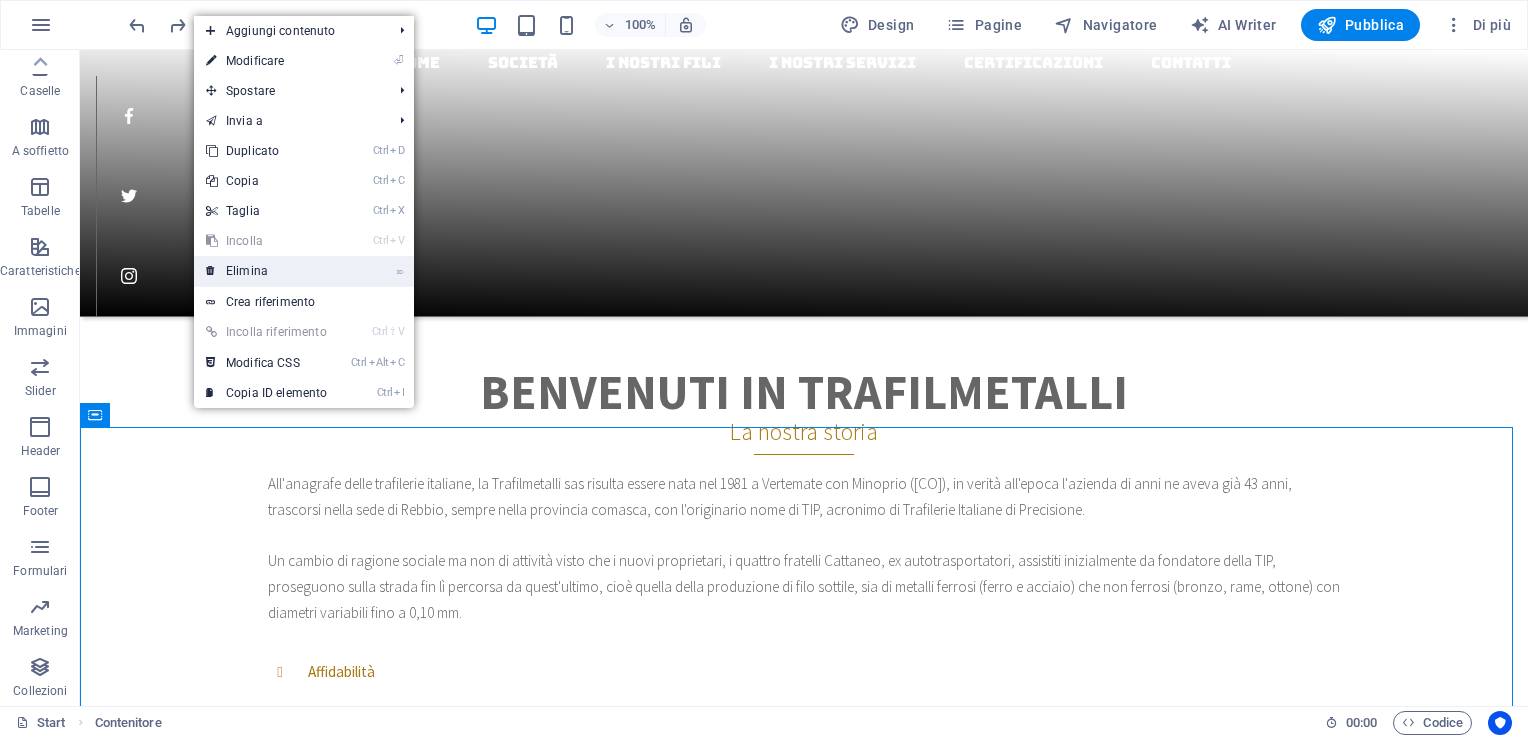 click on "⌦  Elimina" at bounding box center (266, 271) 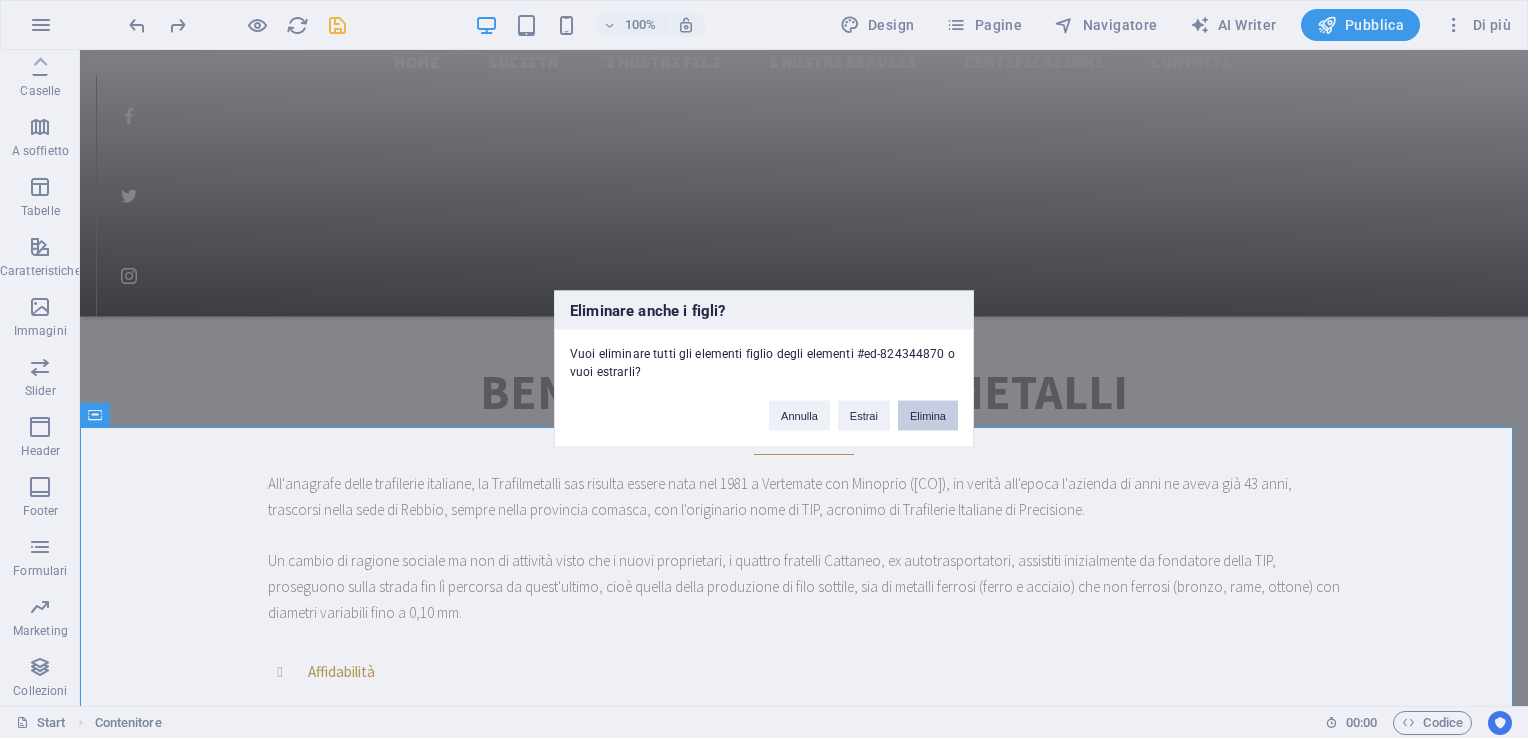 click on "Elimina" at bounding box center [928, 416] 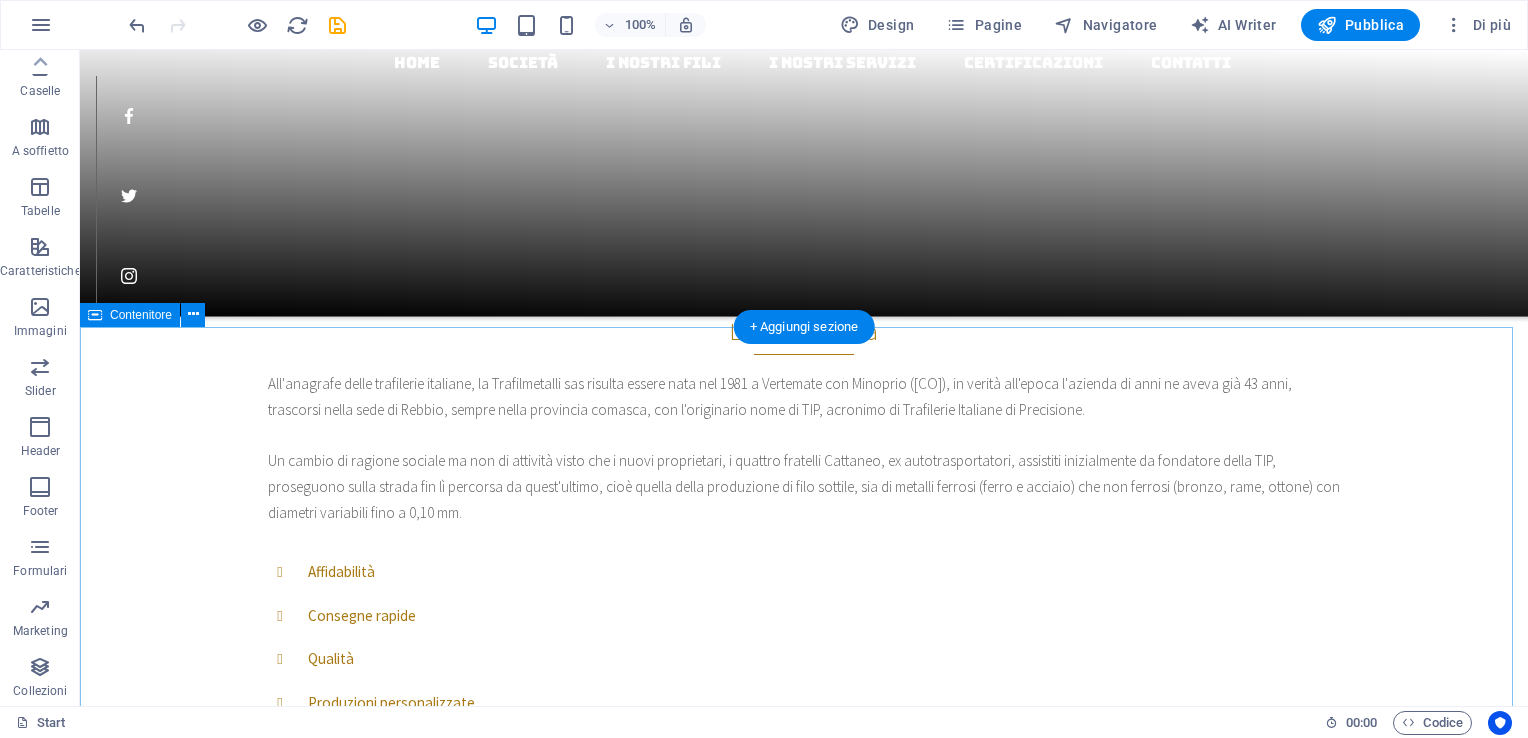 scroll, scrollTop: 800, scrollLeft: 0, axis: vertical 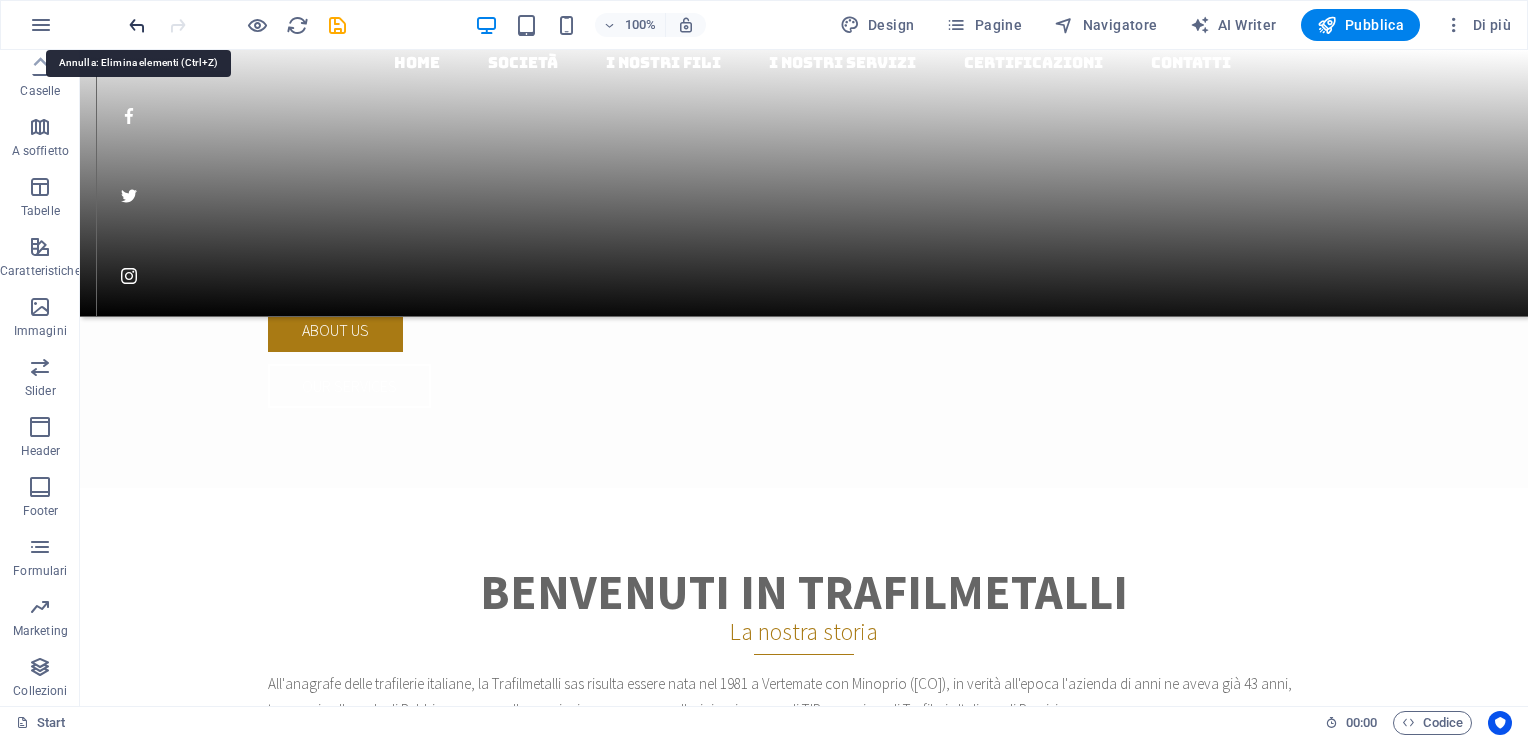 click at bounding box center (137, 25) 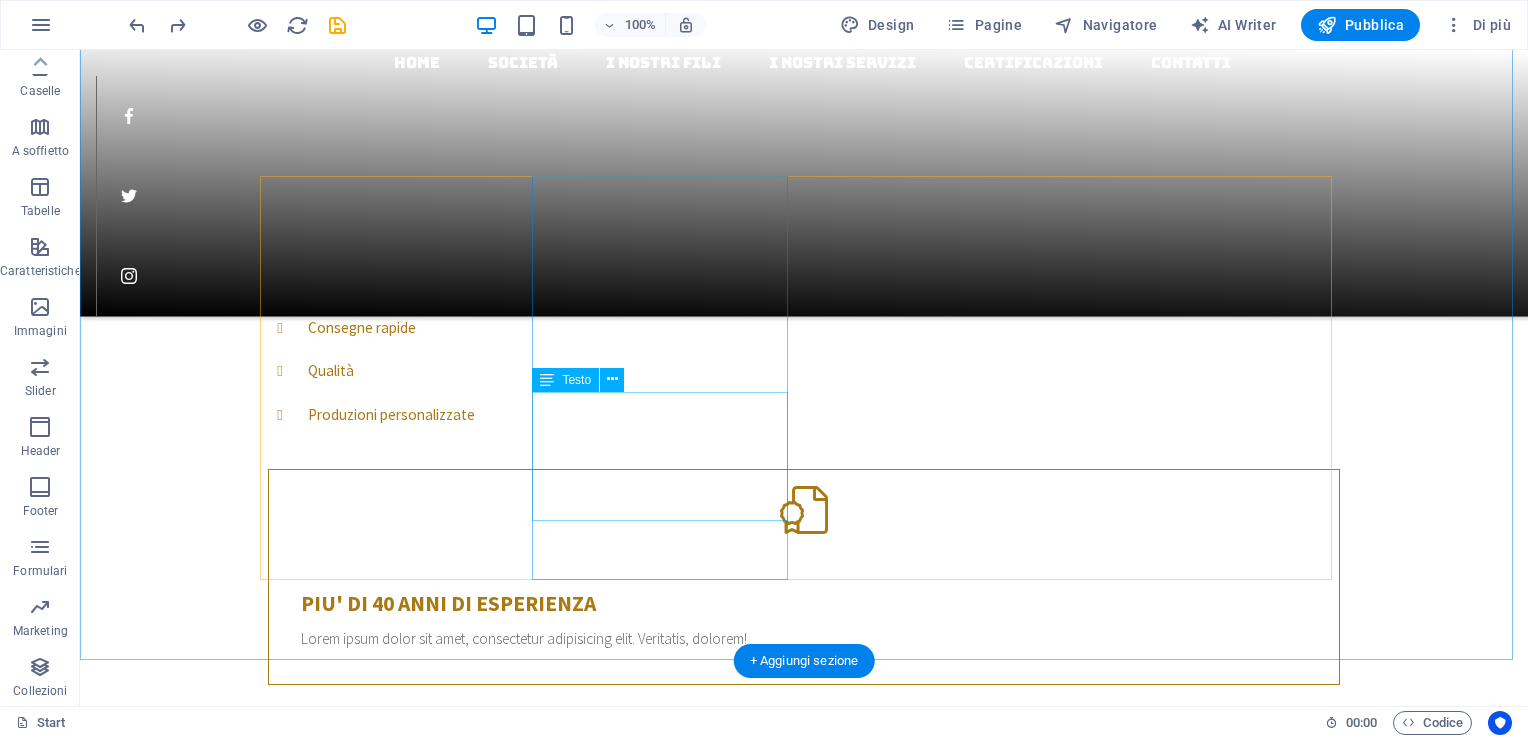 scroll, scrollTop: 1400, scrollLeft: 0, axis: vertical 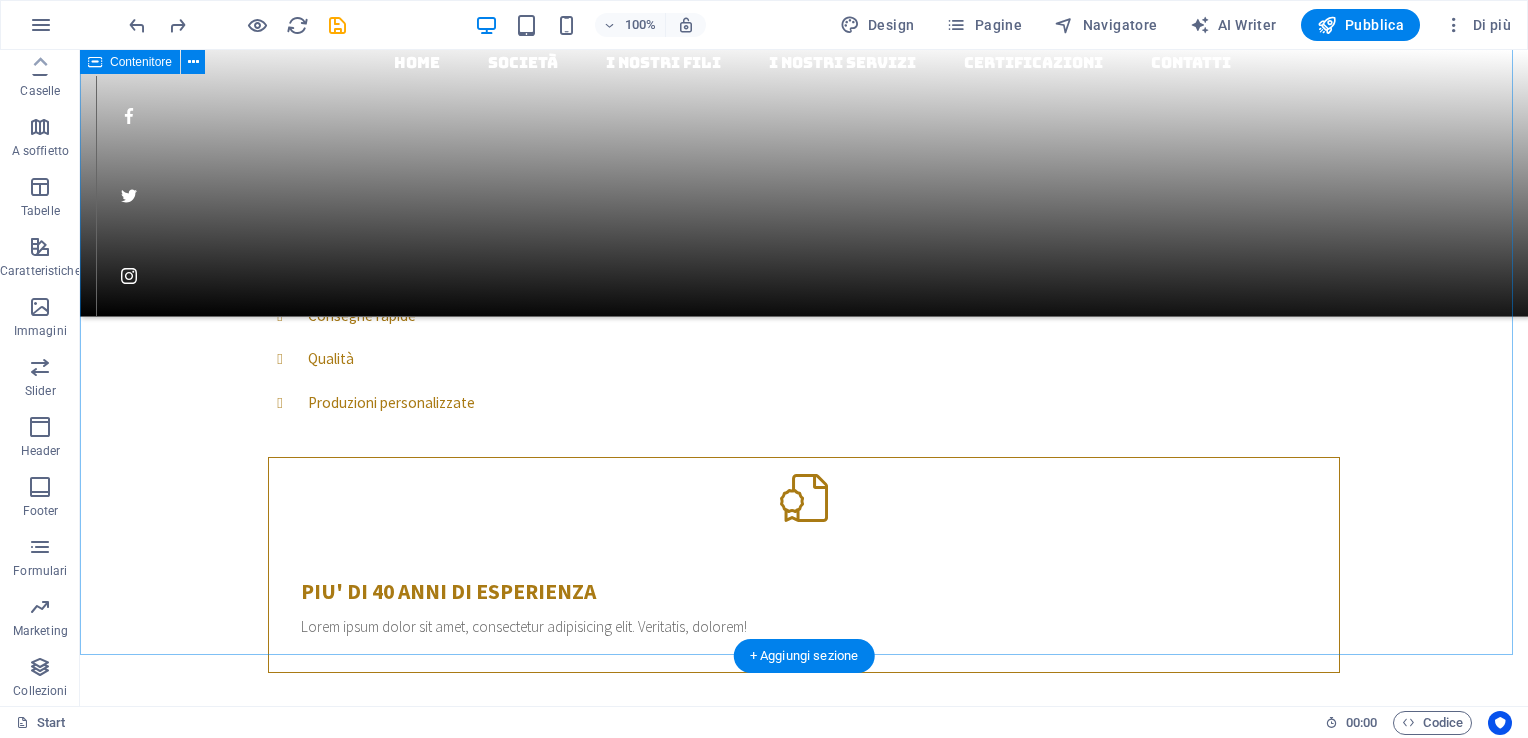 click on "I NOSTRI FILI Filo zincato per legatoria Lorem ipsum dolor sit amet, consetetur sadipscing elitr, sed diam nonumy eirmod tempor invidunt ut labore et dolore magna aliquyam erat, sed diam voluptua Filo zincato per cavi Lorem ipsum dolor sit amet, consetetur sadipscing elitr, sed diam nonumy eirmod tempor invidunt ut labore et dolore magna aliquyam erat, sed diam voluptua Filo in leghe (ottone, bronzo e rame) Lorem ipsum dolor sit amet, consetetur sadipscing elitr, sed diam nonumy eirmod tempor invidunt ut labore et dolore magna aliquyam erat, sed diam voluptua Filo ferro cotto bianco Lorem ipsum dolor sit amet, consetetur sadipscing elitr, sed diam nonumy eirmod tempor invidunt ut labore et dolore magna aliquyam erat, sed diam voluptua" at bounding box center (804, 3364) 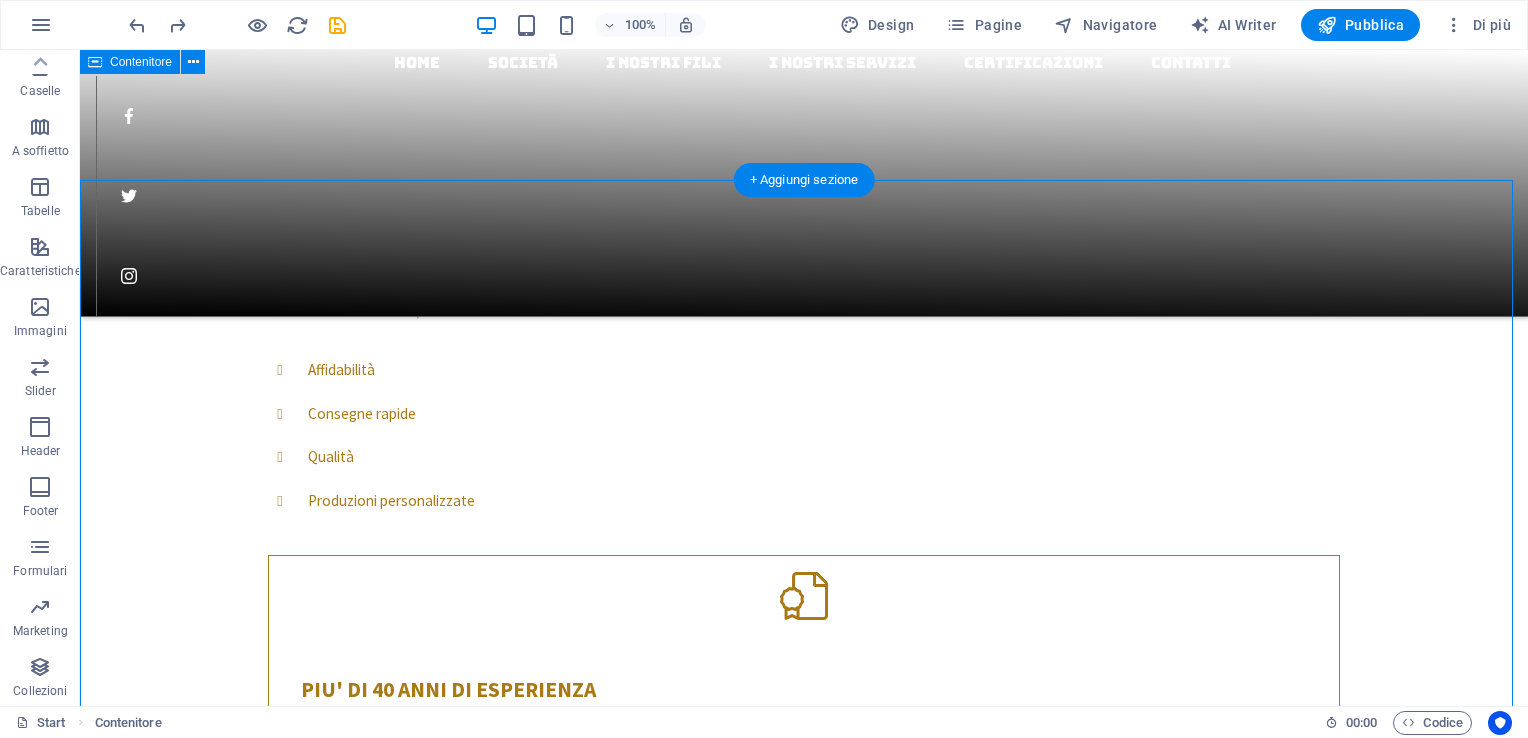 scroll, scrollTop: 1200, scrollLeft: 0, axis: vertical 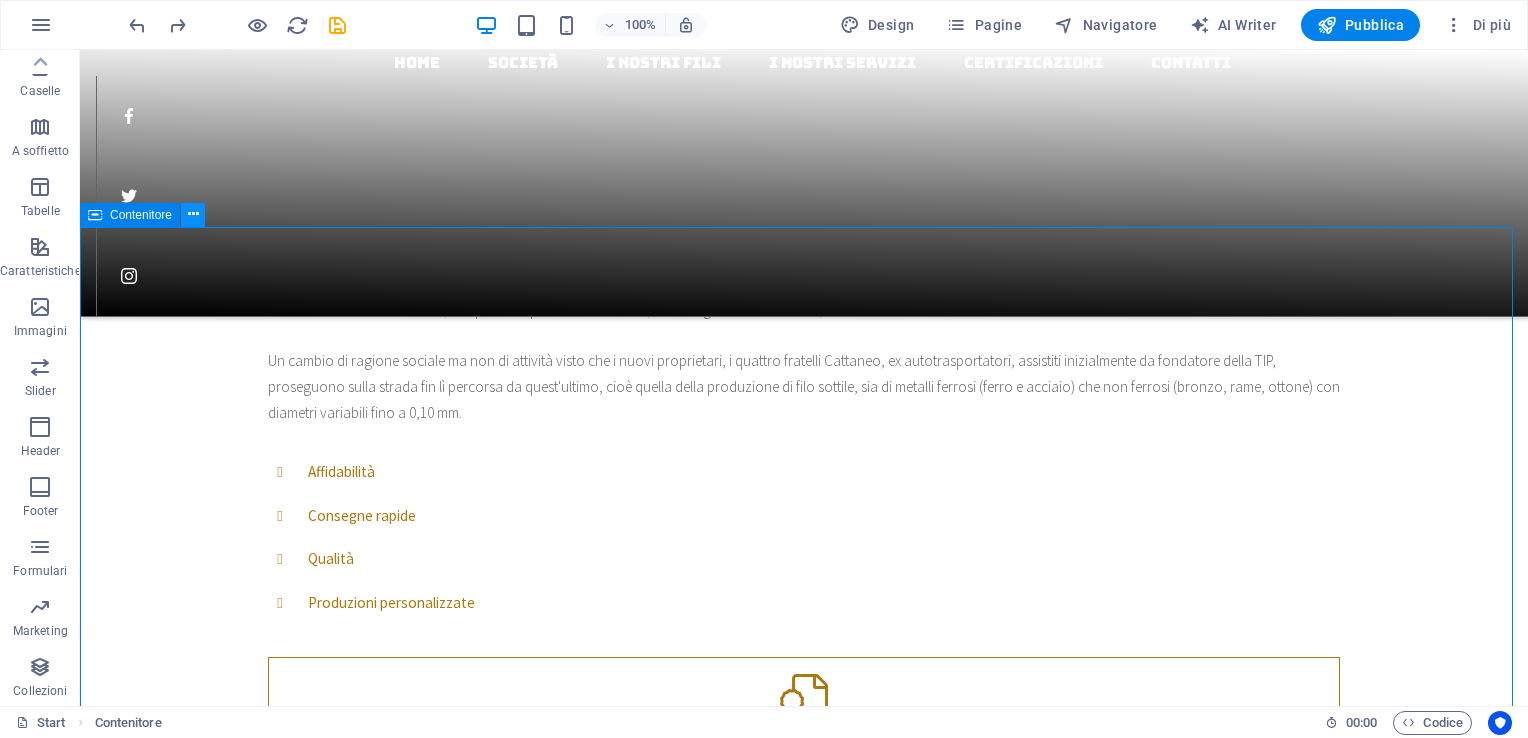 click at bounding box center [193, 215] 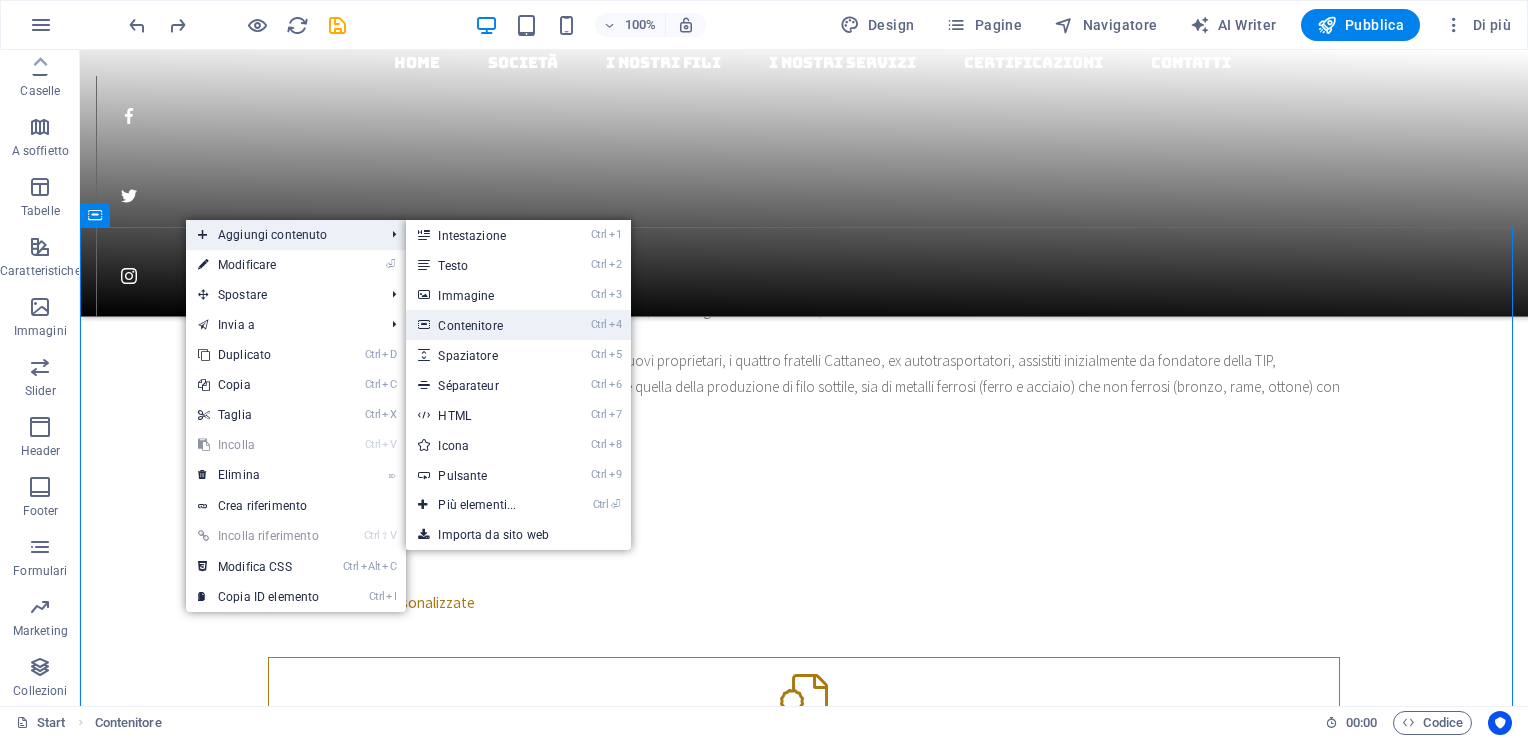 click on "Ctrl 4  Contenitore" at bounding box center [481, 325] 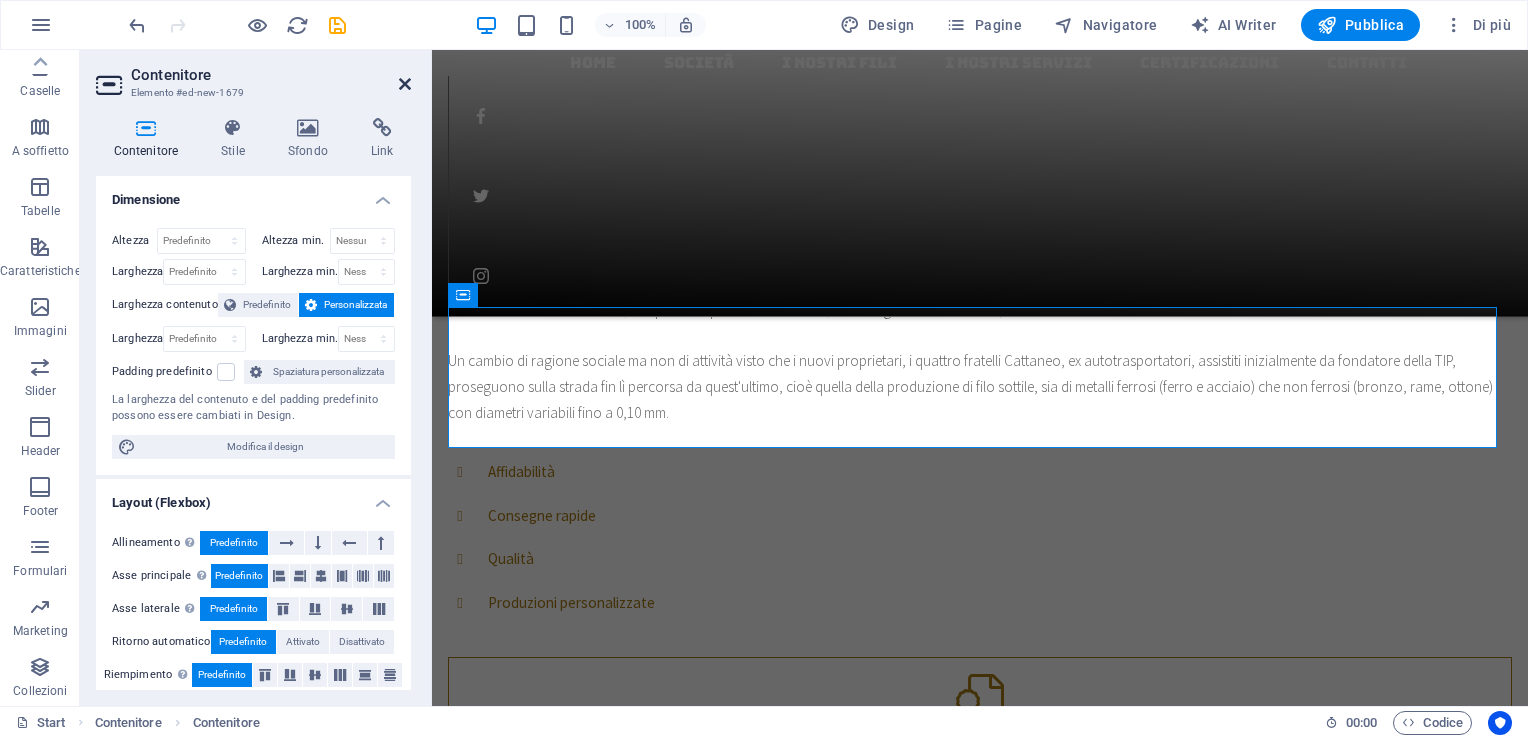 click at bounding box center (405, 84) 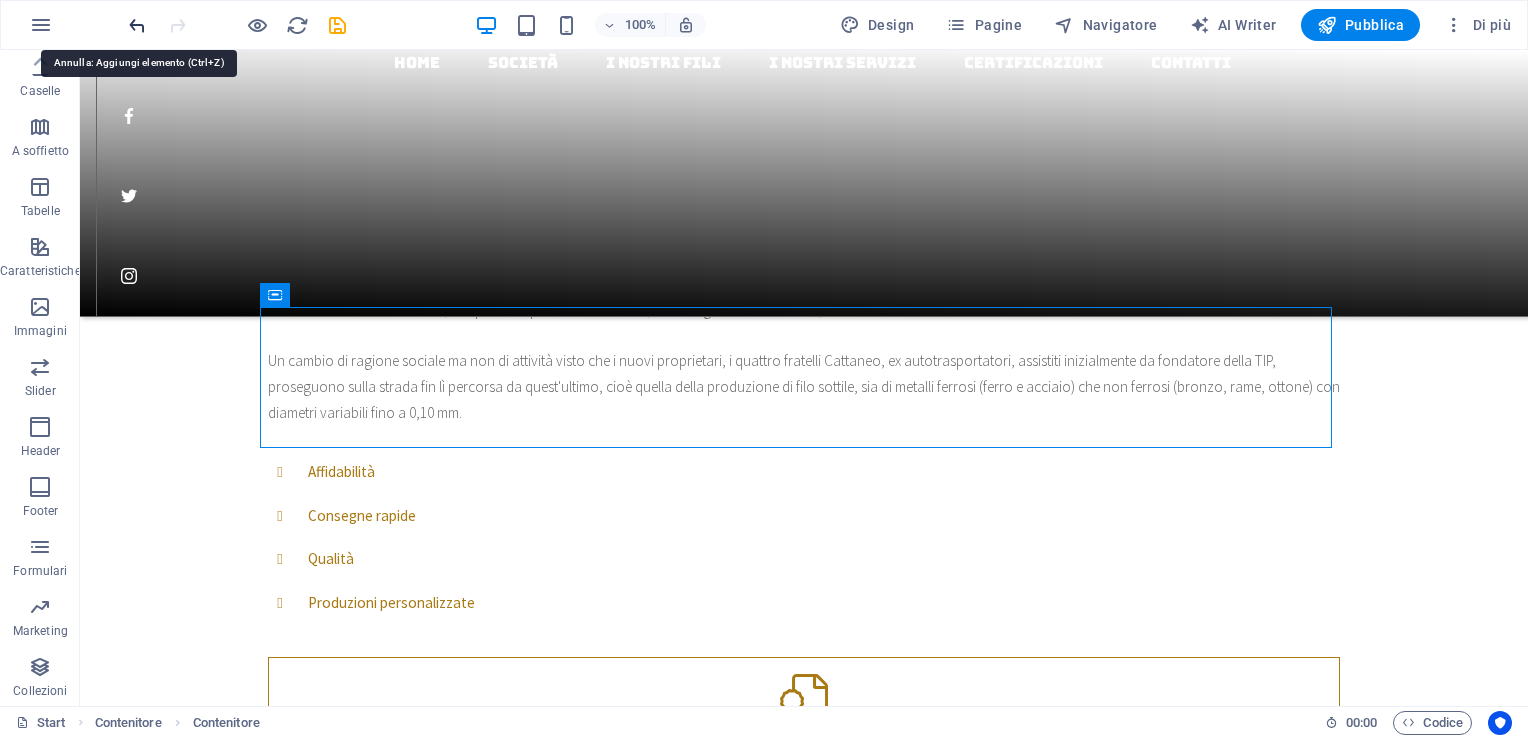 click at bounding box center [137, 25] 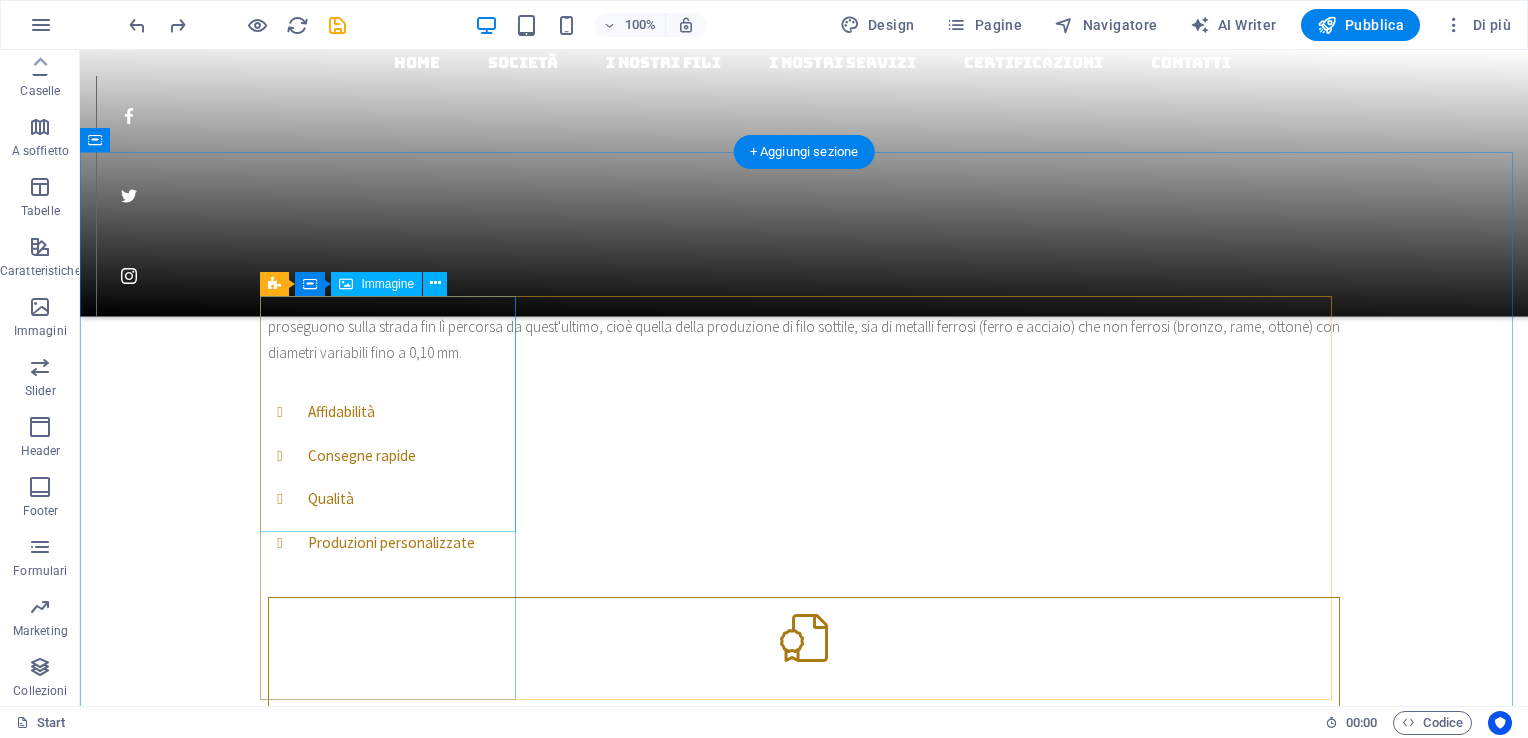 scroll, scrollTop: 1300, scrollLeft: 0, axis: vertical 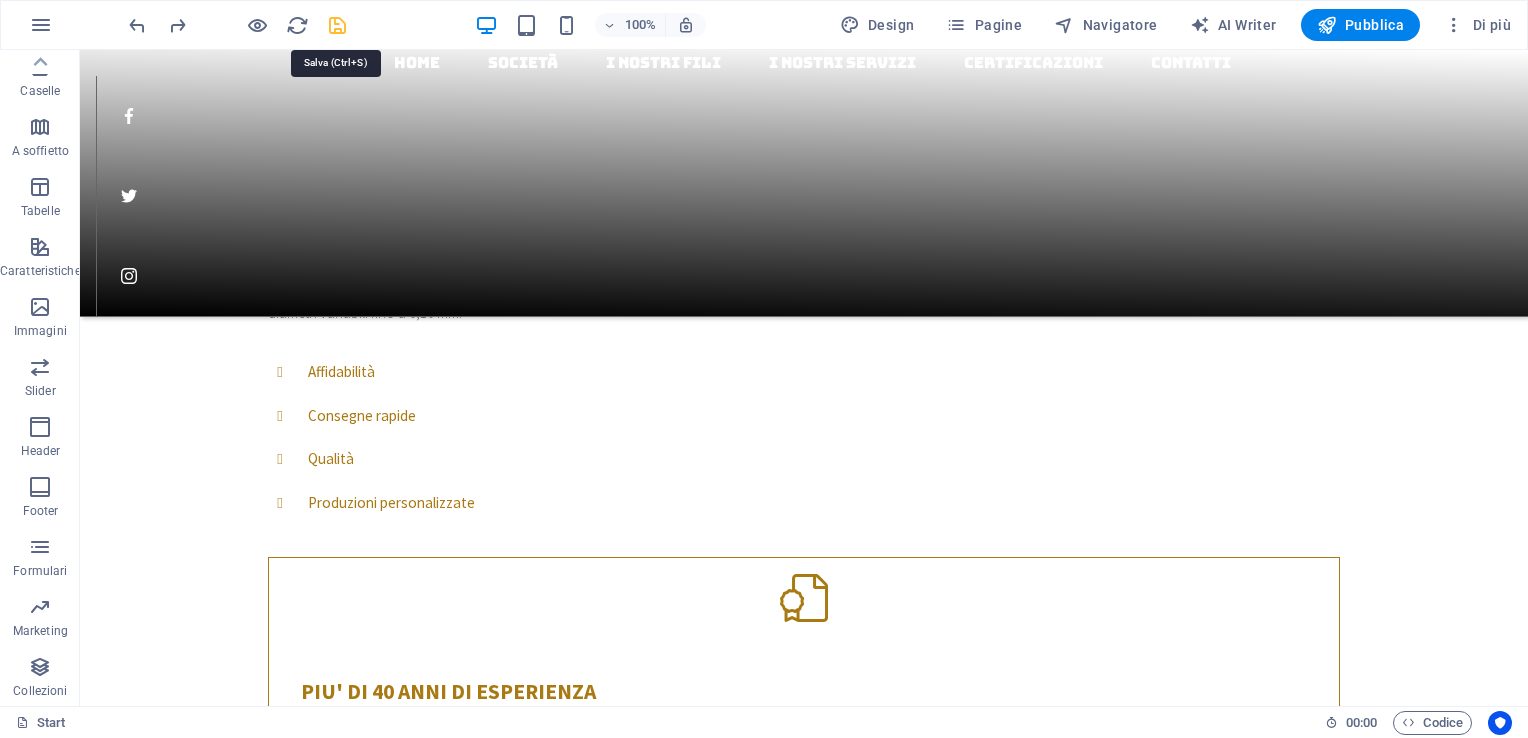 click at bounding box center [337, 25] 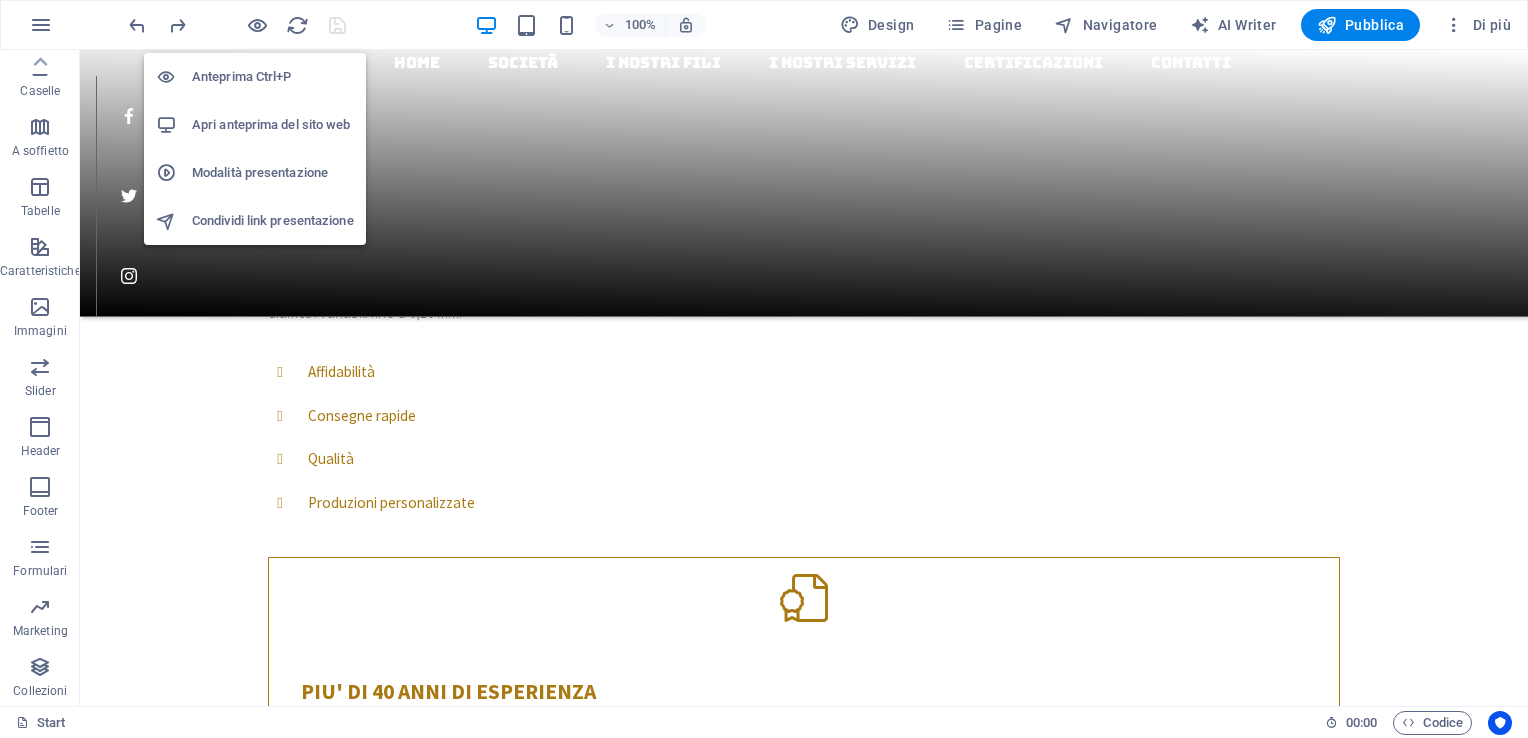 click on "Apri anteprima del sito web" at bounding box center (273, 125) 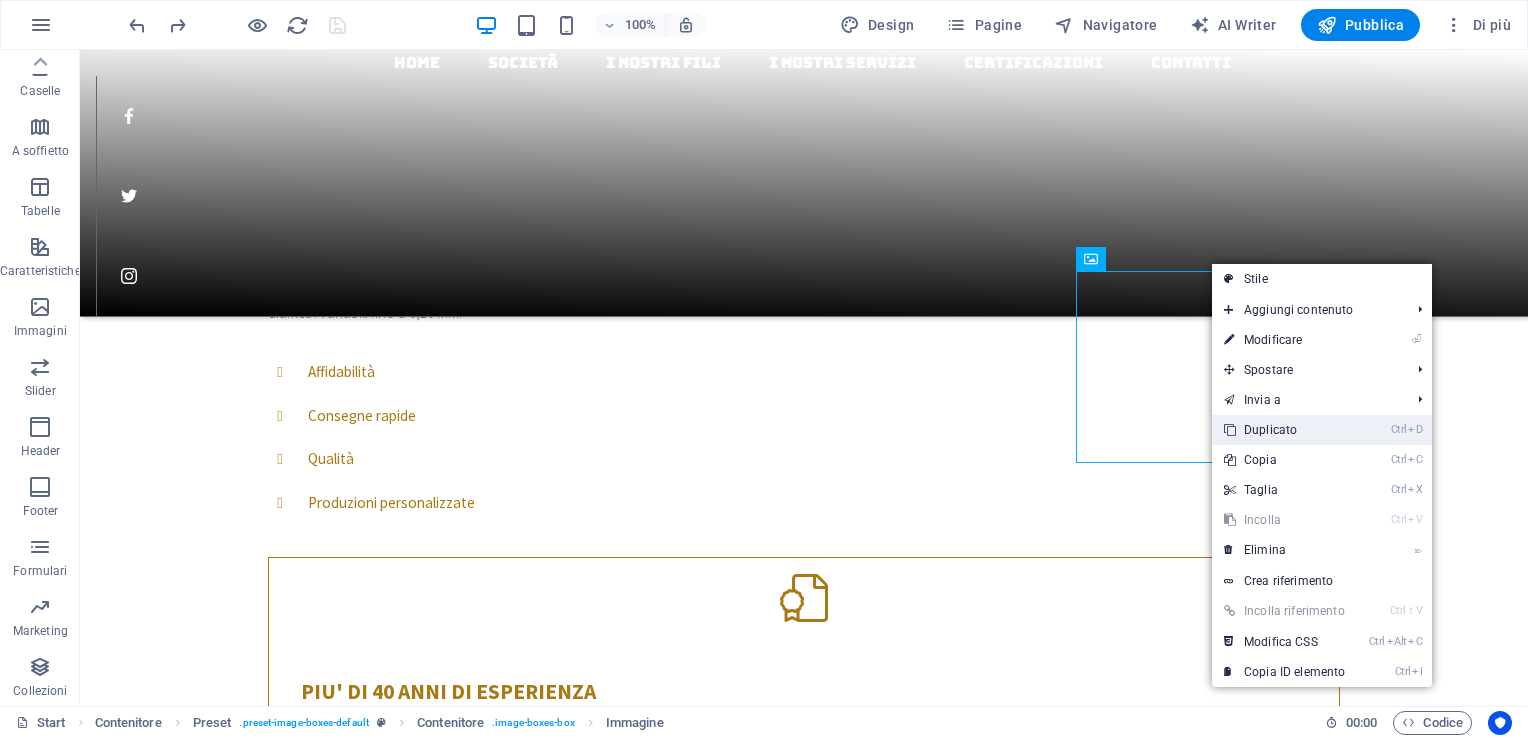 click on "Ctrl D  Duplicato" at bounding box center [1284, 430] 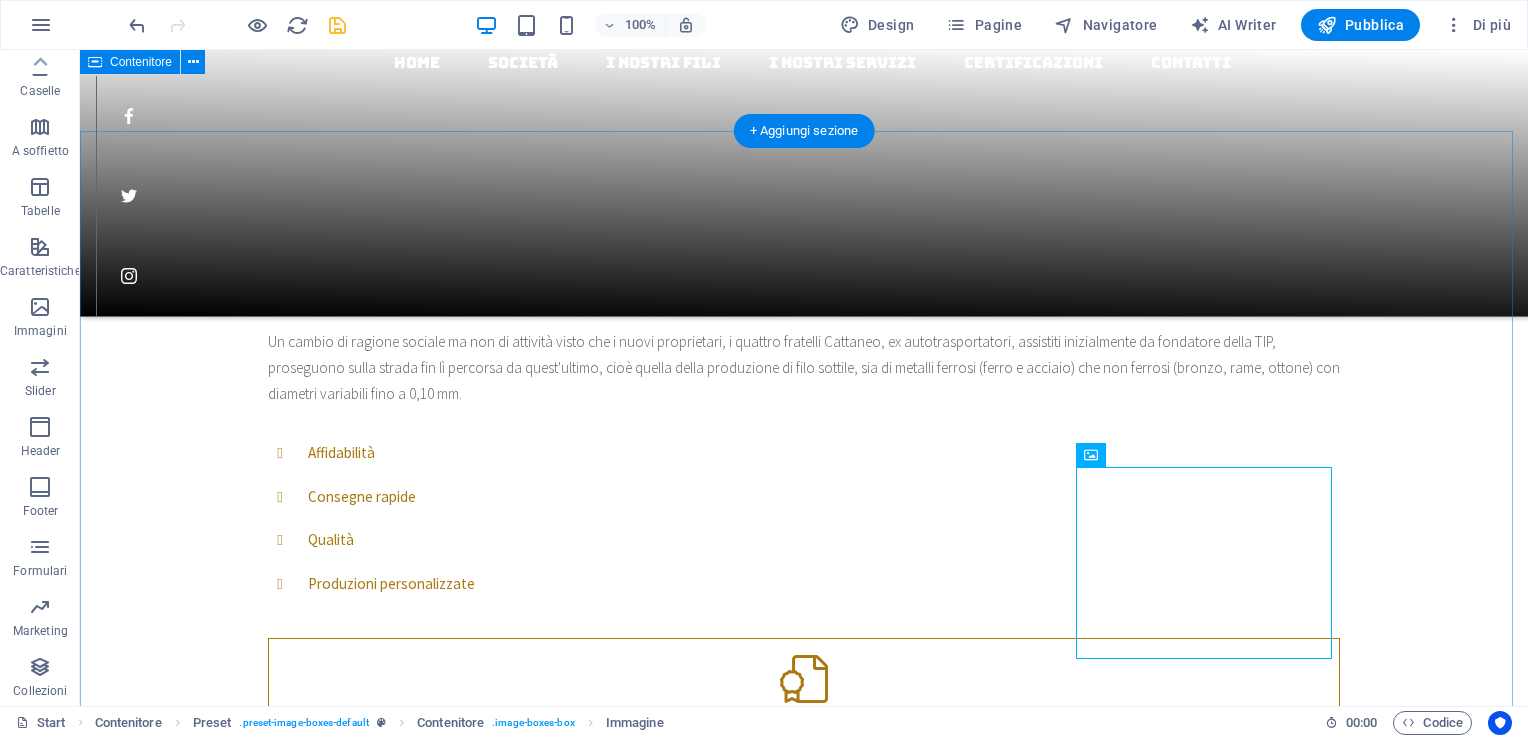 scroll, scrollTop: 1100, scrollLeft: 0, axis: vertical 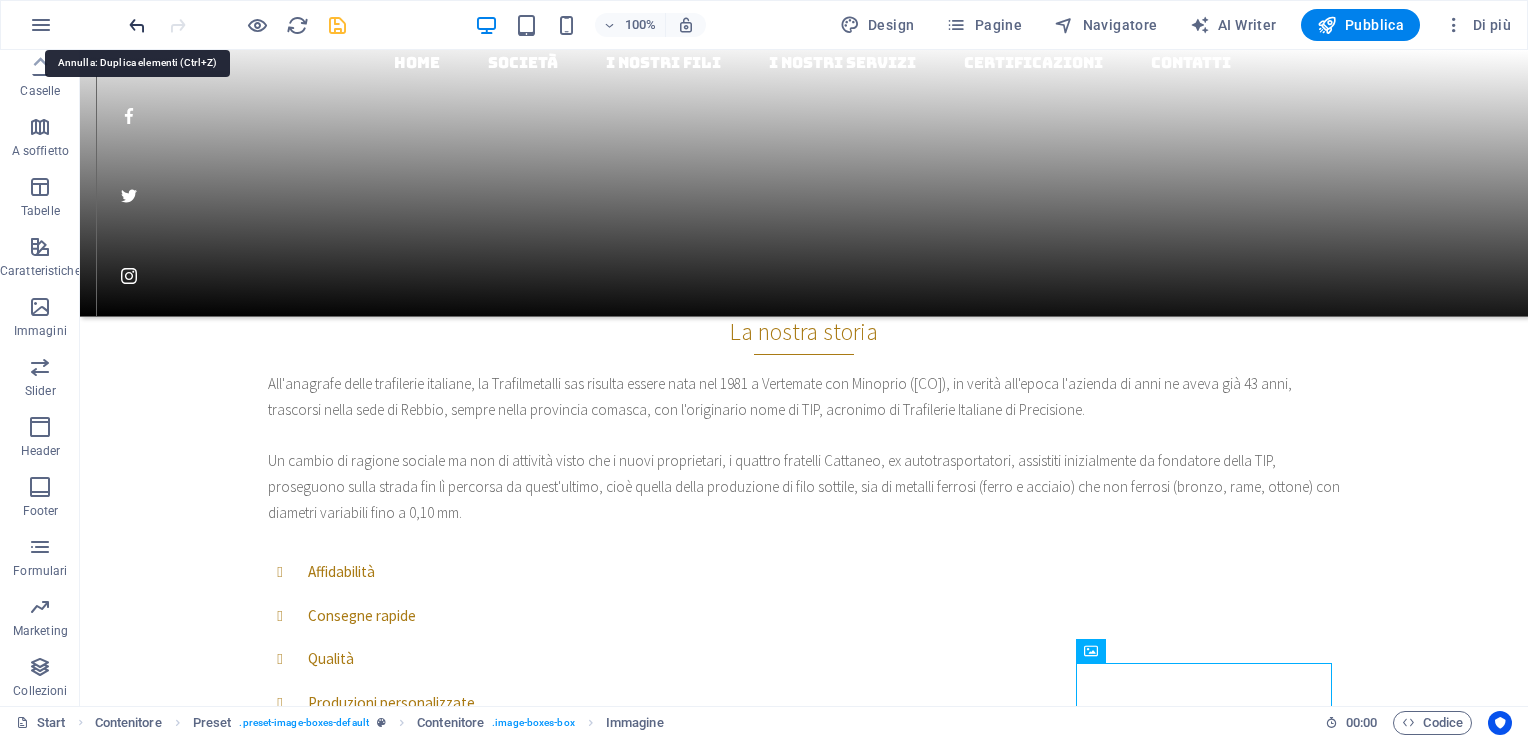 click at bounding box center [137, 25] 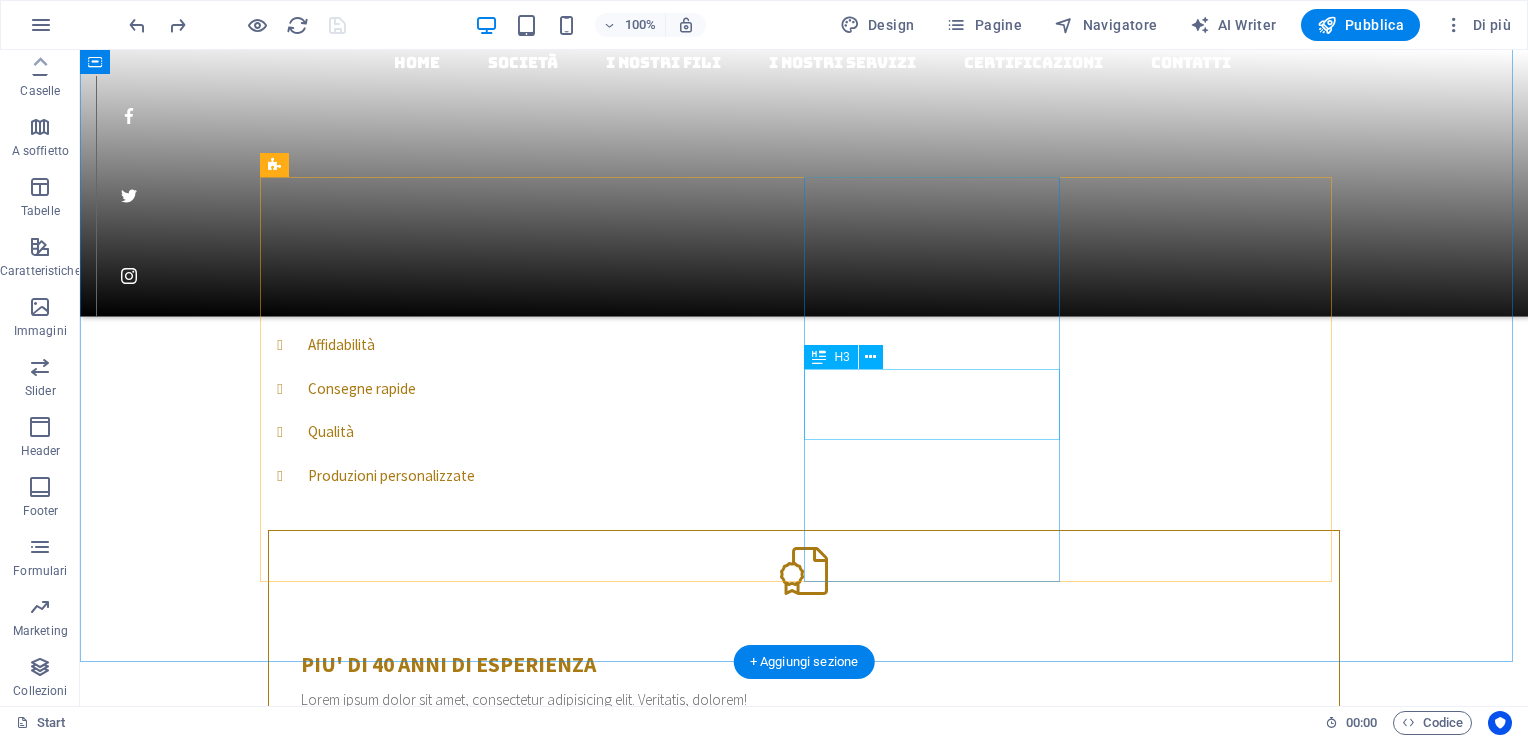 scroll, scrollTop: 1300, scrollLeft: 0, axis: vertical 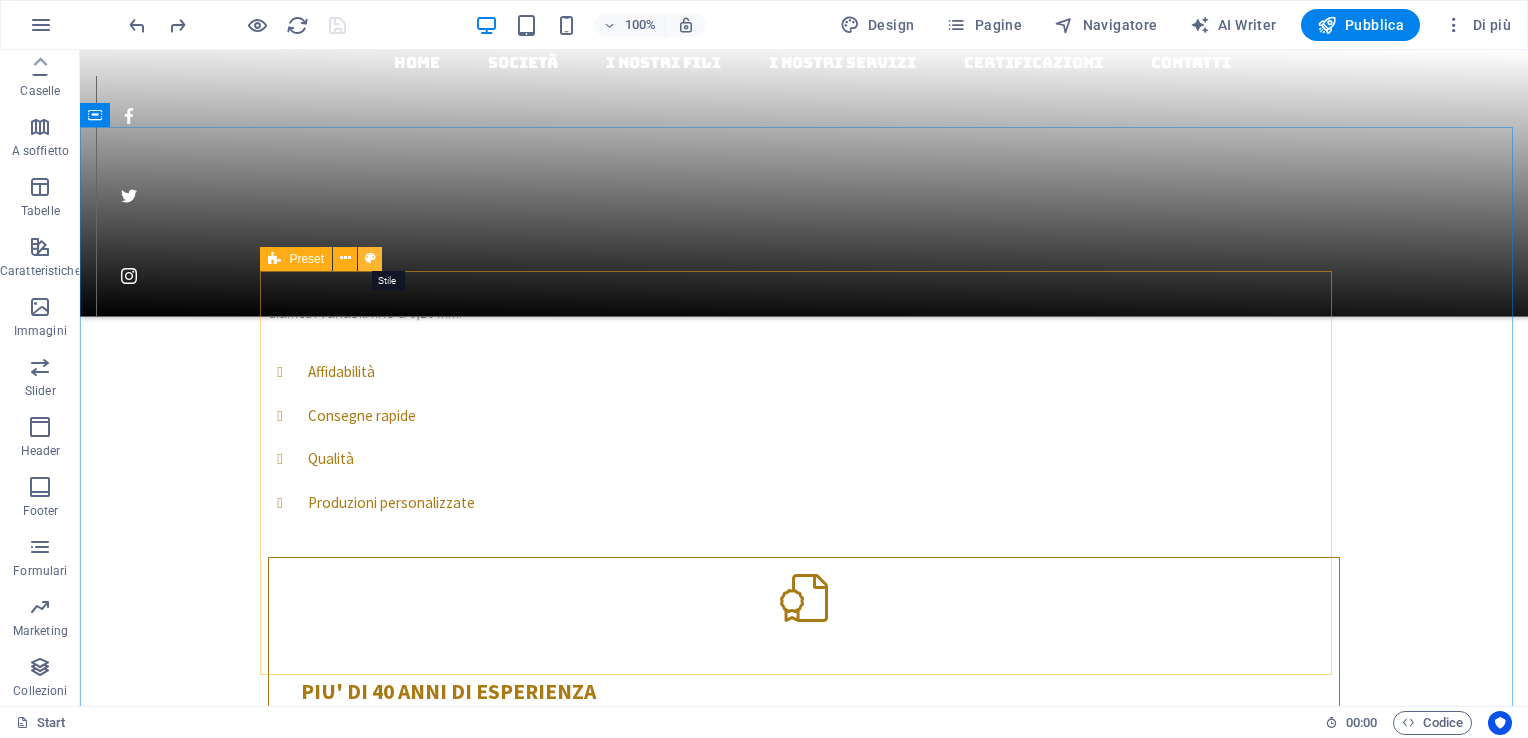 click at bounding box center [370, 259] 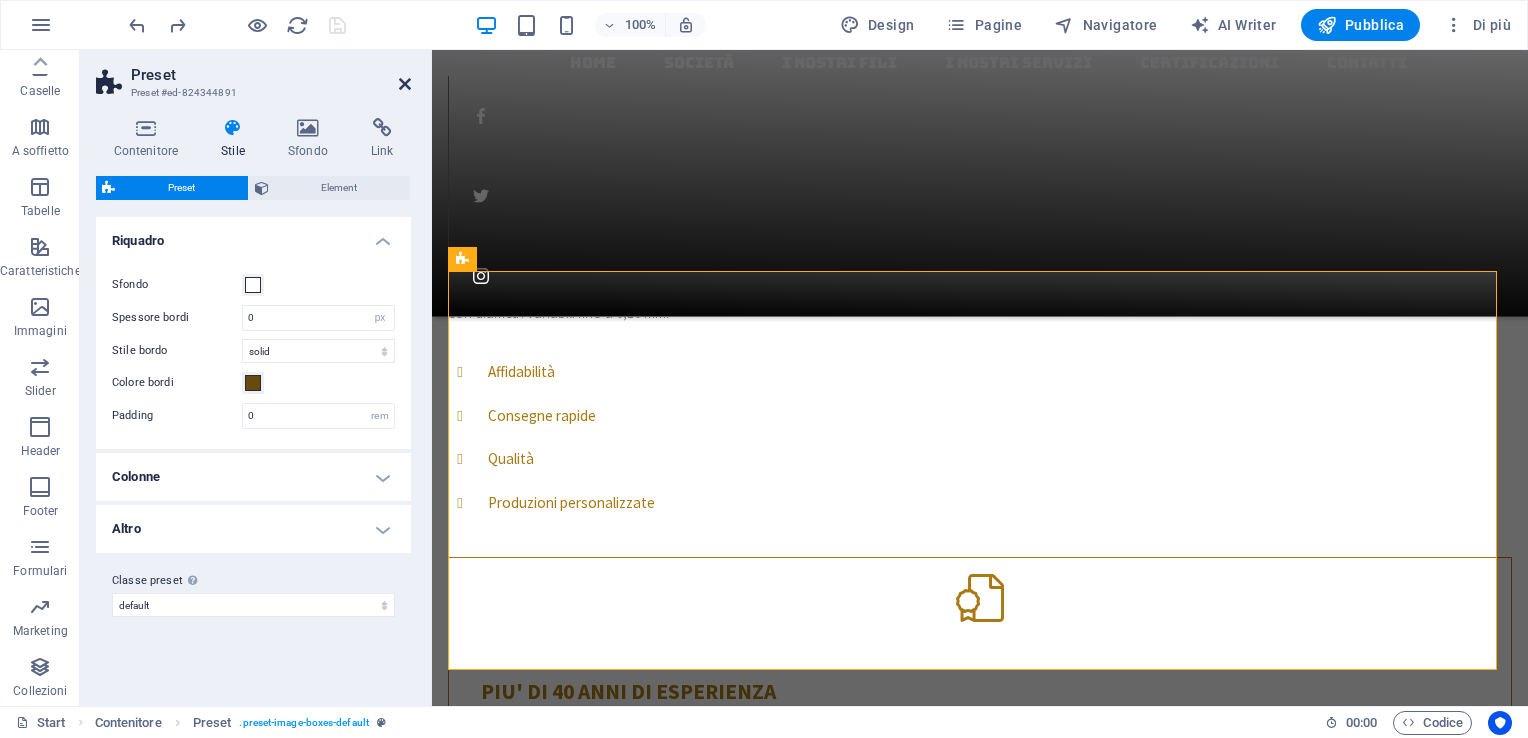 click at bounding box center [405, 84] 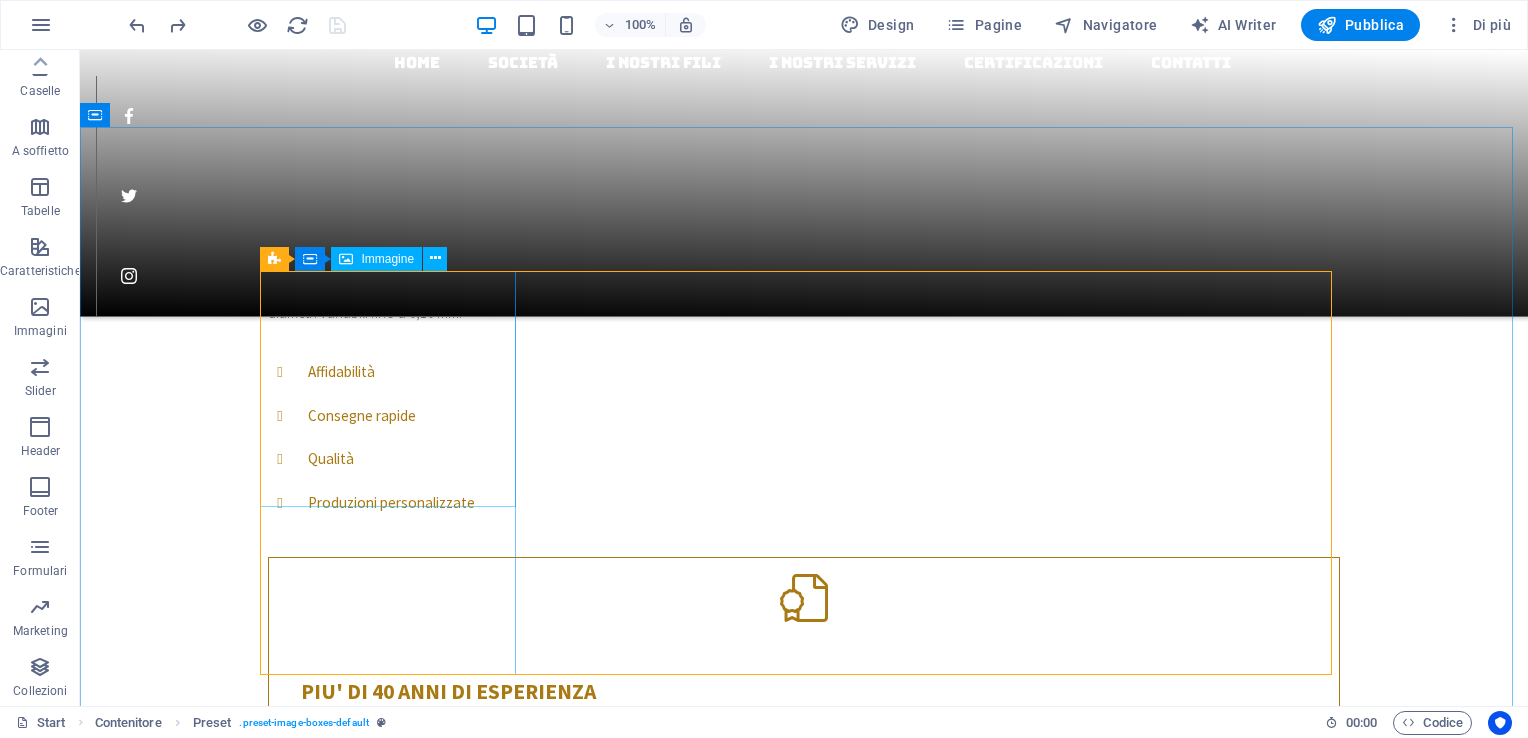 click on "Immagine" at bounding box center [376, 259] 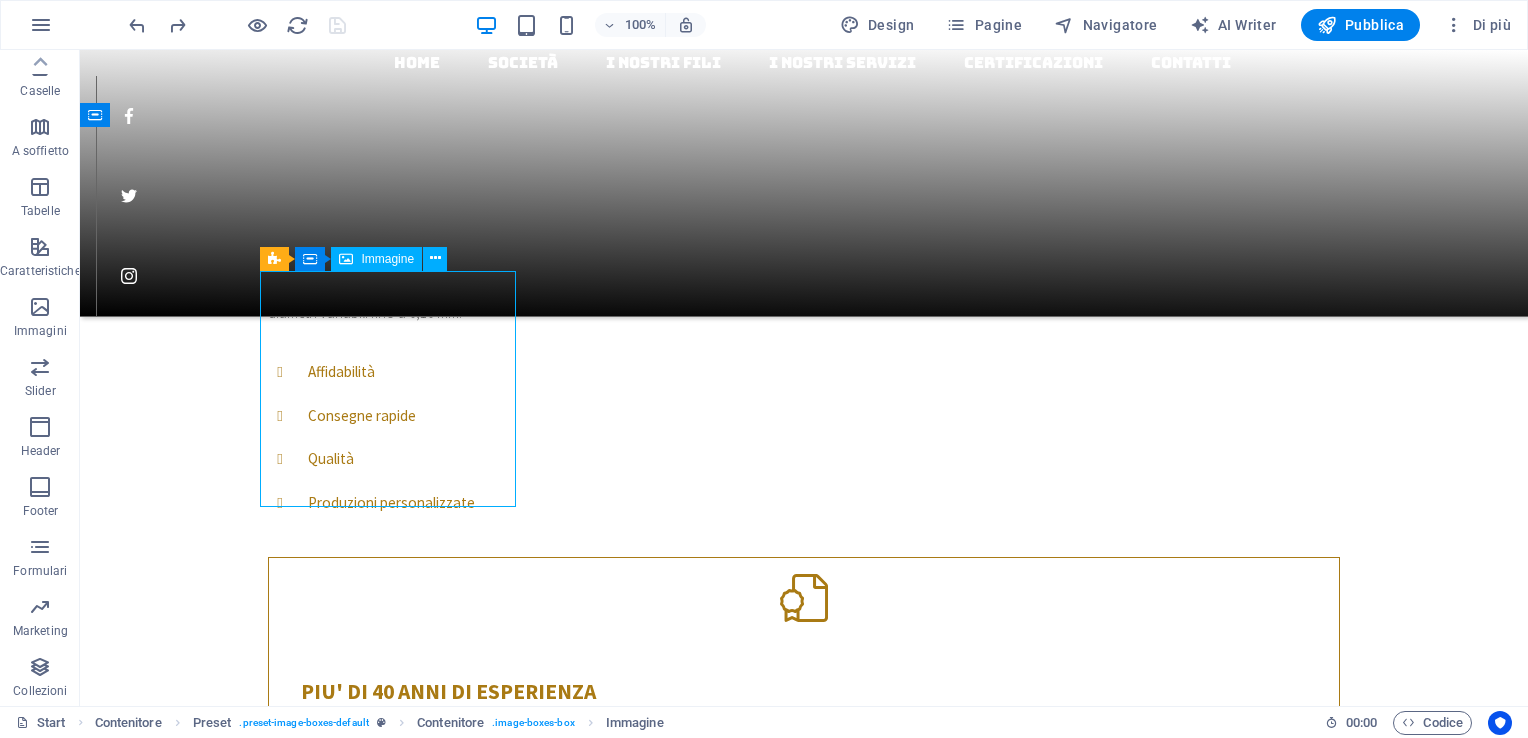 click on "Immagine" at bounding box center [376, 259] 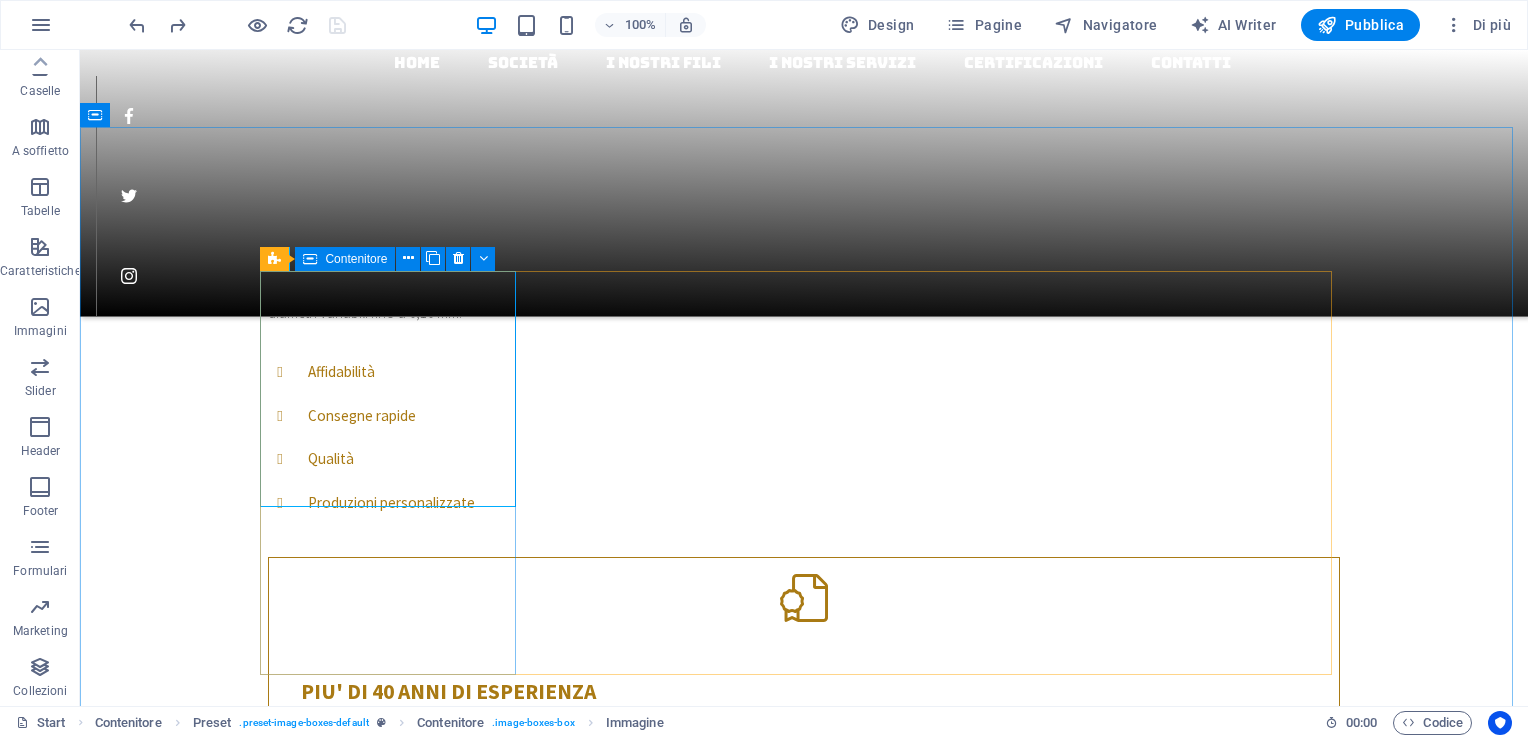click on "Contenitore" at bounding box center [345, 259] 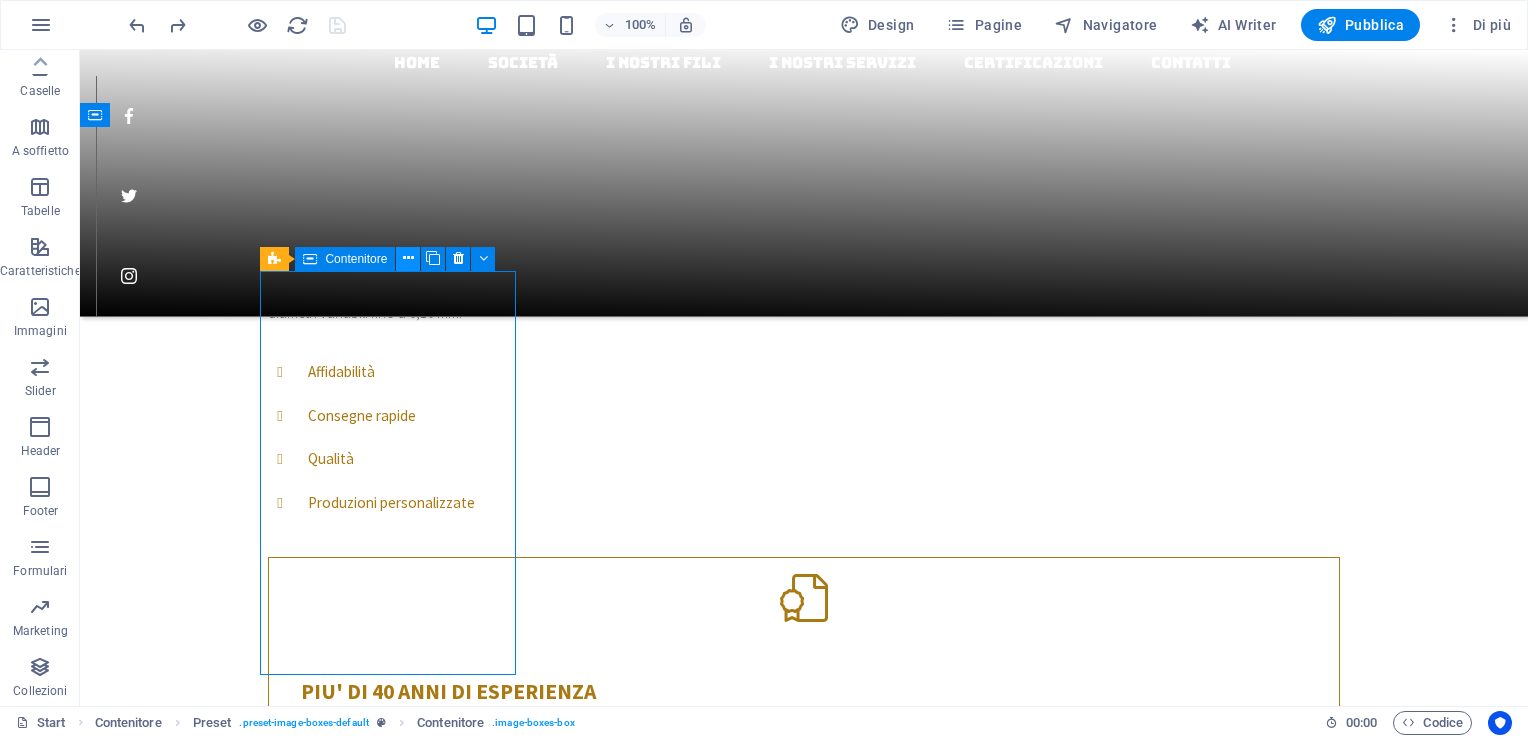 click at bounding box center (408, 258) 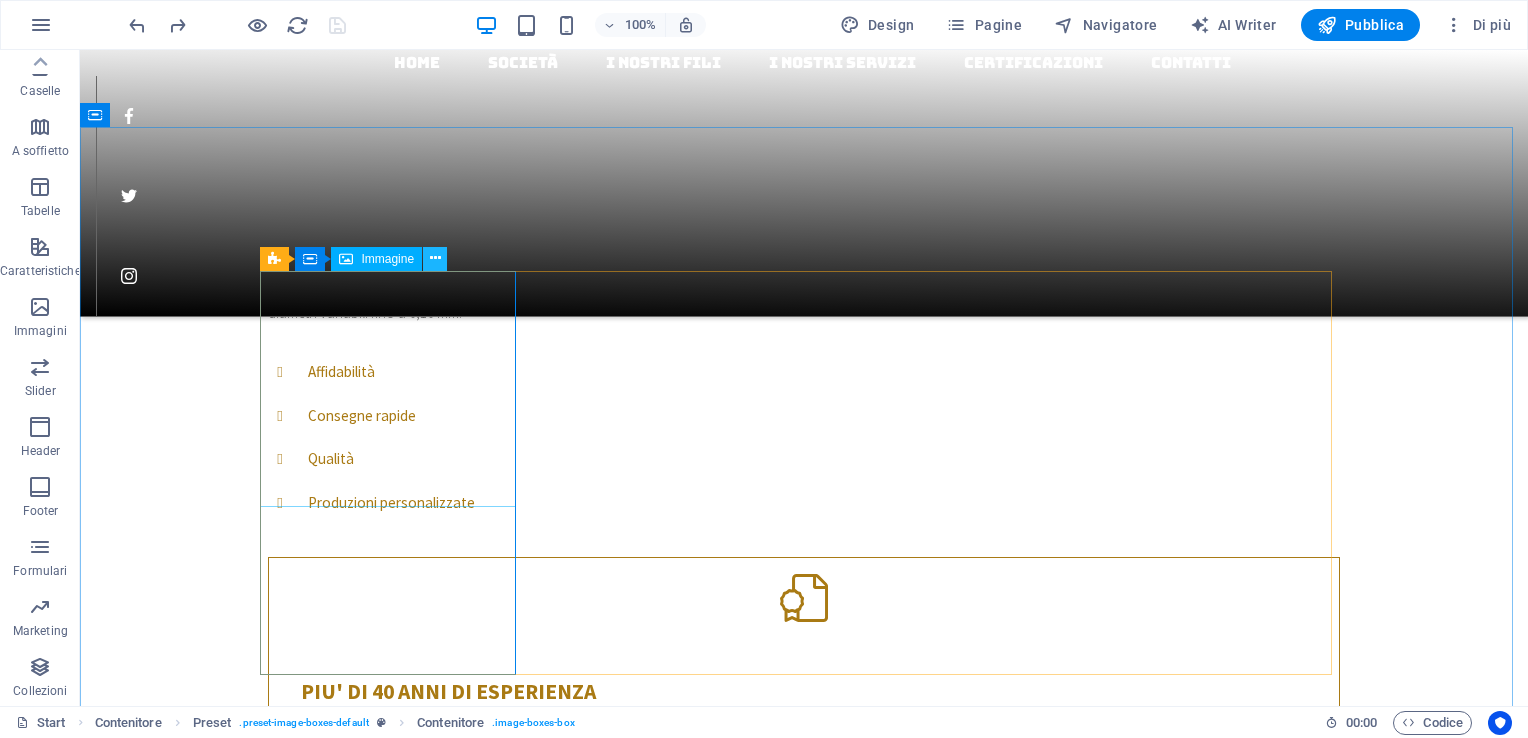 click at bounding box center [435, 258] 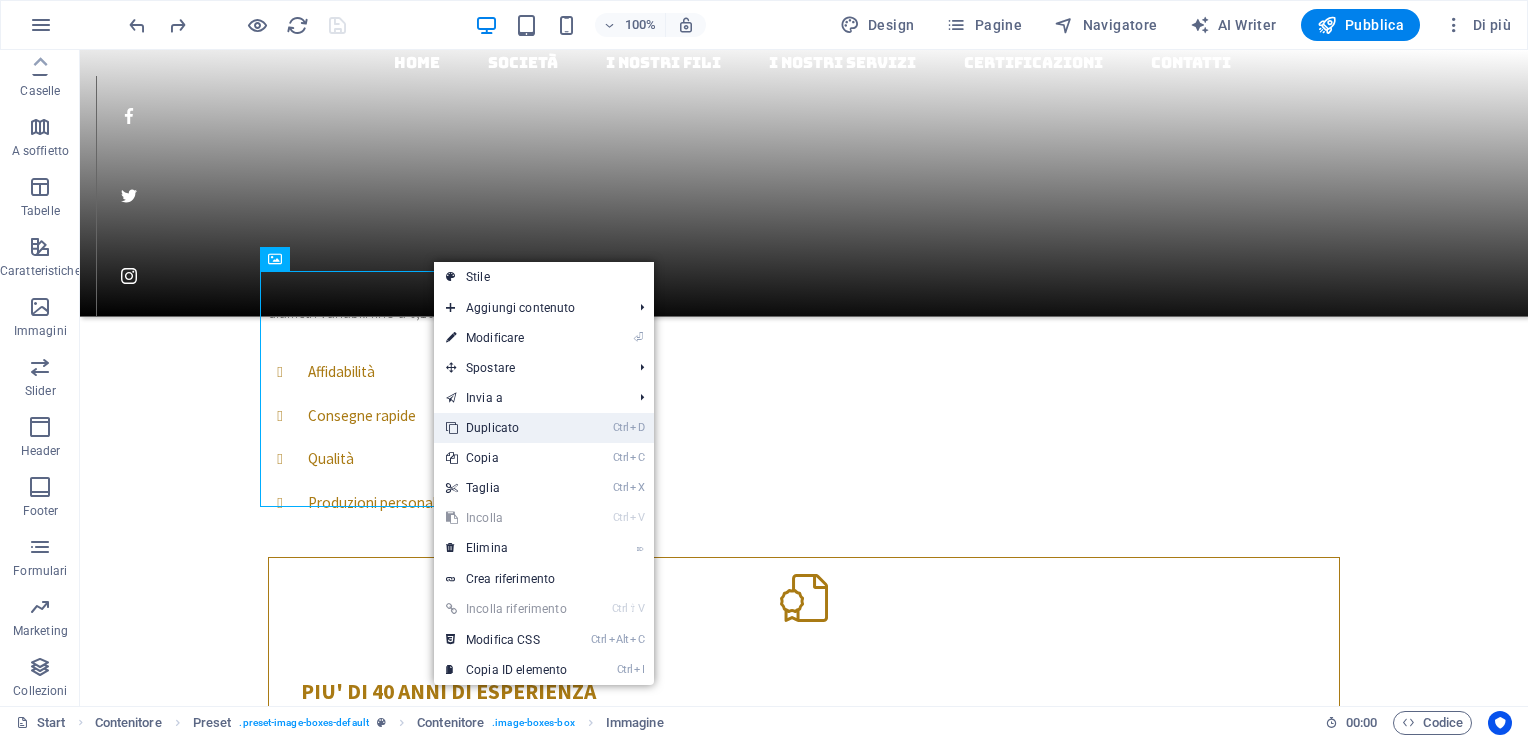 click on "Ctrl D  Duplicato" at bounding box center [506, 428] 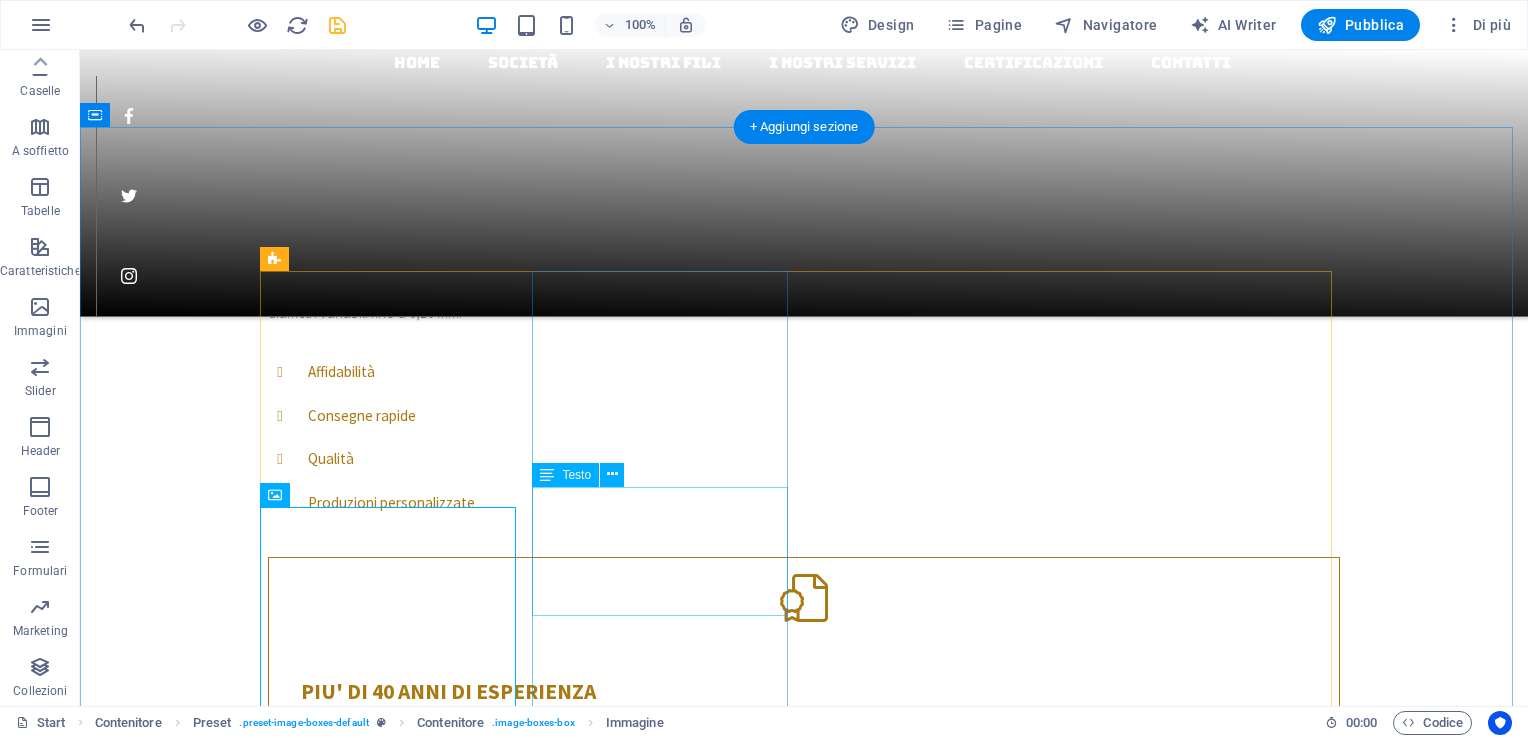 scroll, scrollTop: 1800, scrollLeft: 0, axis: vertical 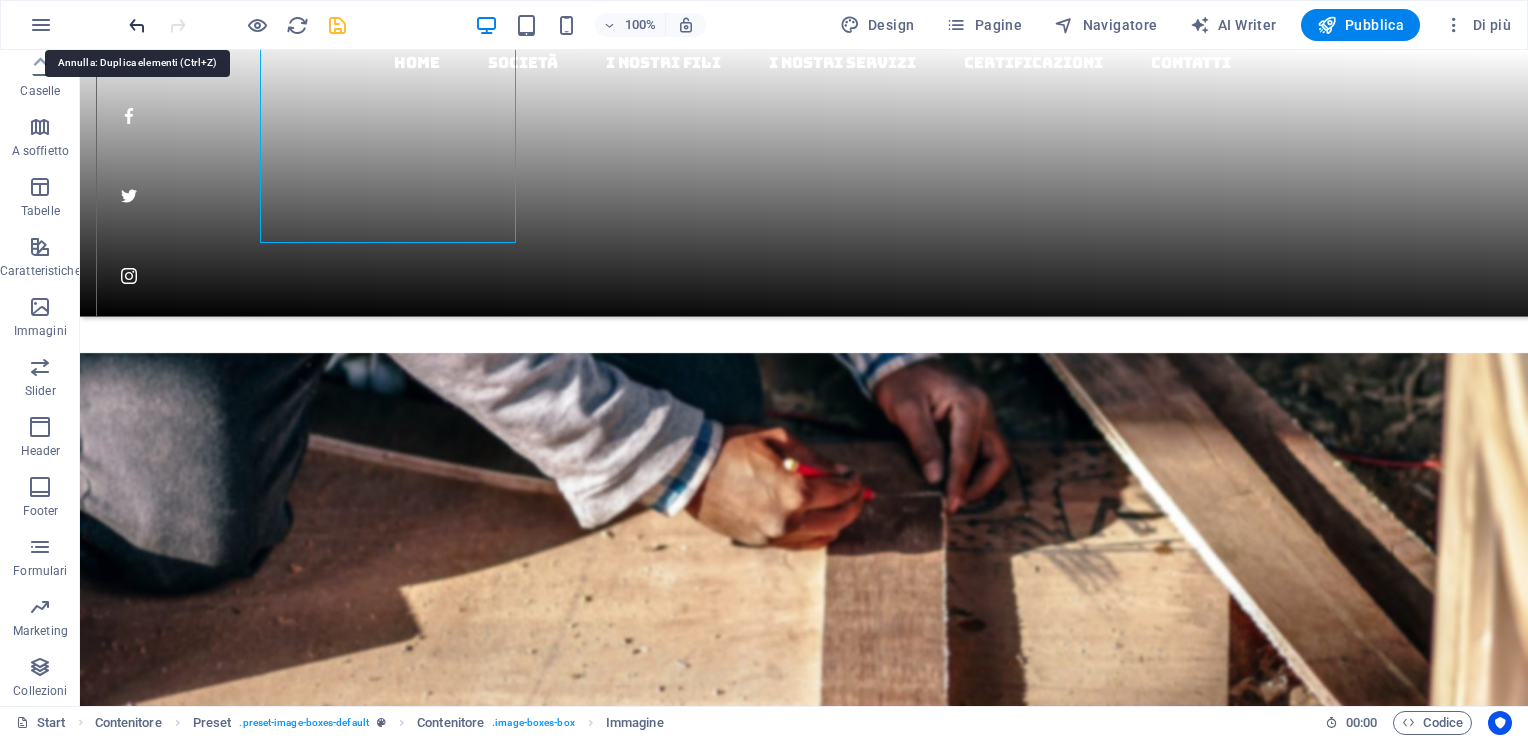 click at bounding box center (137, 25) 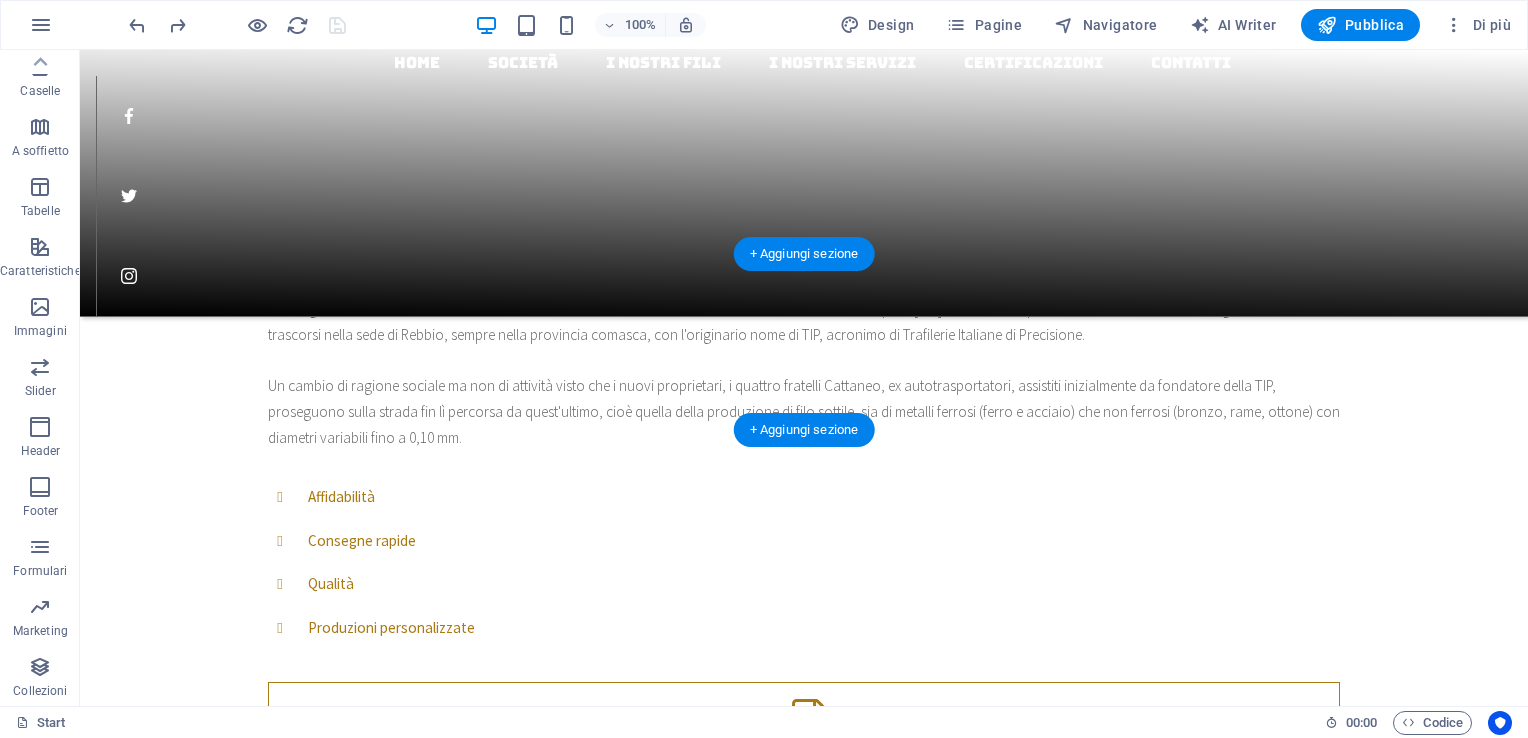 scroll, scrollTop: 1263, scrollLeft: 0, axis: vertical 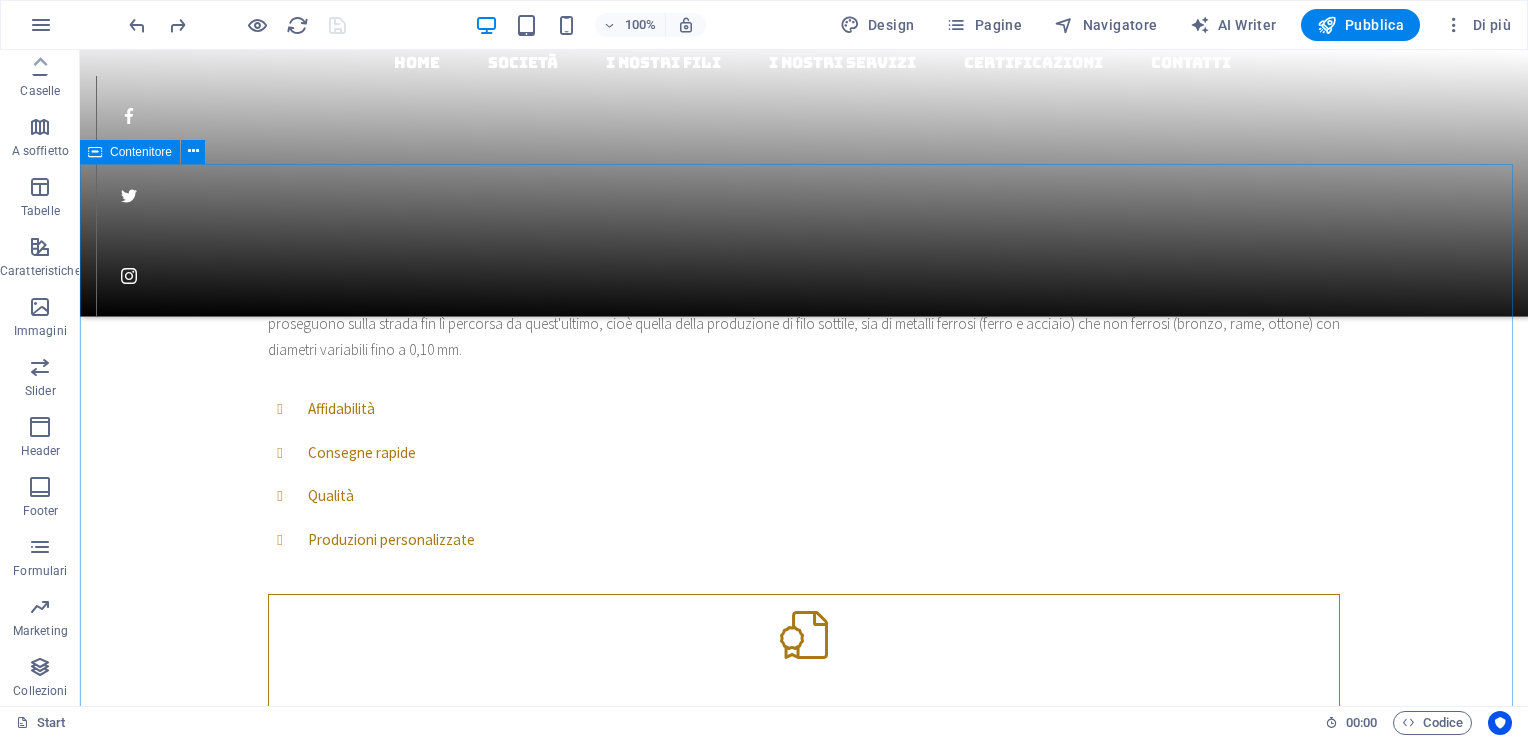 click on "Contenitore" at bounding box center (141, 152) 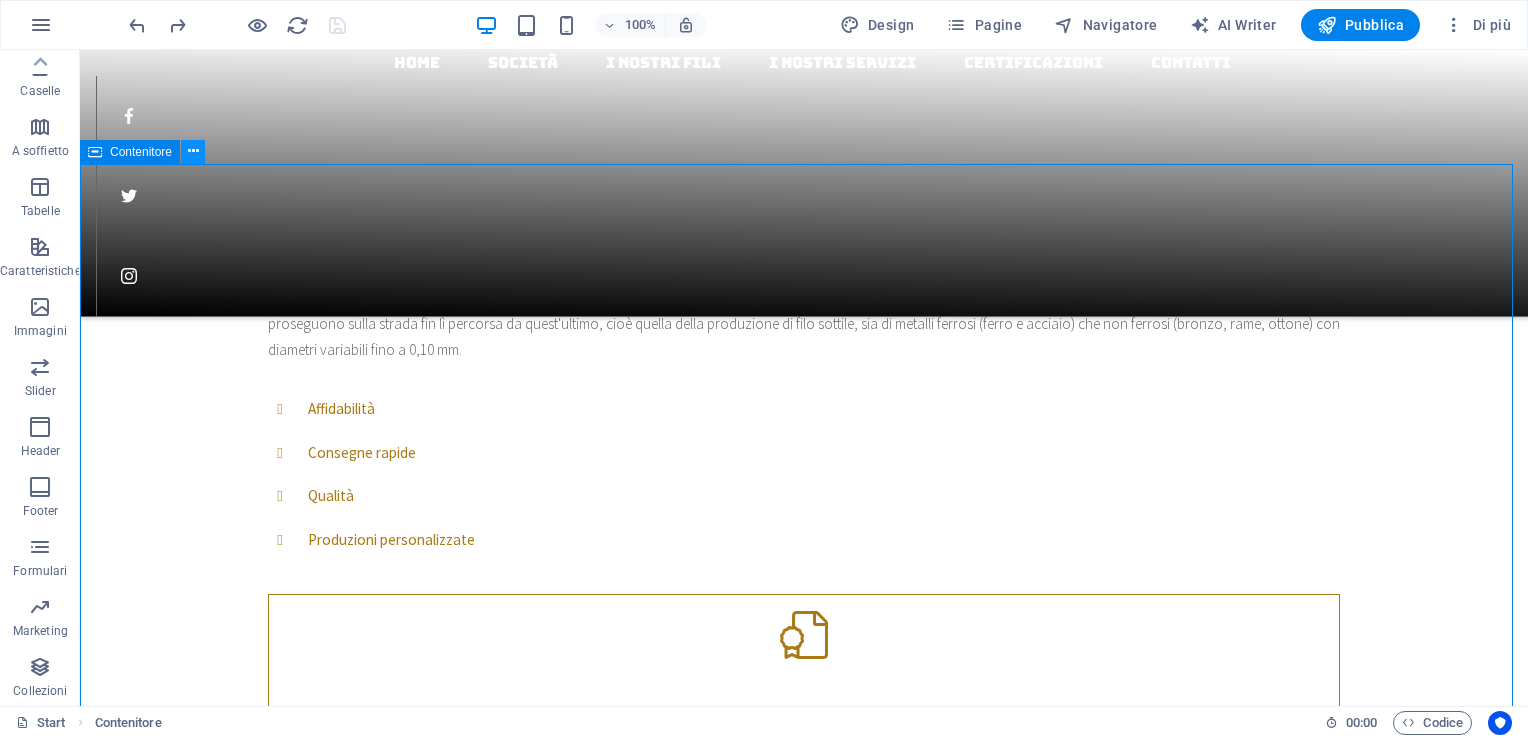 click at bounding box center [193, 151] 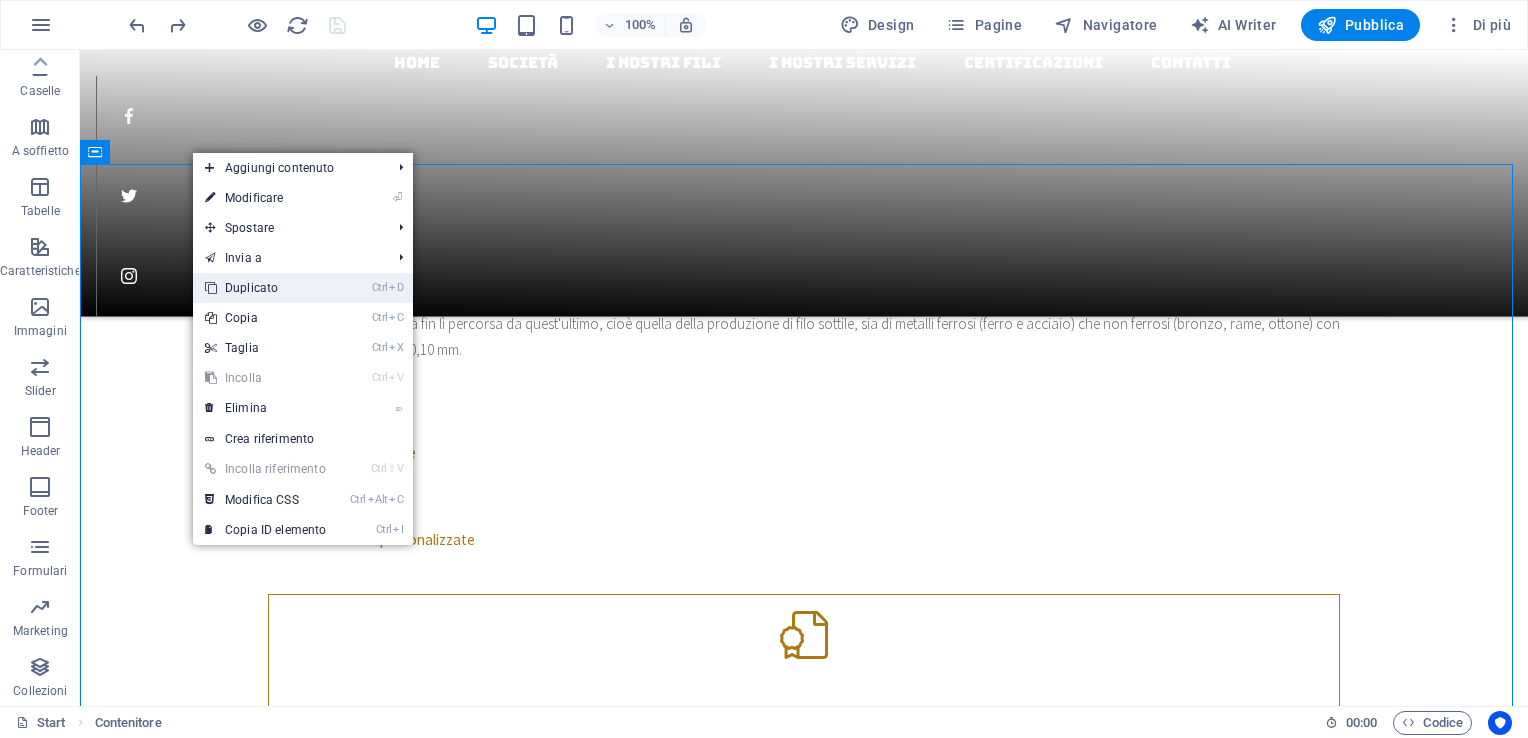 click on "Ctrl D  Duplicato" at bounding box center [265, 288] 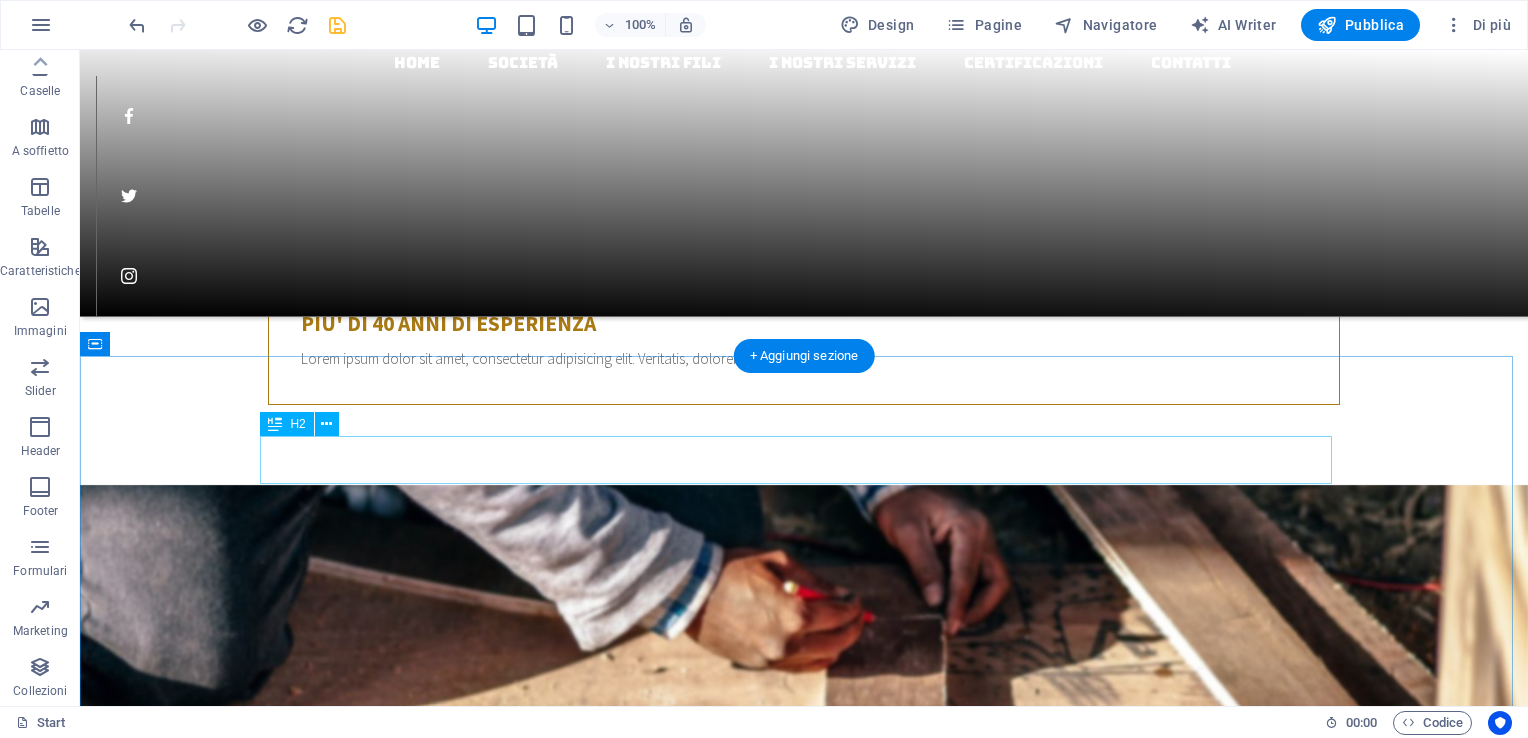 scroll, scrollTop: 1591, scrollLeft: 0, axis: vertical 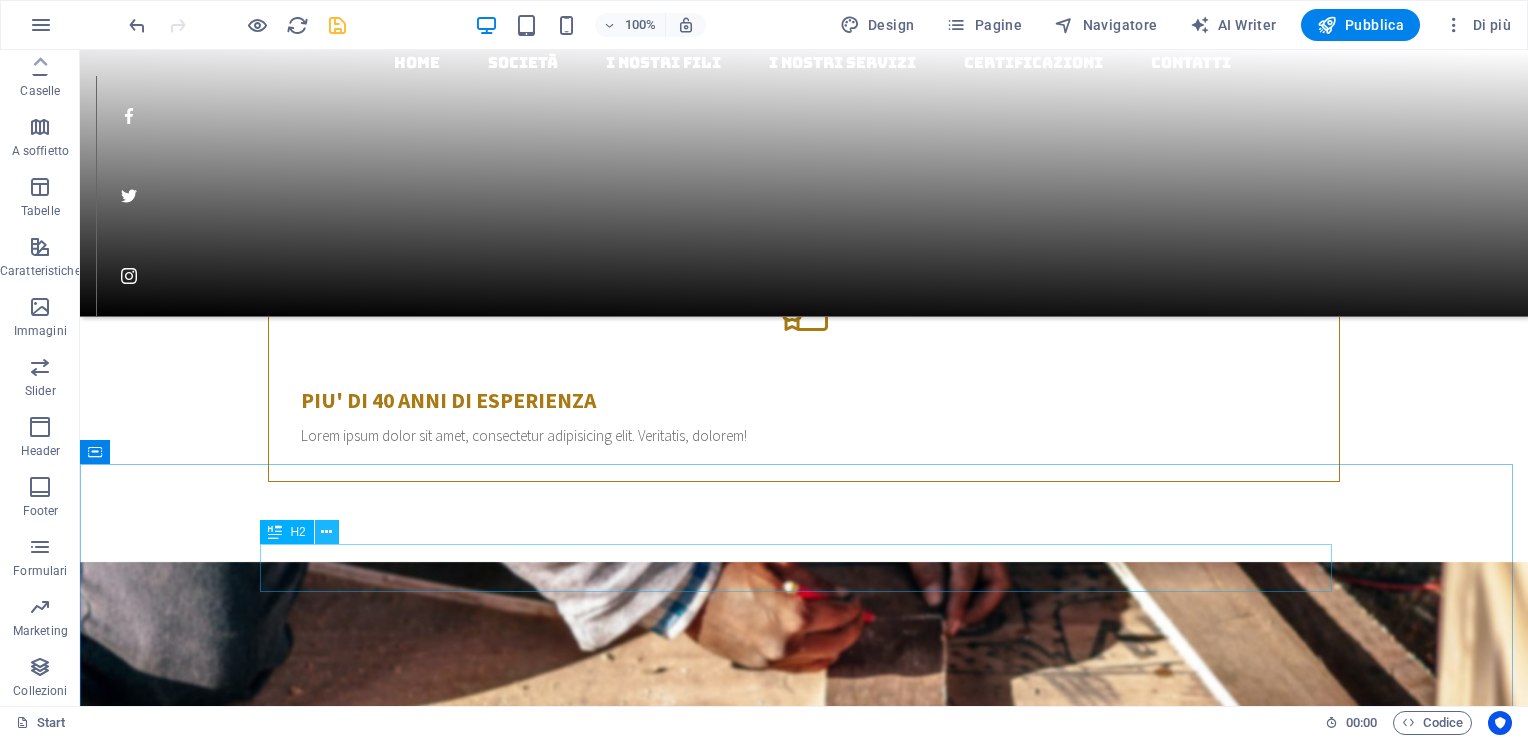 click at bounding box center [326, 532] 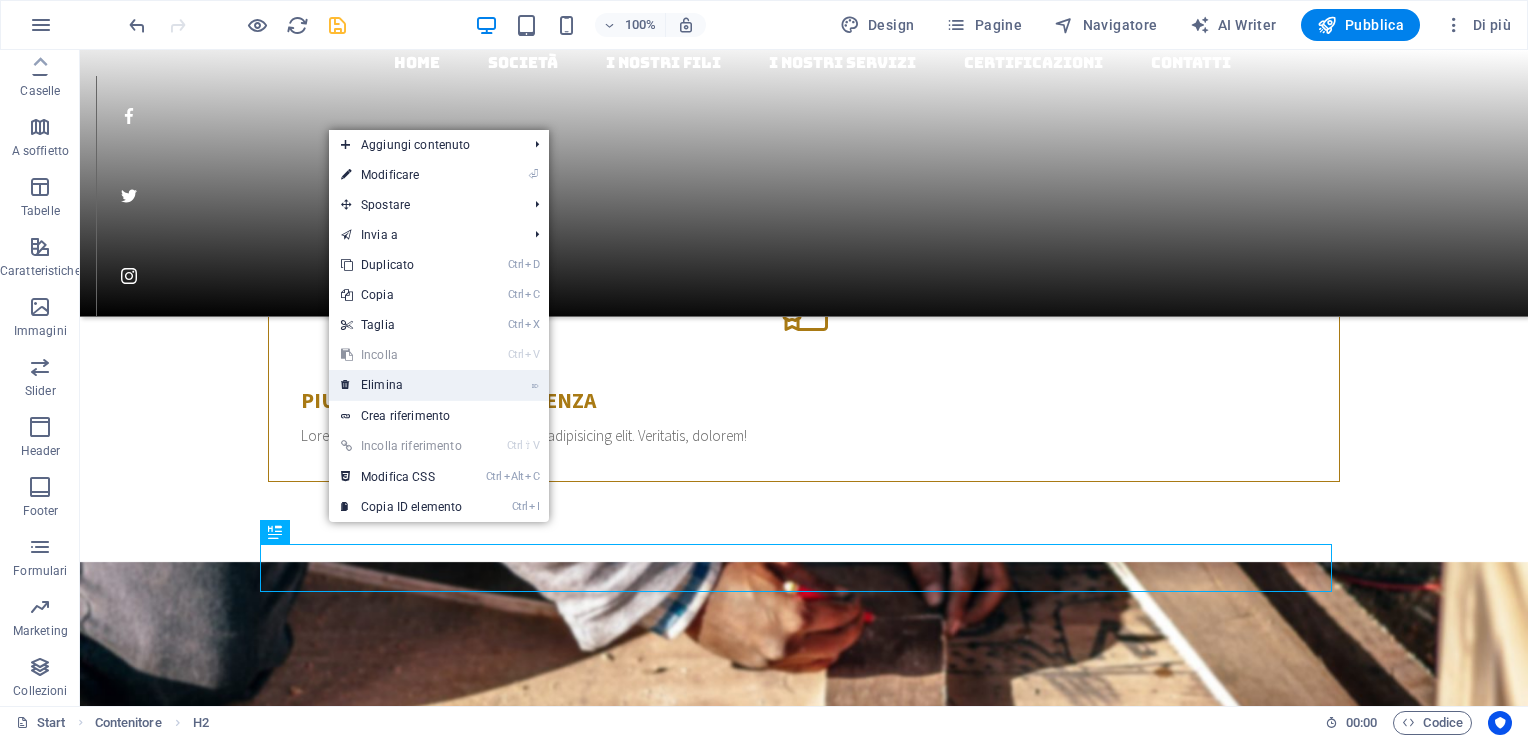 click on "⌦  Elimina" at bounding box center (401, 385) 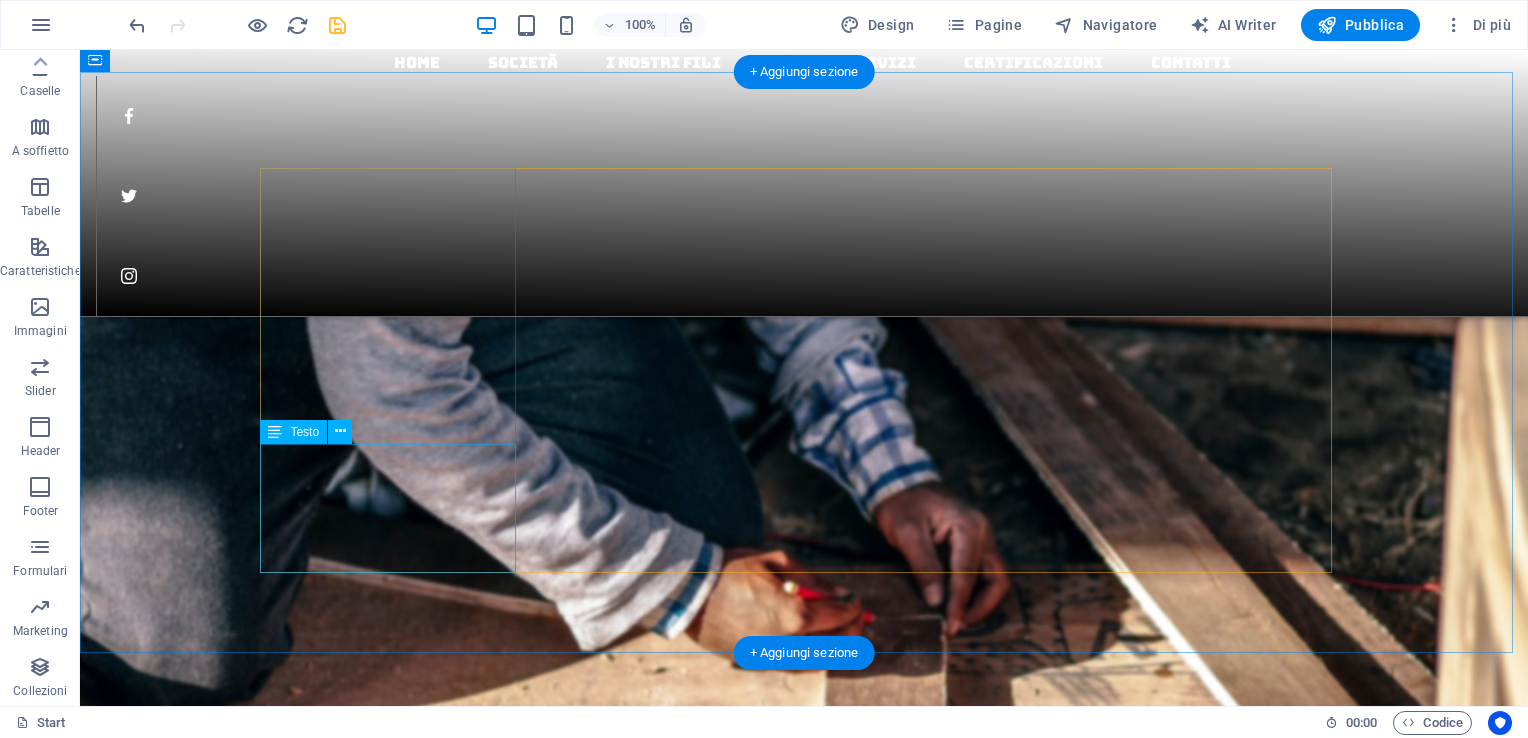 scroll, scrollTop: 1991, scrollLeft: 0, axis: vertical 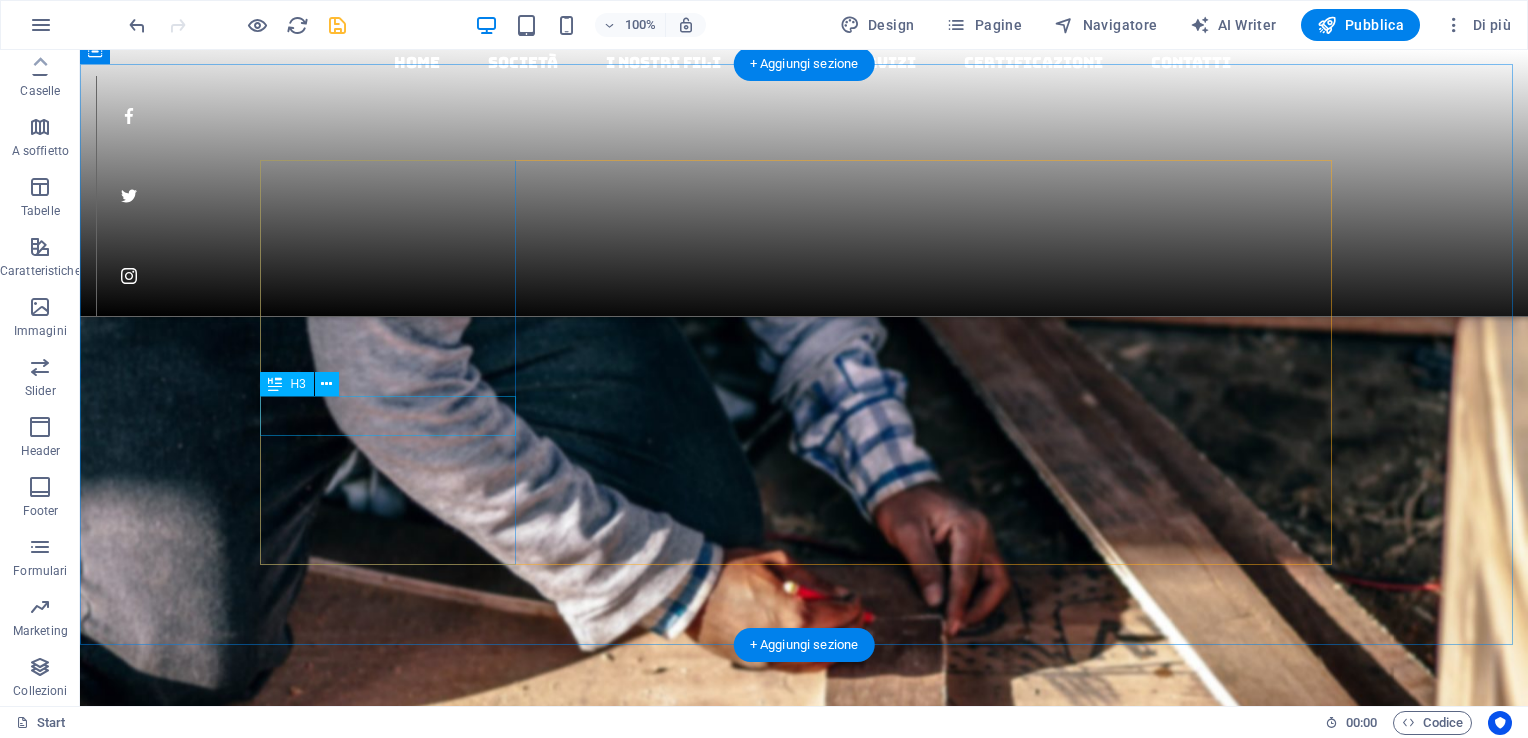 click on "Filo zincato per legatoria" at bounding box center (804, 5800) 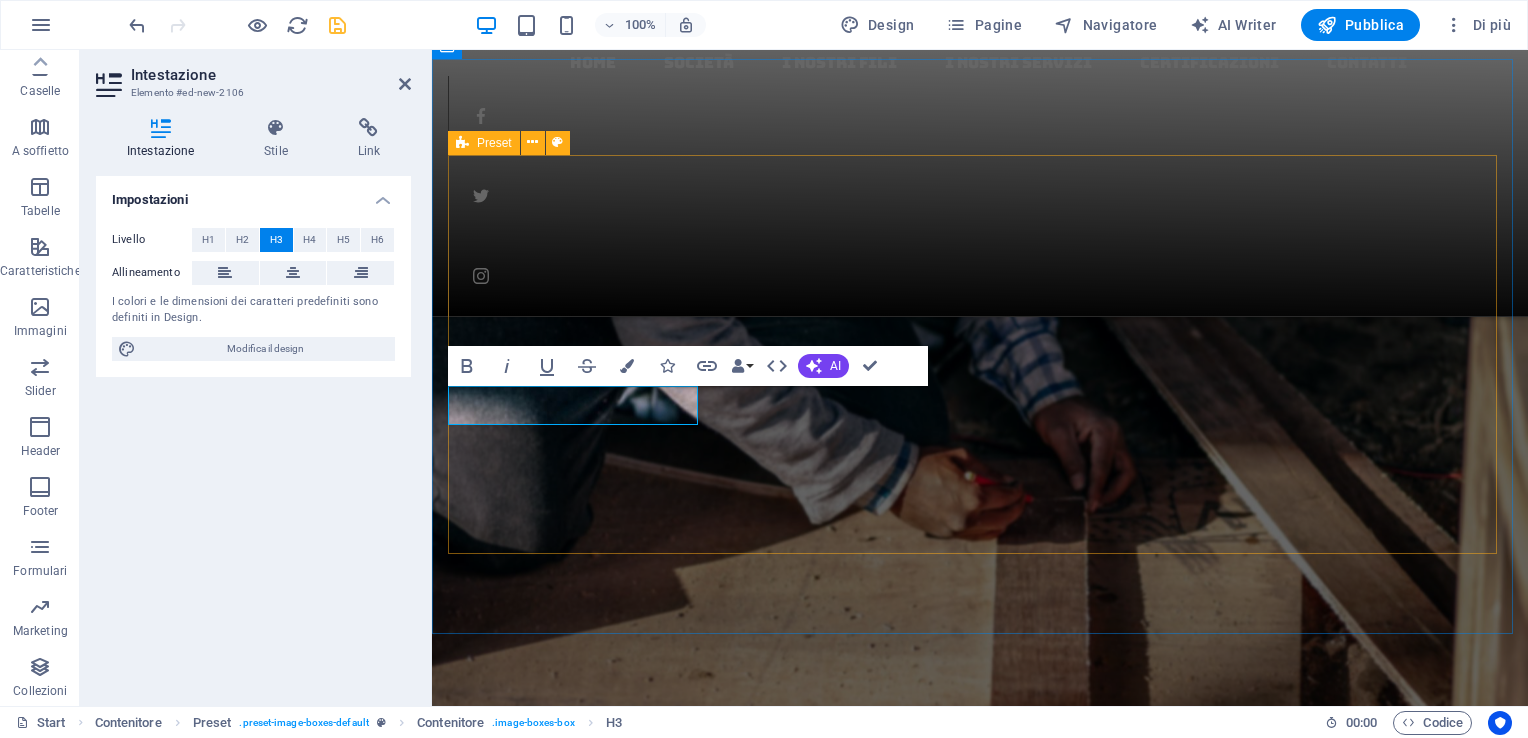 type 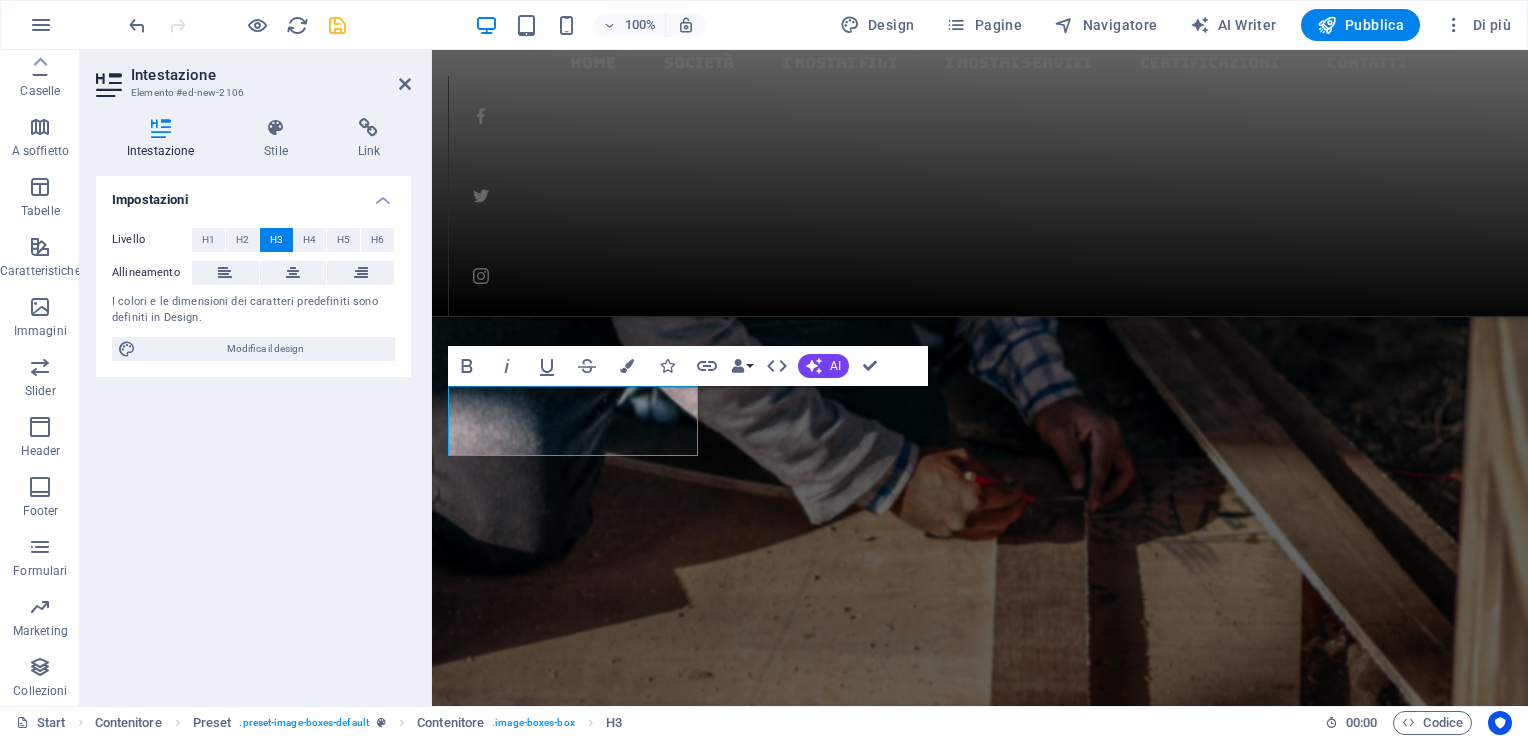 click on "Impostazioni Livello H1 H2 H3 H4 H5 H6 Allineamento I colori e le dimensioni dei caratteri predefiniti sono definiti in Design. Modifica il design" at bounding box center [253, 433] 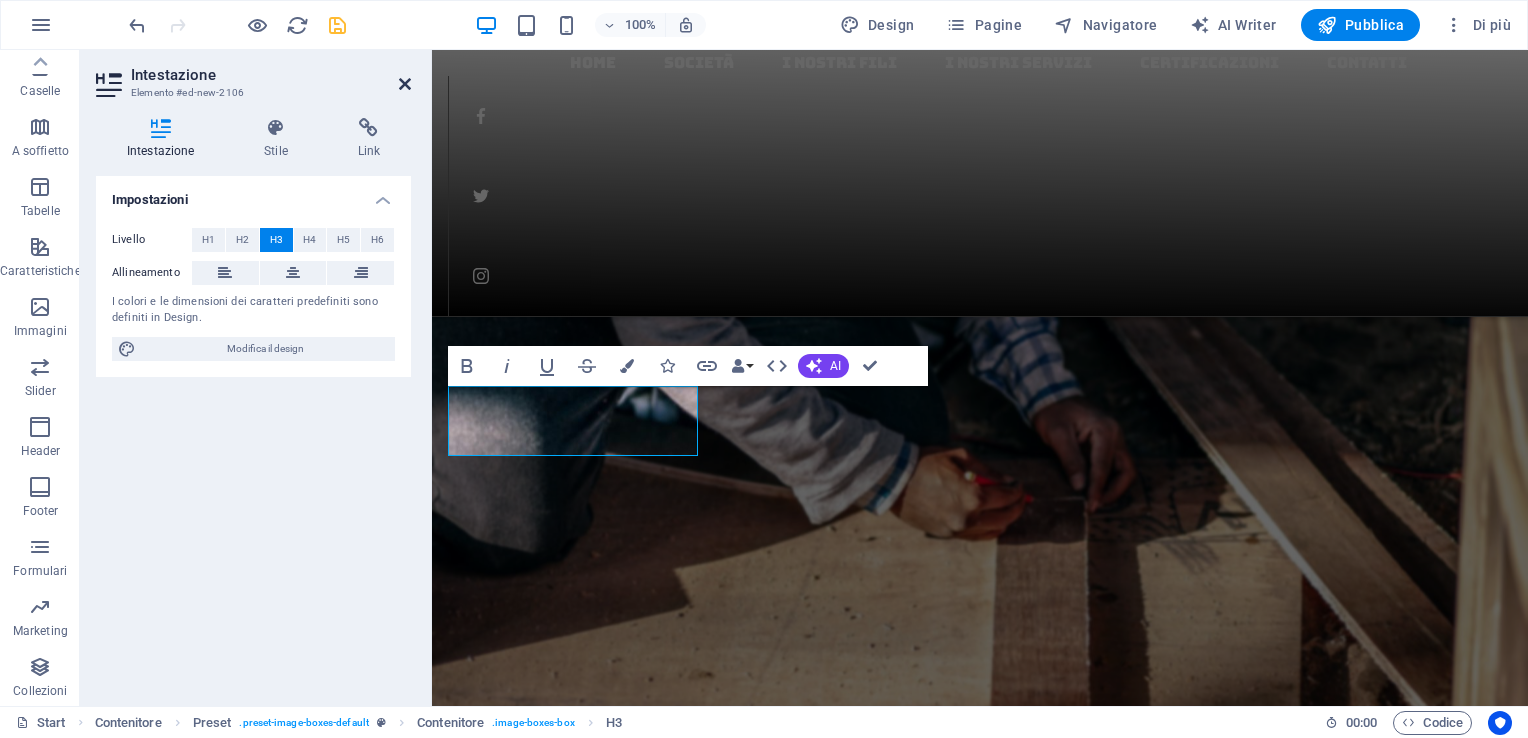 click at bounding box center [405, 84] 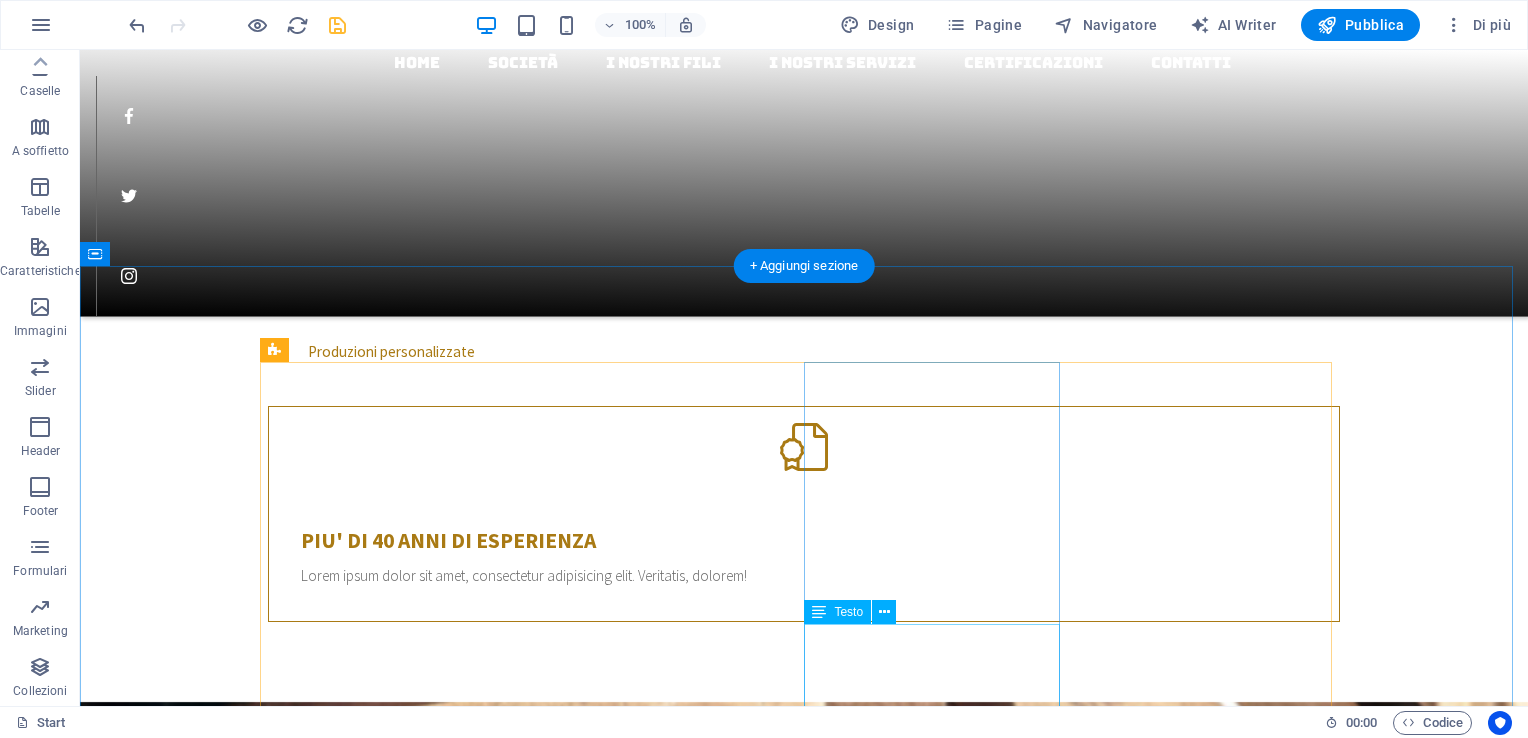 scroll, scrollTop: 1391, scrollLeft: 0, axis: vertical 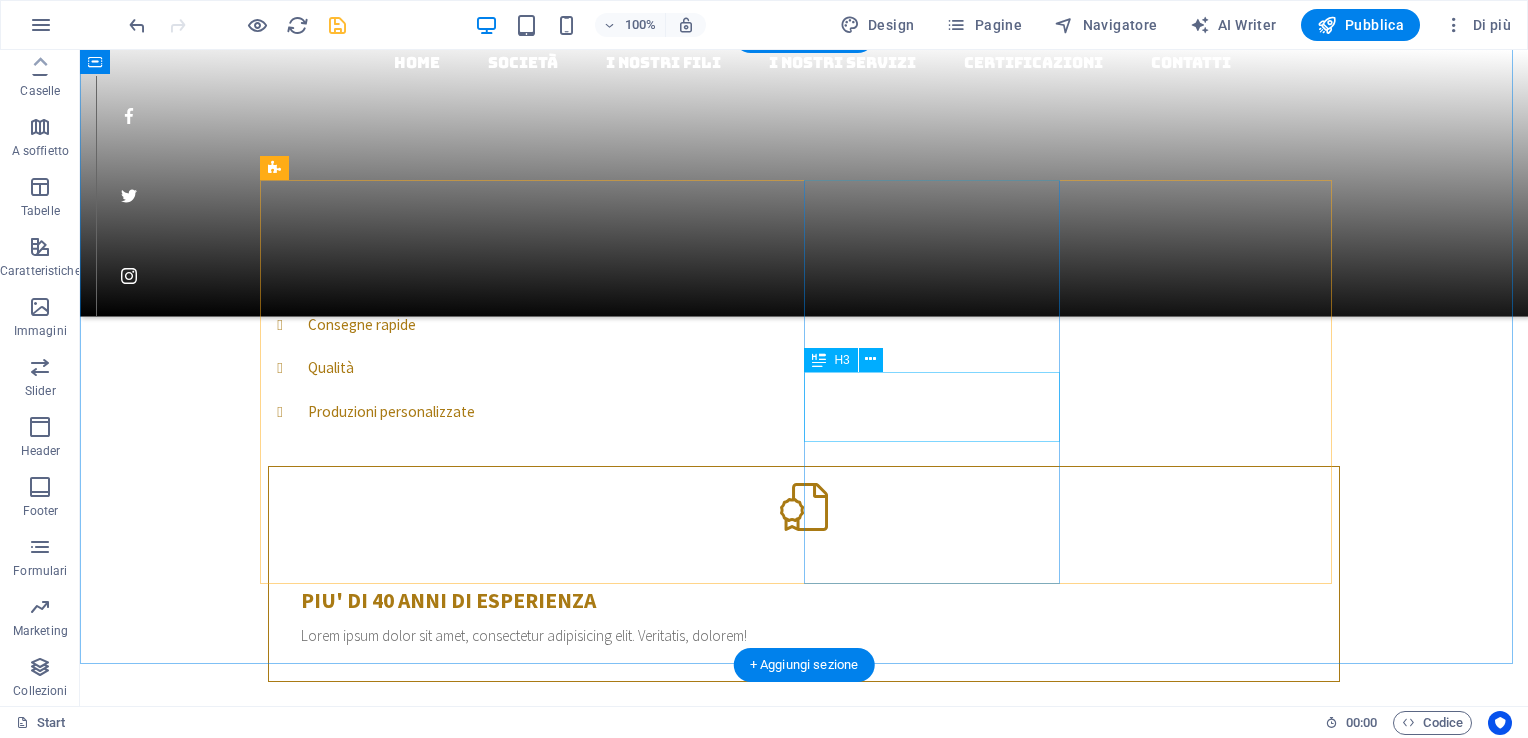click on "Filo in leghe (ottone, bronzo e rame)" at bounding box center [804, 4293] 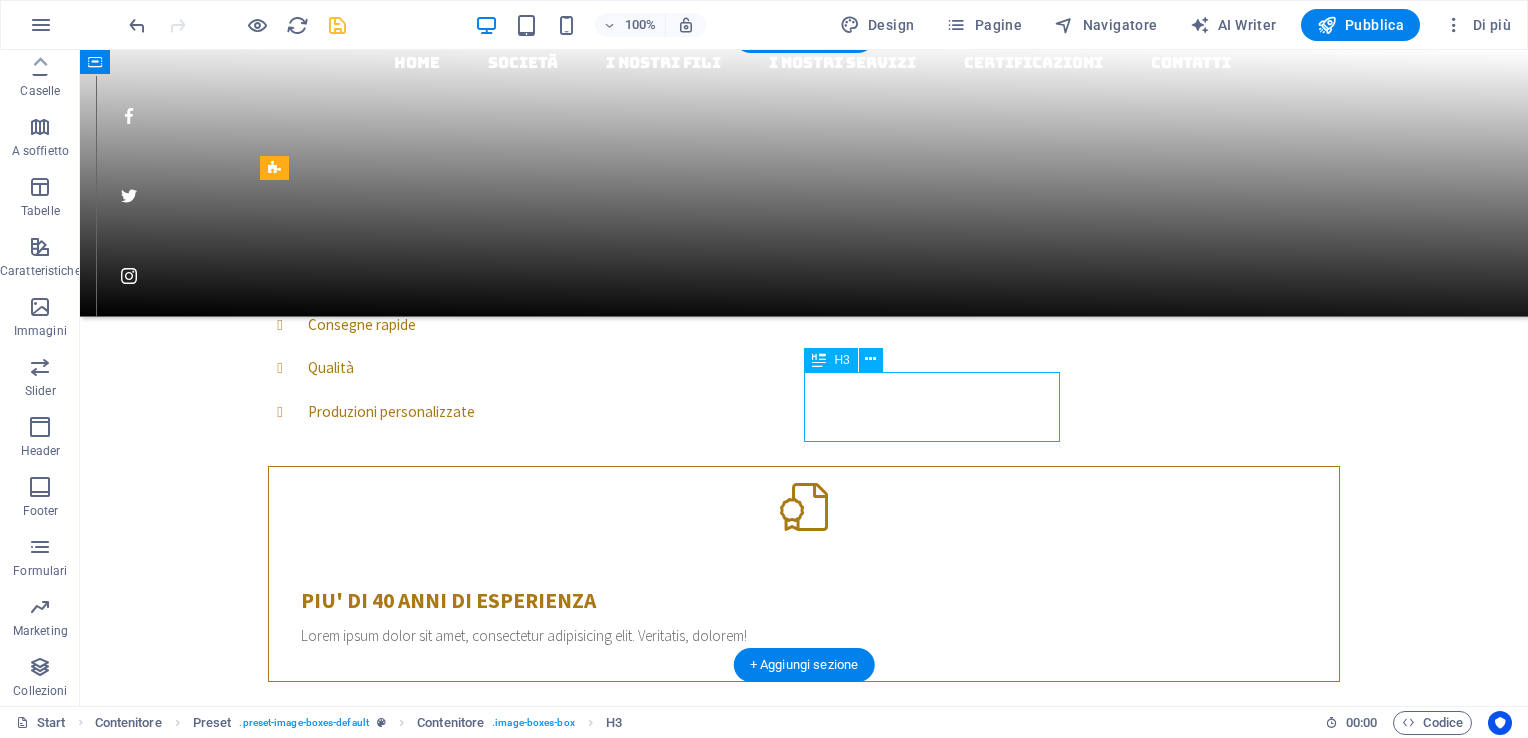 click on "Filo in leghe (ottone, bronzo e rame)" at bounding box center (804, 4293) 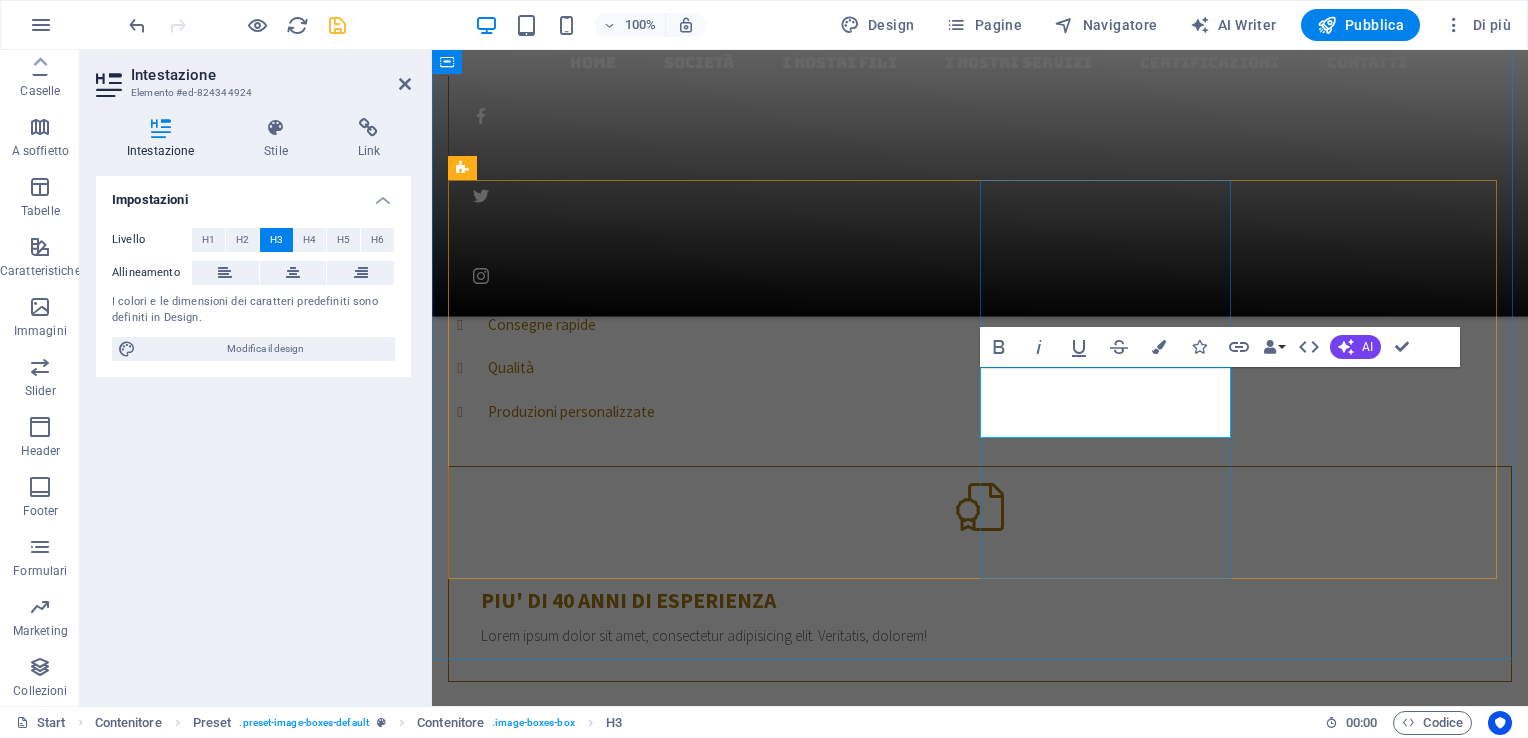 click on "Filo in leghe (ottone, bronzo e rame)" at bounding box center (980, 4274) 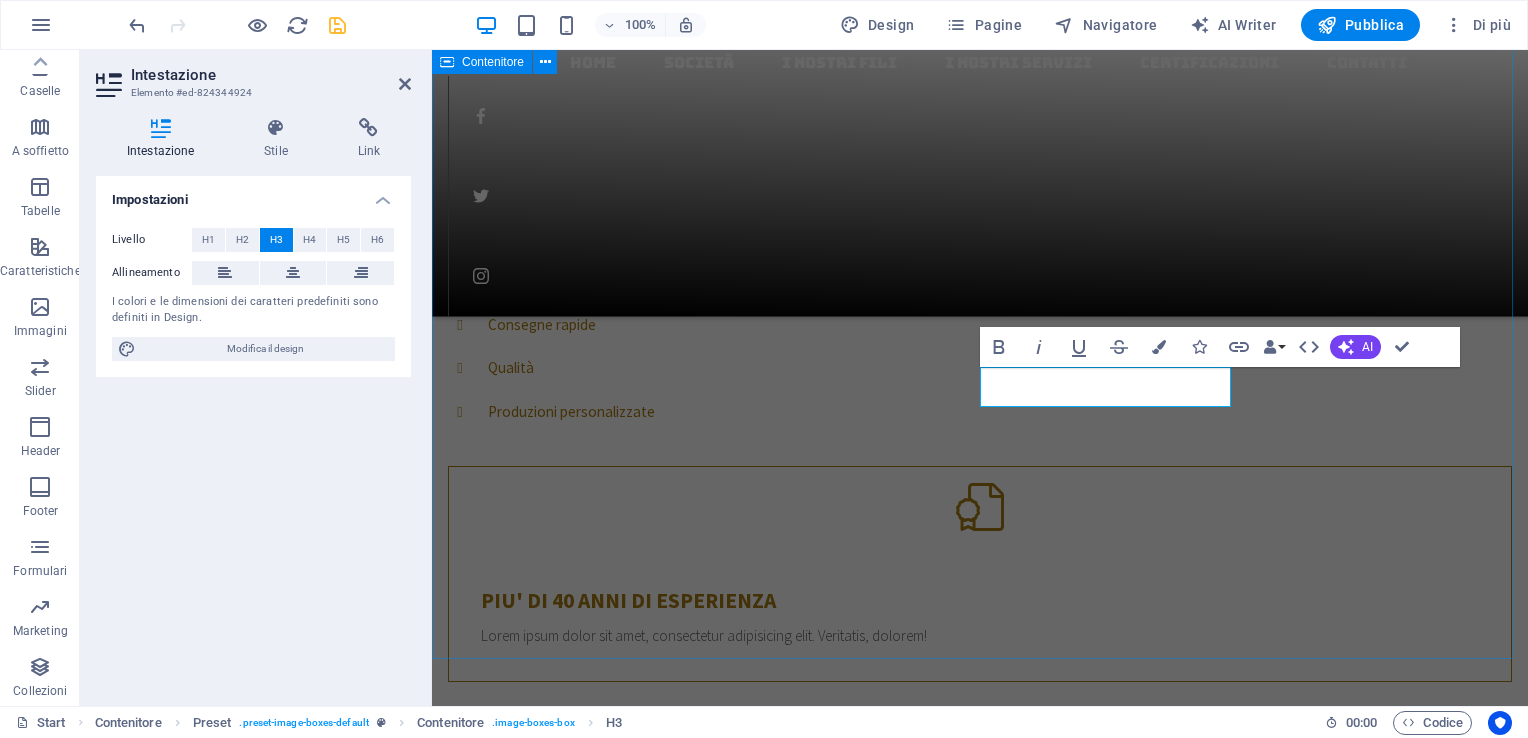 click on "I NOSTRI FILI Filo zincato per legatoria Lorem ipsum dolor sit amet, consetetur sadipscing elitr, sed diam nonumy eirmod tempor invidunt ut labore et dolore magna aliquyam erat, sed diam voluptua Filo zincato per cavi Lorem ipsum dolor sit amet, consetetur sadipscing elitr, sed diam nonumy eirmod tempor invidunt ut labore et dolore magna aliquyam erat, sed diam voluptua Filo ferro cotto bianco Lorem ipsum dolor sit amet, consetetur sadipscing elitr, sed diam nonumy eirmod tempor invidunt ut labore et dolore magna aliquyam erat, sed diam voluptua Filo ferro cotto bianco Lorem ipsum dolor sit amet, consetetur sadipscing elitr, sed diam nonumy eirmod tempor invidunt ut labore et dolore magna aliquyam erat, sed diam voluptua" at bounding box center [980, 3361] 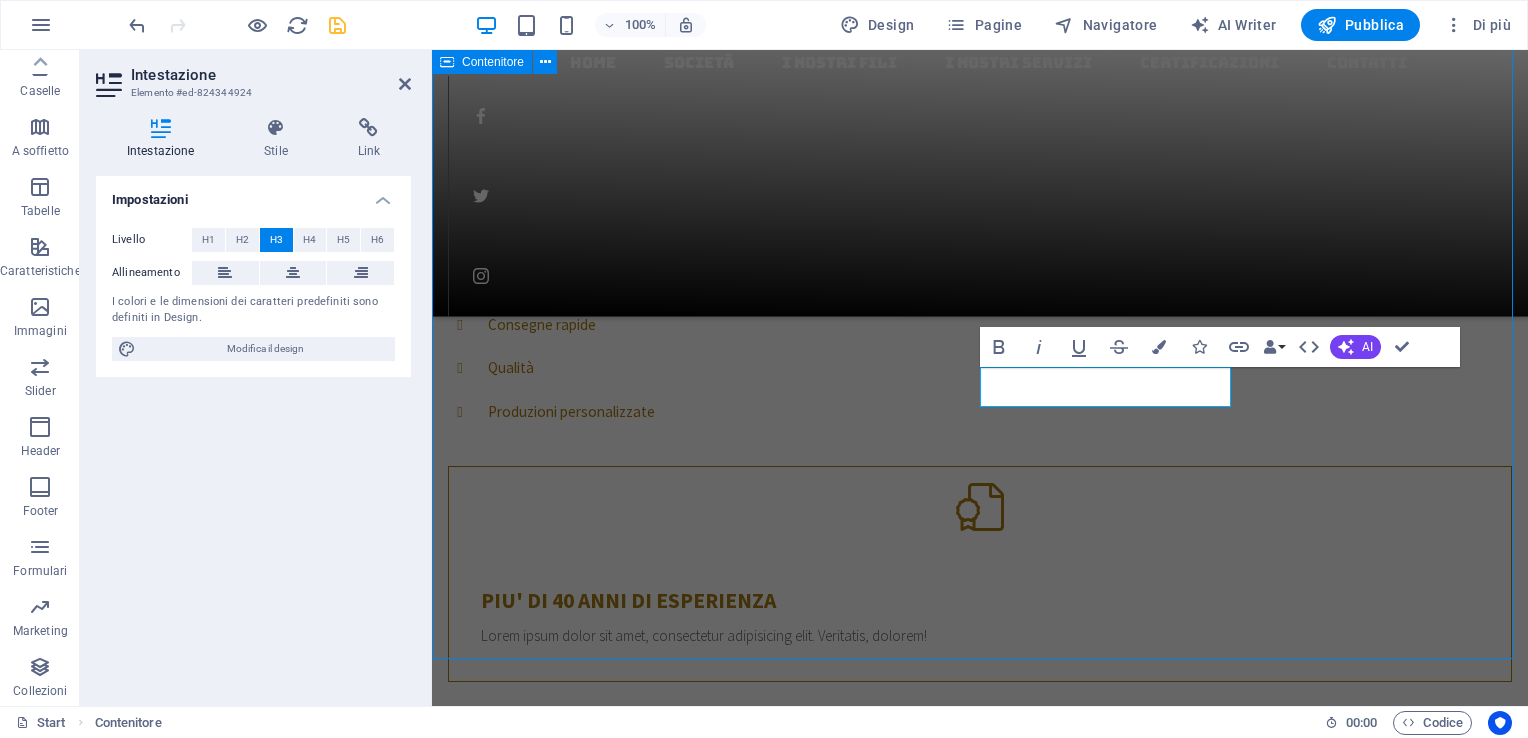 scroll, scrollTop: 1395, scrollLeft: 0, axis: vertical 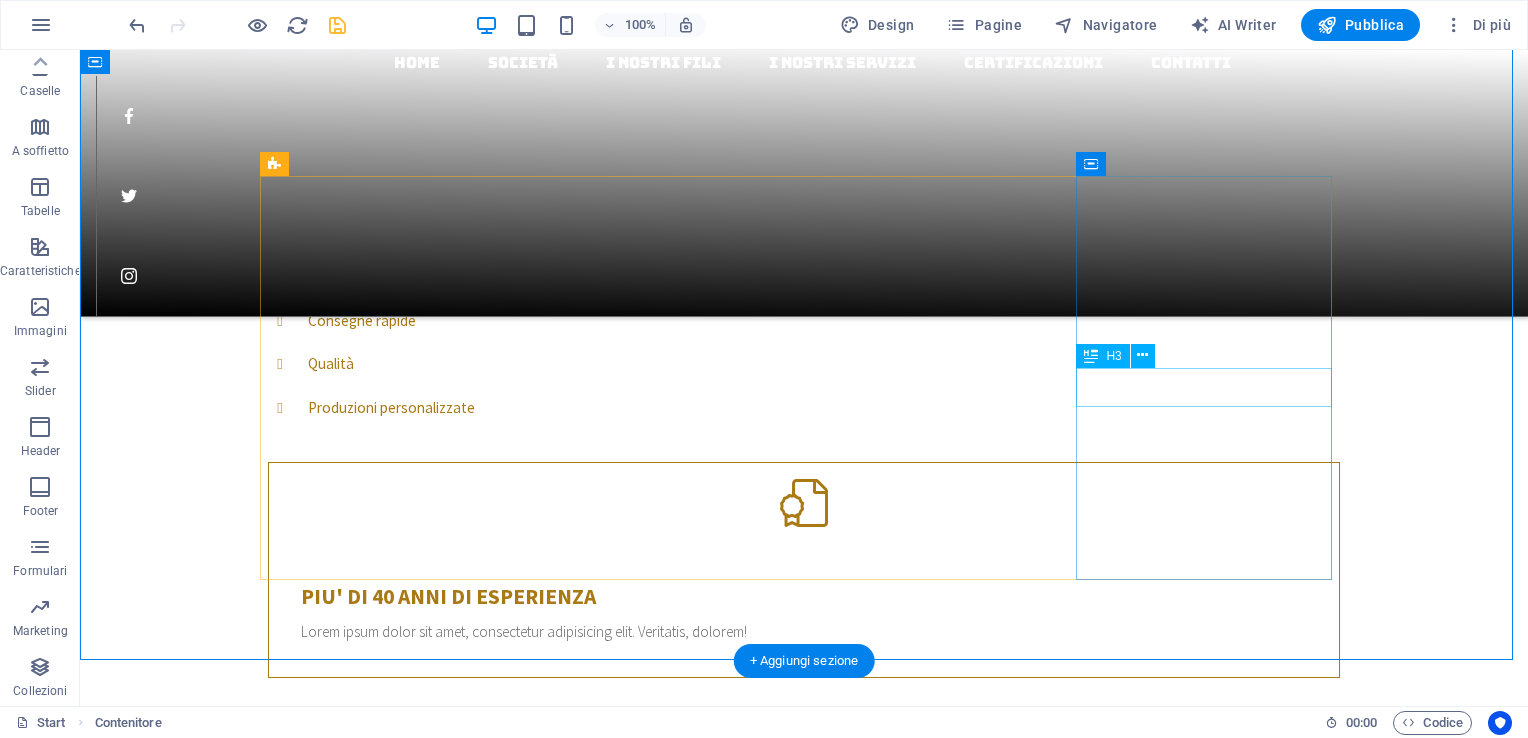 click on "Filo ferro cotto bianco" at bounding box center (804, 5166) 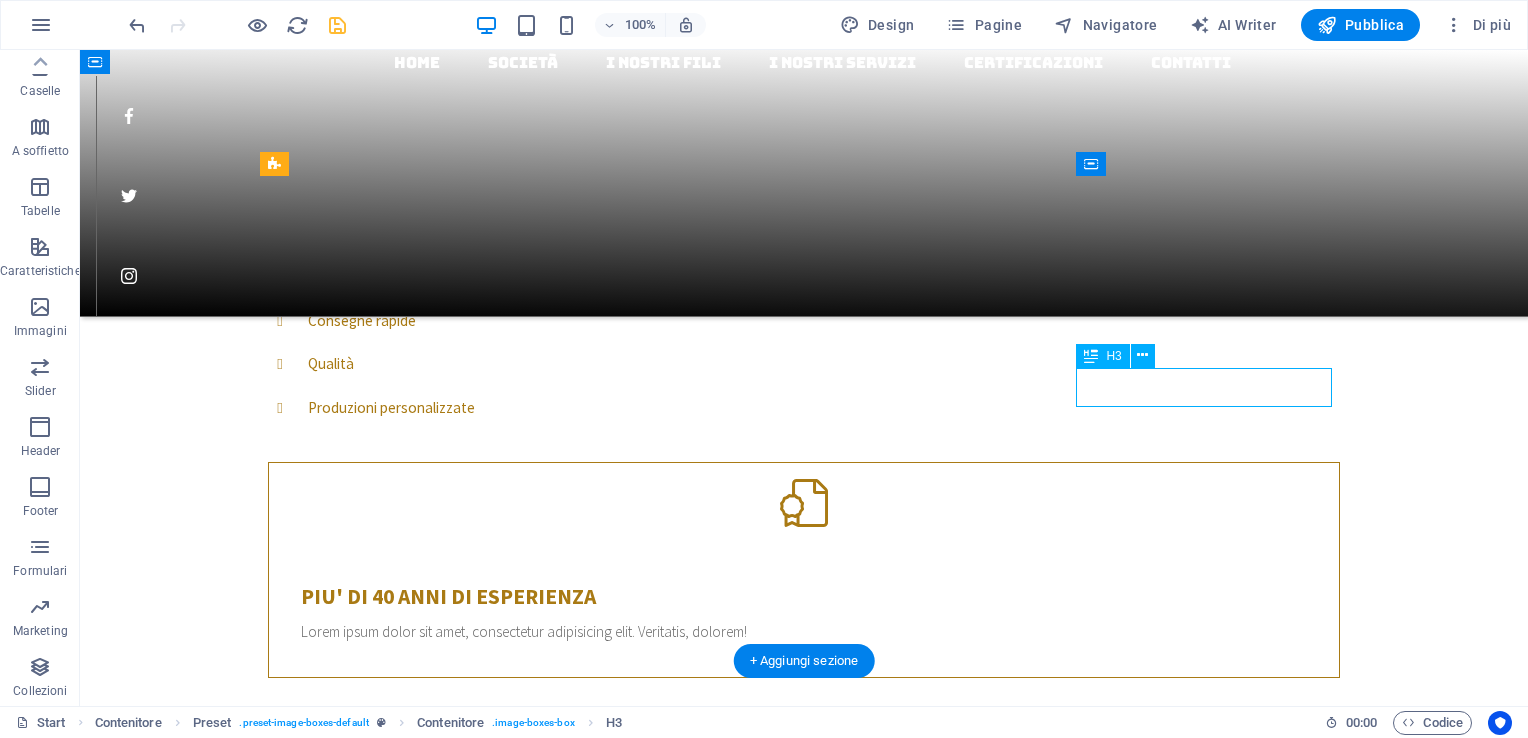 click on "Filo ferro cotto bianco" at bounding box center [804, 5166] 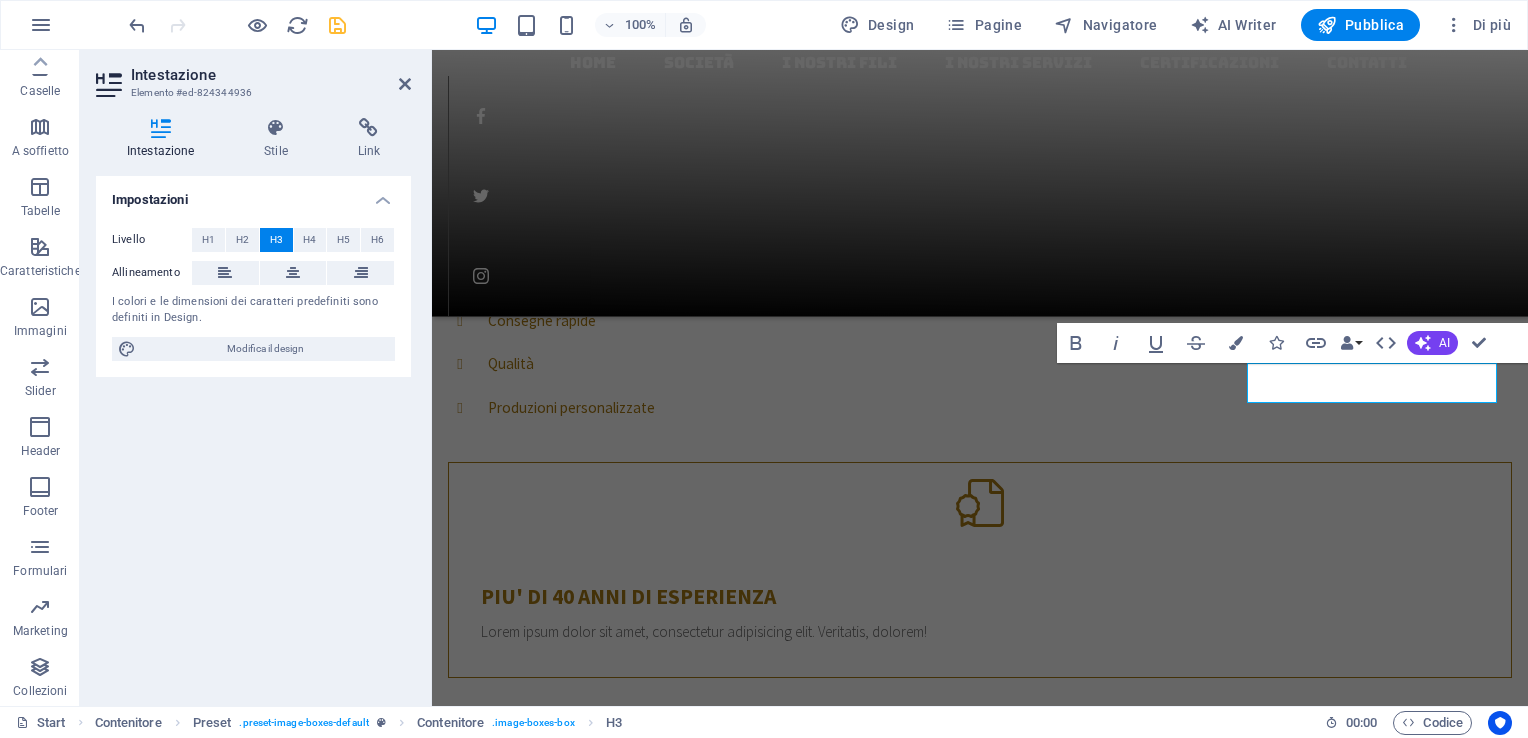 type 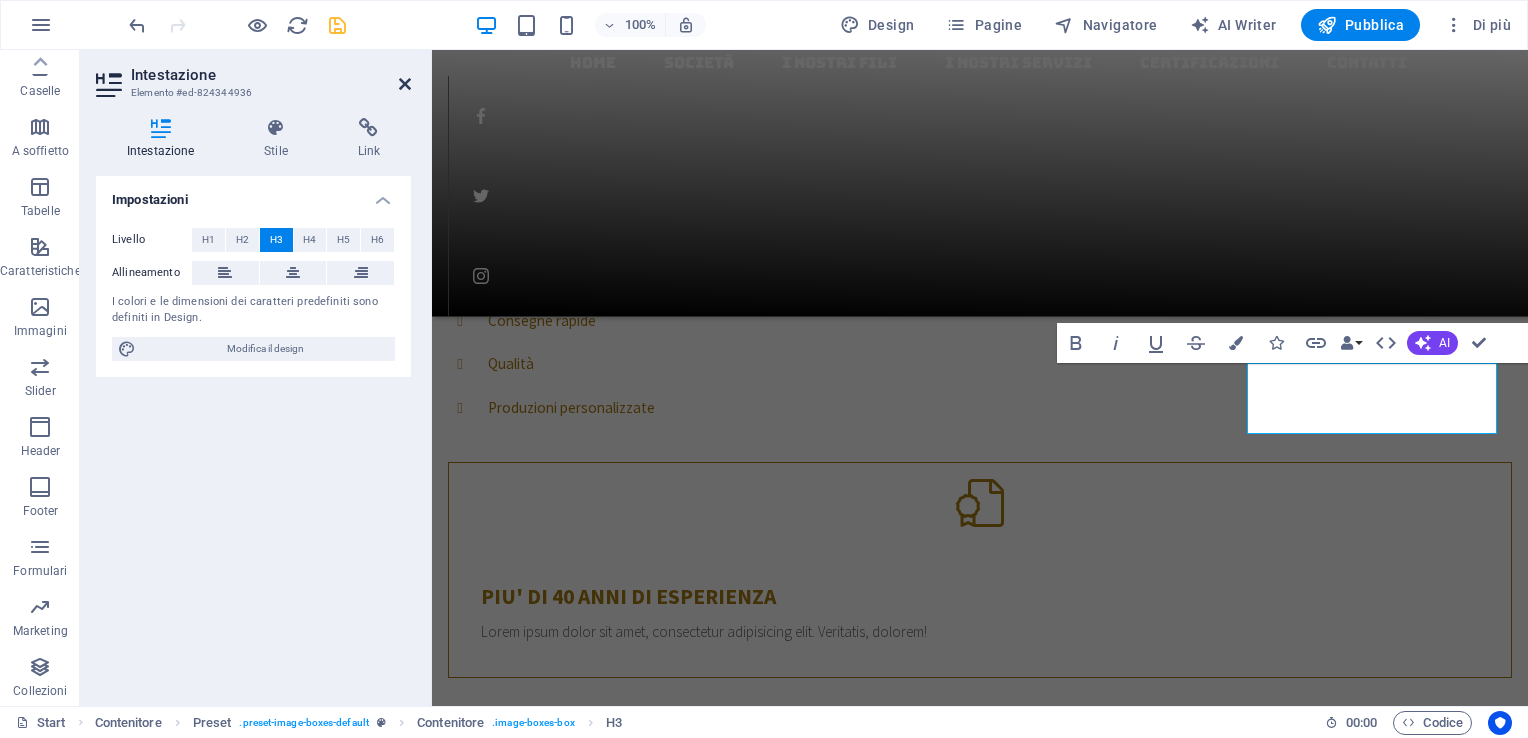 click at bounding box center (405, 84) 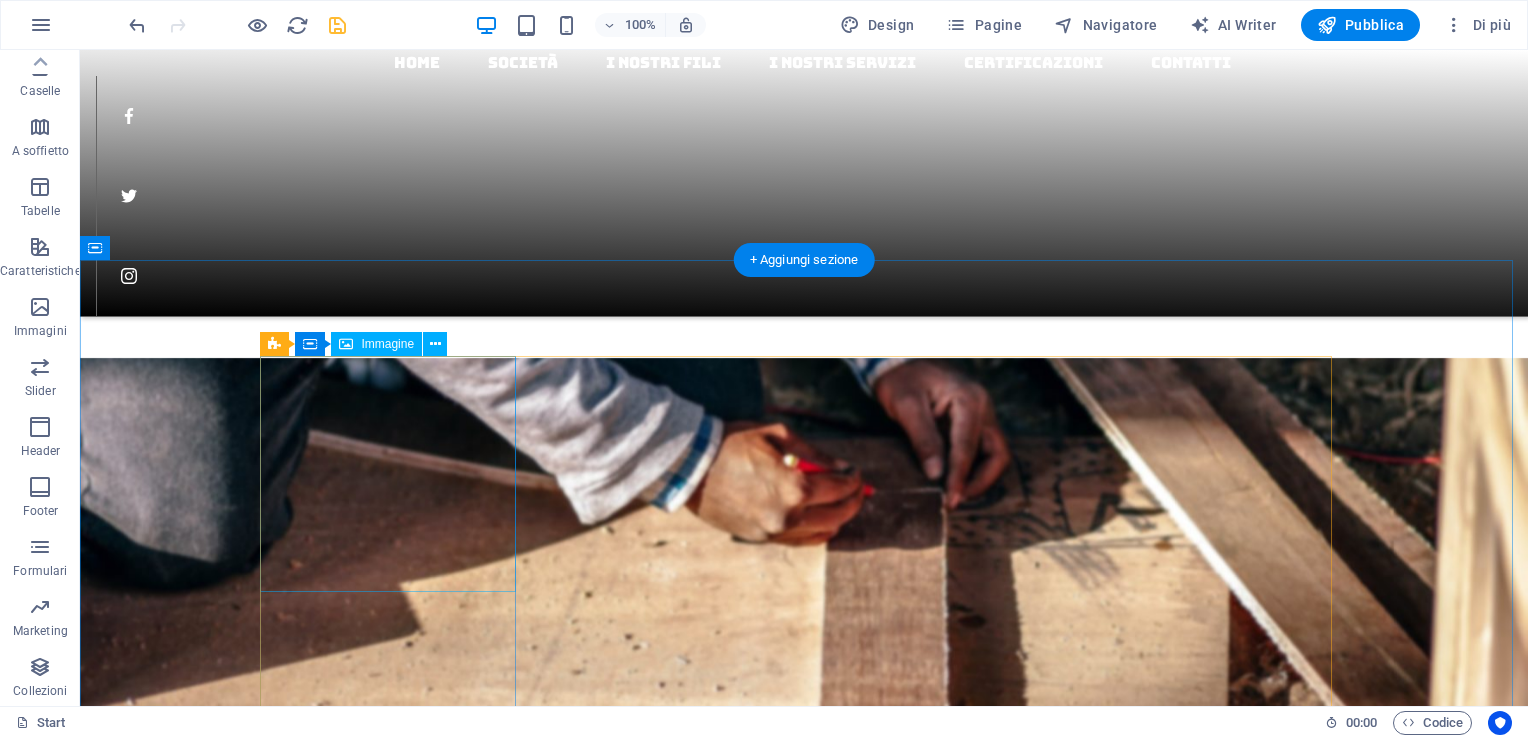 scroll, scrollTop: 1895, scrollLeft: 0, axis: vertical 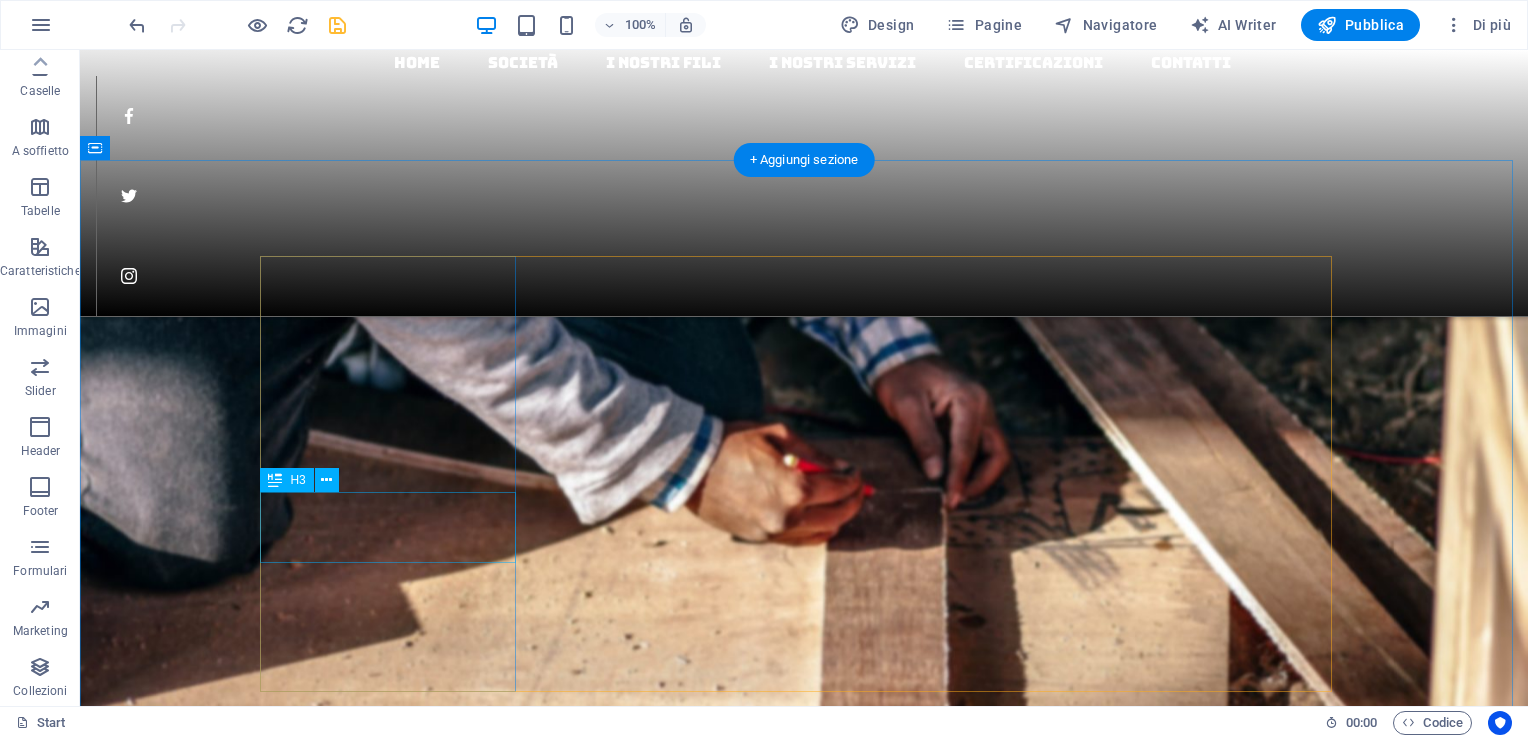 click on "Filo acciaio alto tenore di carbonio" at bounding box center [804, 5896] 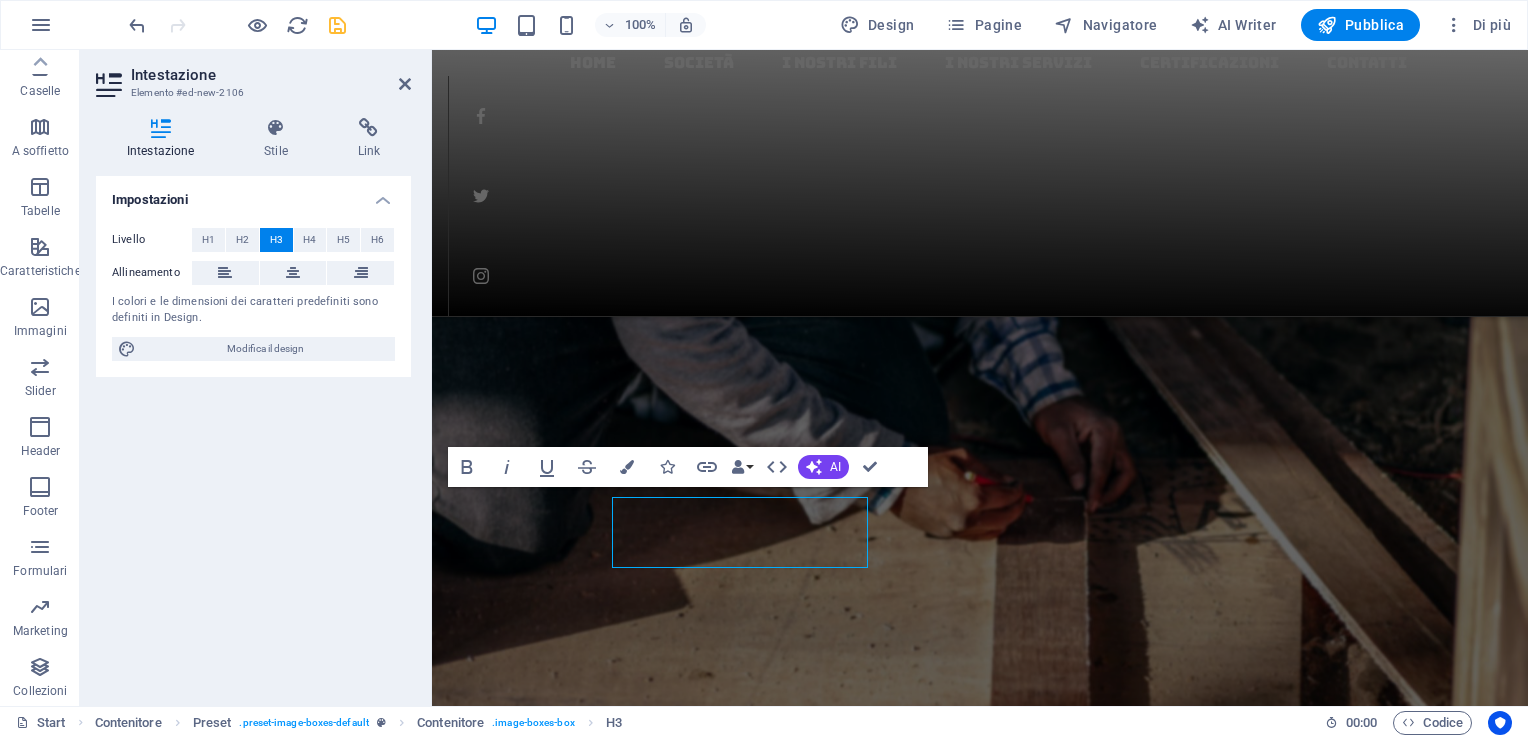 scroll, scrollTop: 1890, scrollLeft: 0, axis: vertical 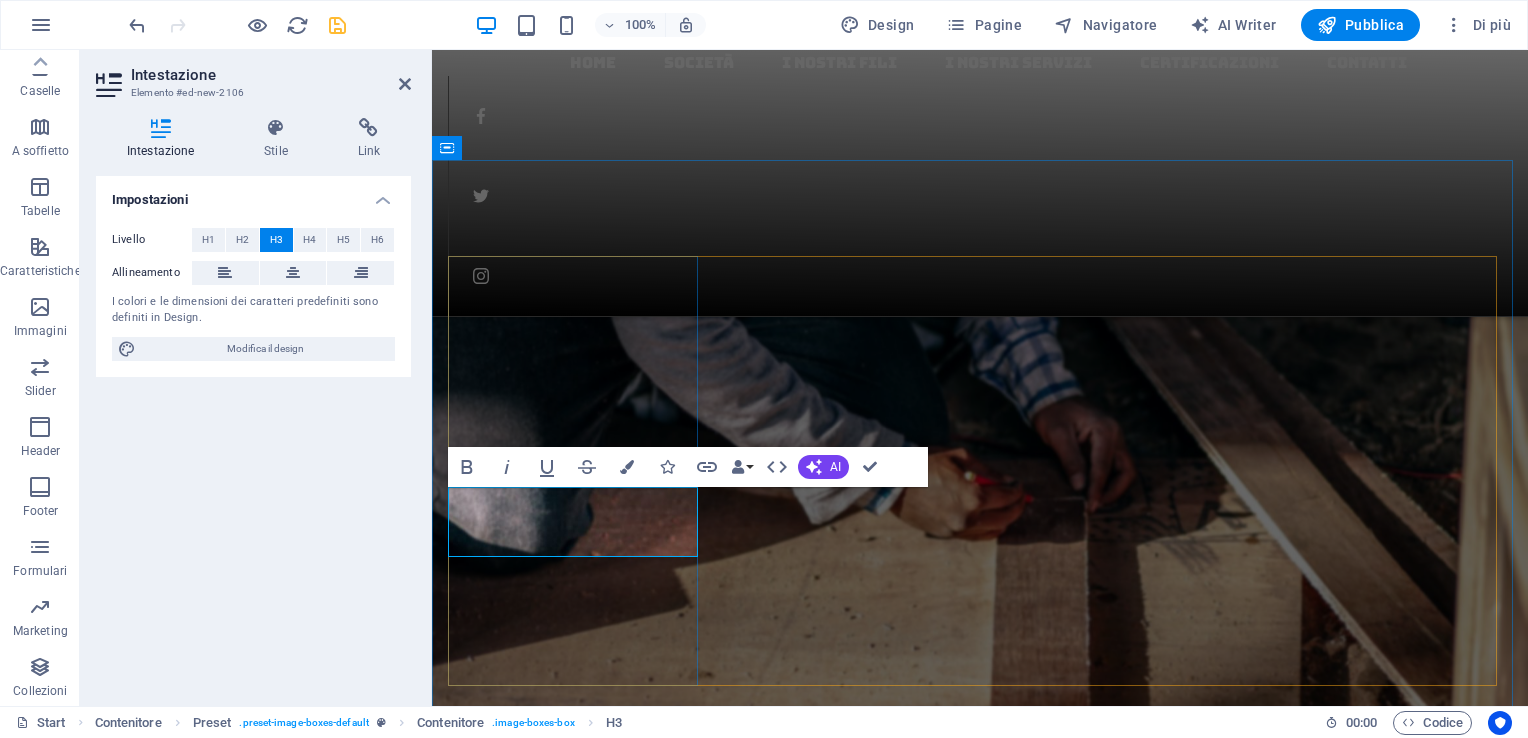 type 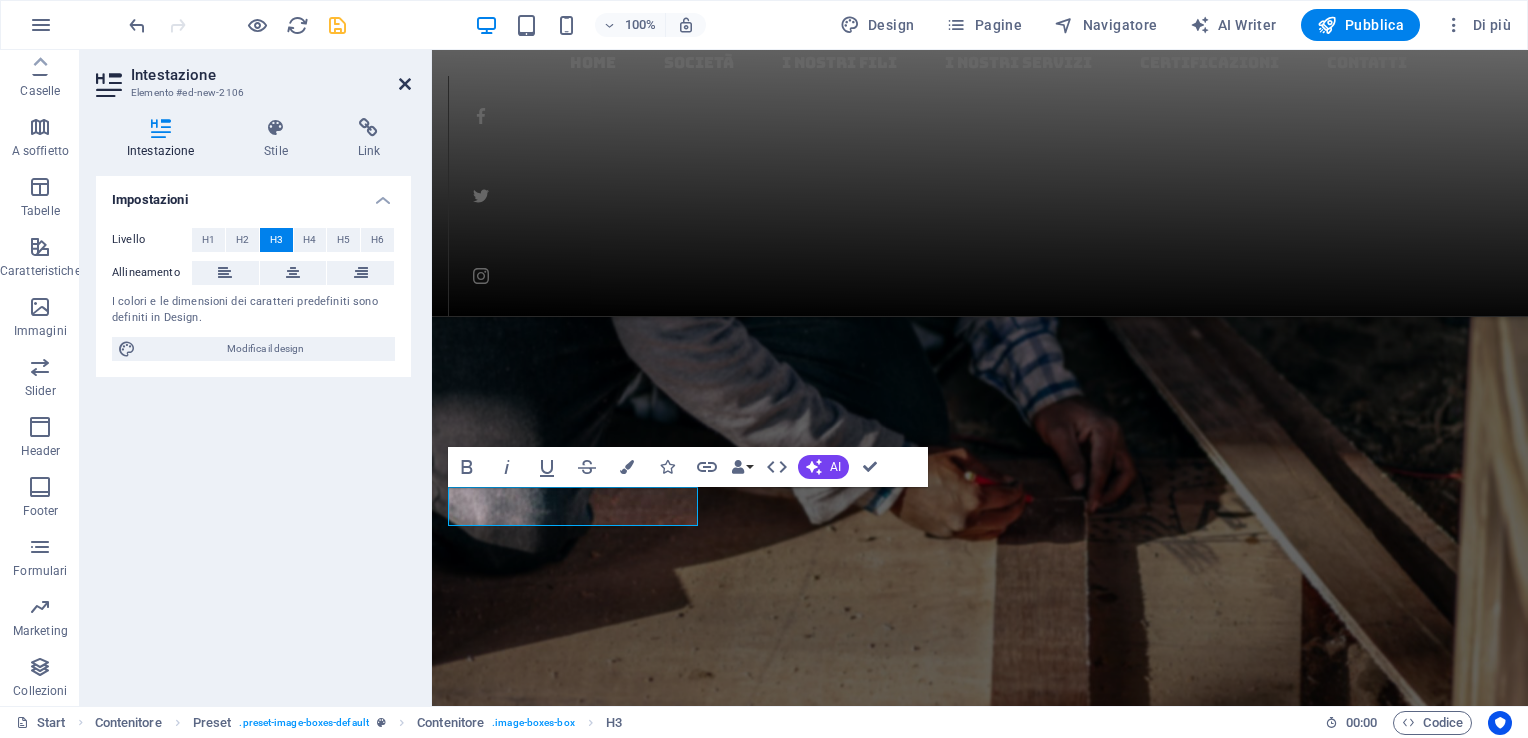 drag, startPoint x: 322, startPoint y: 32, endPoint x: 404, endPoint y: 82, distance: 96.04166 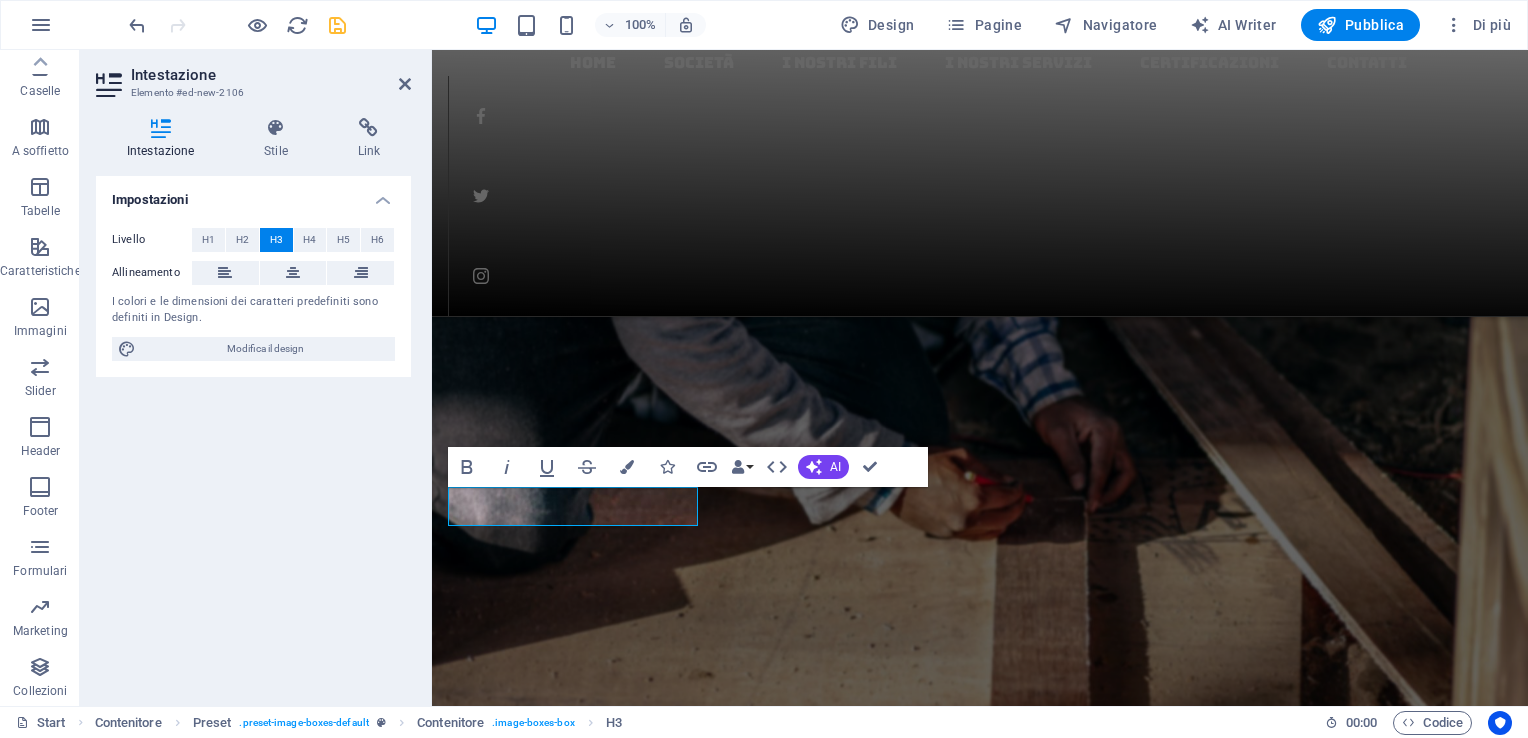 scroll, scrollTop: 1895, scrollLeft: 0, axis: vertical 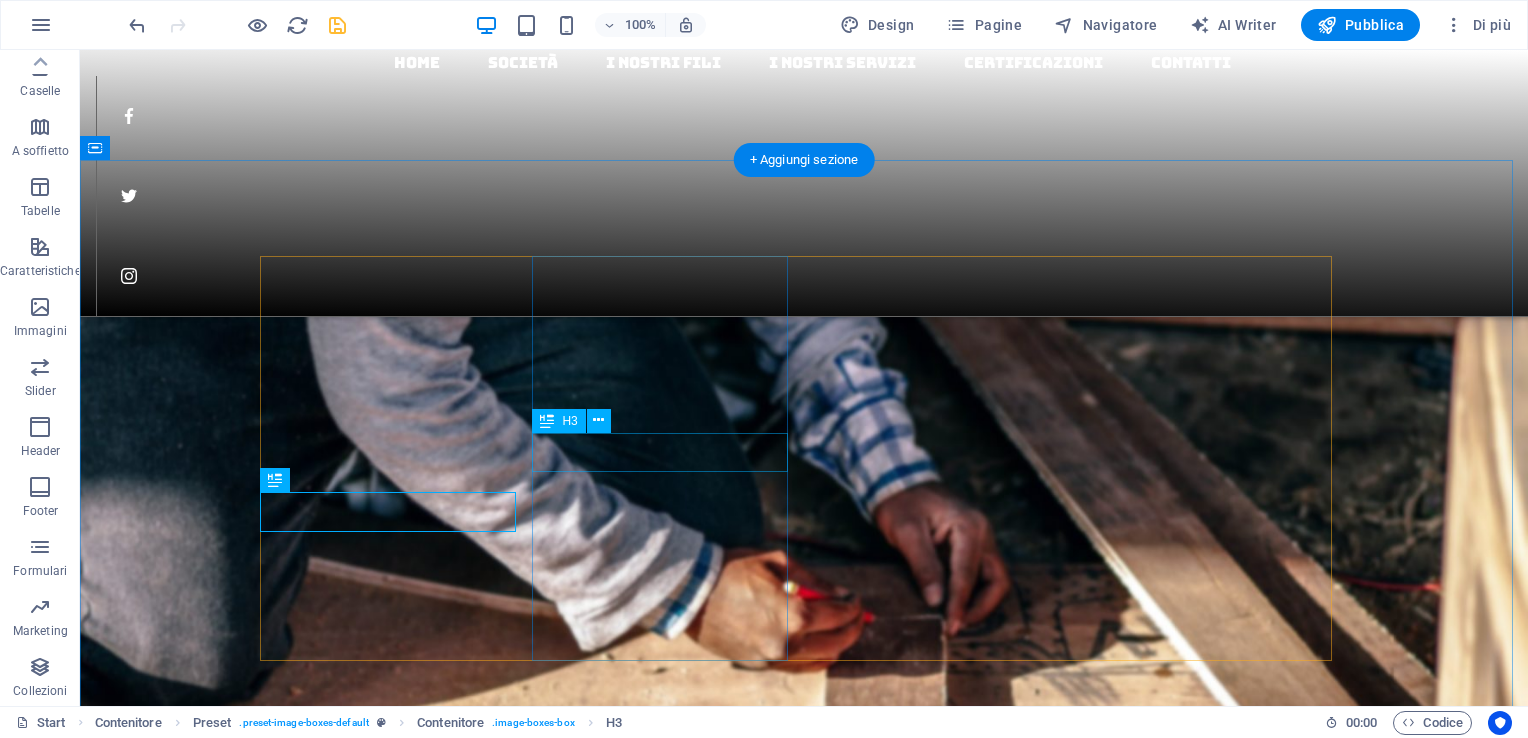 click on "Filo zincato per cavi" at bounding box center (804, 6709) 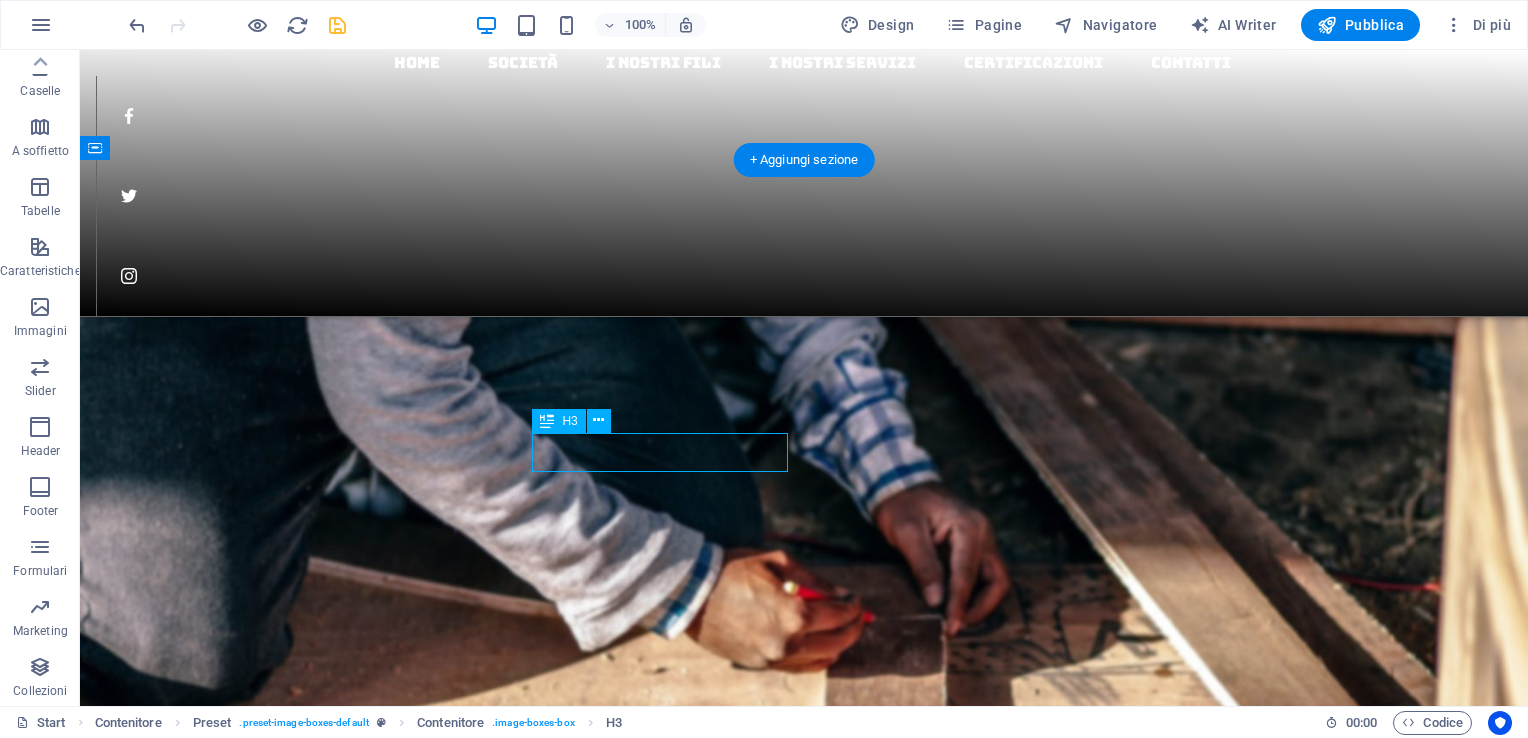 click on "Filo zincato per cavi" at bounding box center (804, 6709) 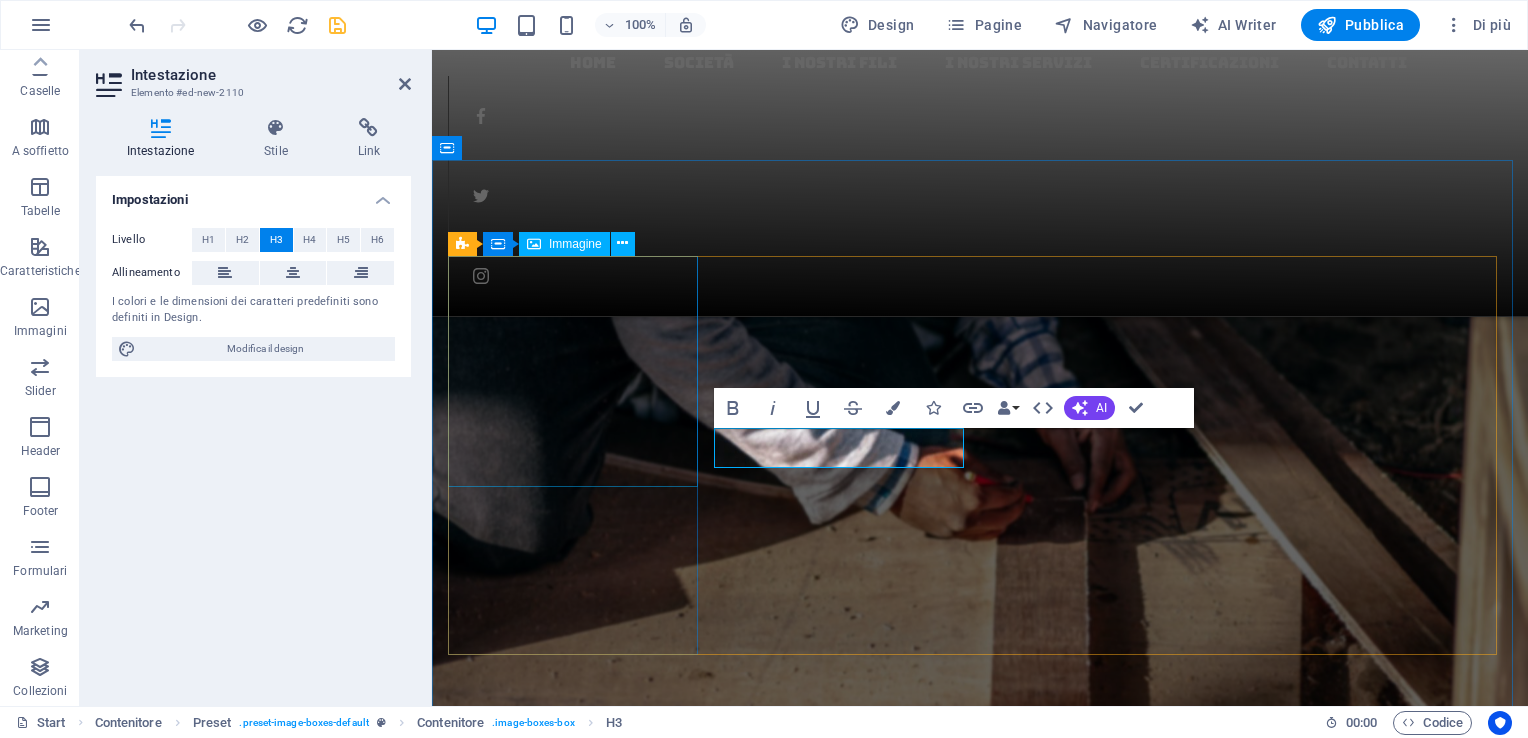 scroll, scrollTop: 1890, scrollLeft: 0, axis: vertical 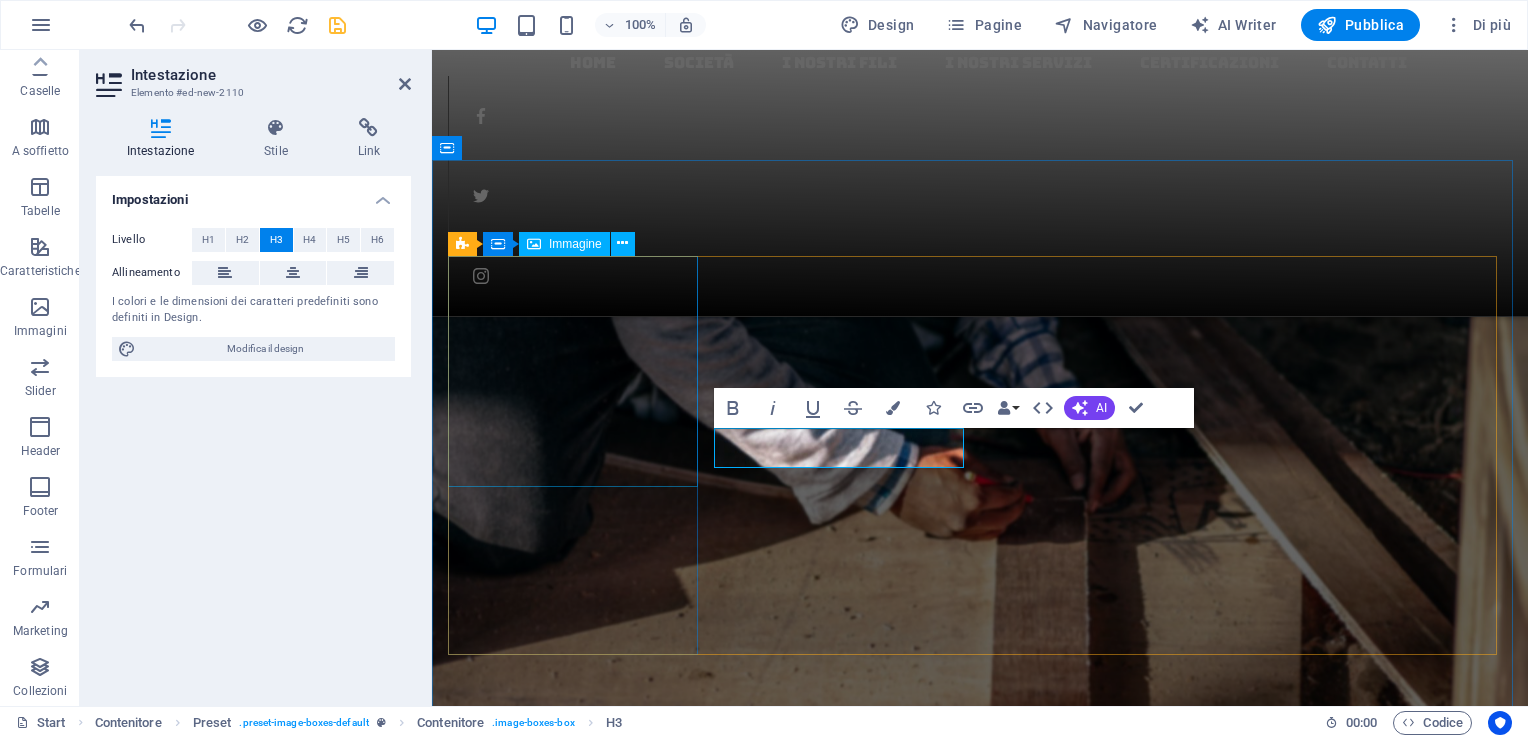 type 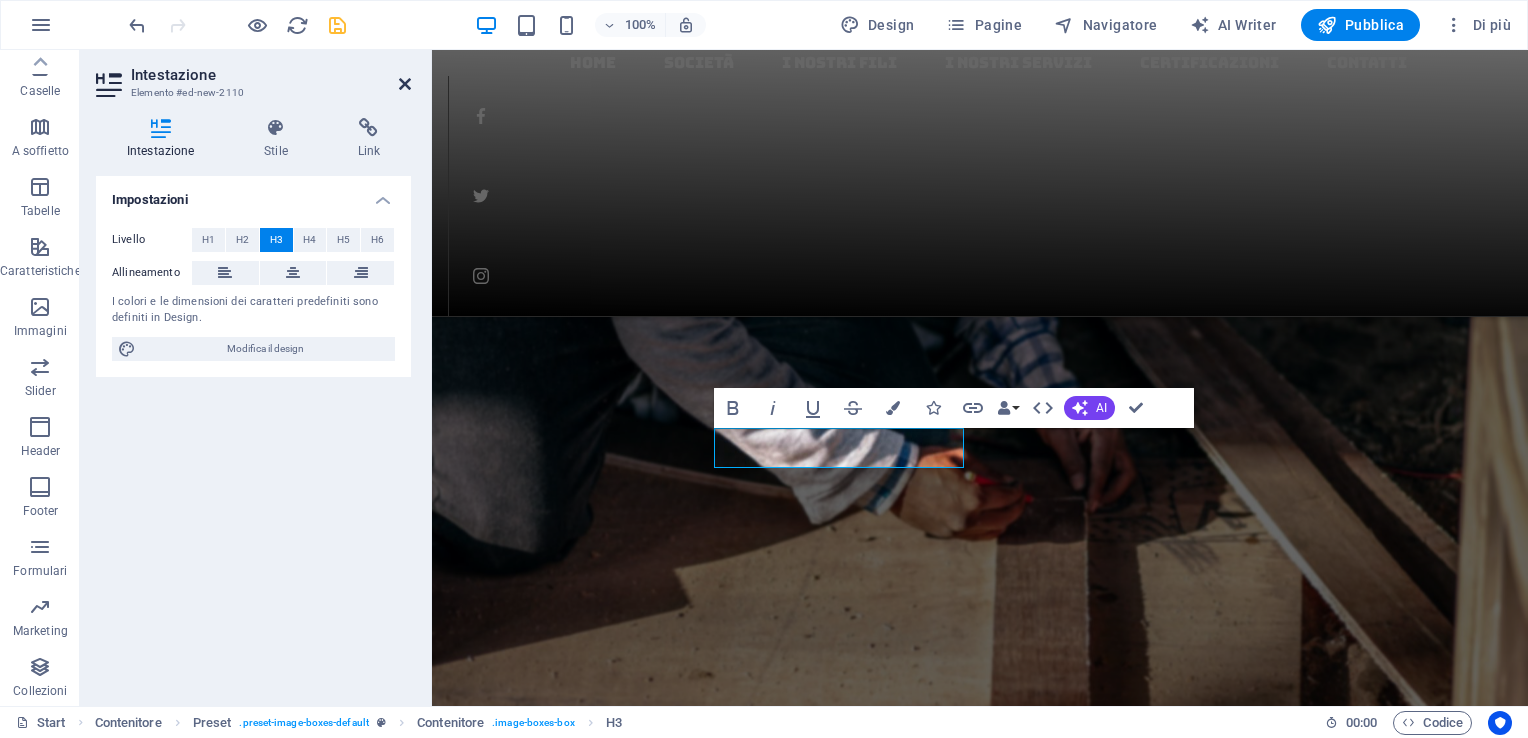 click at bounding box center (405, 84) 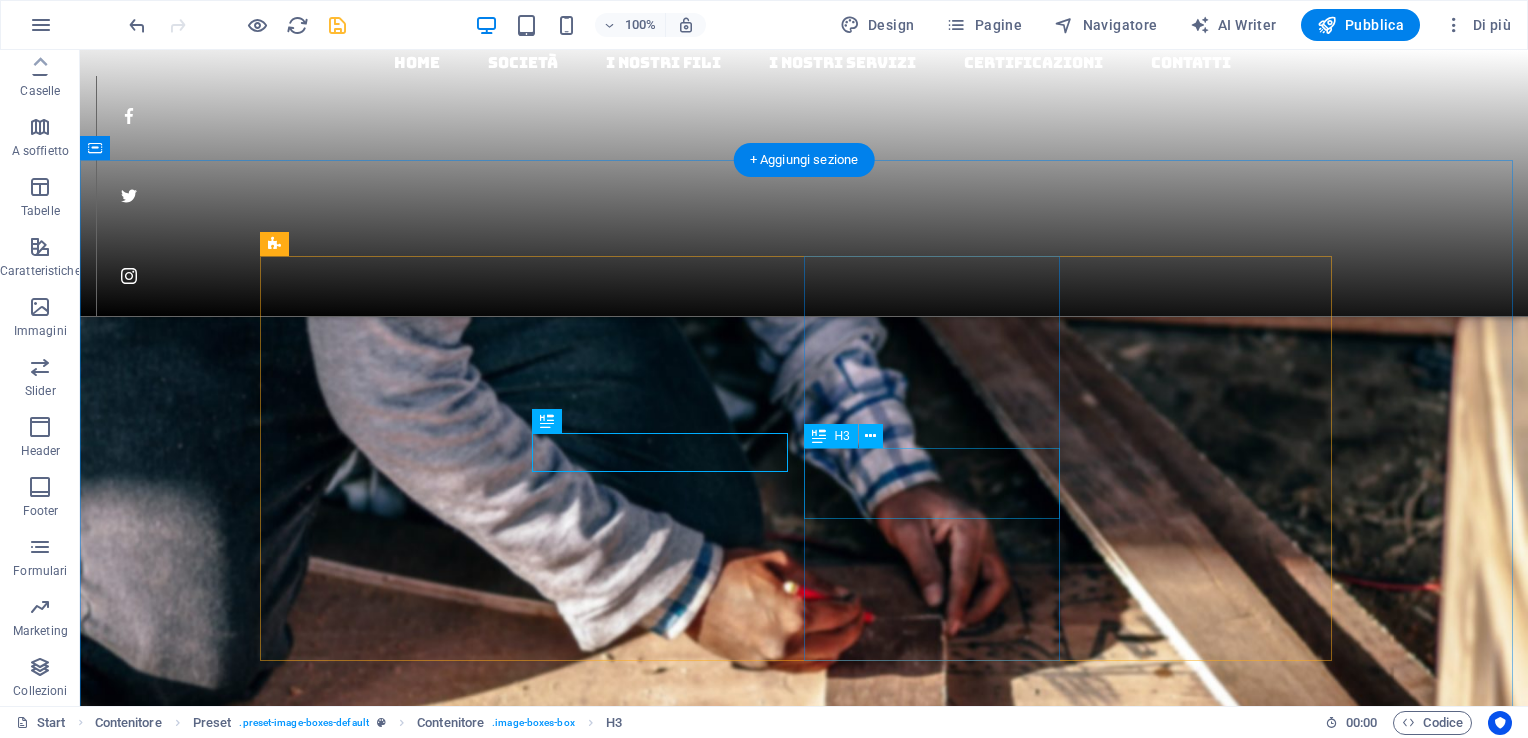 click on "Filo in leghe (ottone, bronzo e rame)" at bounding box center [804, 7586] 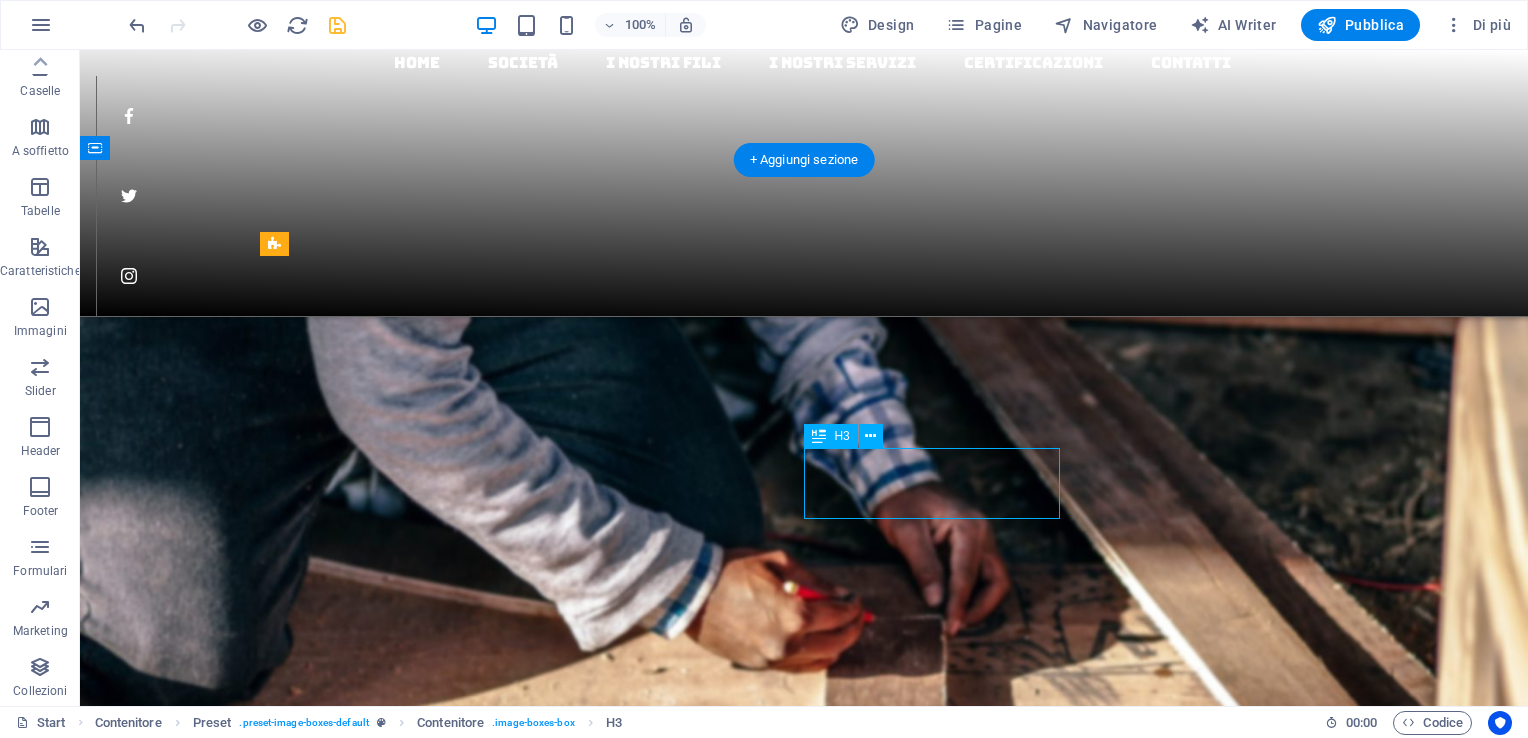 click on "Filo in leghe (ottone, bronzo e rame)" at bounding box center [804, 7586] 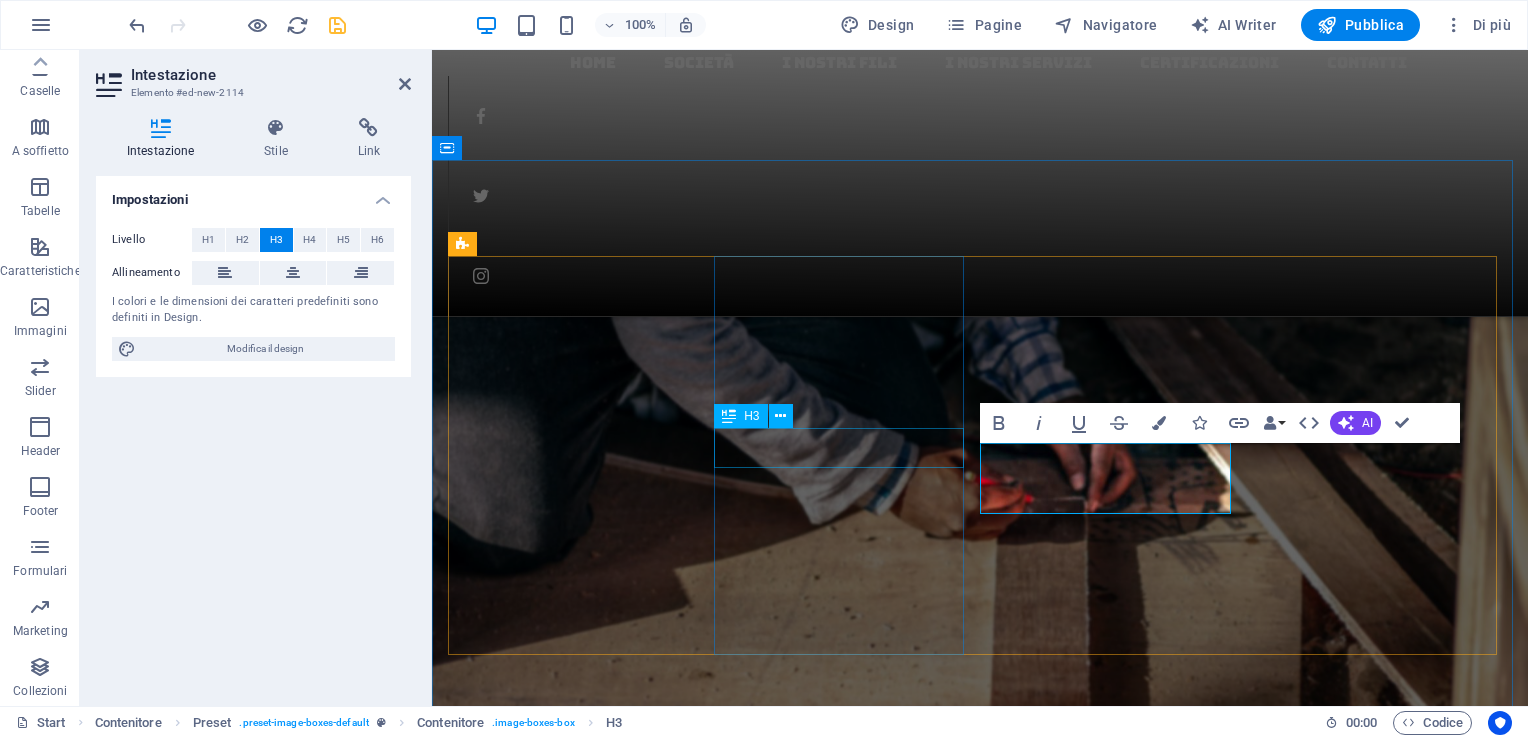 drag, startPoint x: 1141, startPoint y: 502, endPoint x: 960, endPoint y: 465, distance: 184.74306 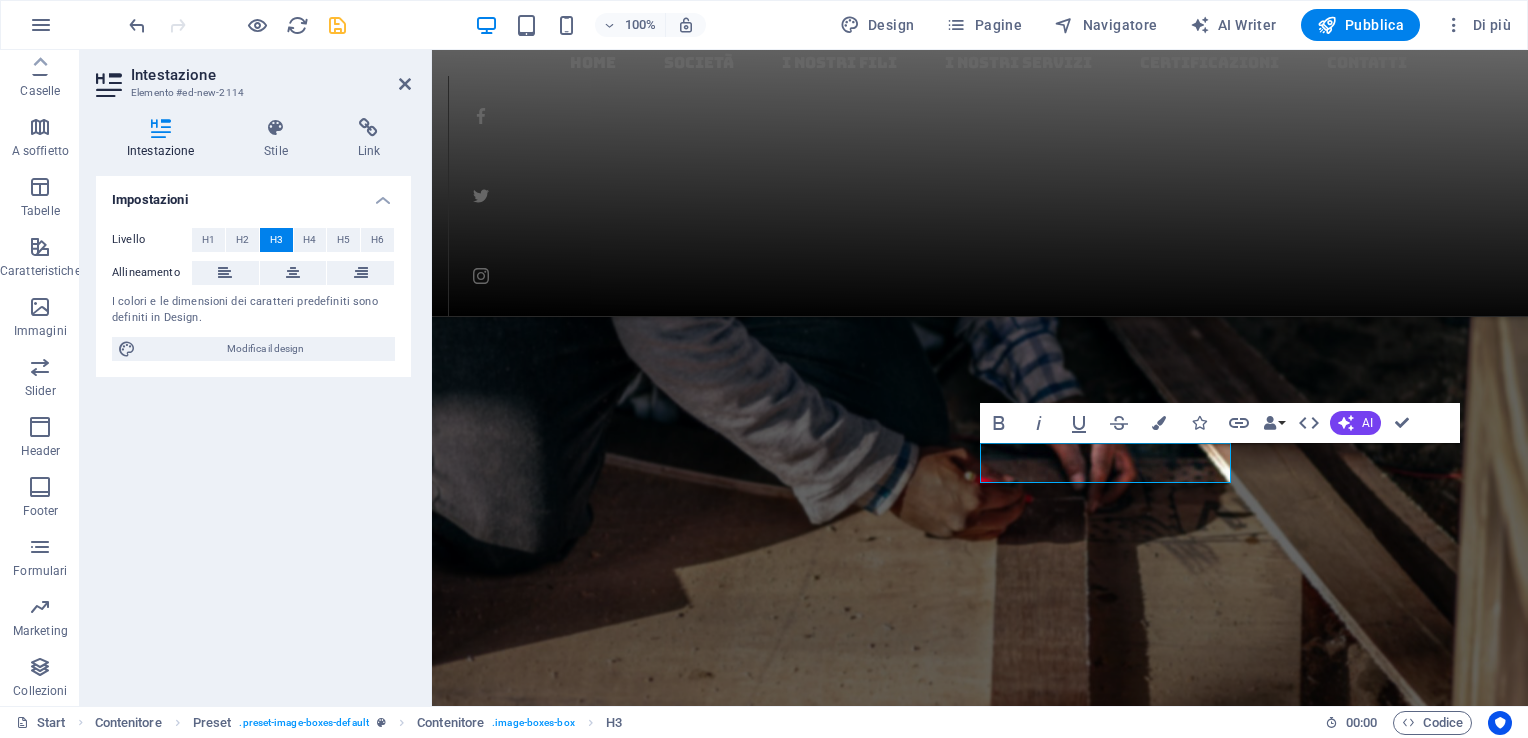 click on "Impostazioni Livello H1 H2 H3 H4 H5 H6 Allineamento I colori e le dimensioni dei caratteri predefiniti sono definiti in Design. Modifica il design" at bounding box center (253, 433) 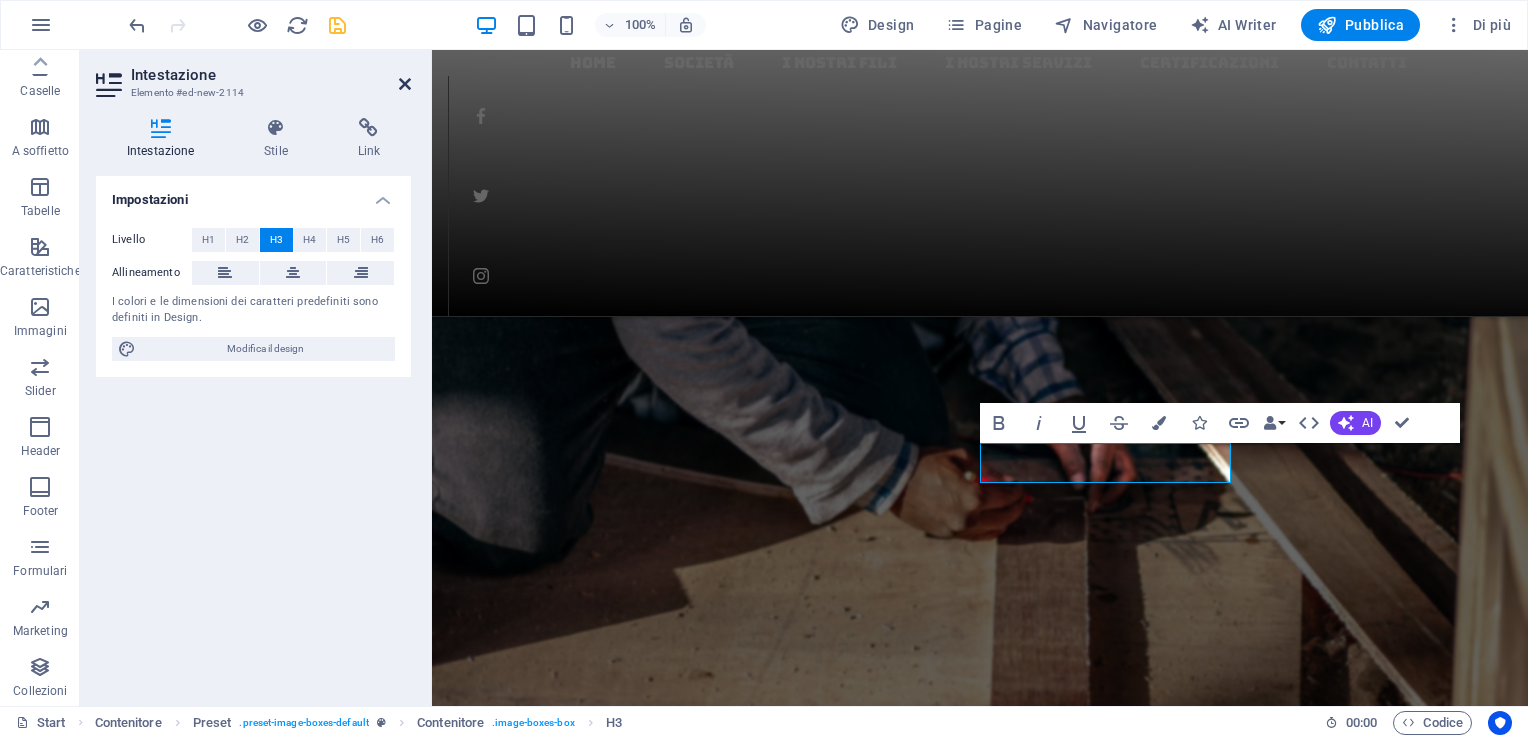 click at bounding box center [405, 84] 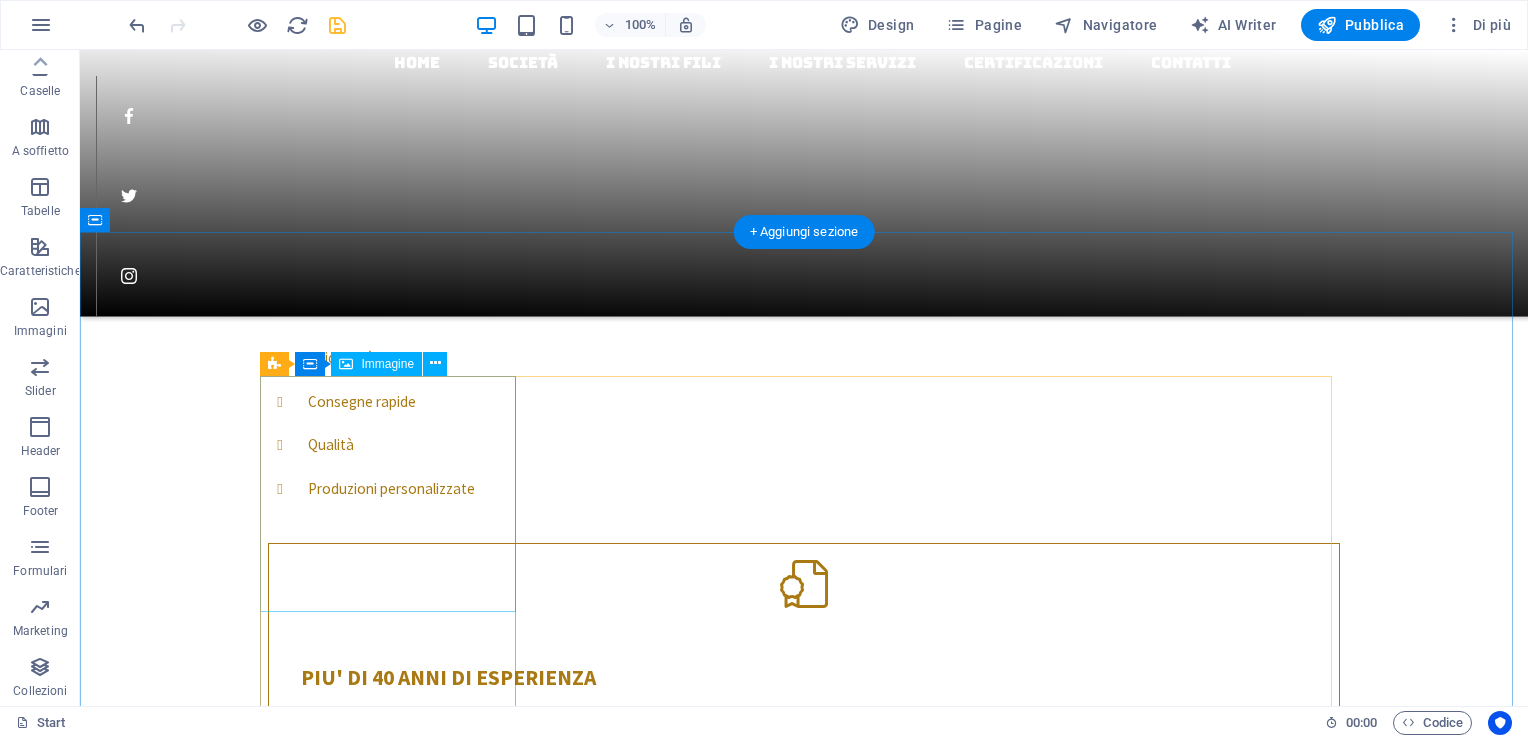 scroll, scrollTop: 1195, scrollLeft: 0, axis: vertical 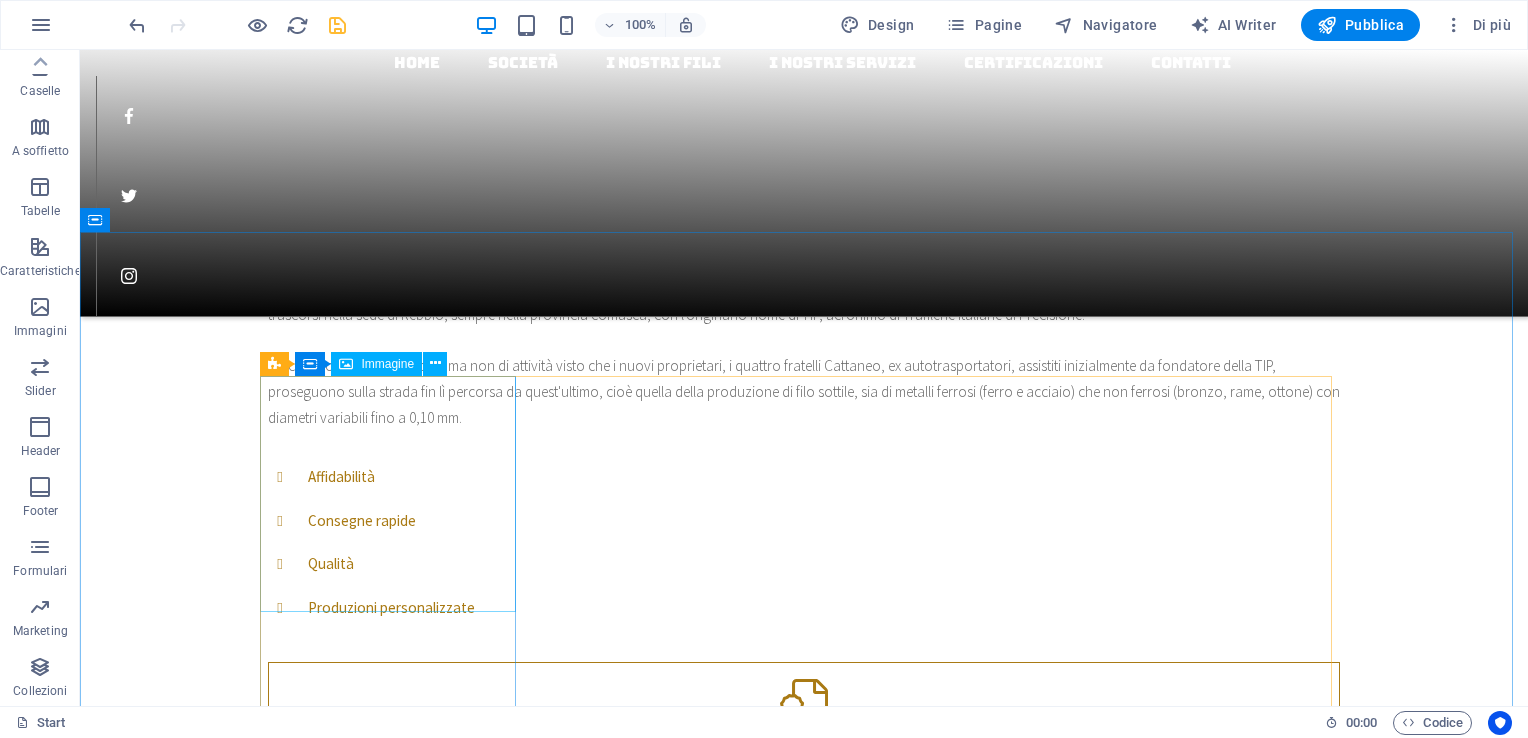 click on "Immagine" at bounding box center (376, 364) 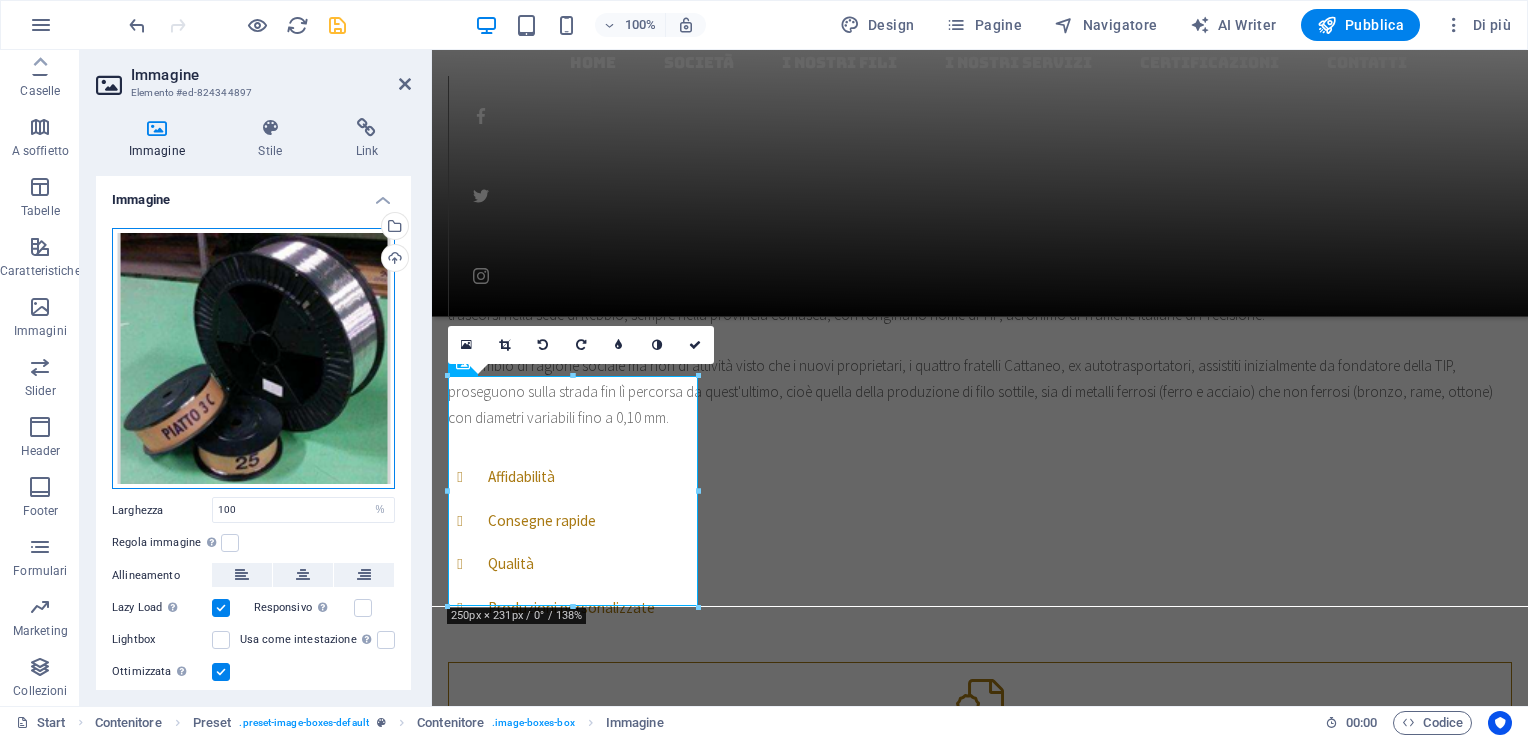 click on "Trascina qui i file, fai clic per sceglierli o selezionali da File o dalle nostre foto e video stock gratuiti" at bounding box center (253, 359) 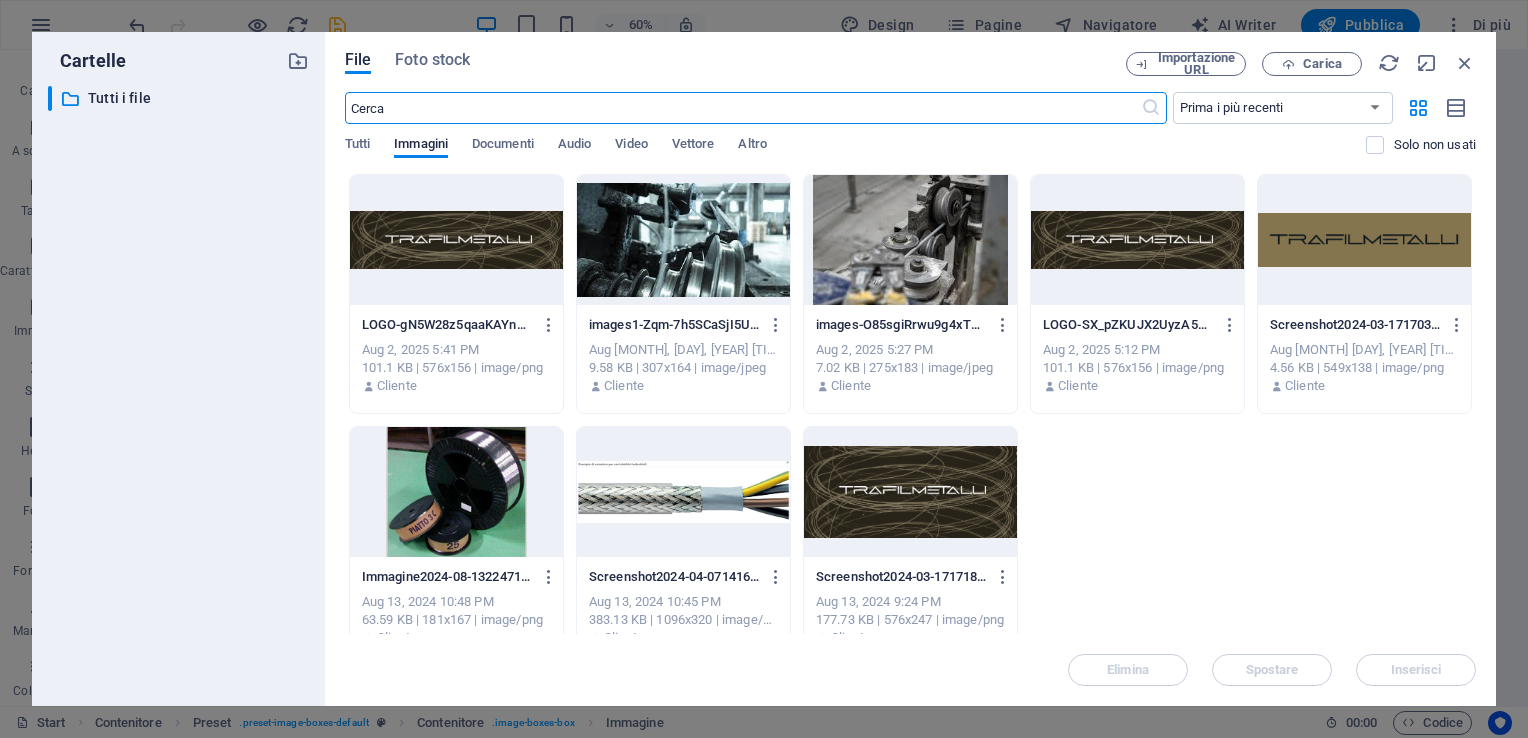 scroll, scrollTop: 1632, scrollLeft: 0, axis: vertical 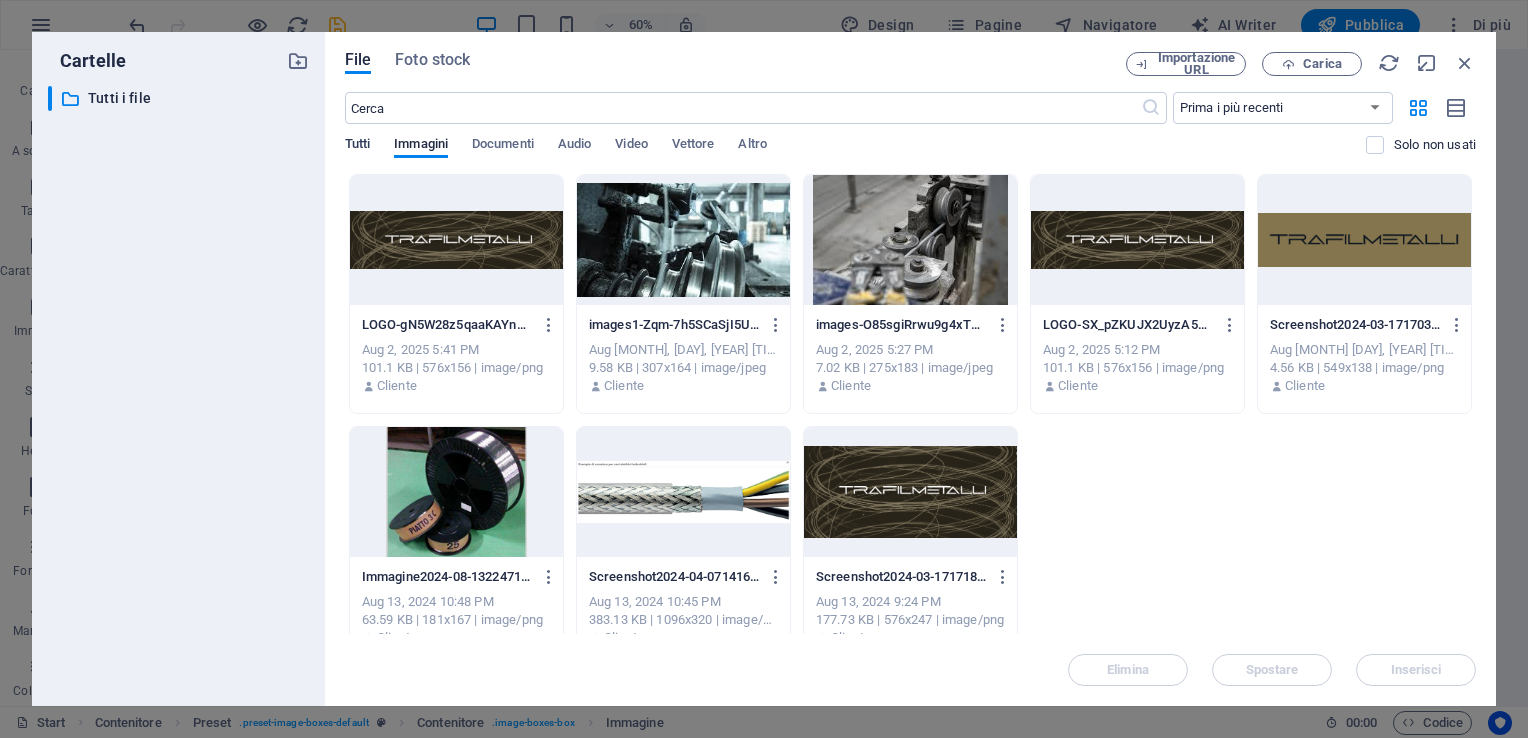 click on "Tutti" at bounding box center (357, 146) 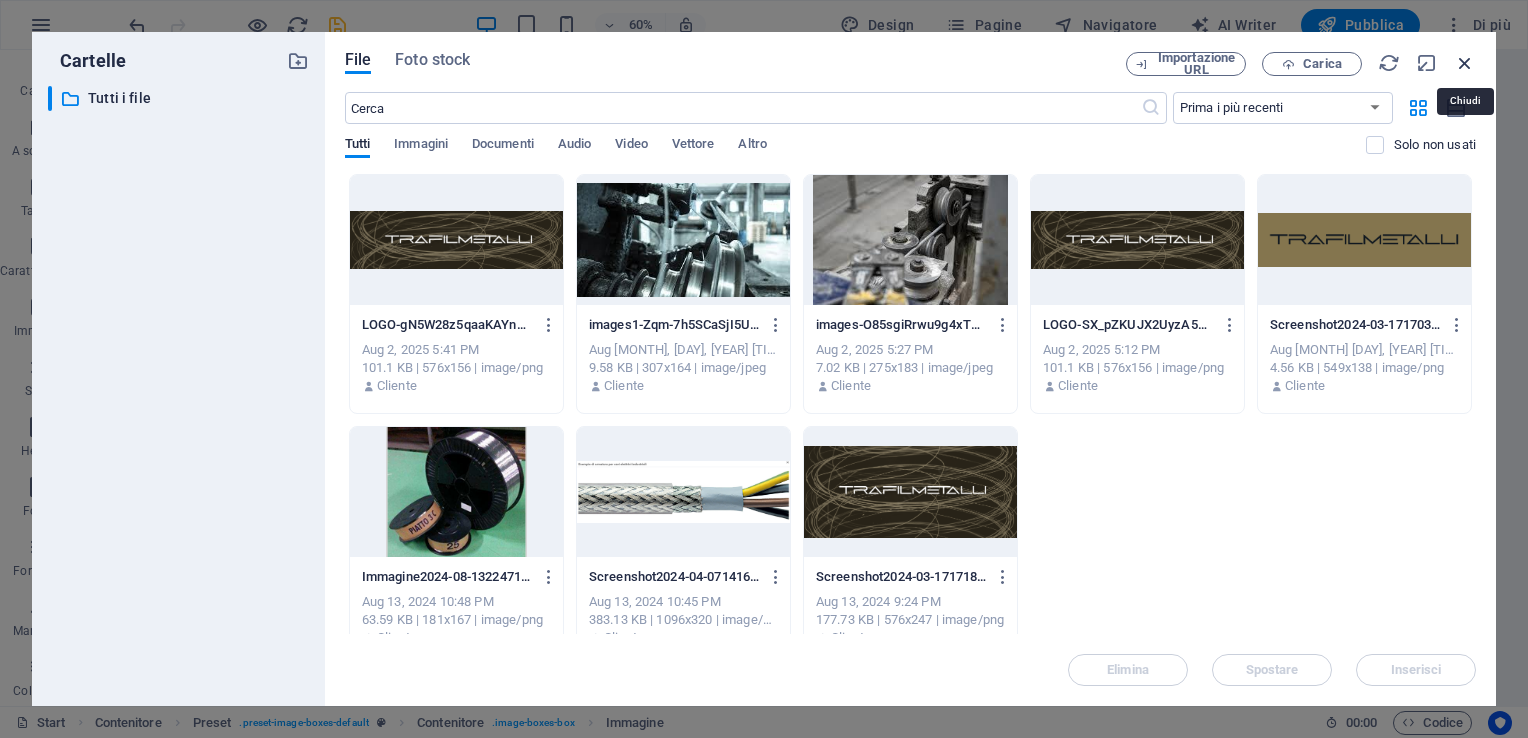 click at bounding box center [1465, 63] 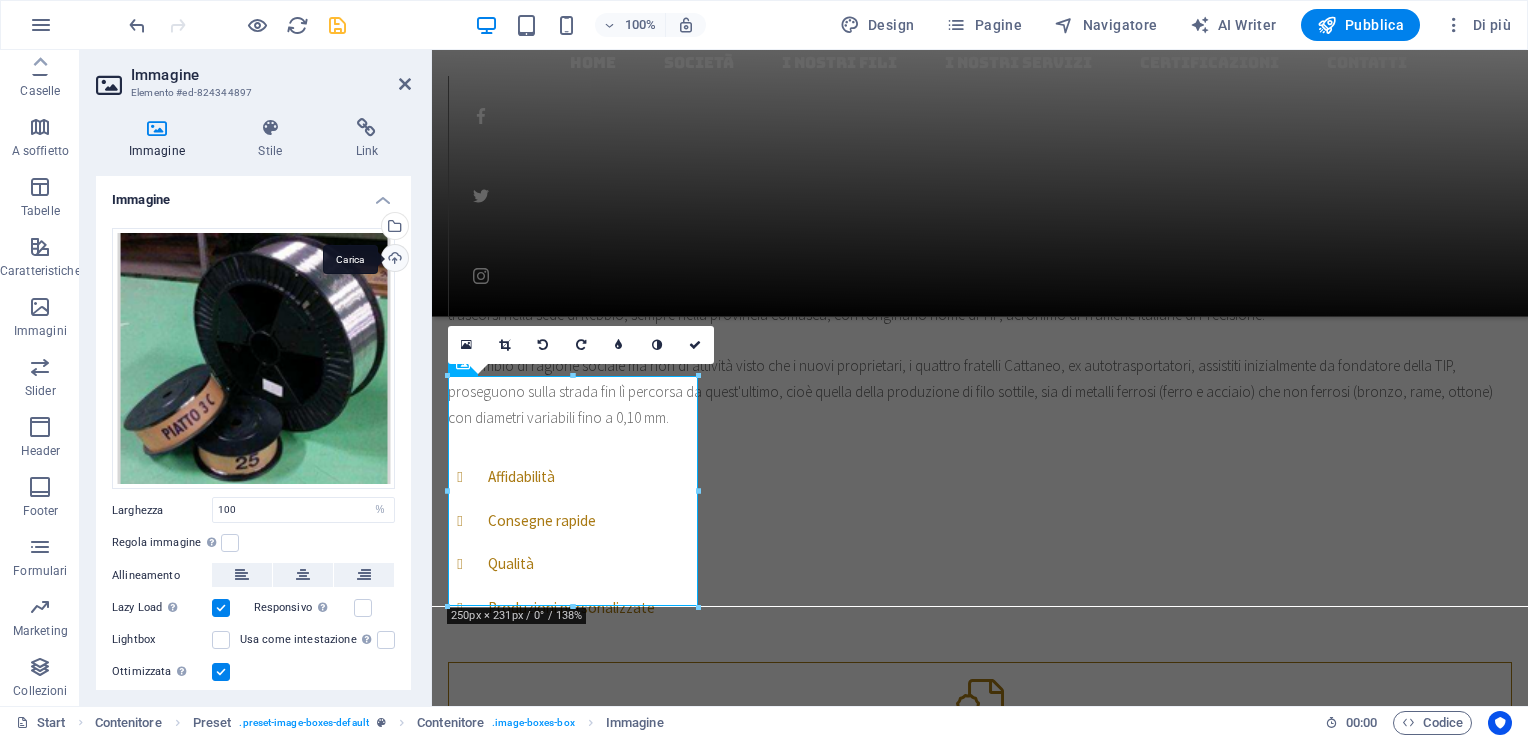 click on "Carica" at bounding box center (393, 260) 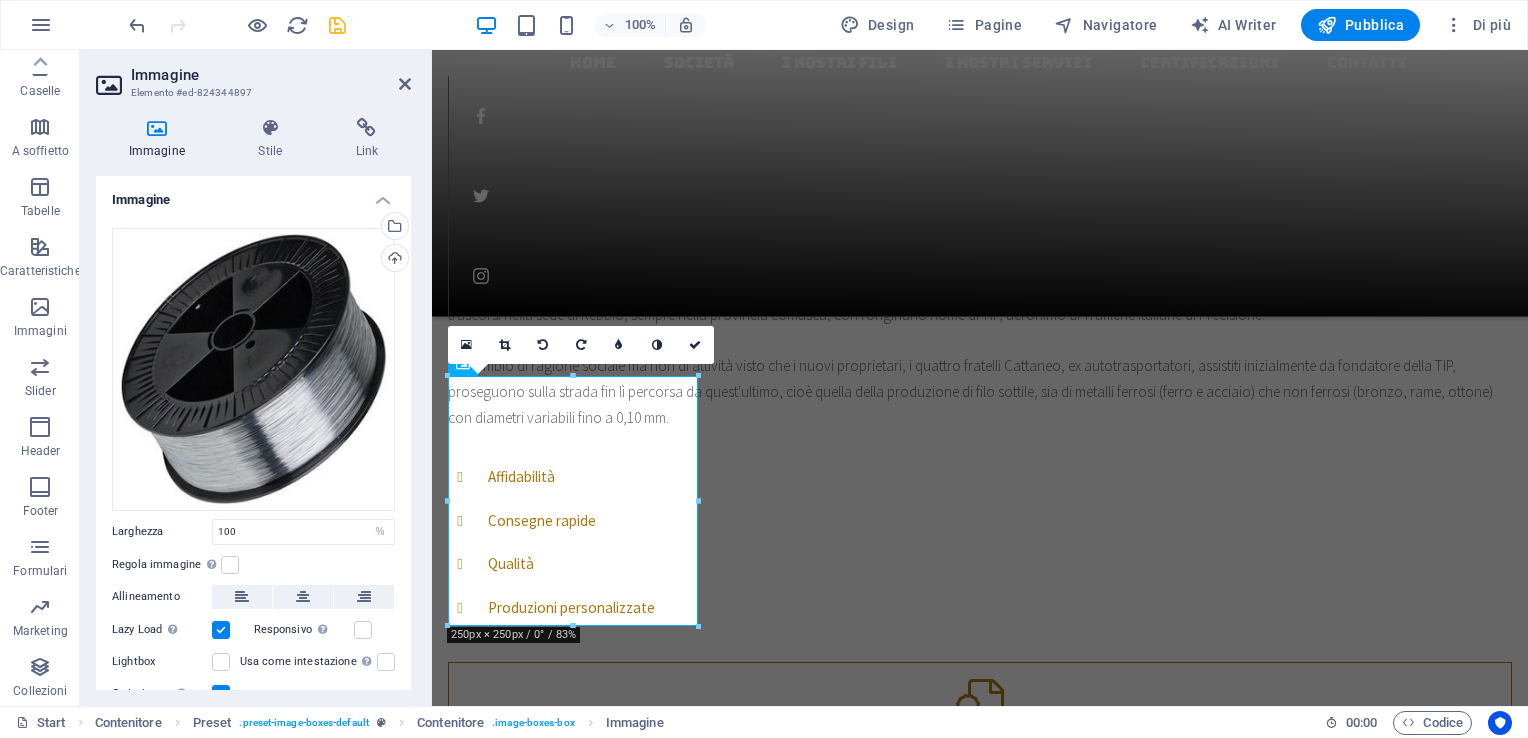click on "Immagine" at bounding box center [271, 75] 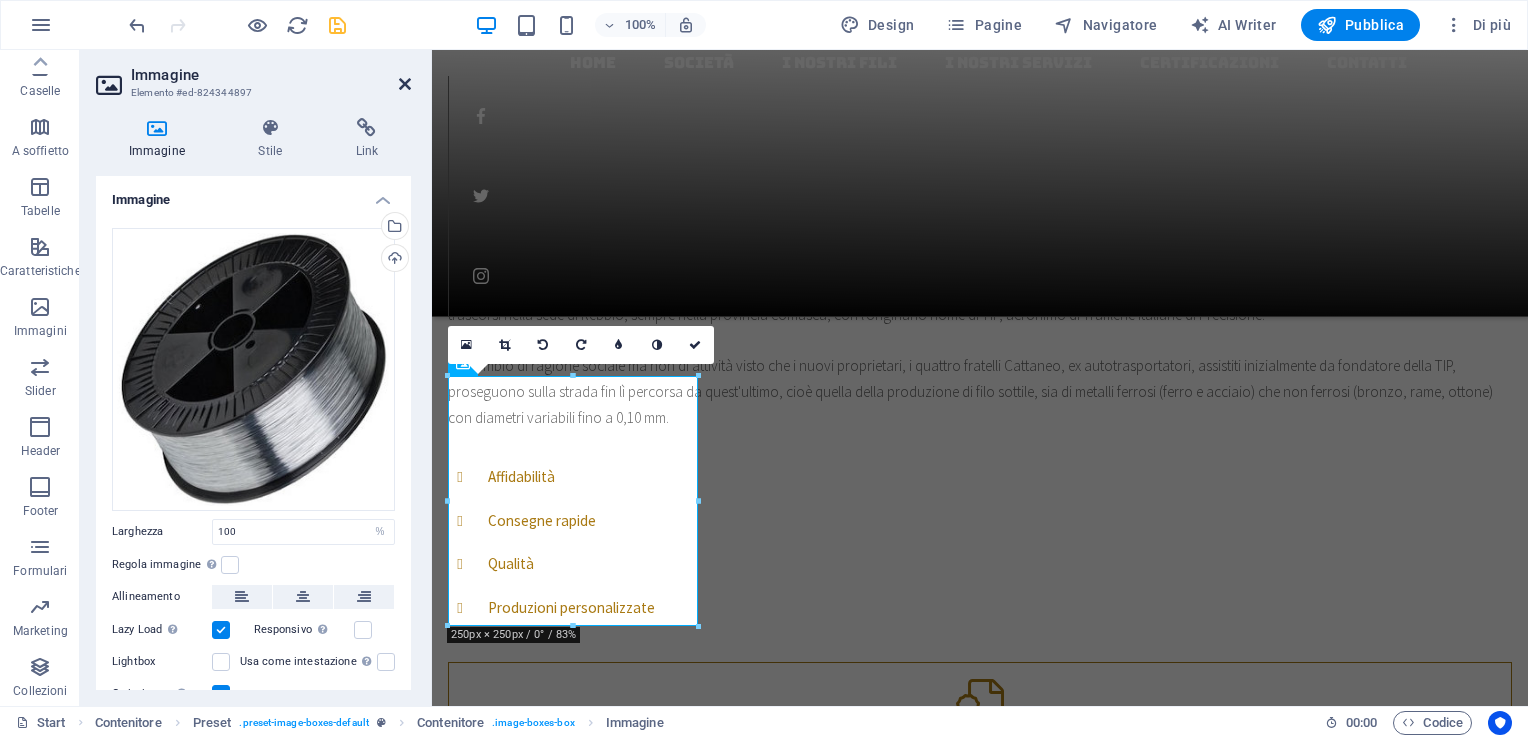 click at bounding box center [405, 84] 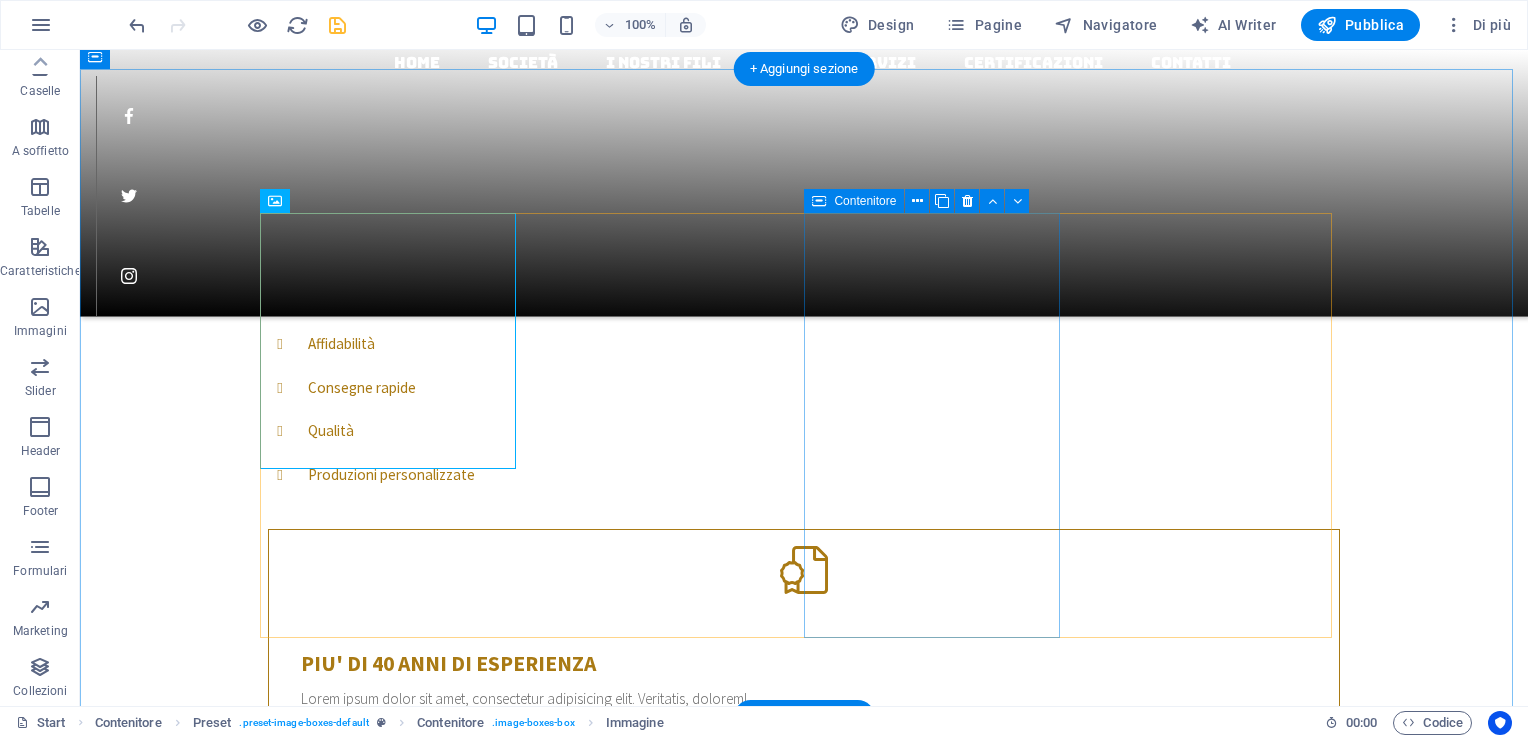 scroll, scrollTop: 1295, scrollLeft: 0, axis: vertical 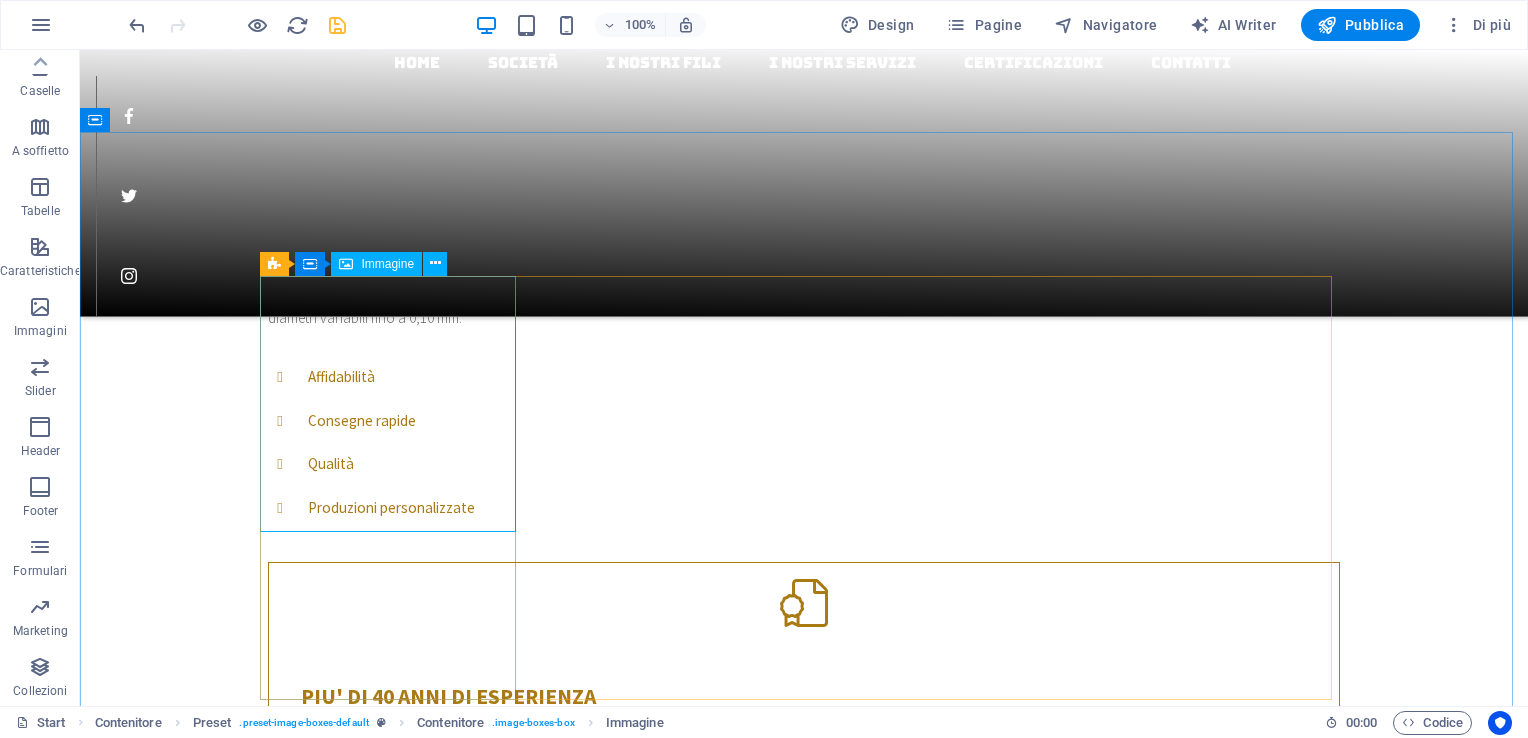 click on "Immagine" at bounding box center (387, 264) 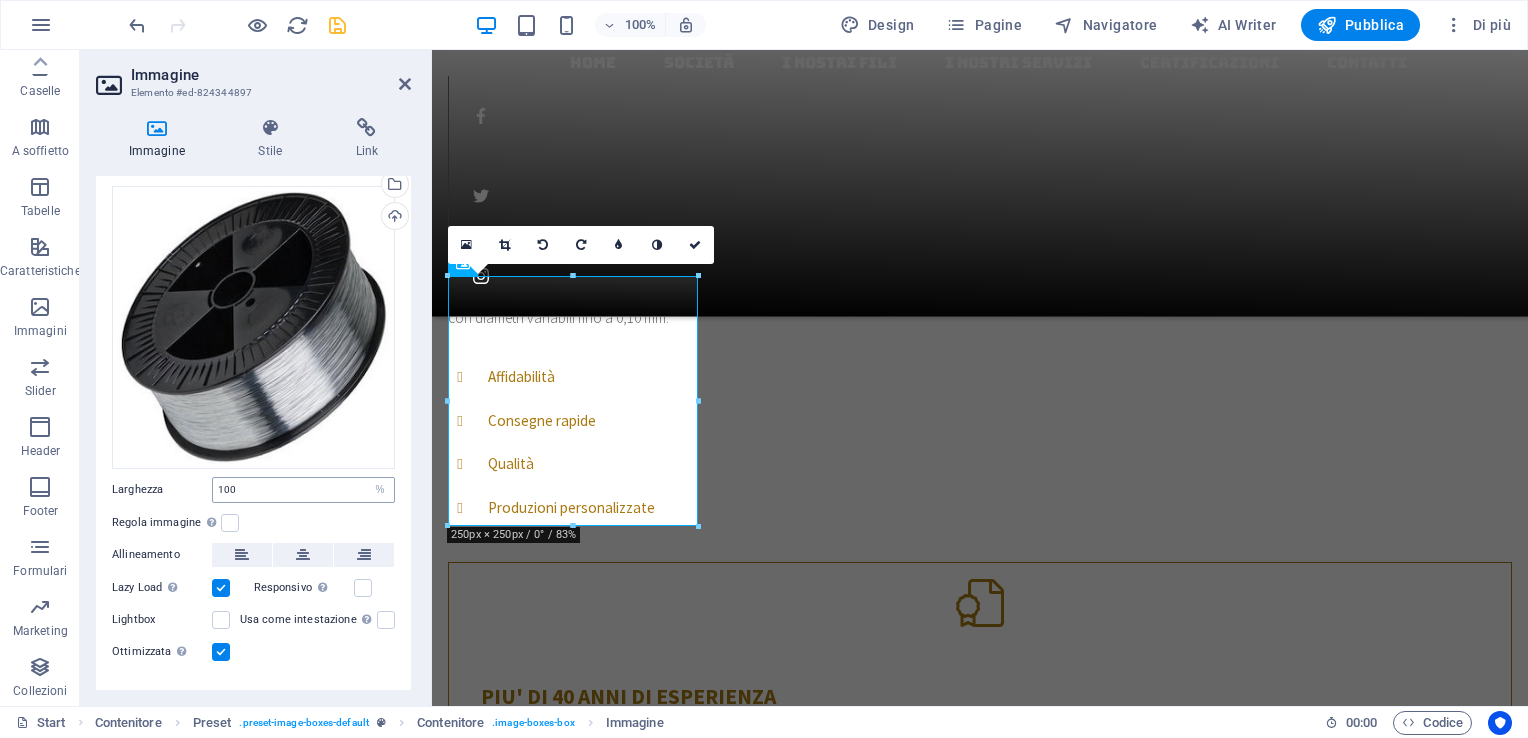scroll, scrollTop: 74, scrollLeft: 0, axis: vertical 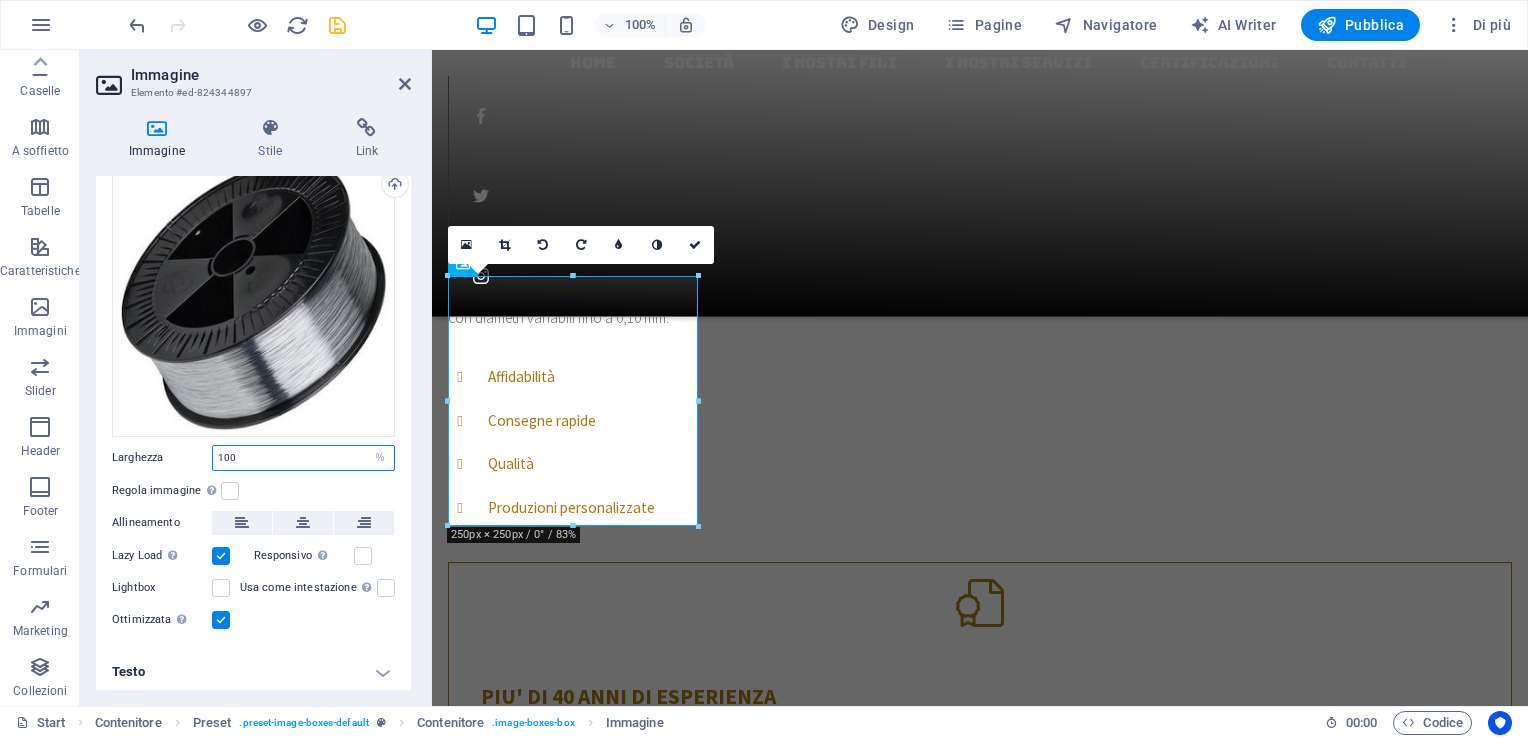 click on "100" at bounding box center (303, 458) 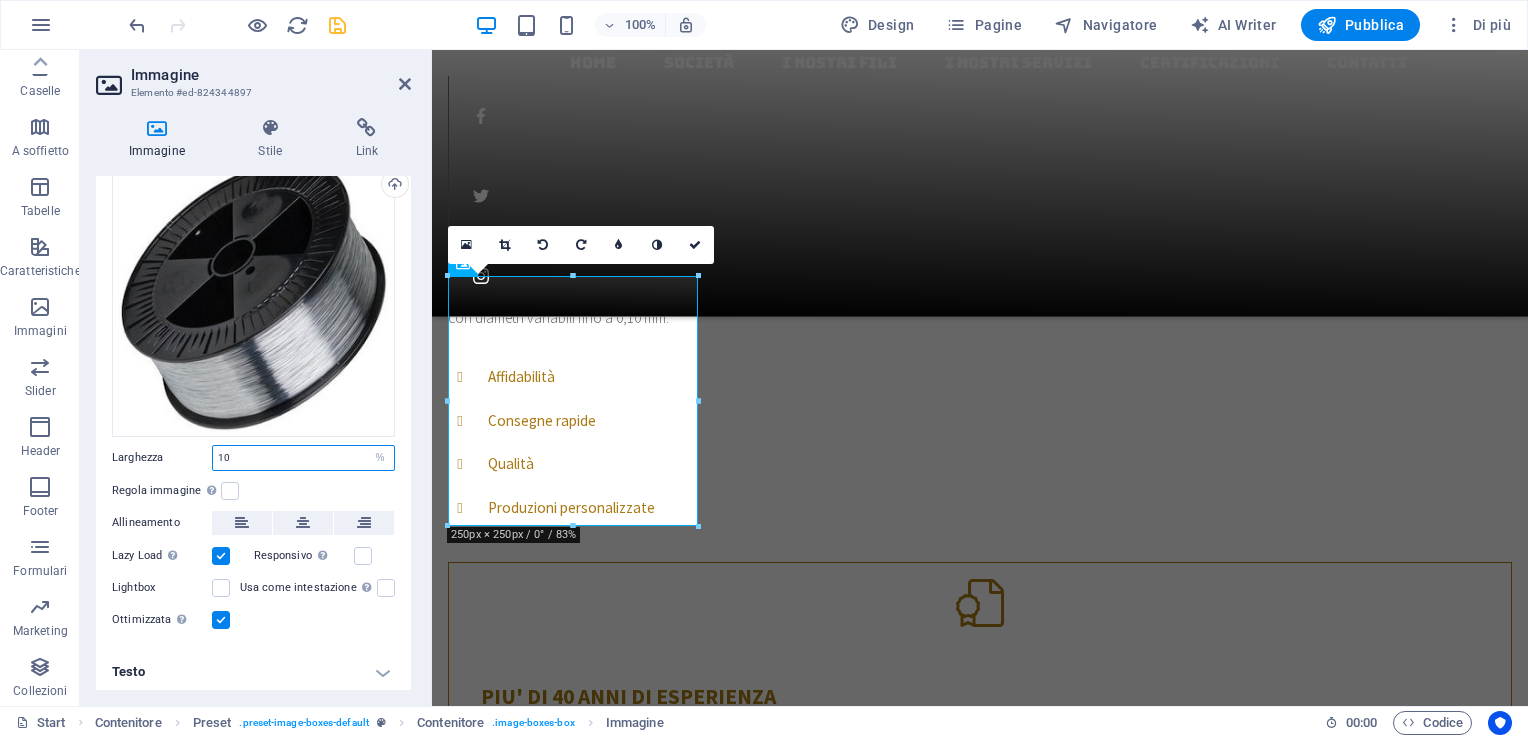 type on "1" 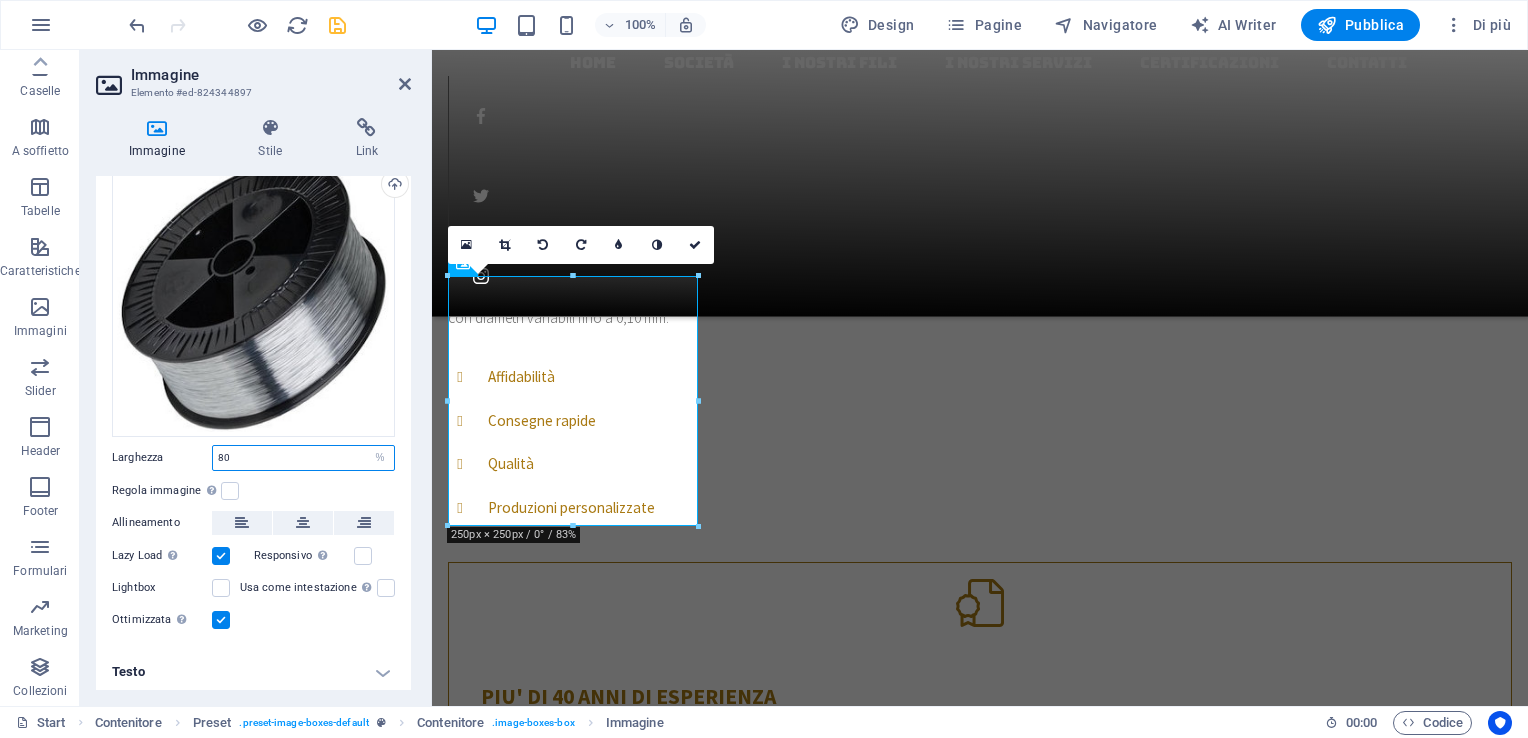 type on "80" 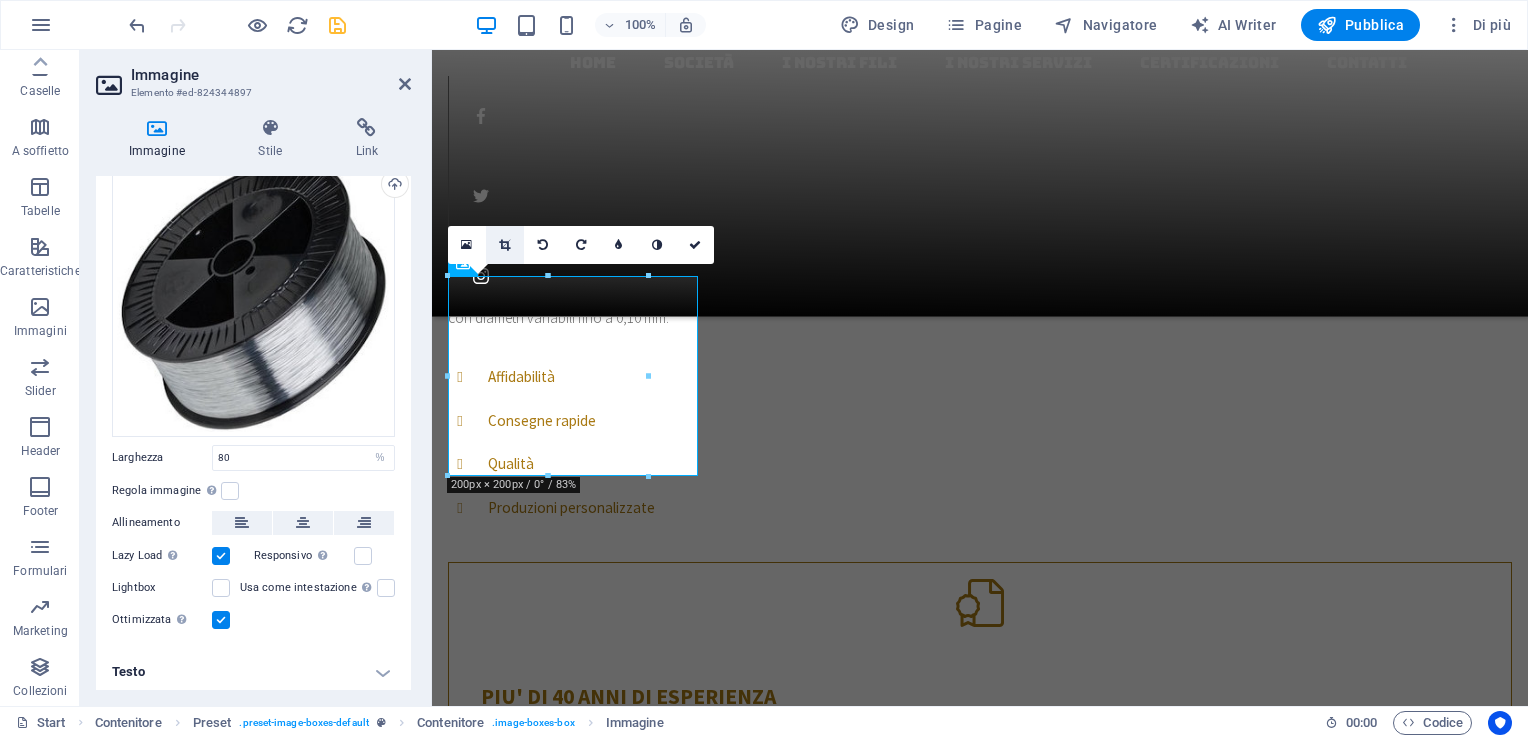 click at bounding box center [504, 245] 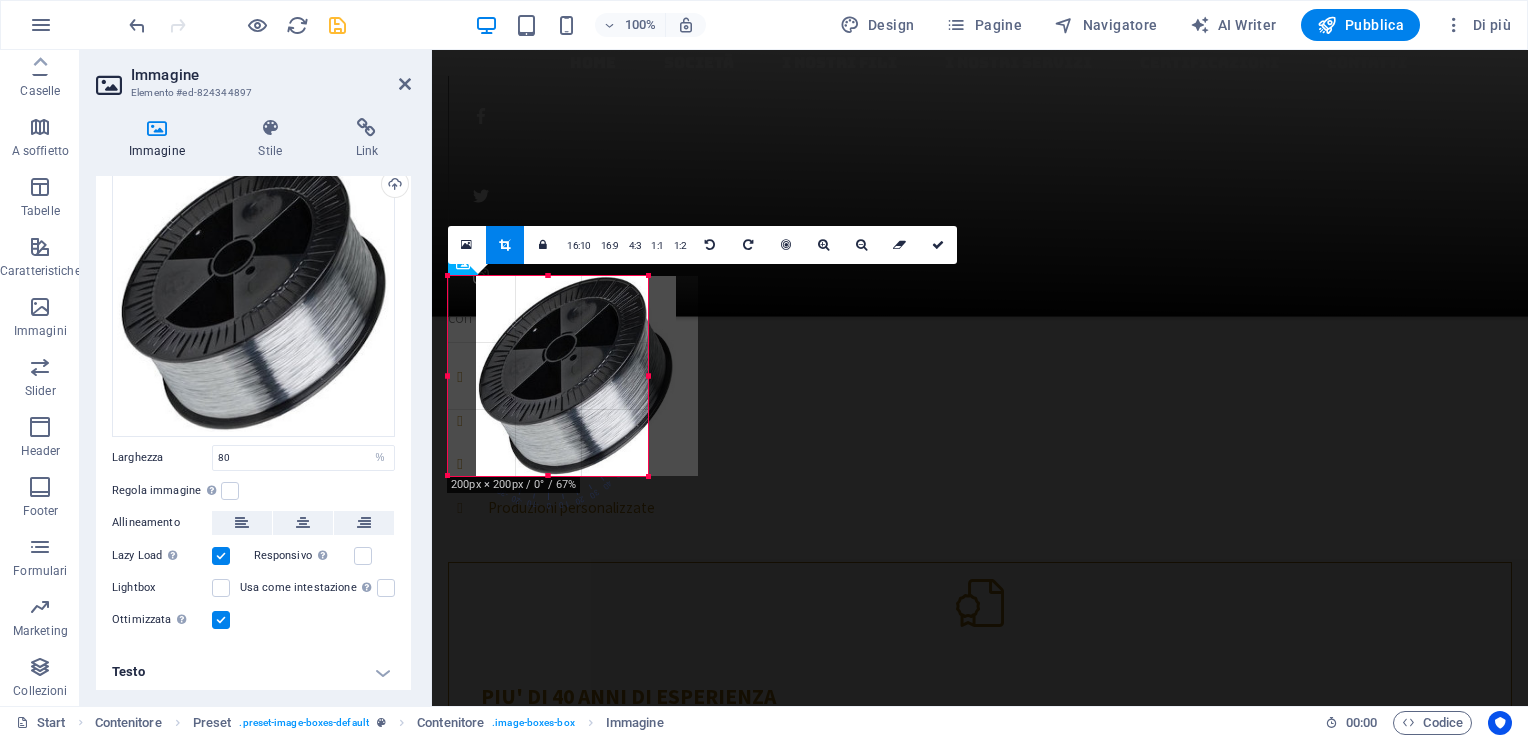 drag, startPoint x: 552, startPoint y: 365, endPoint x: 580, endPoint y: 367, distance: 28.071337 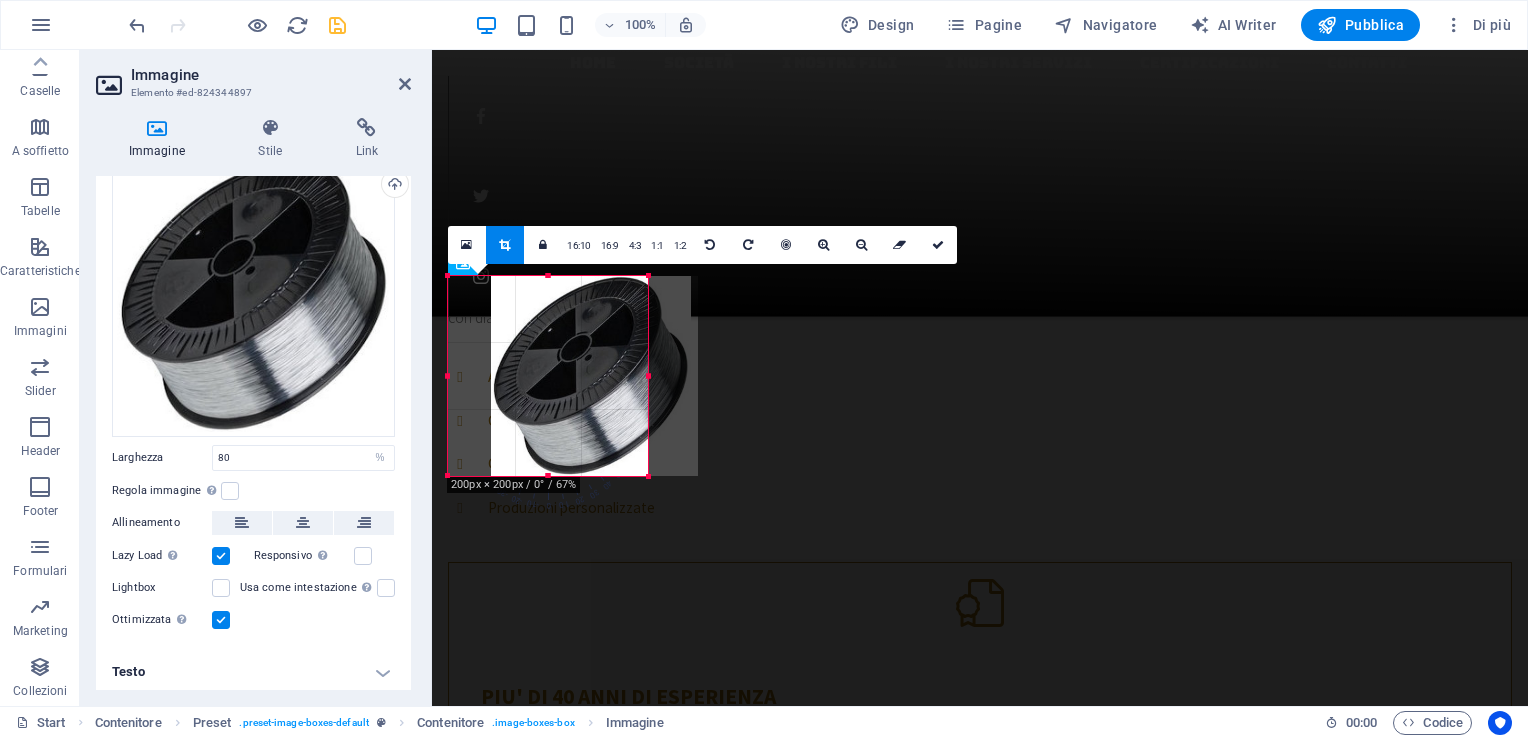drag, startPoint x: 531, startPoint y: 467, endPoint x: 574, endPoint y: 465, distance: 43.046486 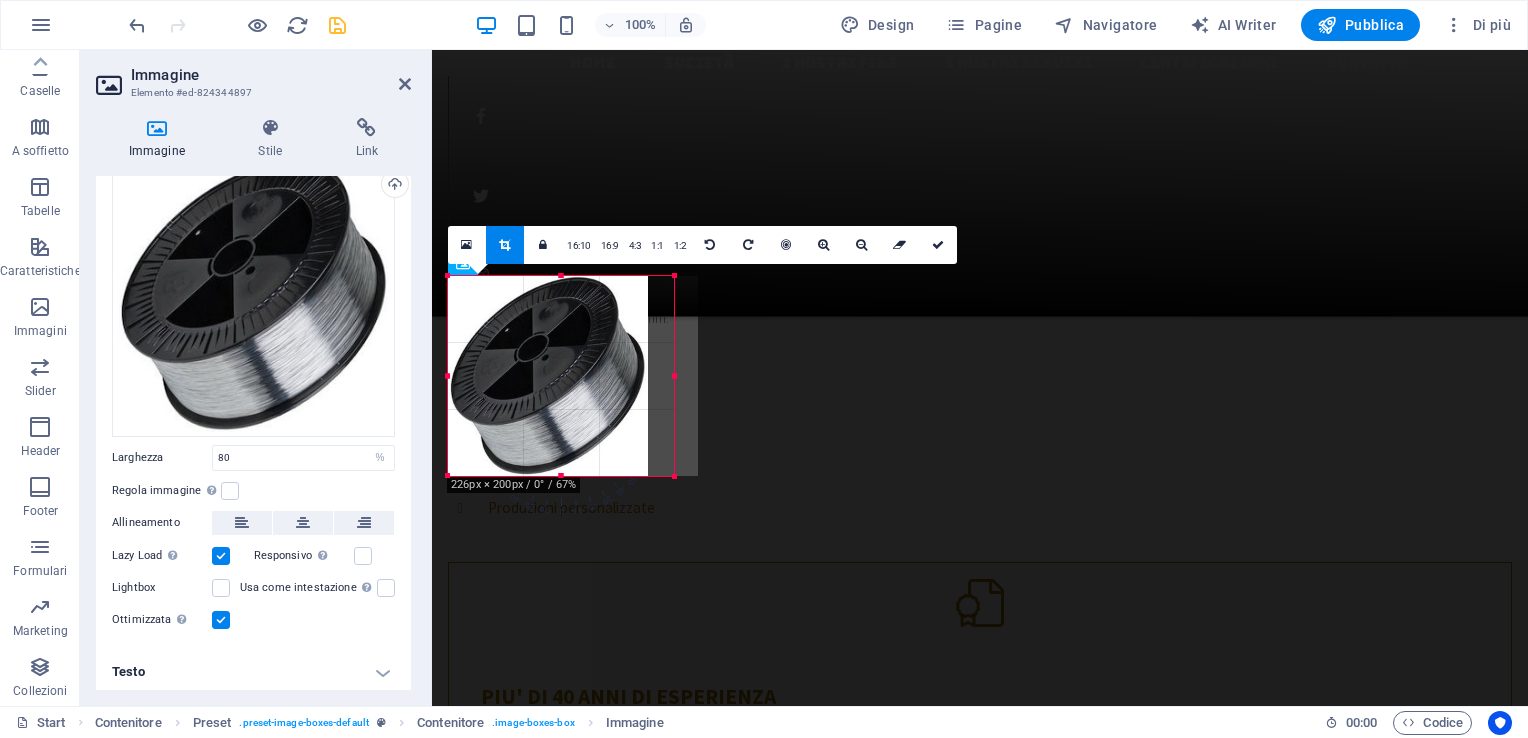 drag, startPoint x: 650, startPoint y: 375, endPoint x: 676, endPoint y: 377, distance: 26.076809 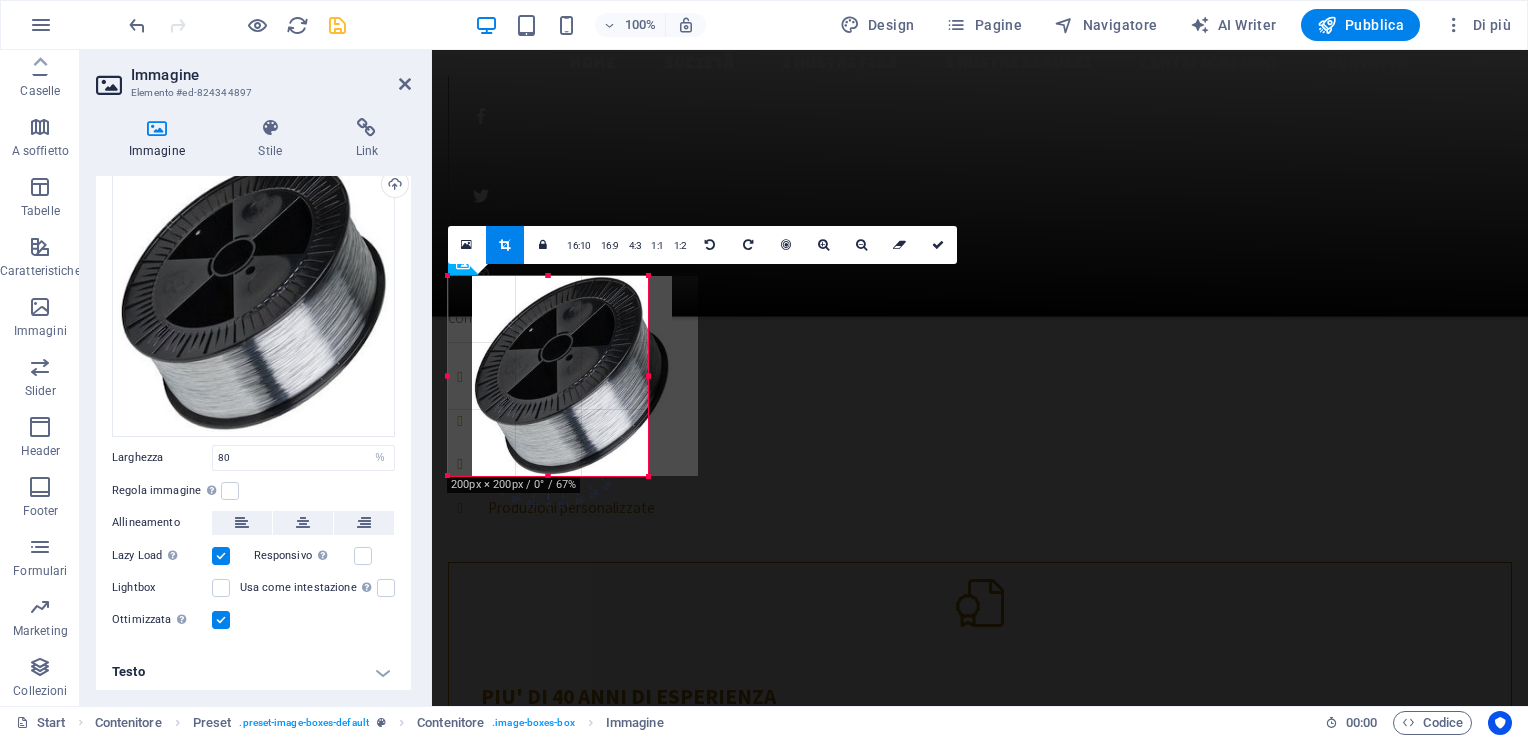 drag, startPoint x: 602, startPoint y: 373, endPoint x: 626, endPoint y: 373, distance: 24 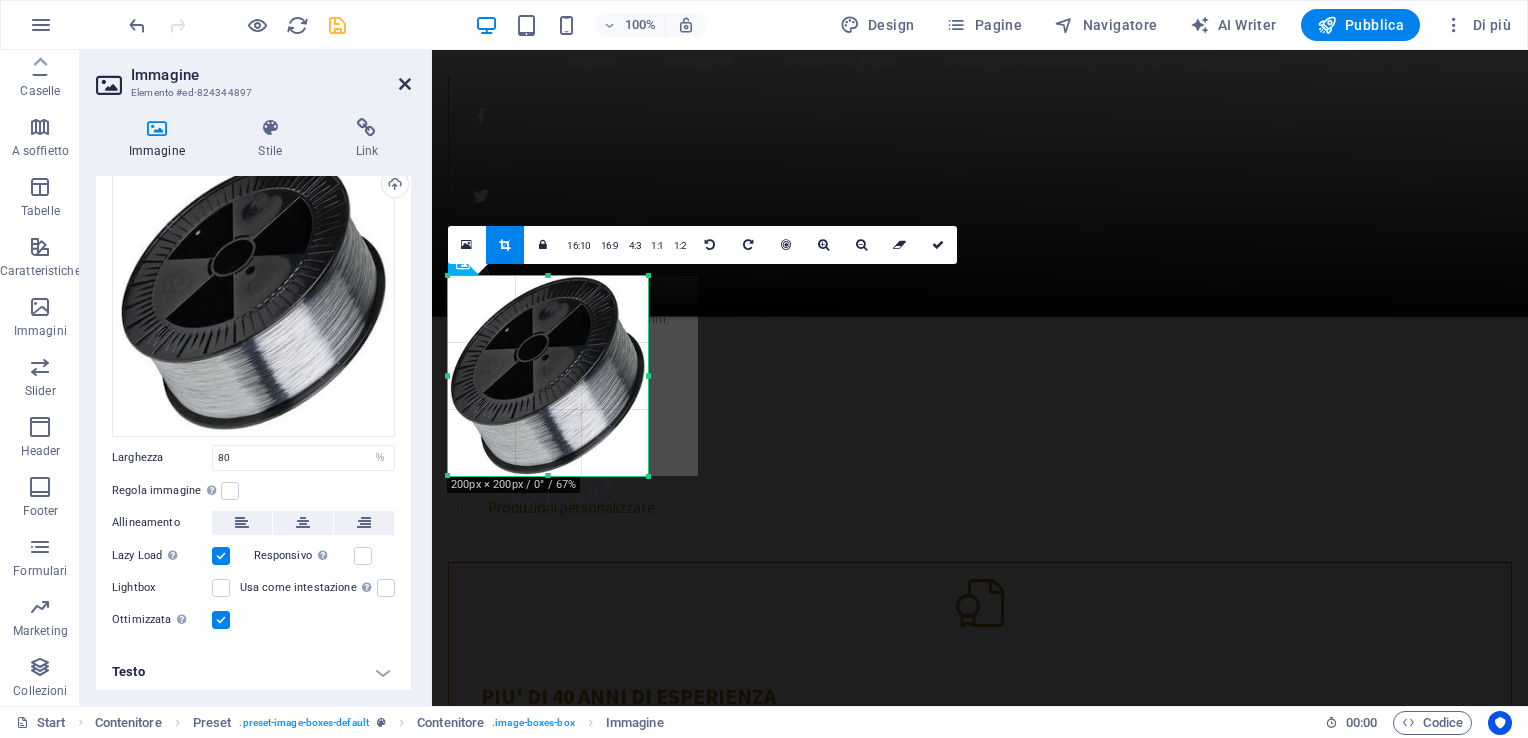 click at bounding box center [405, 84] 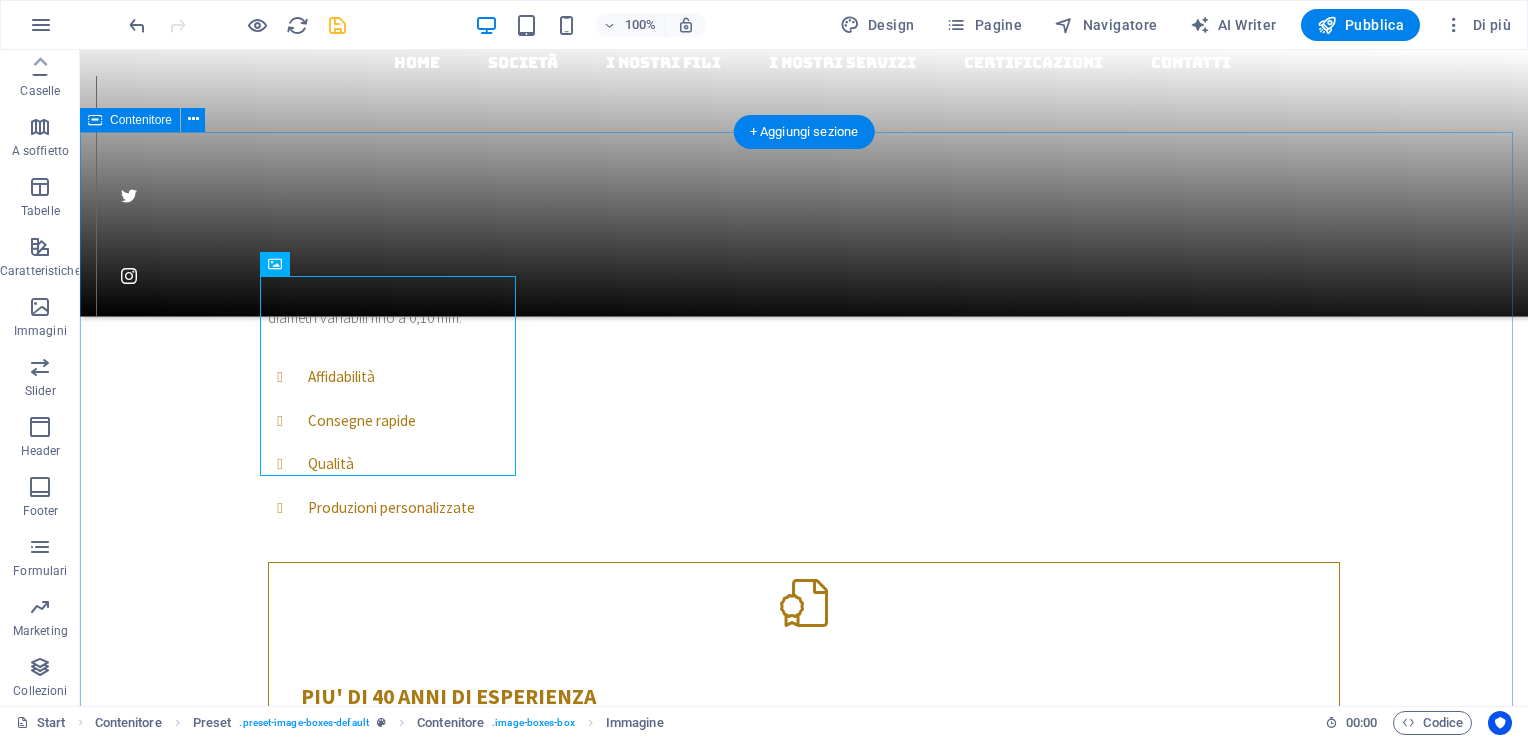 click on "I NOSTRI FILI Filo zincato per legatoria Lorem ipsum dolor sit amet, consetetur sadipscing elitr, sed diam nonumy eirmod tempor invidunt ut labore et dolore magna aliquyam erat, sed diam voluptua Filo zincato per cavi Lorem ipsum dolor sit amet, consetetur sadipscing elitr, sed diam nonumy eirmod tempor invidunt ut labore et dolore magna aliquyam erat, sed diam voluptua Filo ferro cotto bianco Lorem ipsum dolor sit amet, consetetur sadipscing elitr, sed diam nonumy eirmod tempor invidunt ut labore et dolore magna aliquyam erat, sed diam voluptua Filo acciaio ad alto tenore di carbonio Lorem ipsum dolor sit amet, consetetur sadipscing elitr, sed diam nonumy eirmod tempor invidunt ut labore et dolore magna aliquyam erat, sed diam voluptua" at bounding box center [804, 3075] 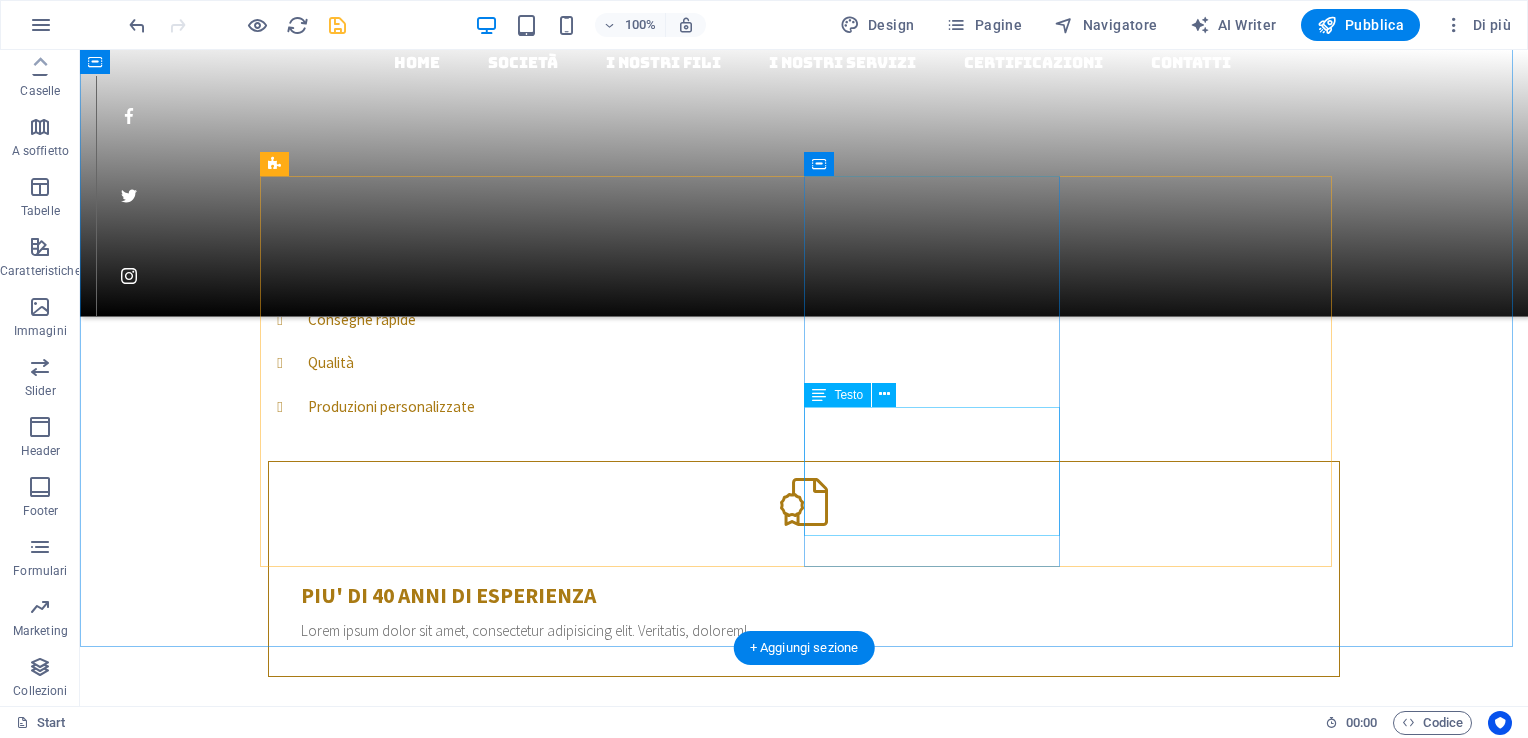 scroll, scrollTop: 1395, scrollLeft: 0, axis: vertical 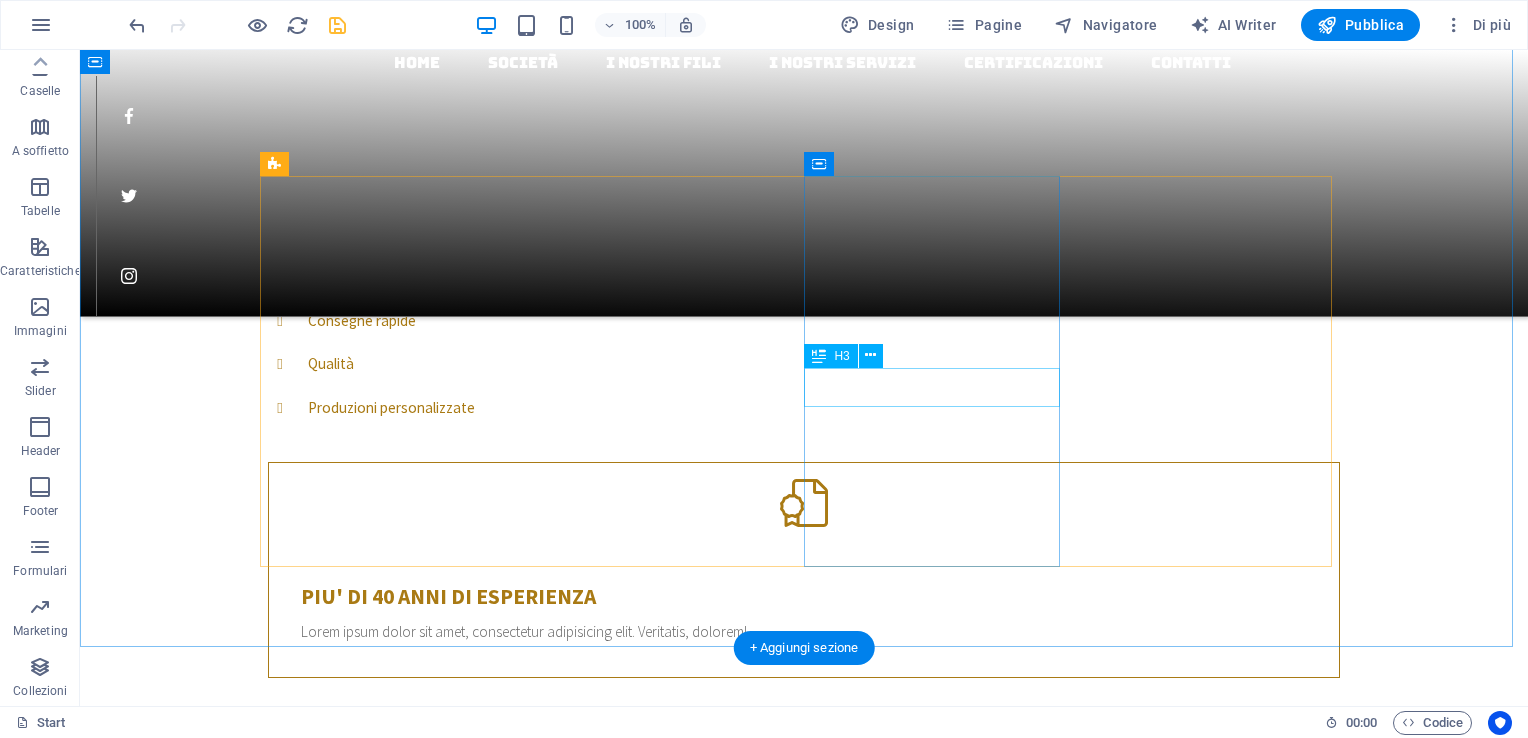 click on "Filo ferro cotto bianco" at bounding box center (804, 3500) 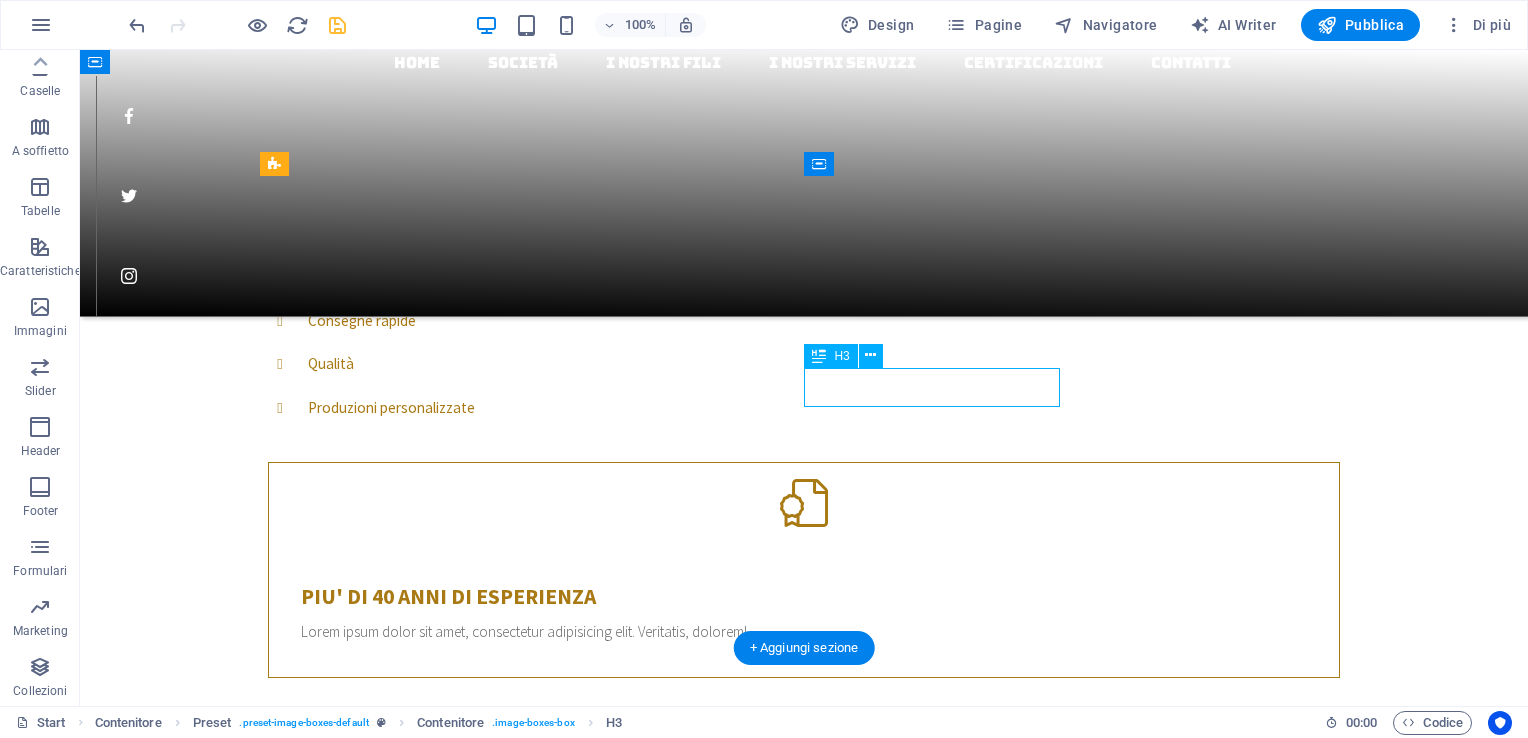 click on "Filo ferro cotto bianco" at bounding box center [804, 3500] 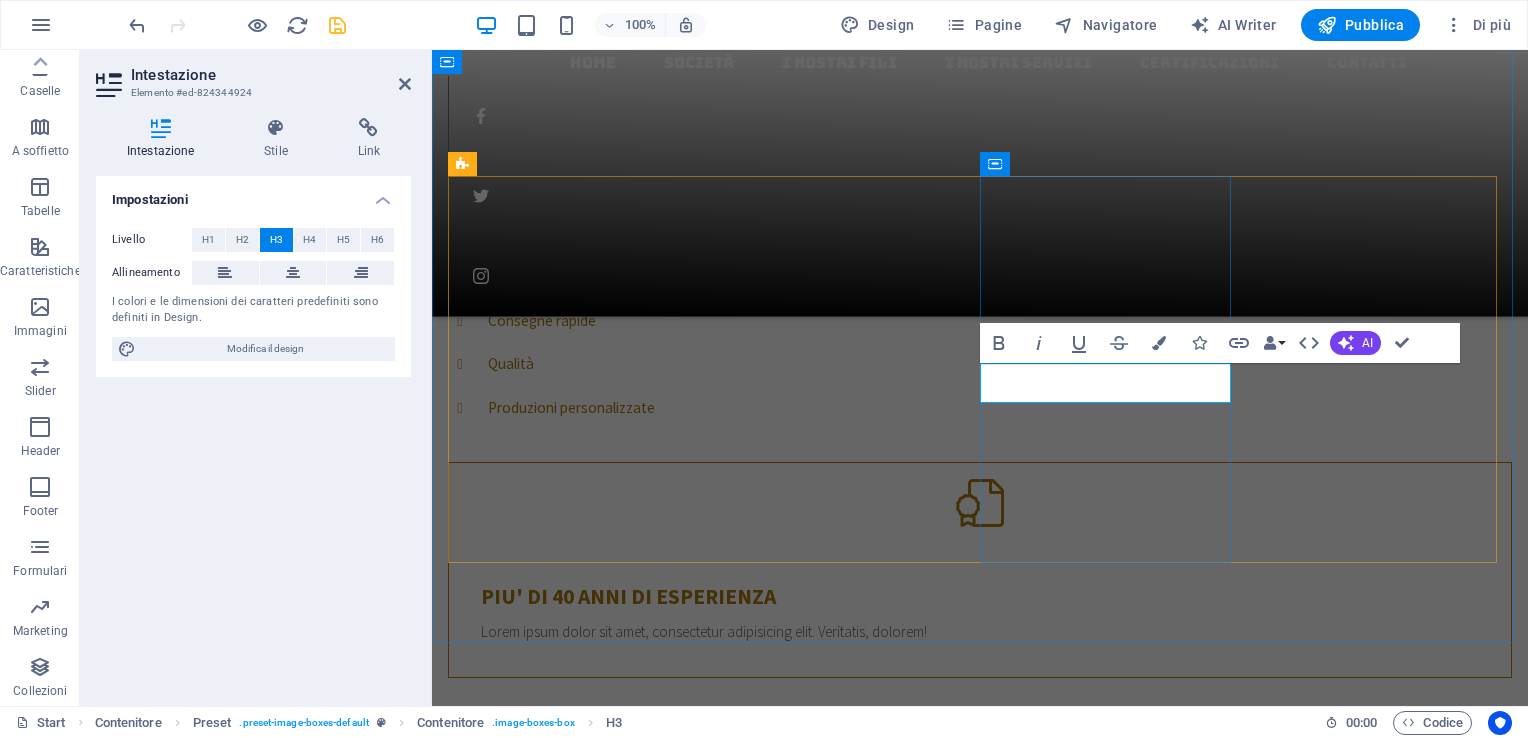 click on "Filo ferro cotto bianco" at bounding box center (980, 3489) 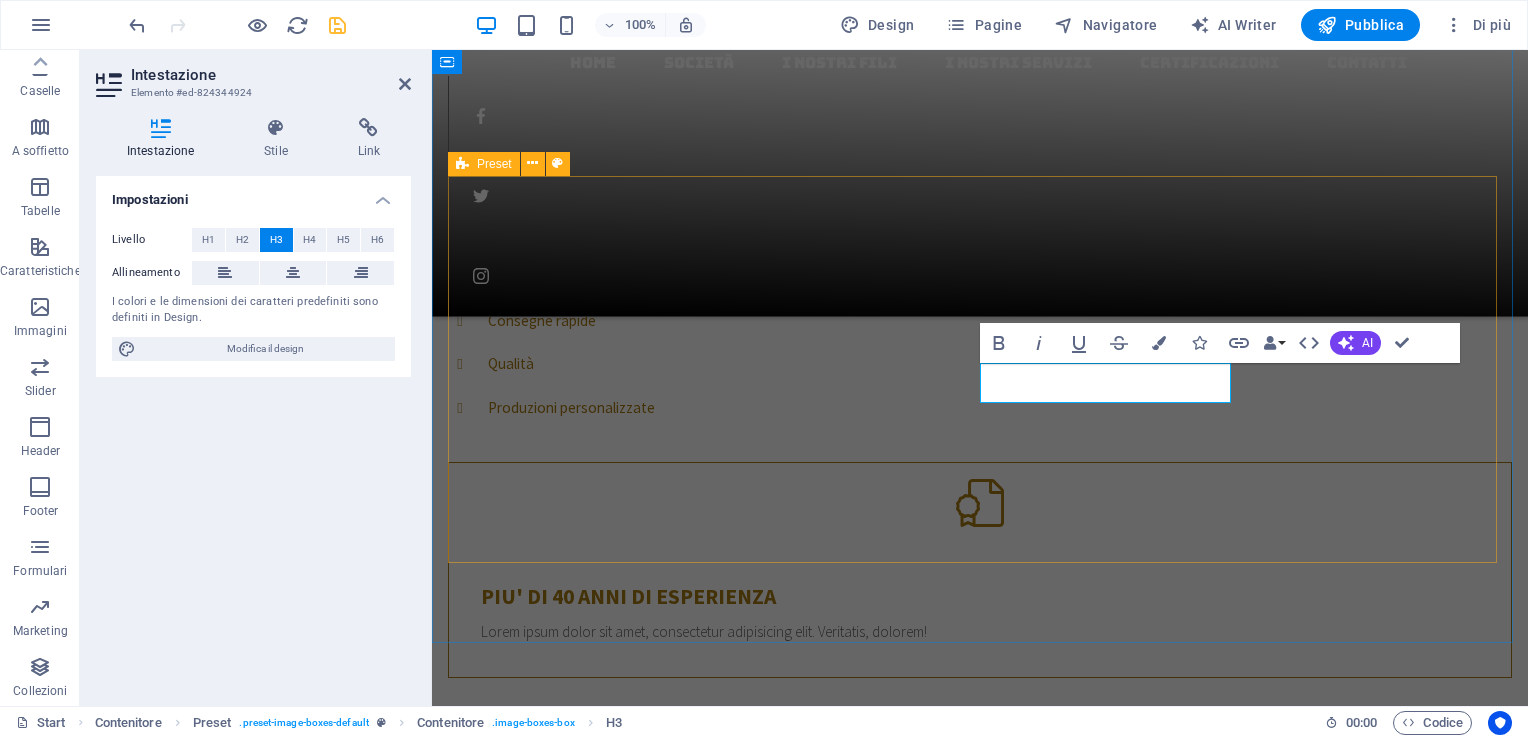 type 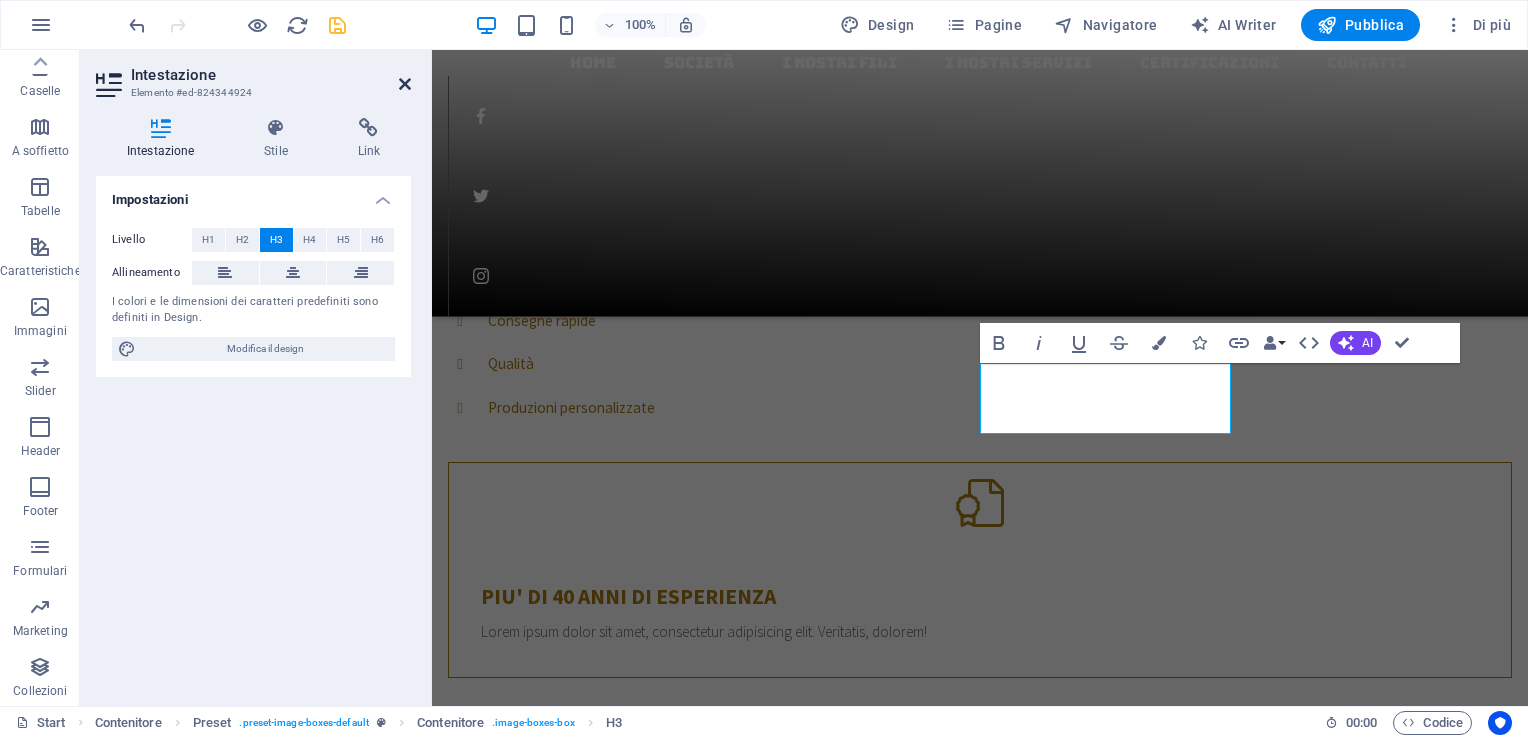 click at bounding box center (405, 84) 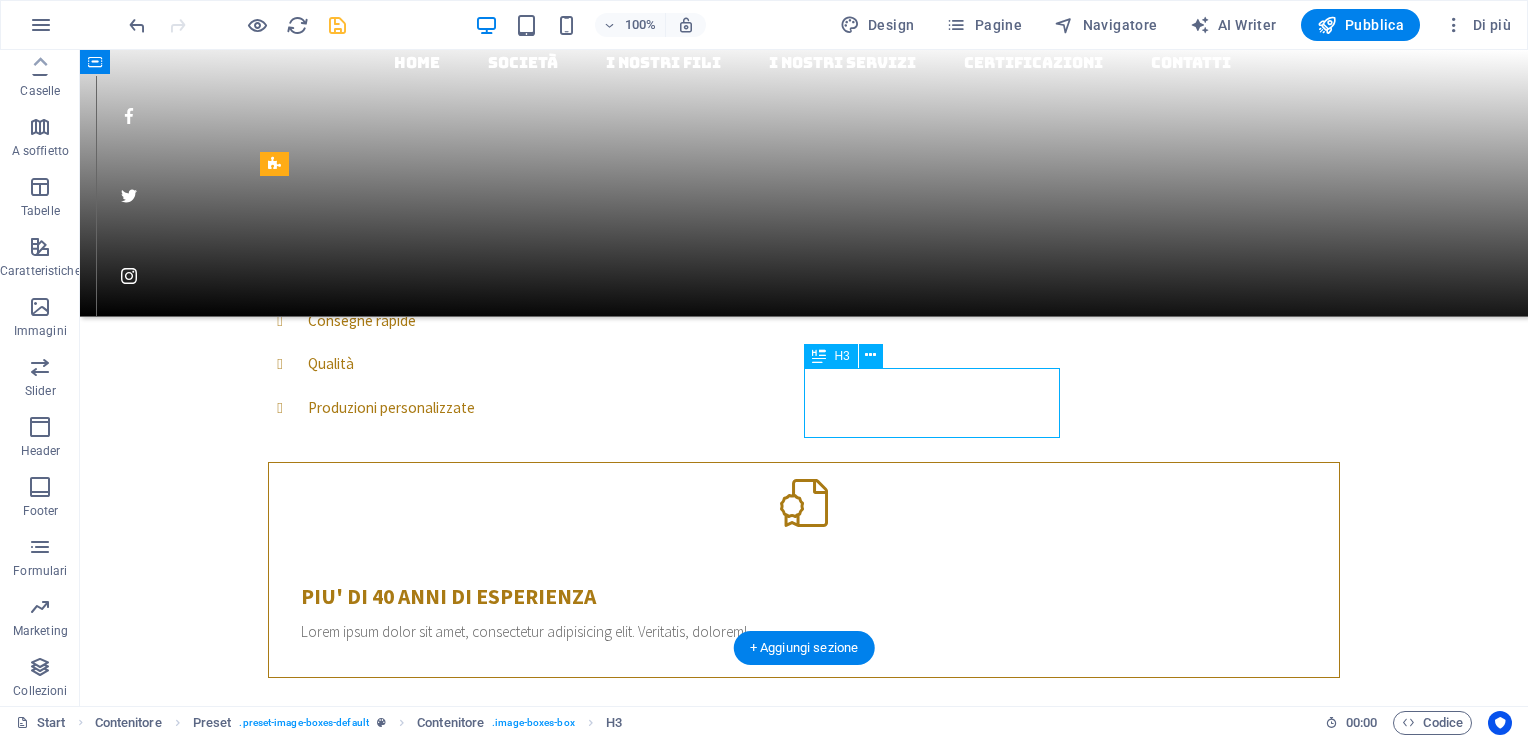 click on "Filo ferro cotto bianco e nero" at bounding box center [804, 3500] 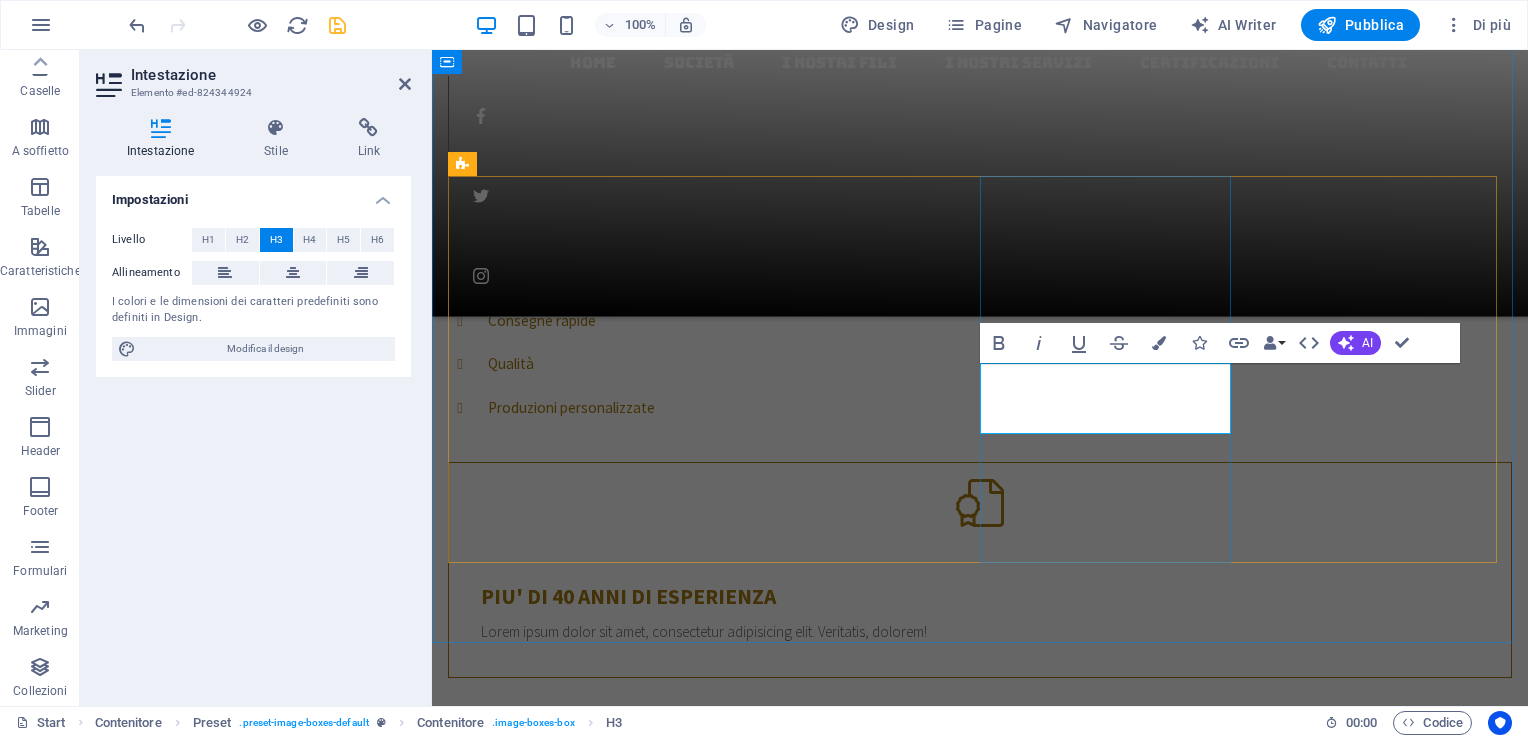 click on "Filo ferro cotto bianco e nero" at bounding box center (980, 3489) 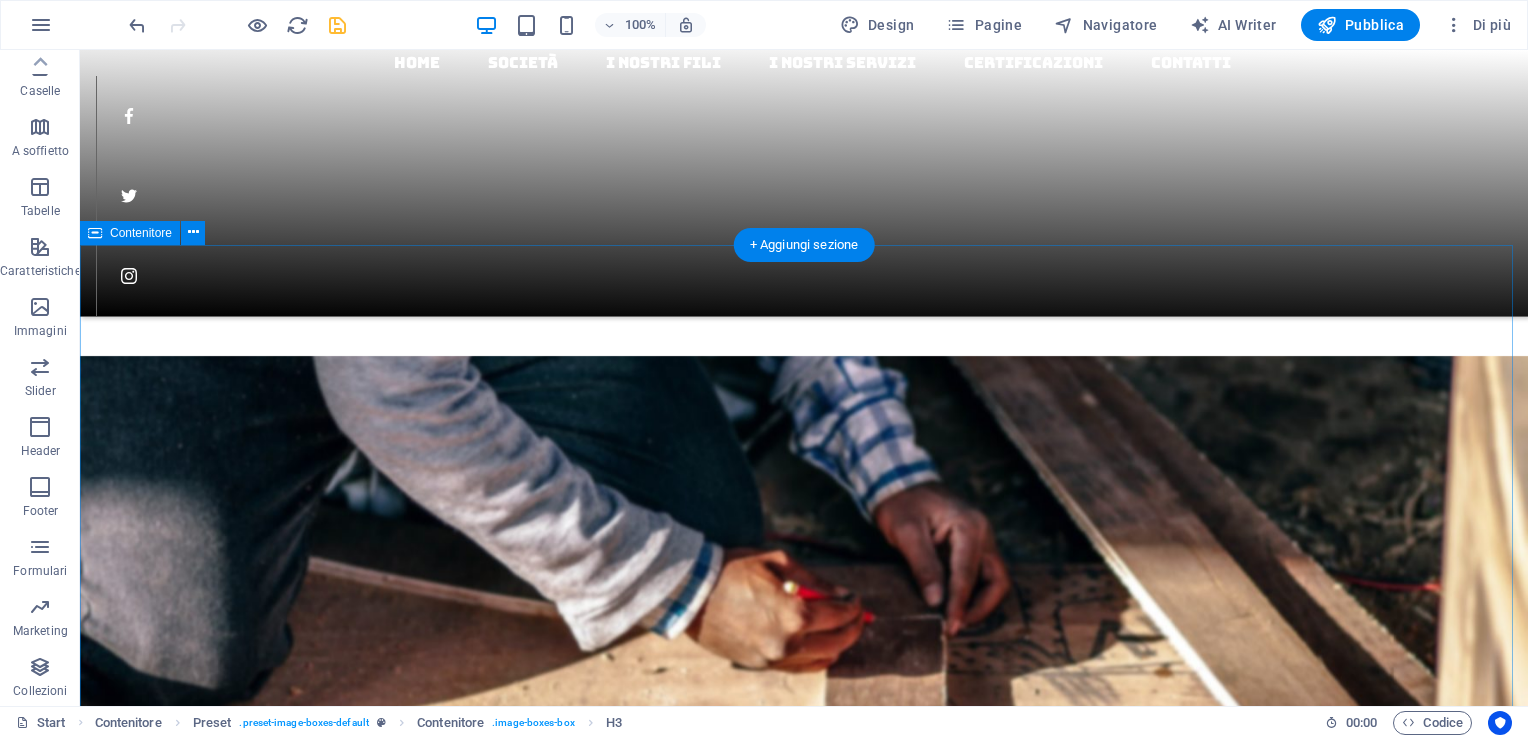 scroll, scrollTop: 1799, scrollLeft: 0, axis: vertical 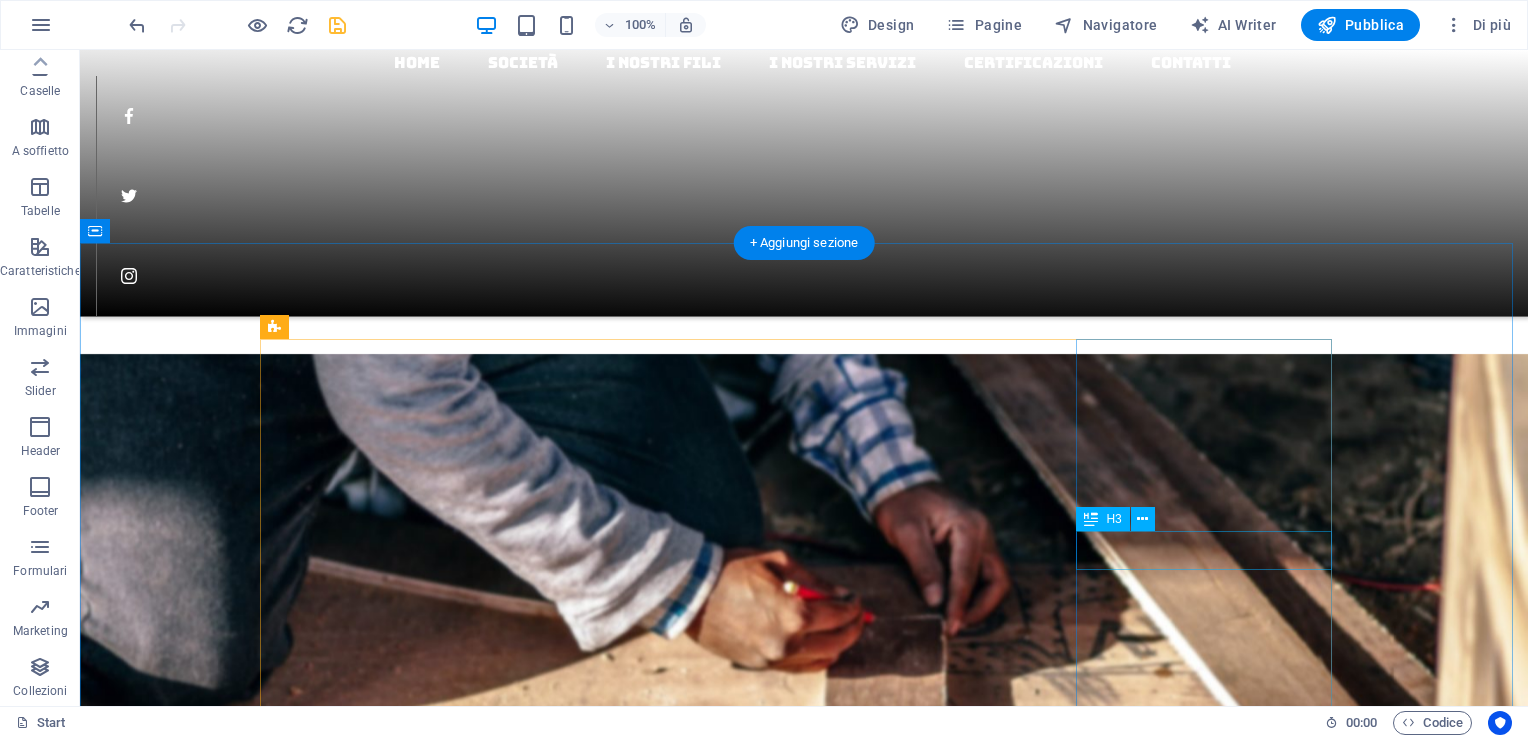 click on "Filo ferro cotto bianco" at bounding box center (804, 7770) 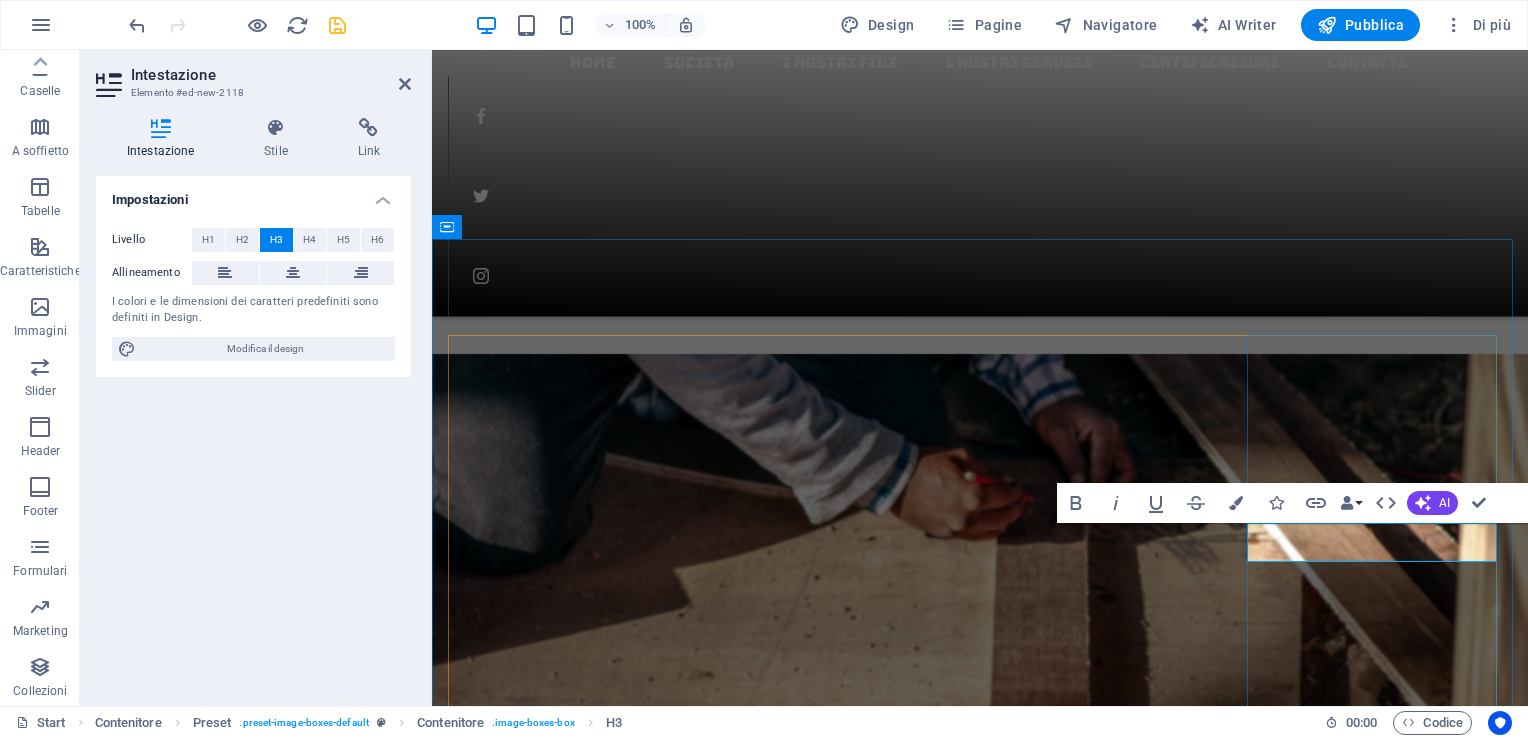 type 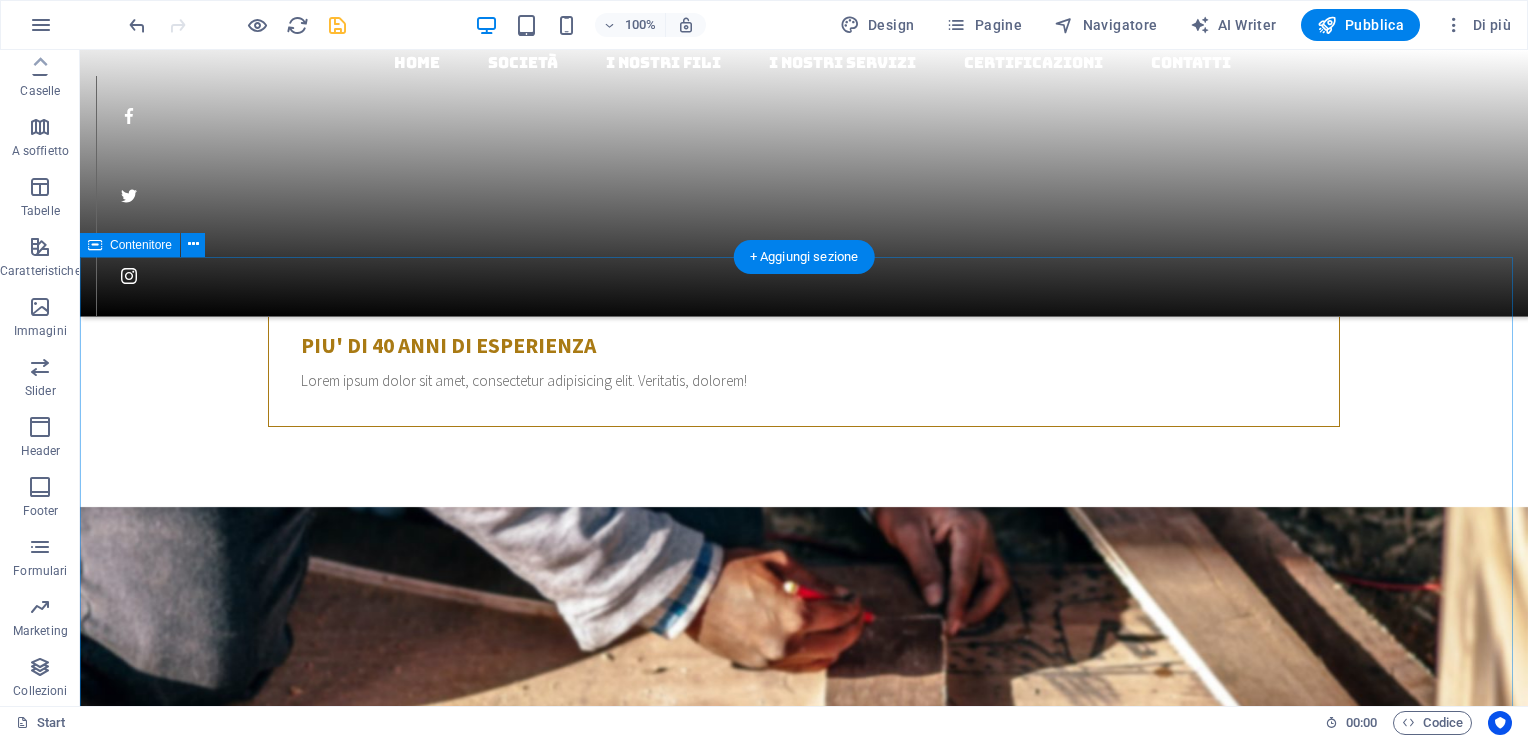 scroll, scrollTop: 1908, scrollLeft: 0, axis: vertical 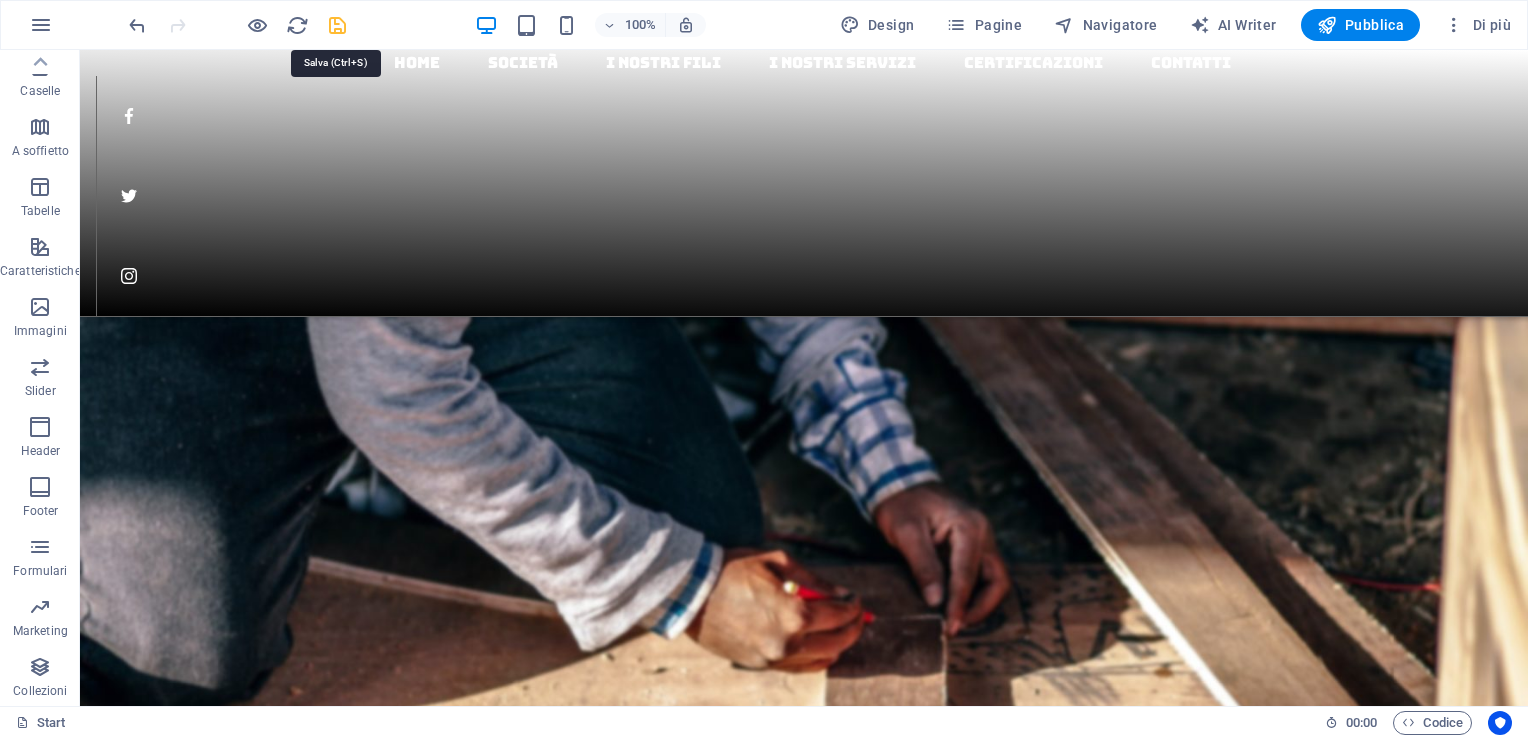 click at bounding box center (337, 25) 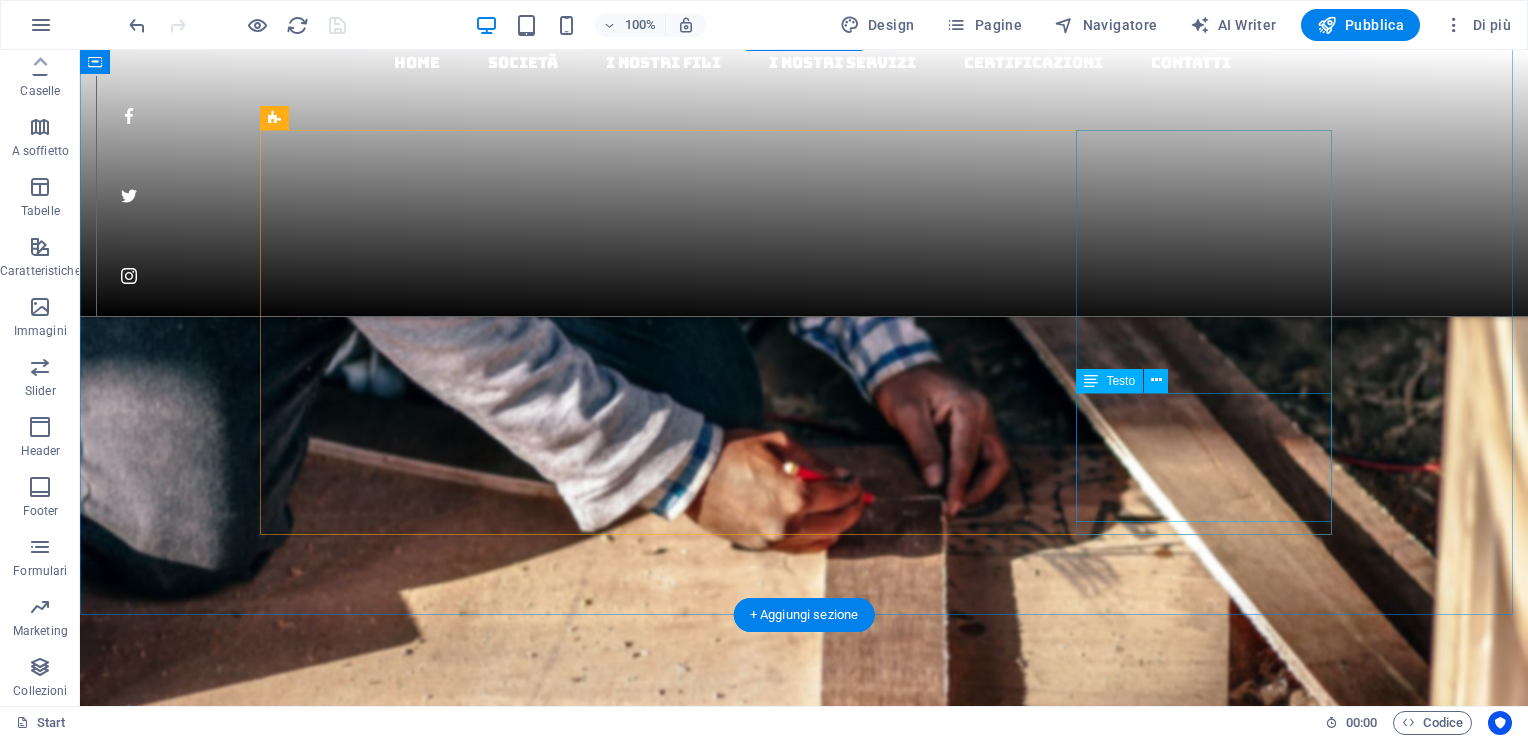 scroll, scrollTop: 2308, scrollLeft: 0, axis: vertical 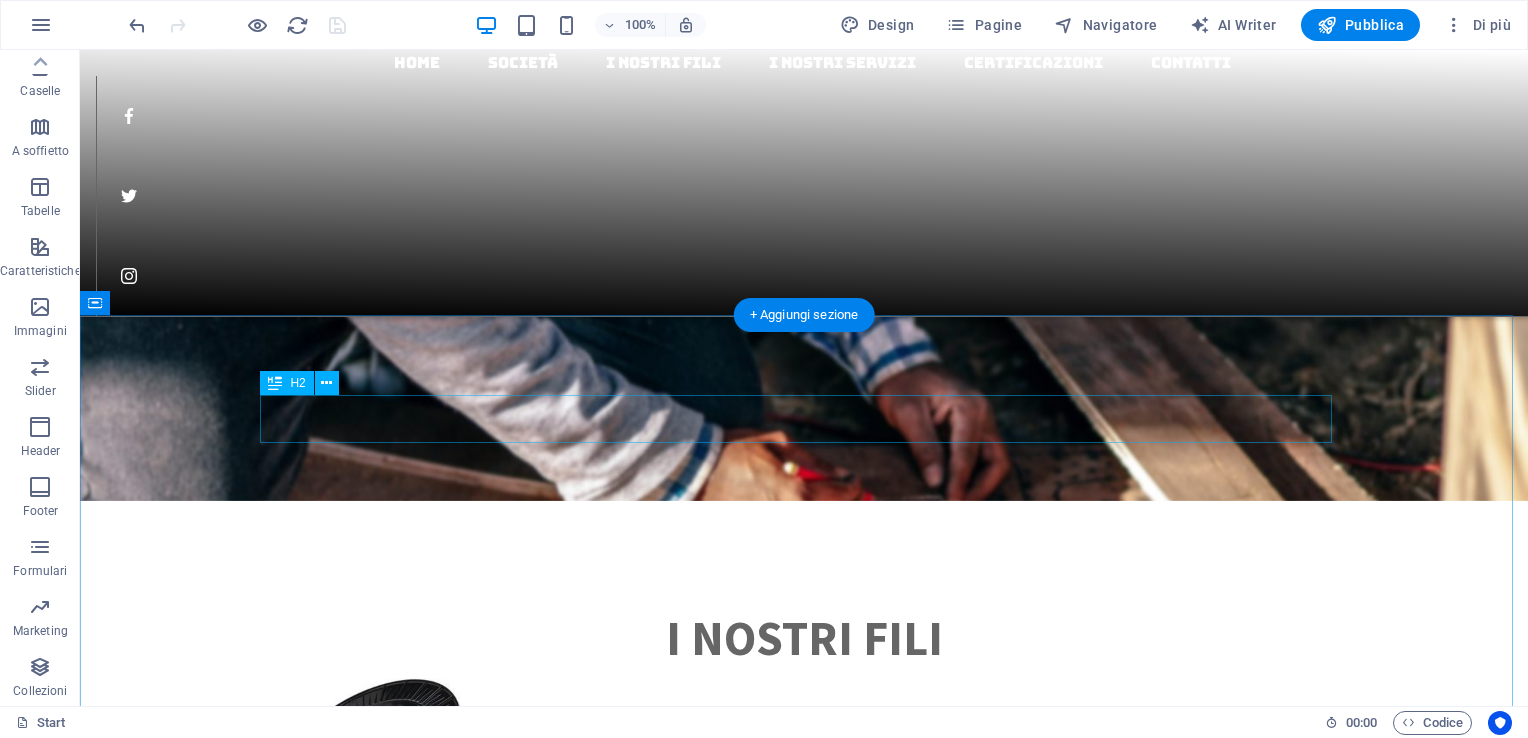 click on "Our  work" at bounding box center (804, 7491) 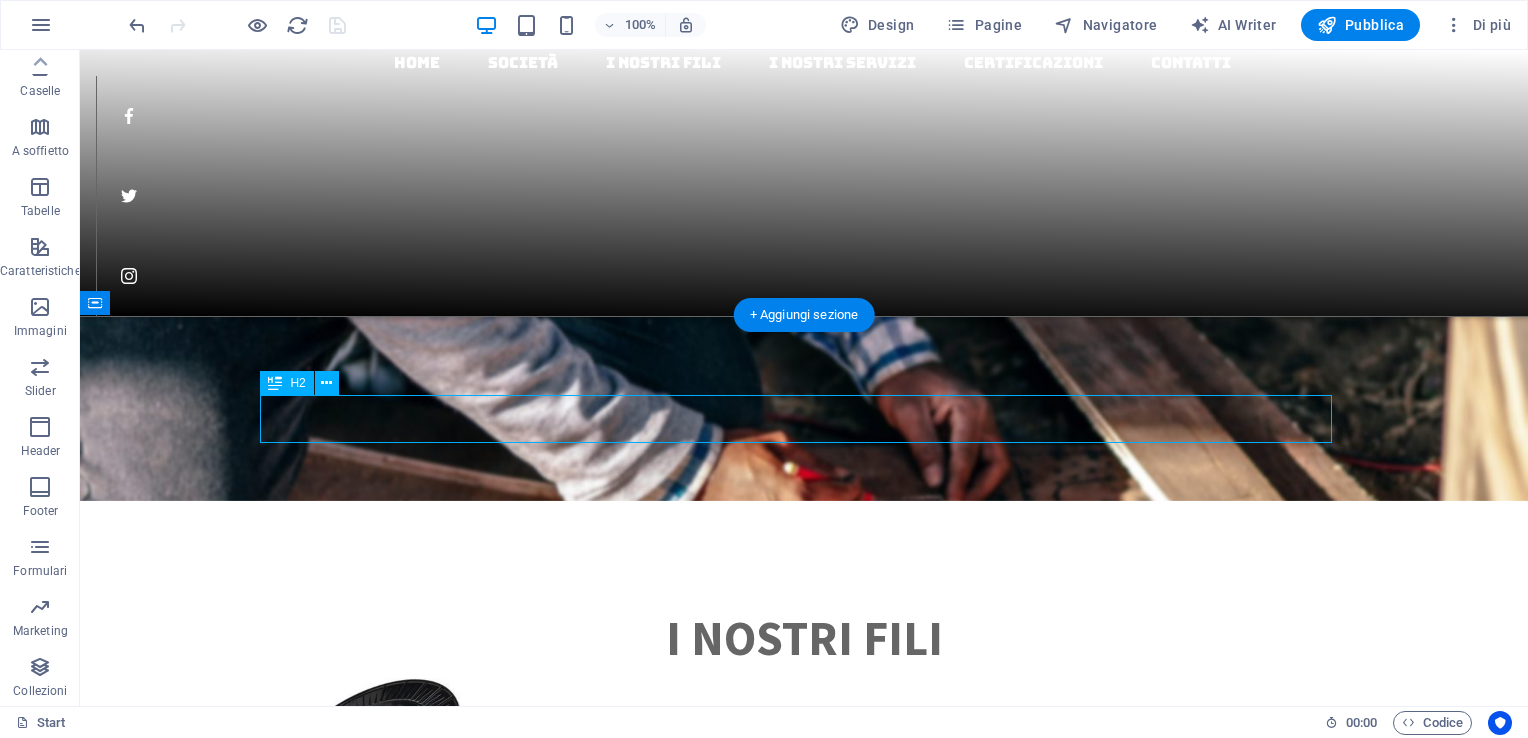 click on "Our  work" at bounding box center (804, 7491) 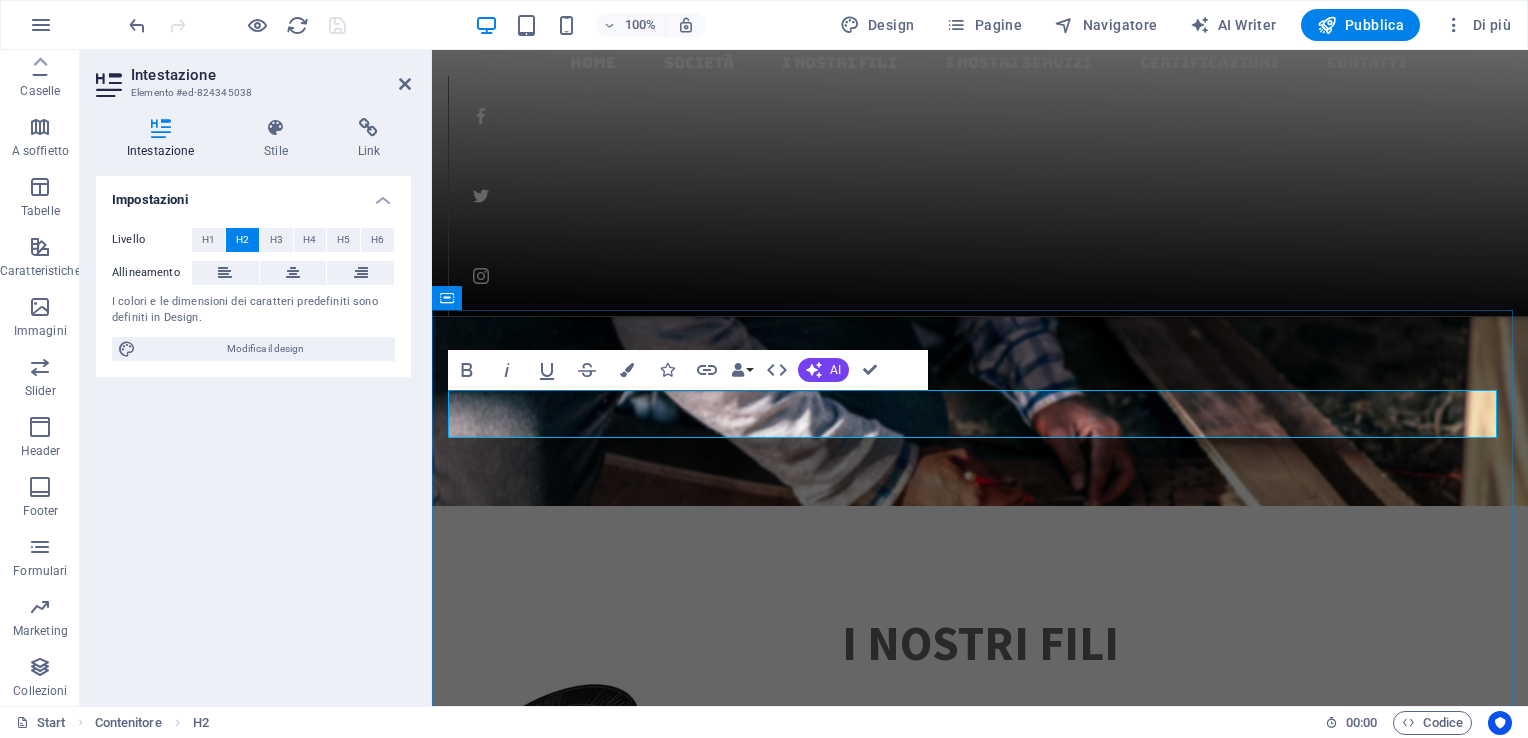 type 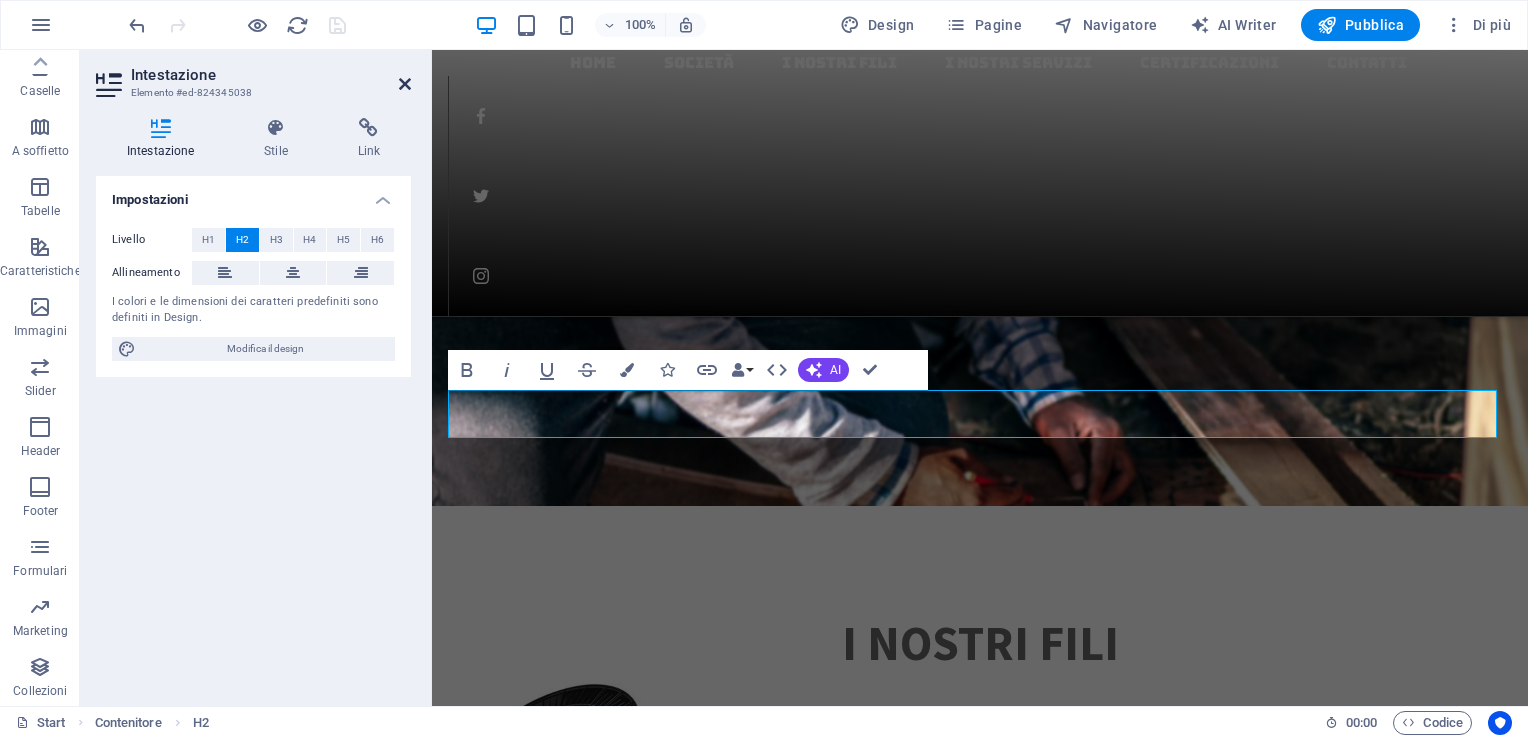 click at bounding box center [405, 84] 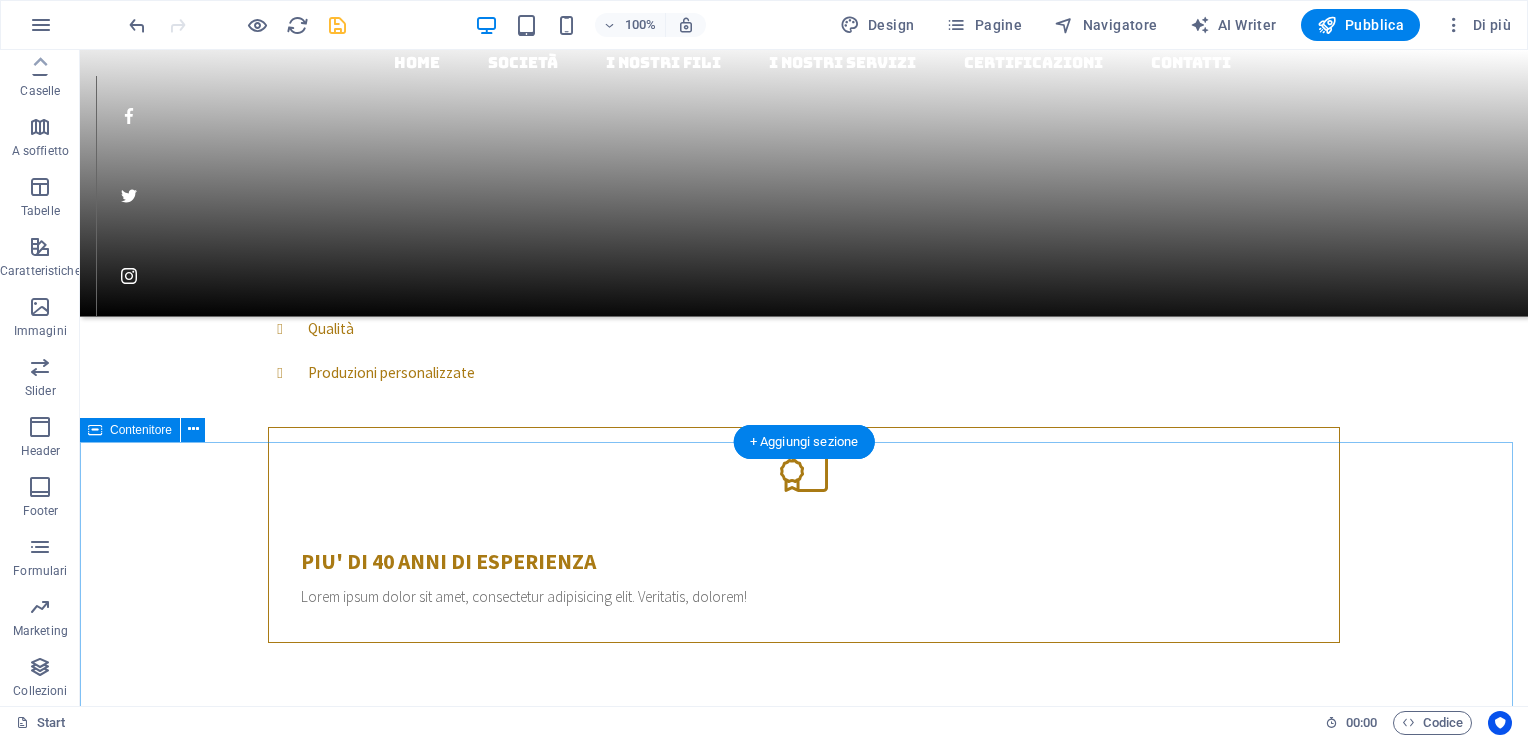 scroll, scrollTop: 1308, scrollLeft: 0, axis: vertical 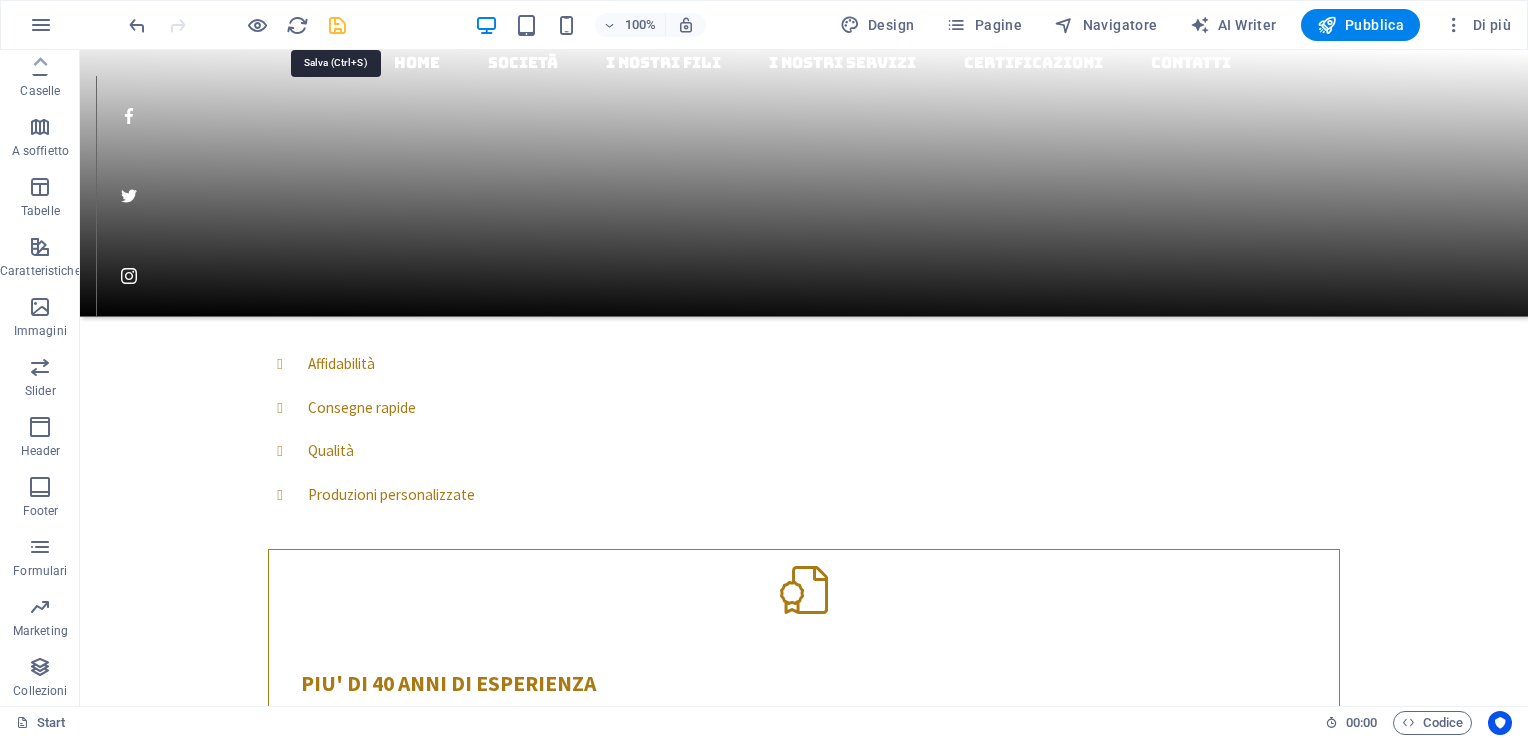 click at bounding box center (337, 25) 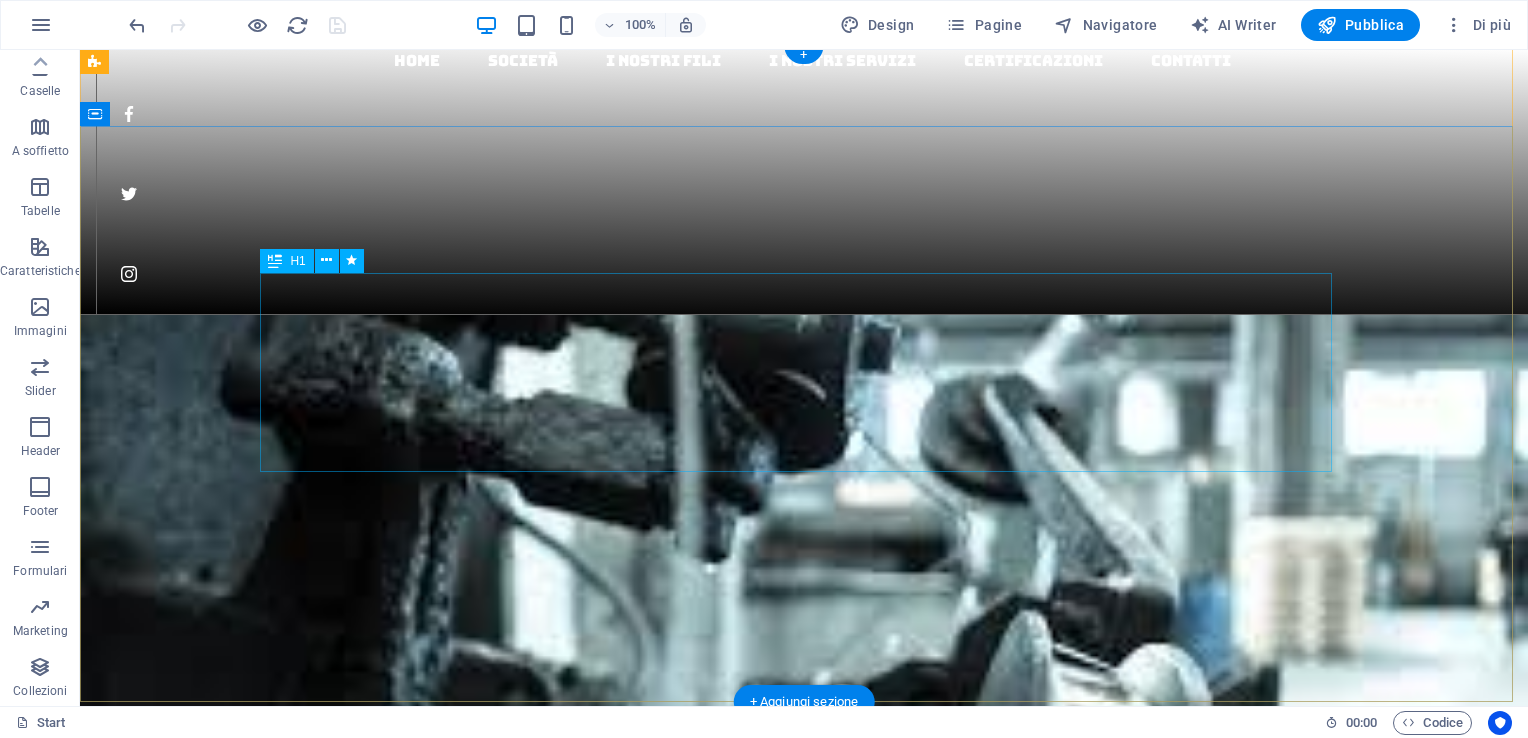 scroll, scrollTop: 0, scrollLeft: 0, axis: both 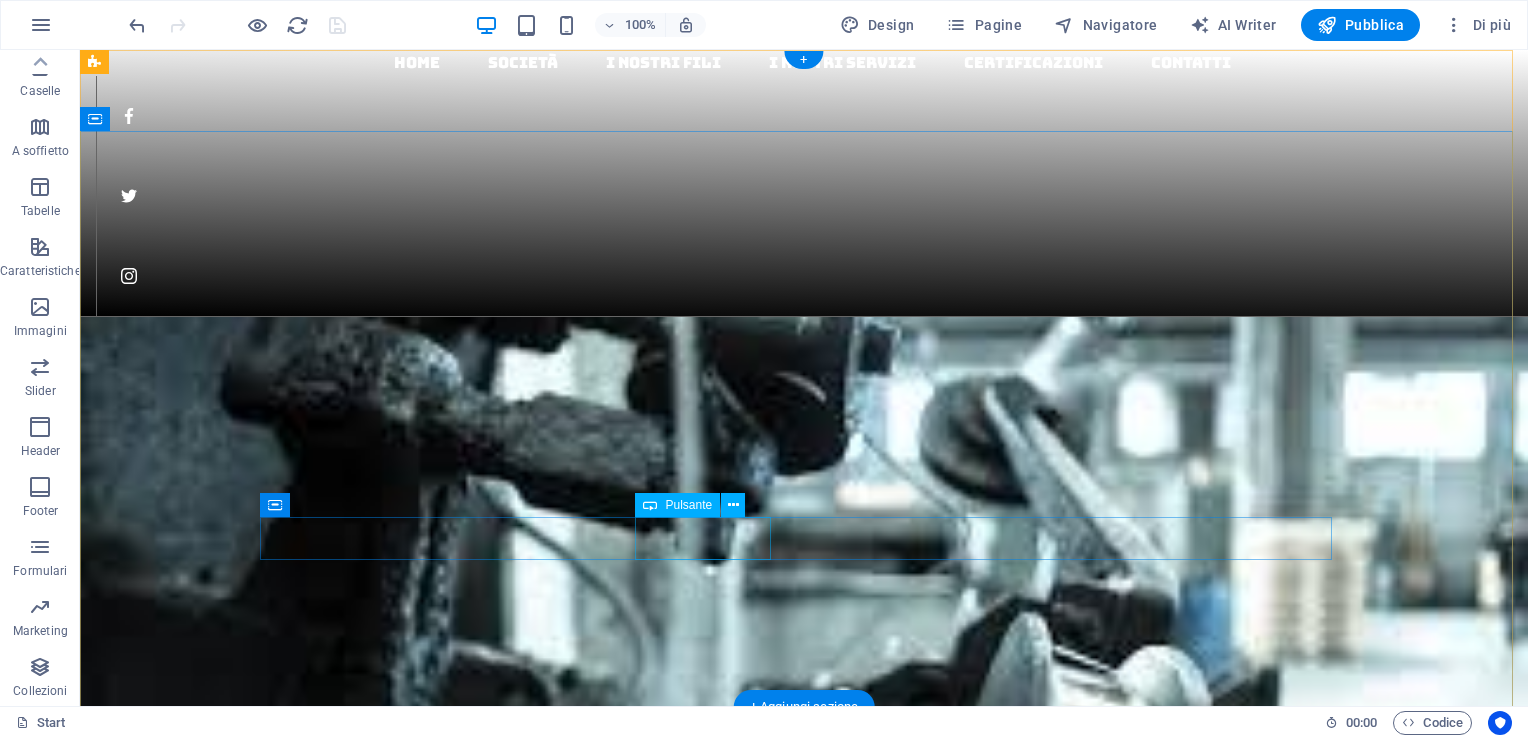 click on "About us" at bounding box center (804, 1316) 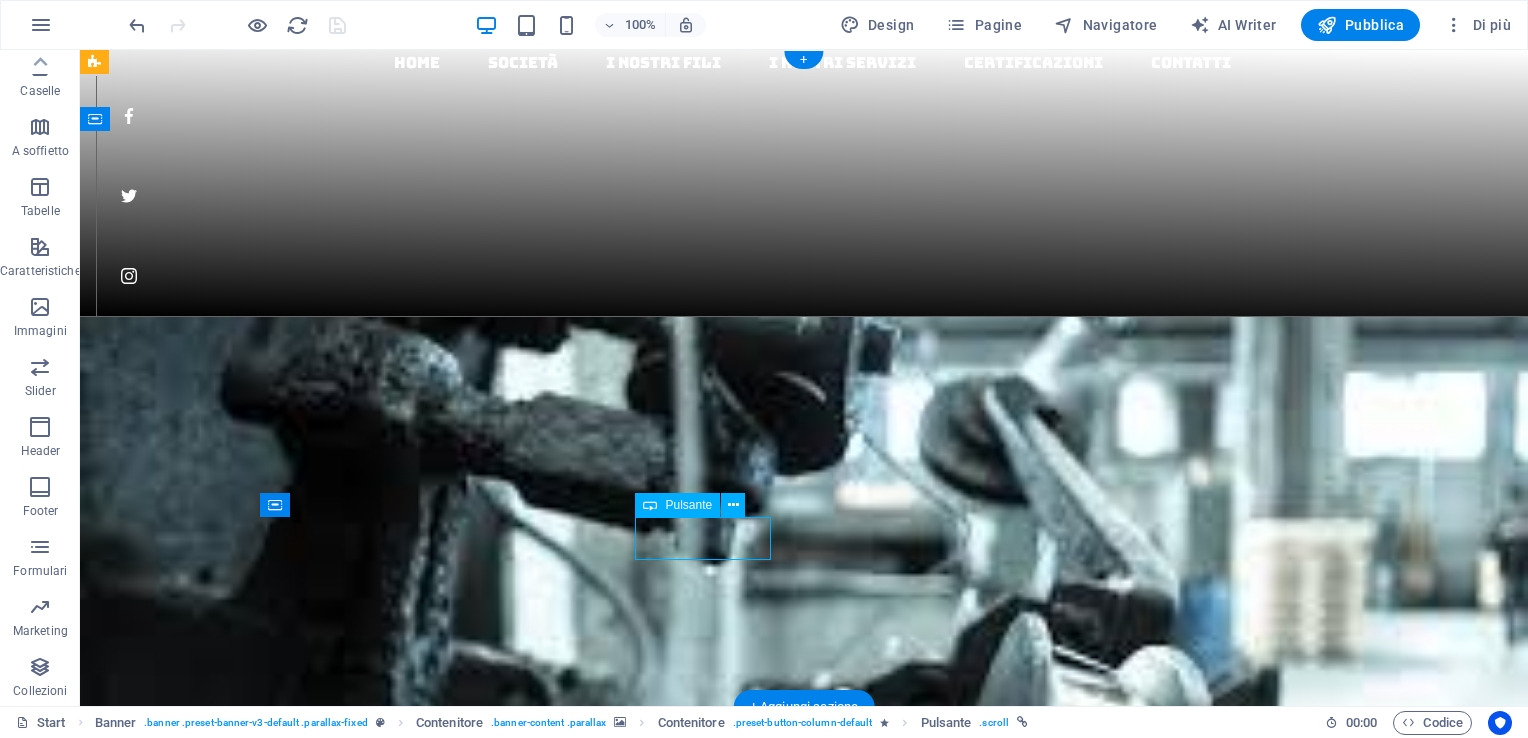 click on "About us" at bounding box center [804, 1316] 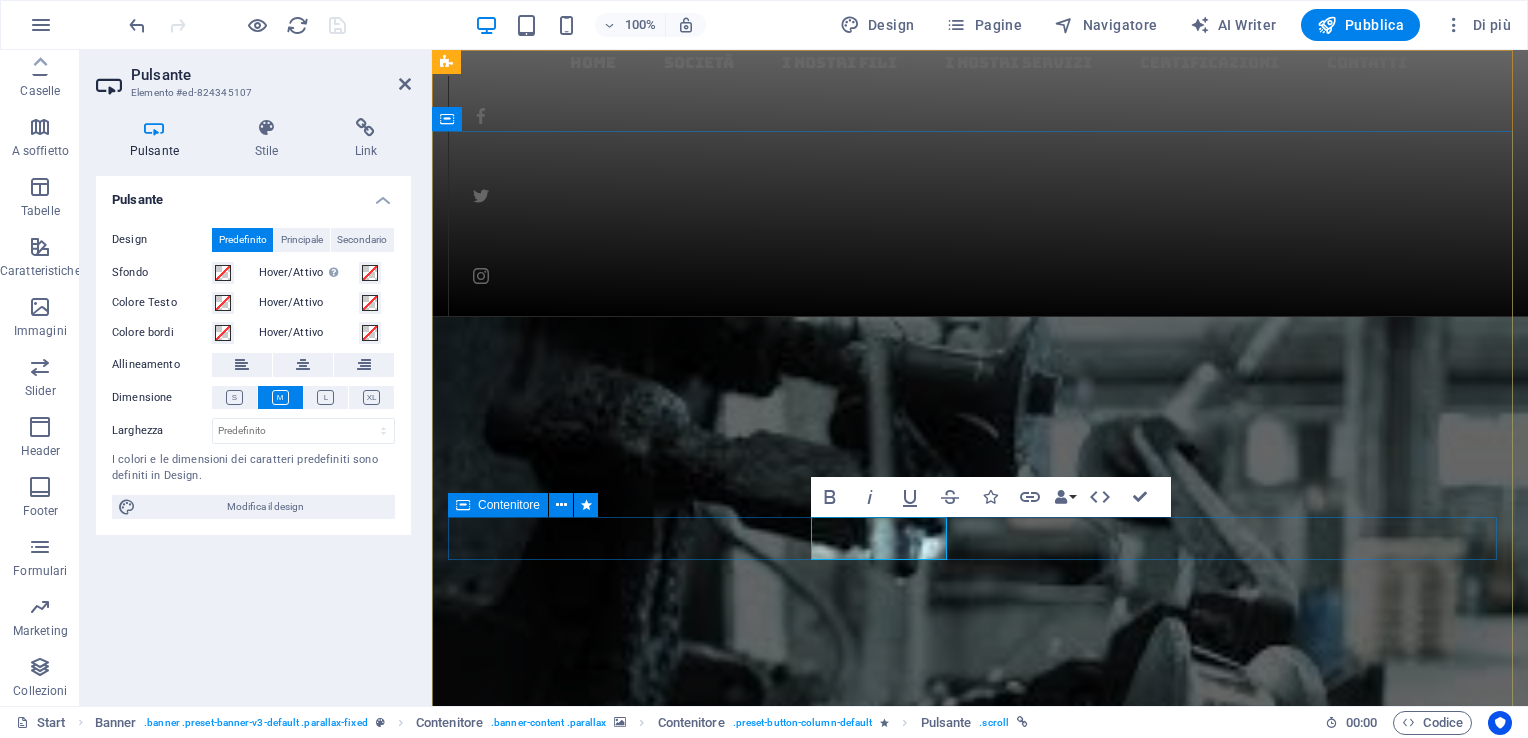 type 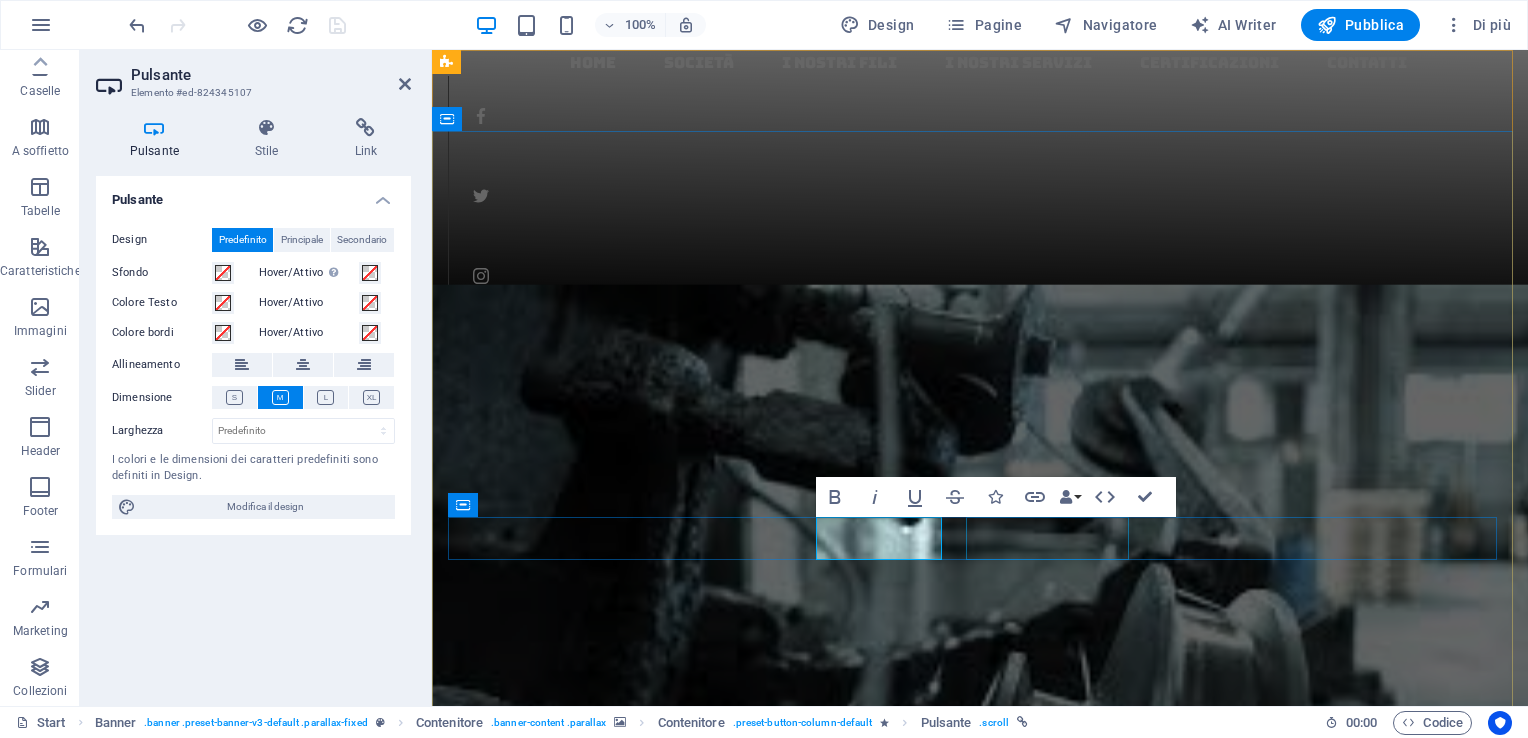 click on "Our Services" at bounding box center [980, 1324] 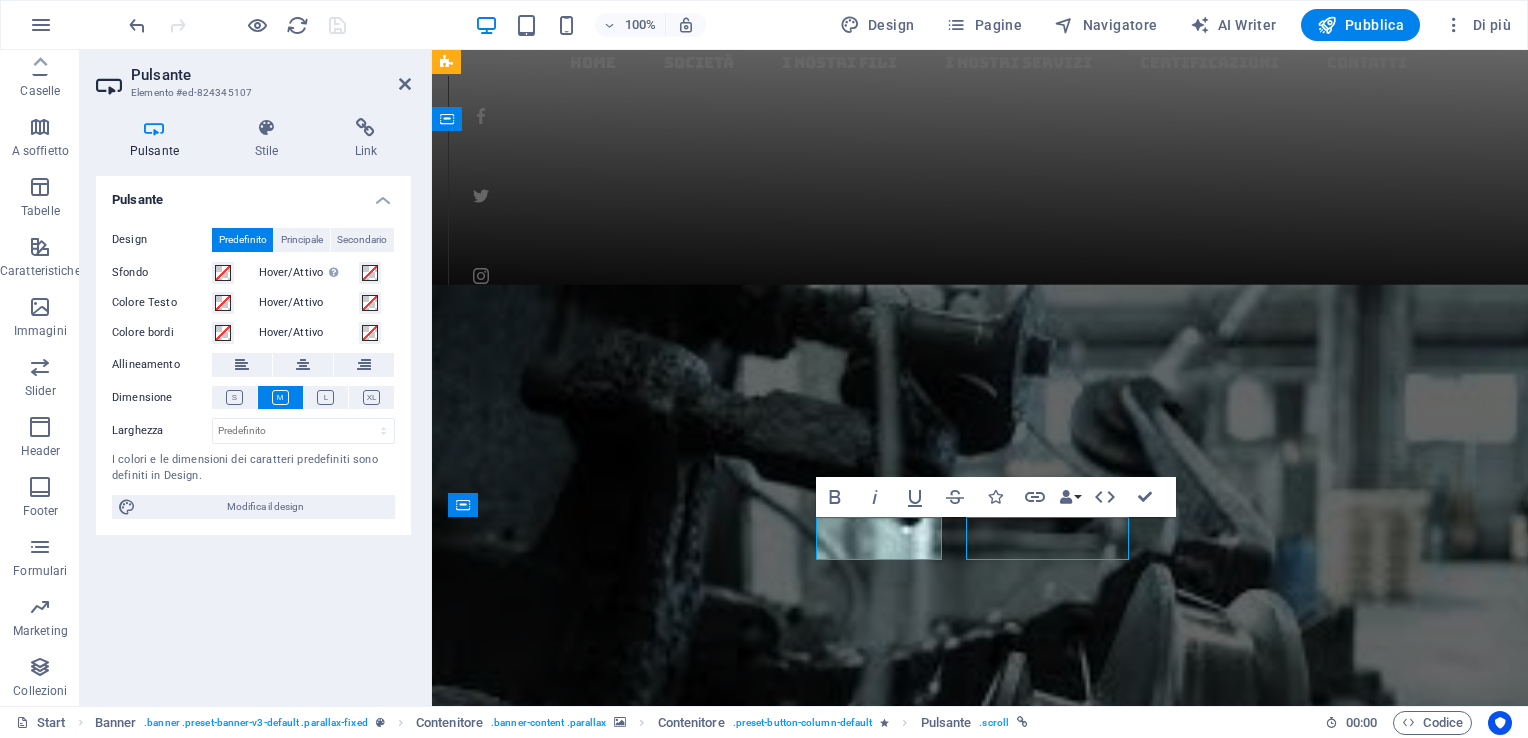 click on "societa' Our Services" at bounding box center (980, 1296) 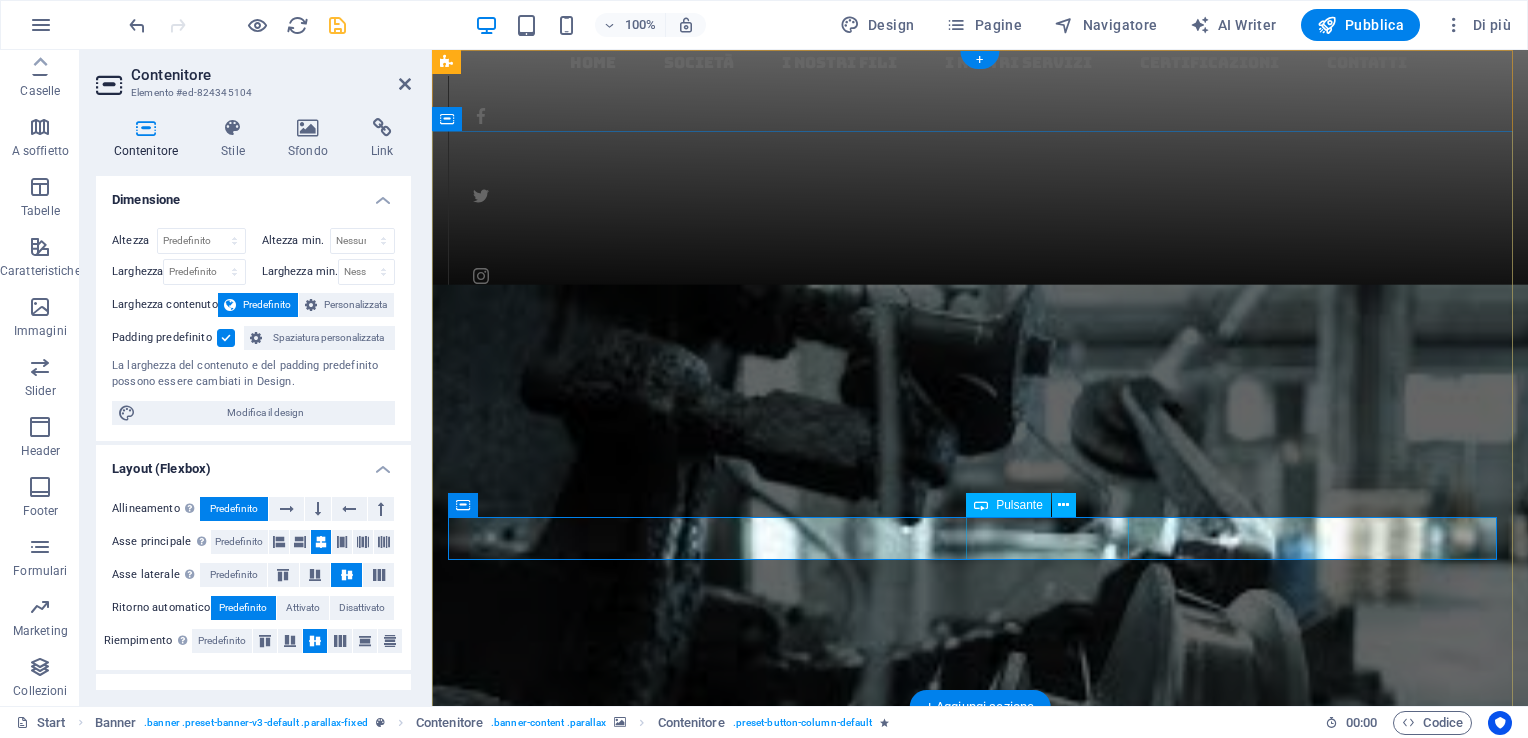 click on "Our Services" at bounding box center (980, 1324) 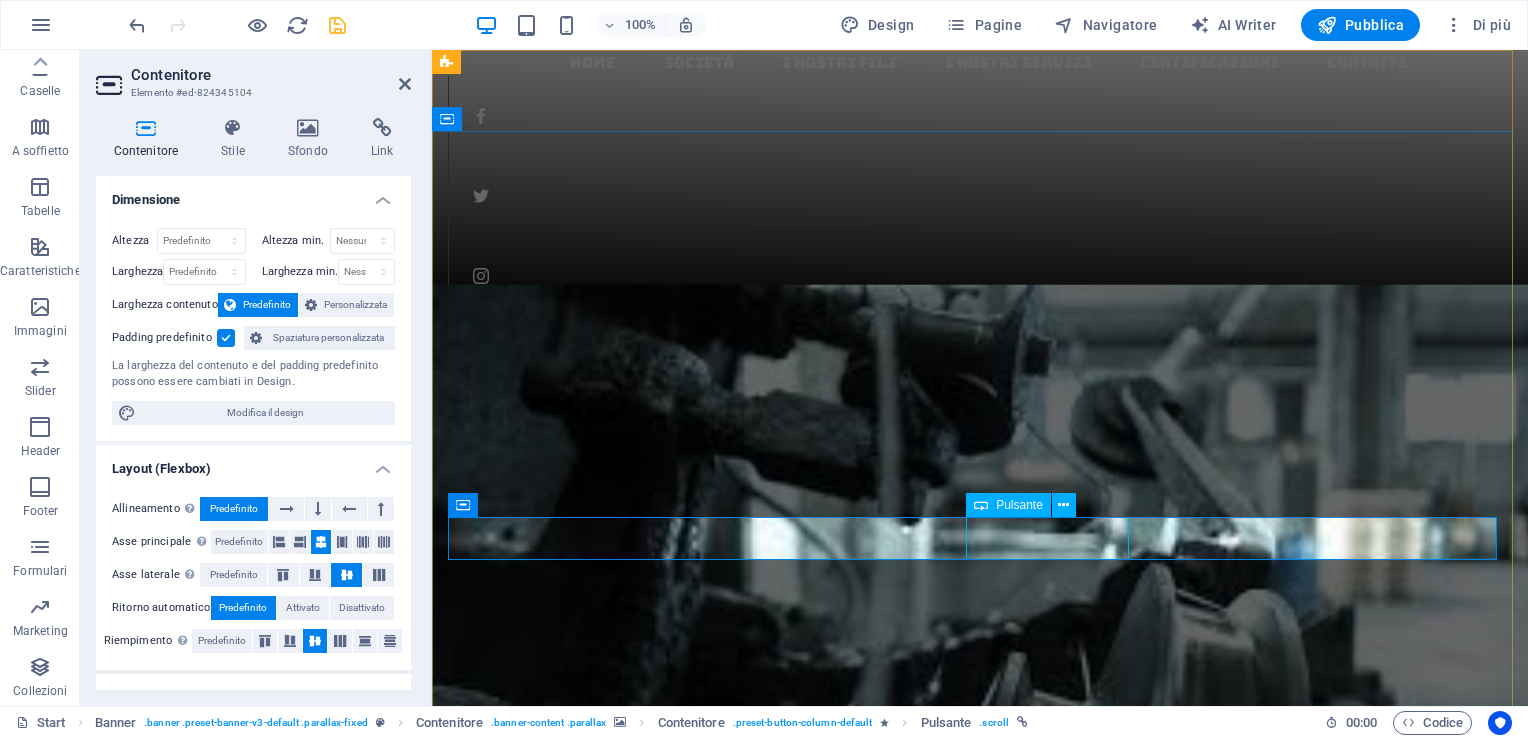 click on "Our Services" at bounding box center [980, 1324] 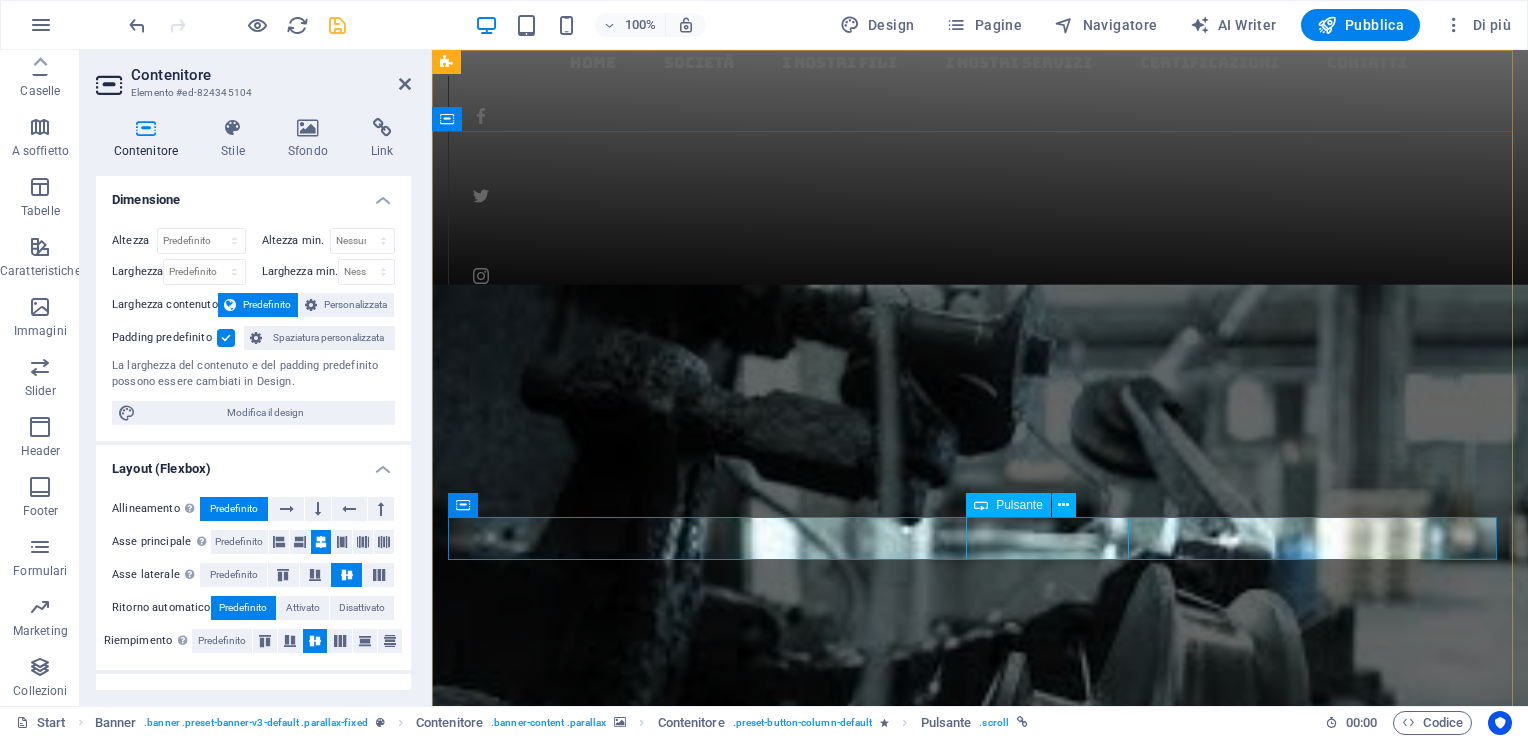 click on "Our Services" at bounding box center (980, 1324) 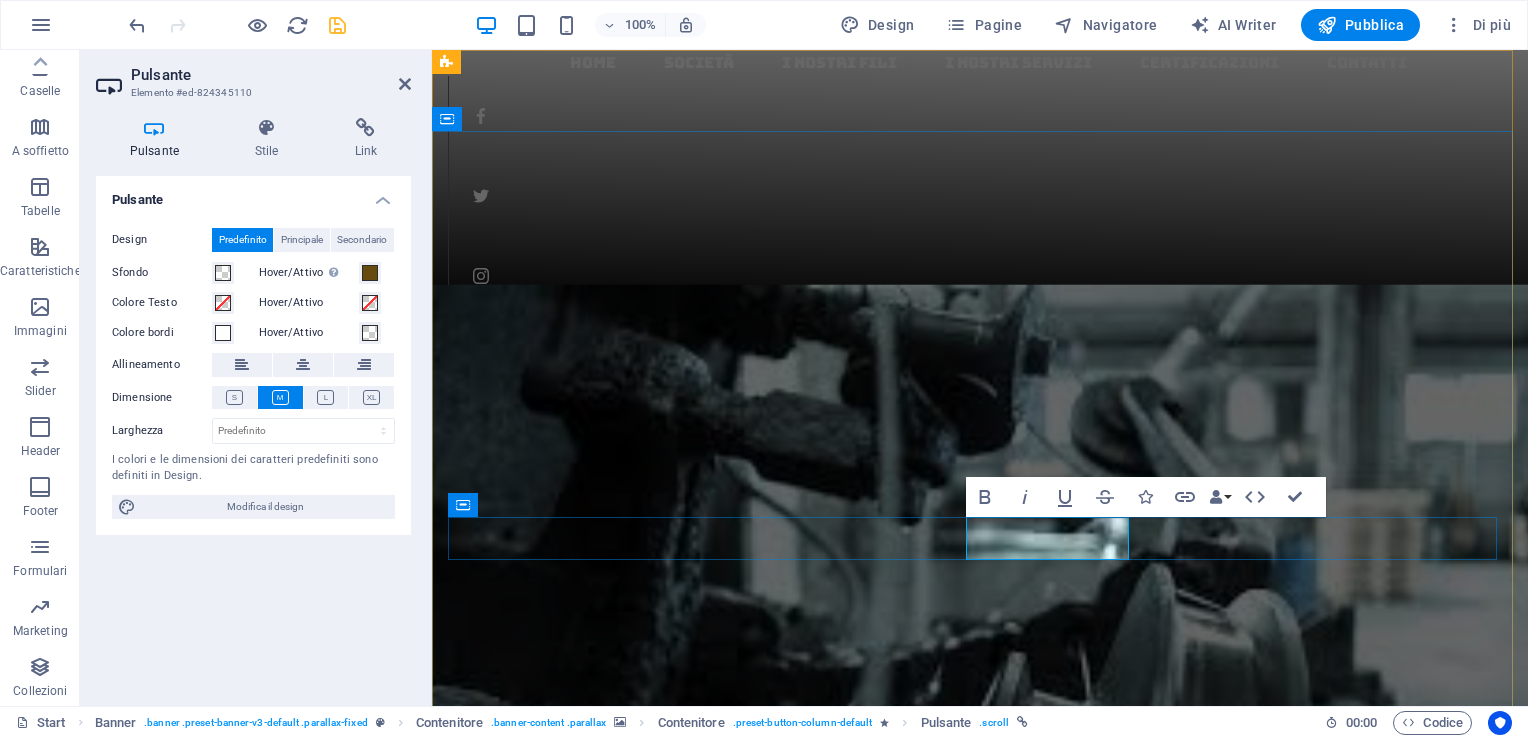 type 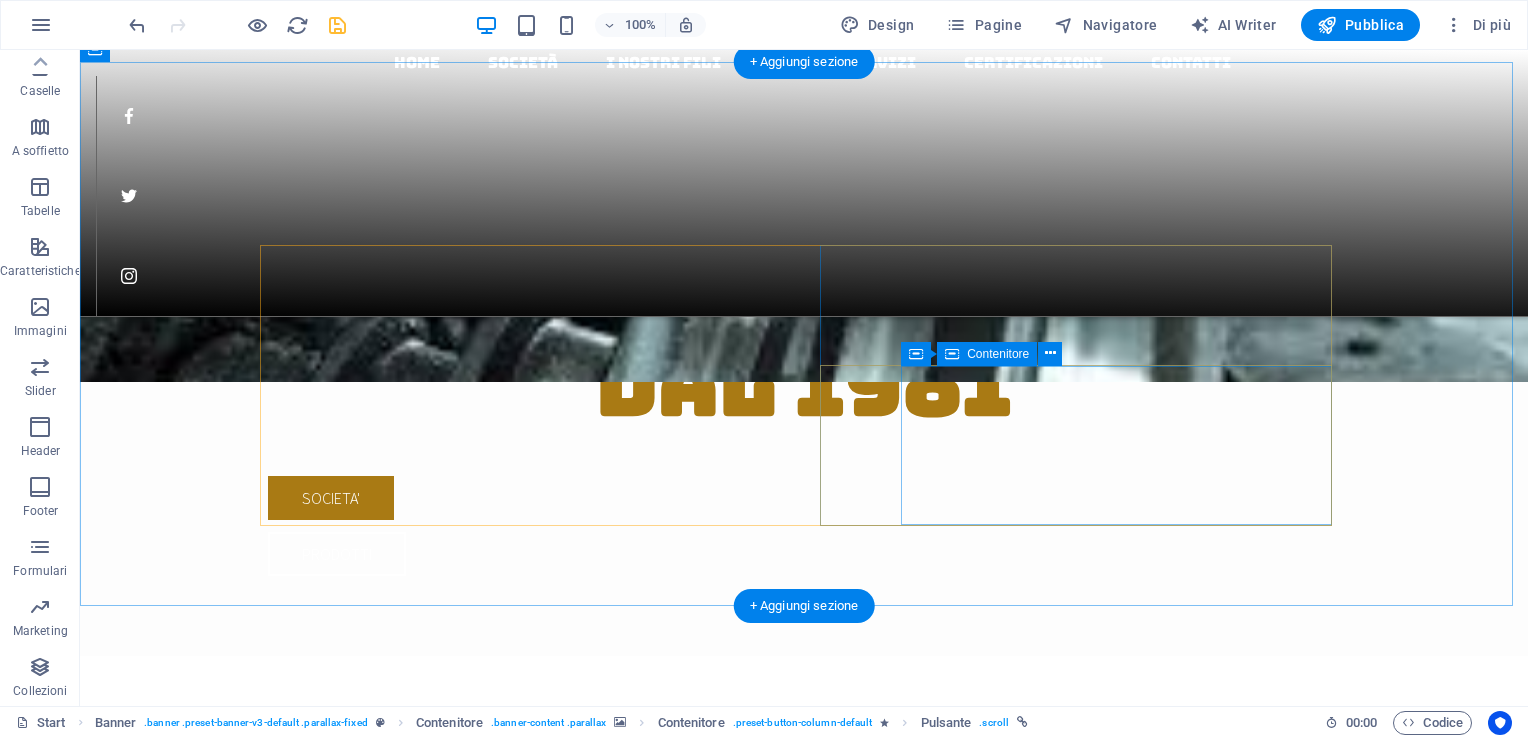 scroll, scrollTop: 700, scrollLeft: 0, axis: vertical 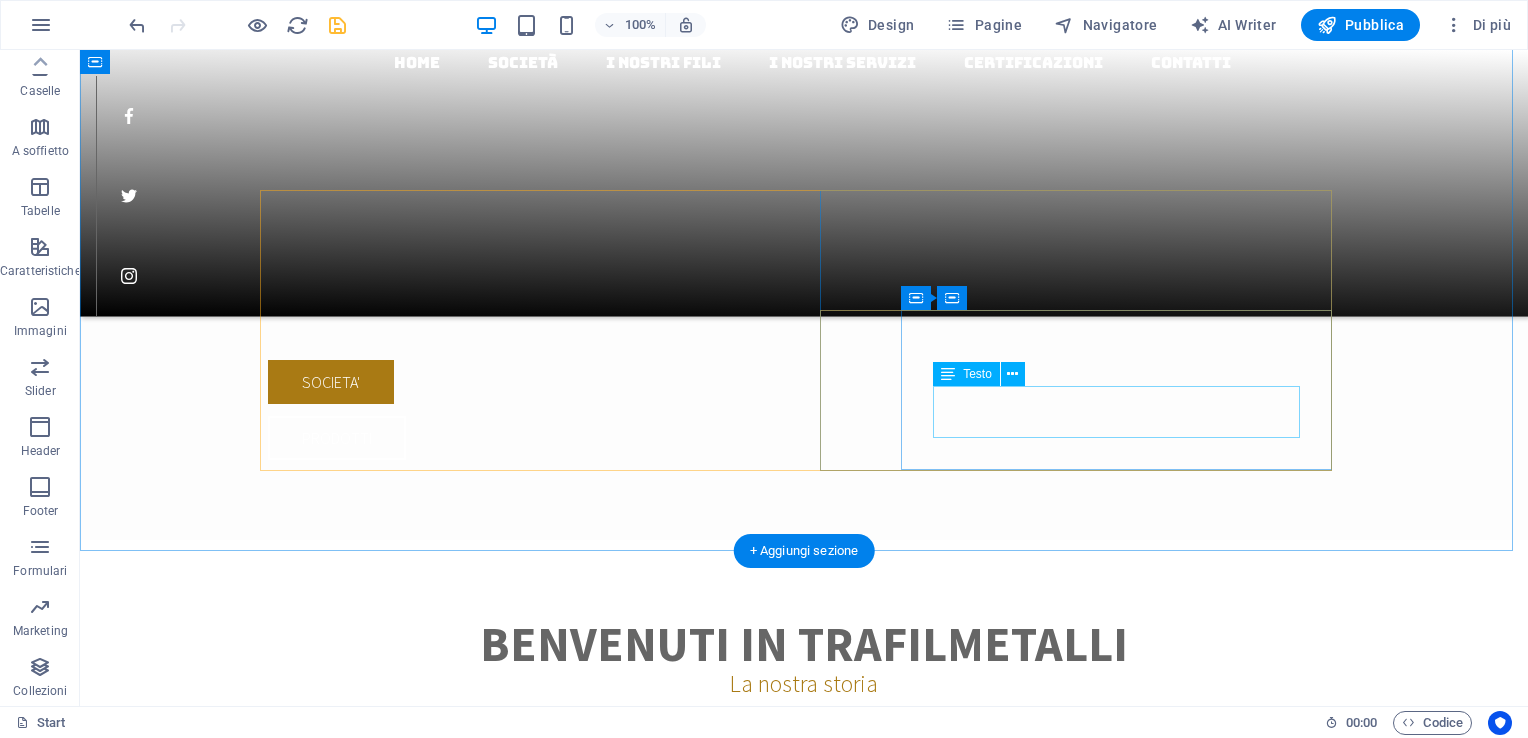click on "Lorem ipsum dolor sit amet, consectetur adipisicing elit. Veritatis, dolorem!" at bounding box center (804, 1279) 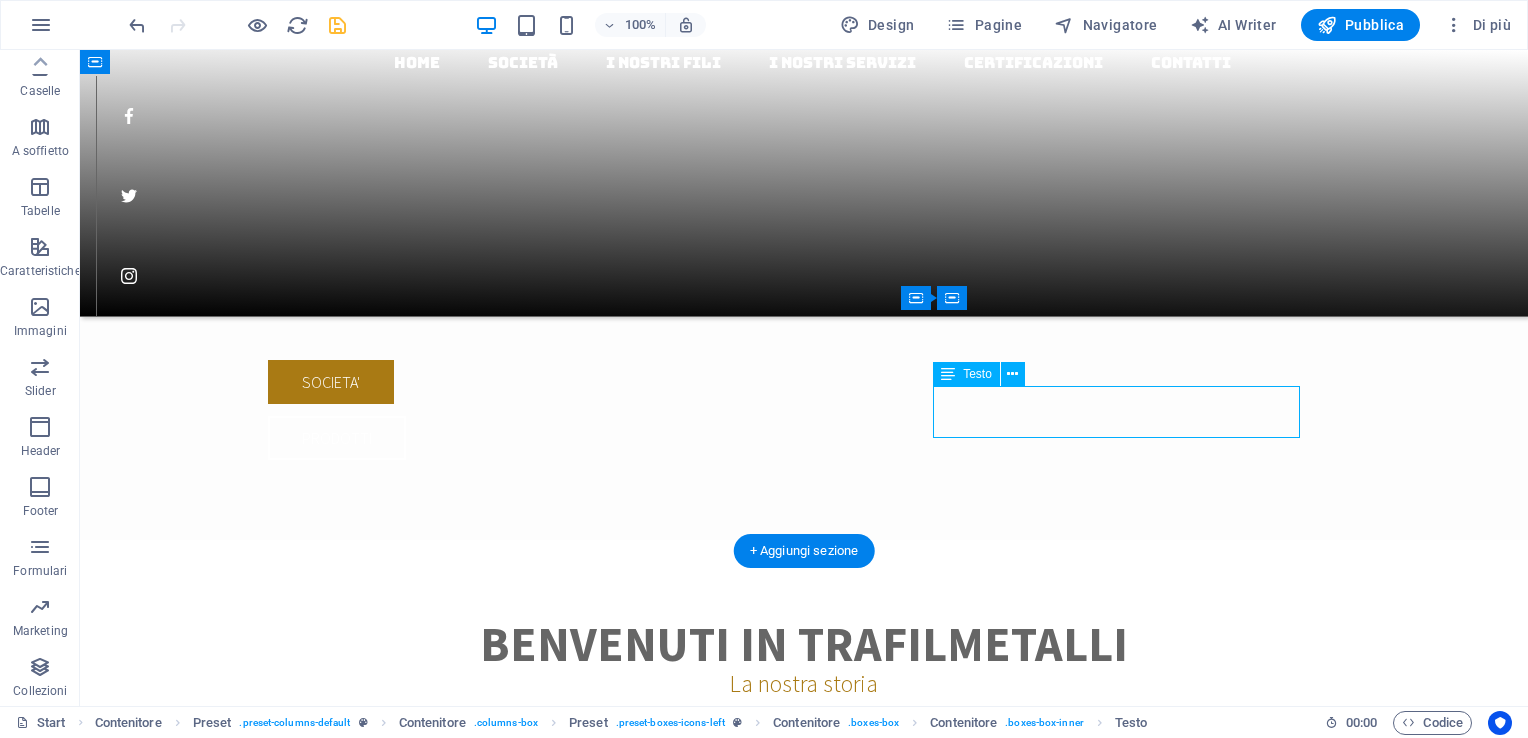click on "Lorem ipsum dolor sit amet, consectetur adipisicing elit. Veritatis, dolorem!" at bounding box center (804, 1279) 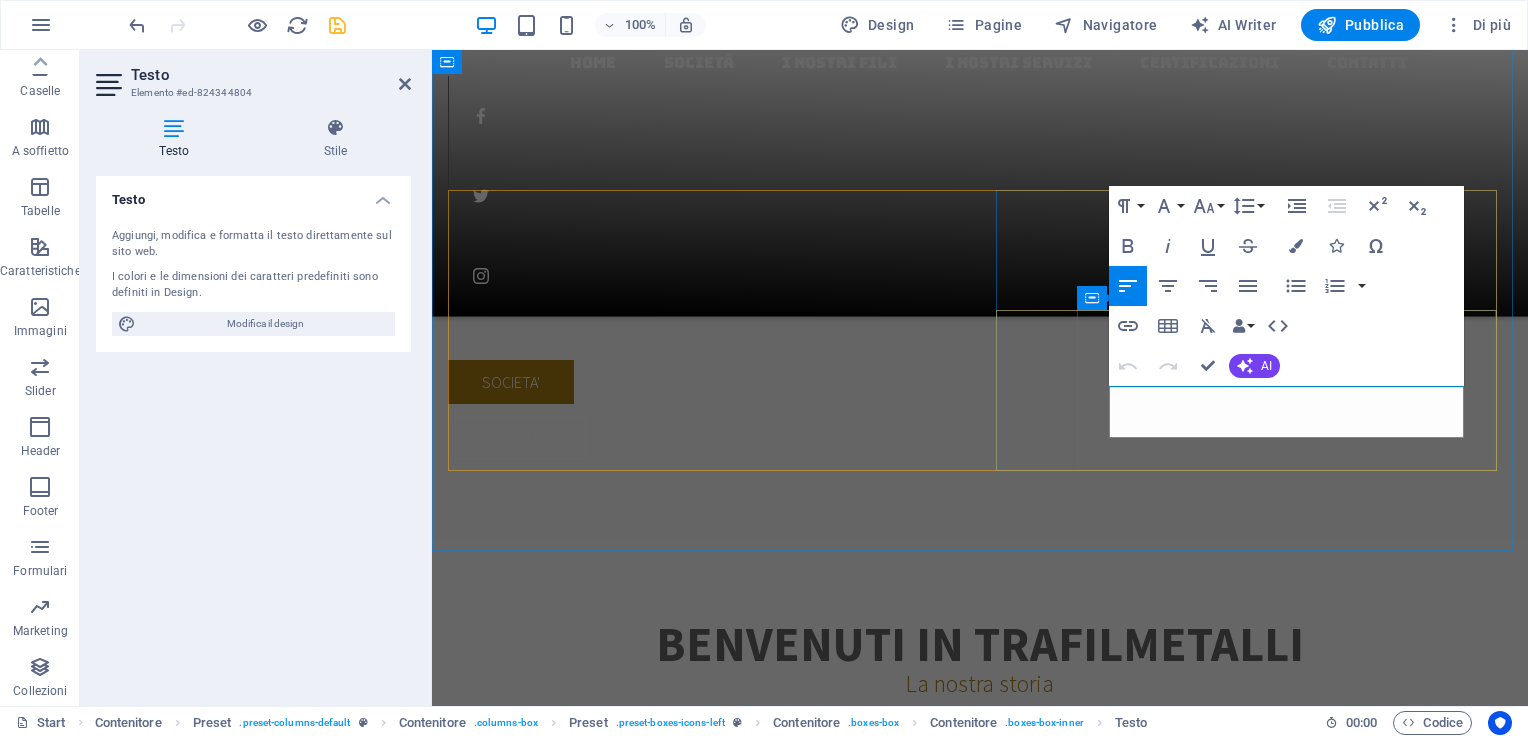 click on "Lorem ipsum dolor sit amet, consectetur adipisicing elit. Veritatis, dolorem!" at bounding box center (980, 1279) 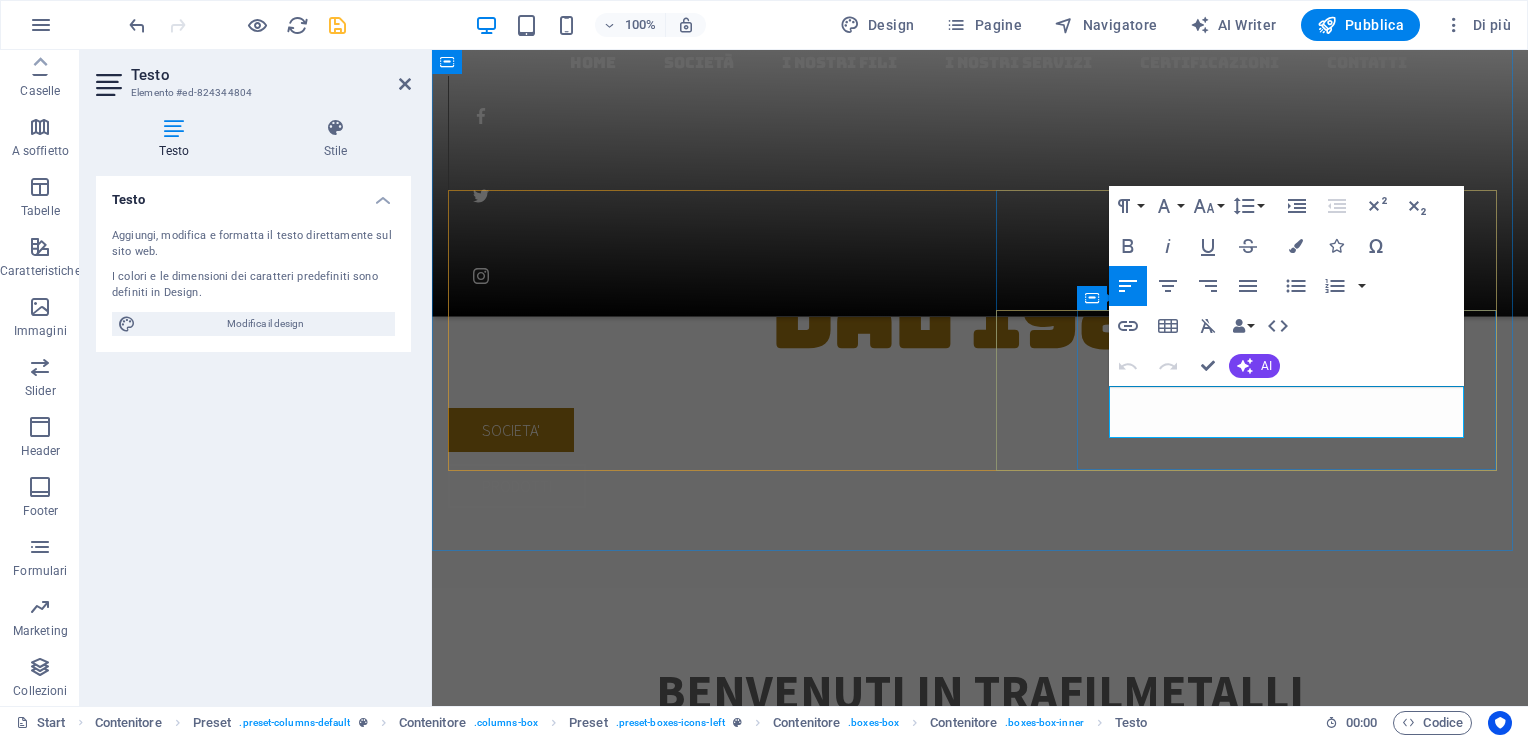 scroll, scrollTop: 704, scrollLeft: 0, axis: vertical 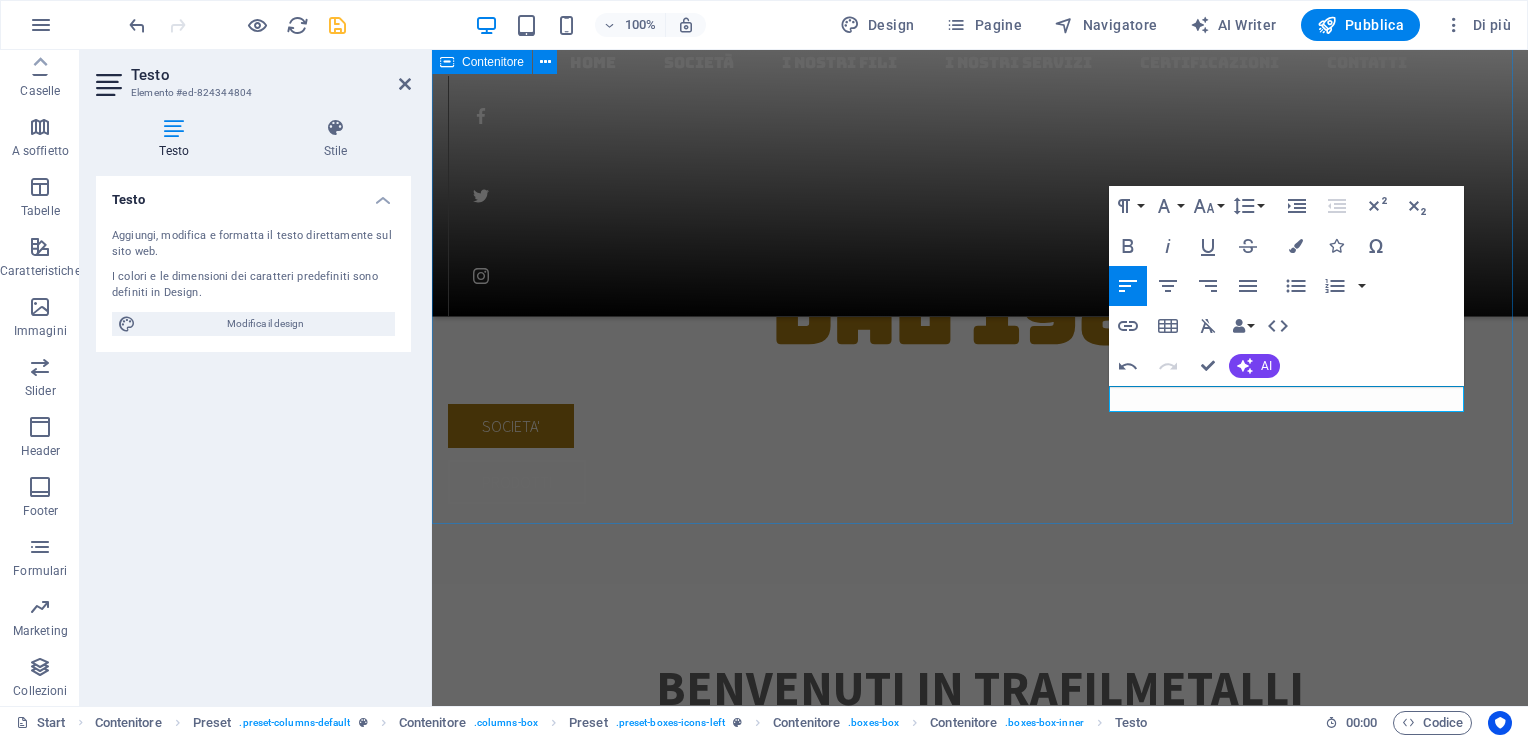 click on "All'anagrafe delle trafilerie italiane, la Trafilmetalli sas risulta essere nata nel 1981 a Vertemate con Minoprio ([CO]), in verità all'epoca l'azienda di anni ne aveva già 43 anni, trascorsi nella sede di Rebbio, sempre nella provincia comasca, con l'originario nome di TIP, acronimo di Trafilerie Italiane di Precisione. Un cambio di ragione sociale ma non di attività visto che i nuovi proprietari, i quattro fratelli Cattaneo, ex autotrasportatori, assistiti inizialmente da fondatore della TIP, proseguono sulla strada fin lì percorsa da quest'ultimo, cioè quella della produzione di filo sottile, sia di metalli ferrosi (ferro e acciaio) che non ferrosi (bronzo, rame, ottone) con diametri variabili fino a 0,10 mm. Affidabilità Consegne rapide Qualità Produzioni personalizzate piu' di 40 anni di esperienza Al Vostro servizio" at bounding box center [980, 1016] 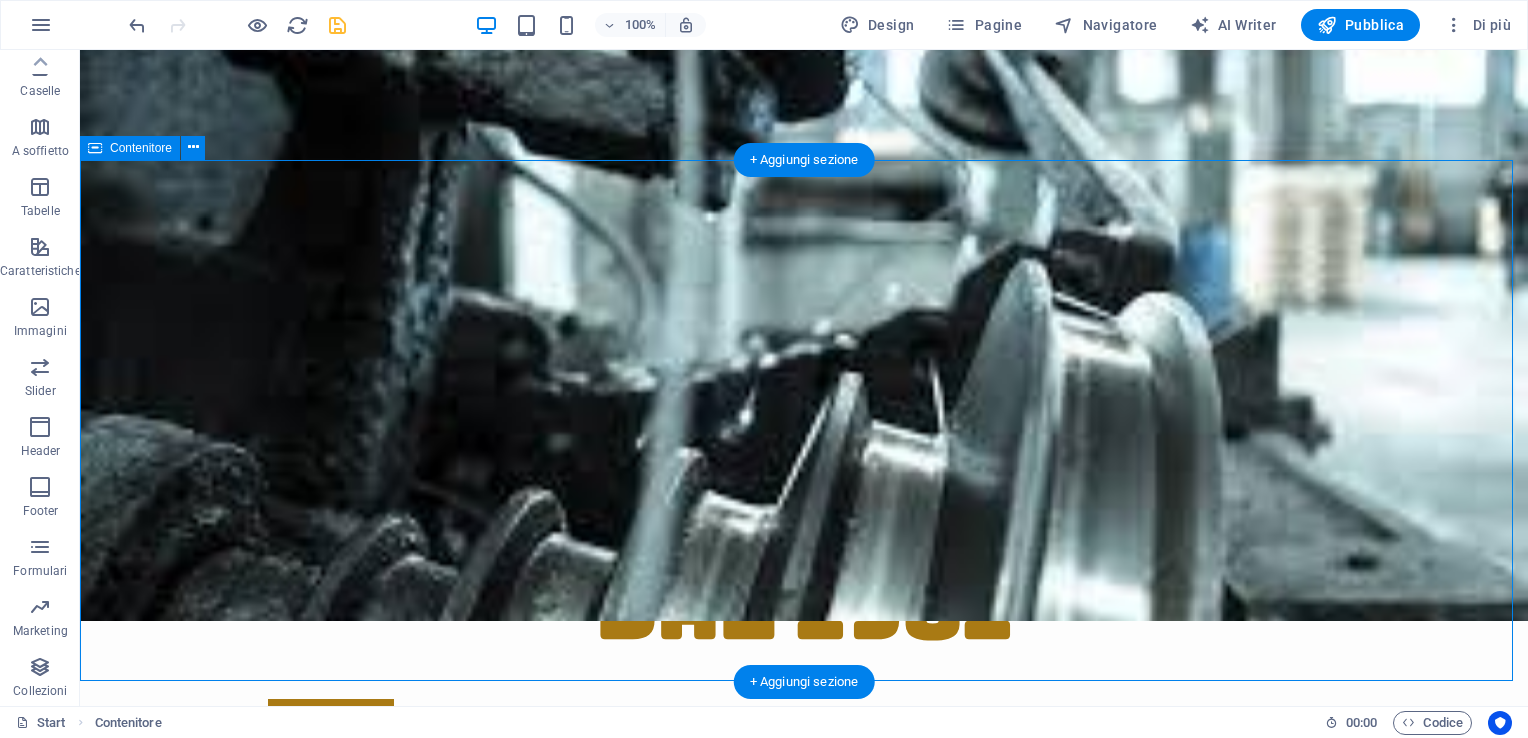 scroll, scrollTop: 604, scrollLeft: 0, axis: vertical 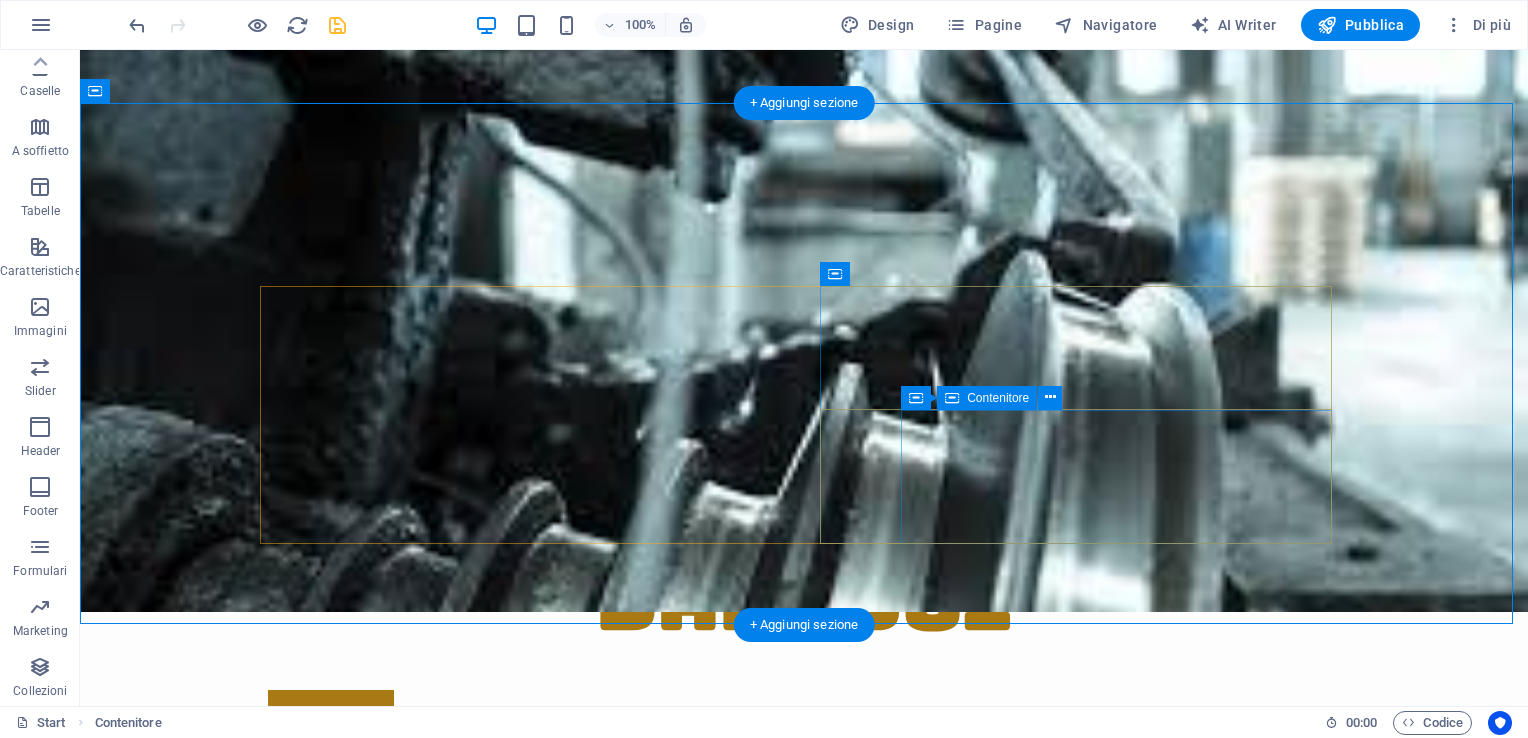 click on "Al Vostro servizio" at bounding box center (804, 1609) 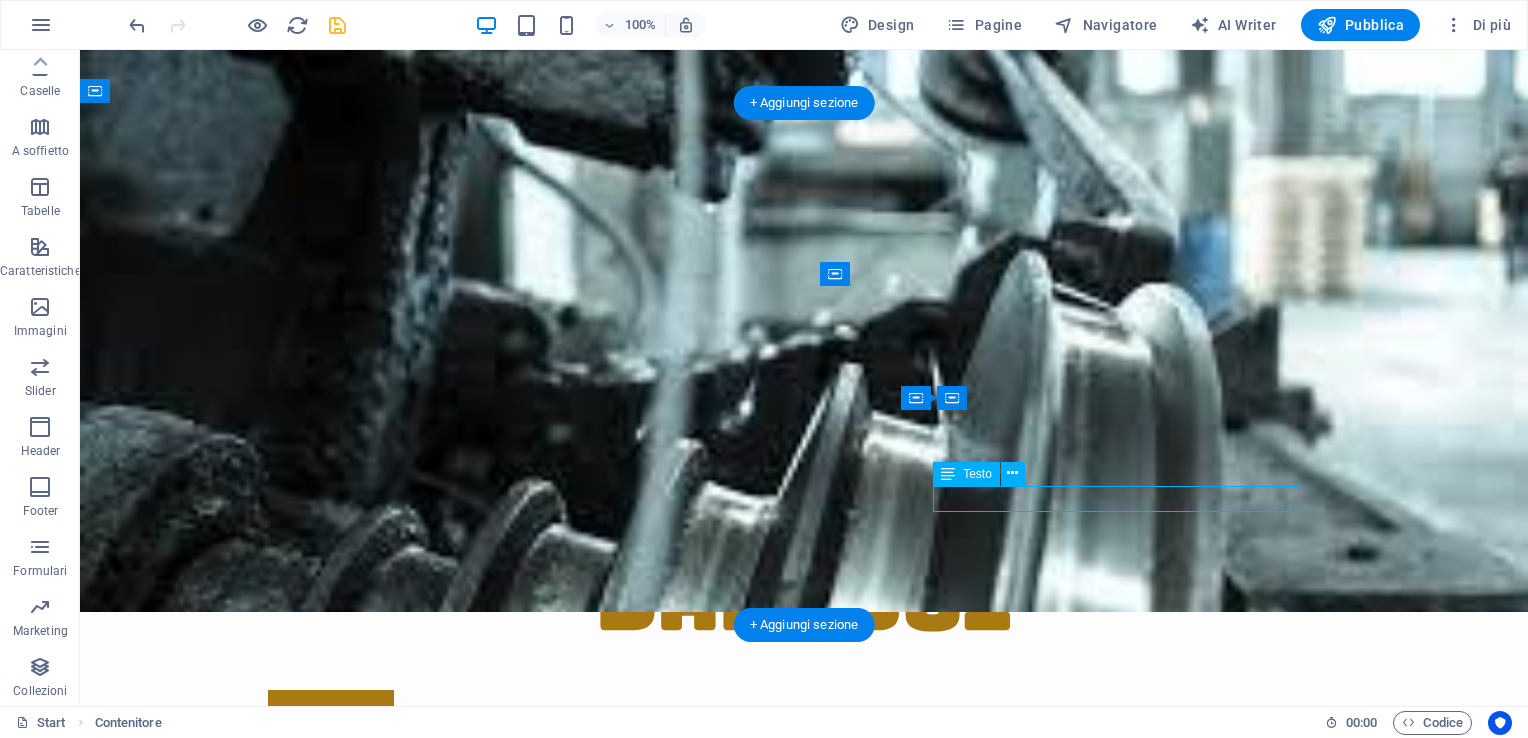 click on "Al Vostro servizio" at bounding box center (804, 1609) 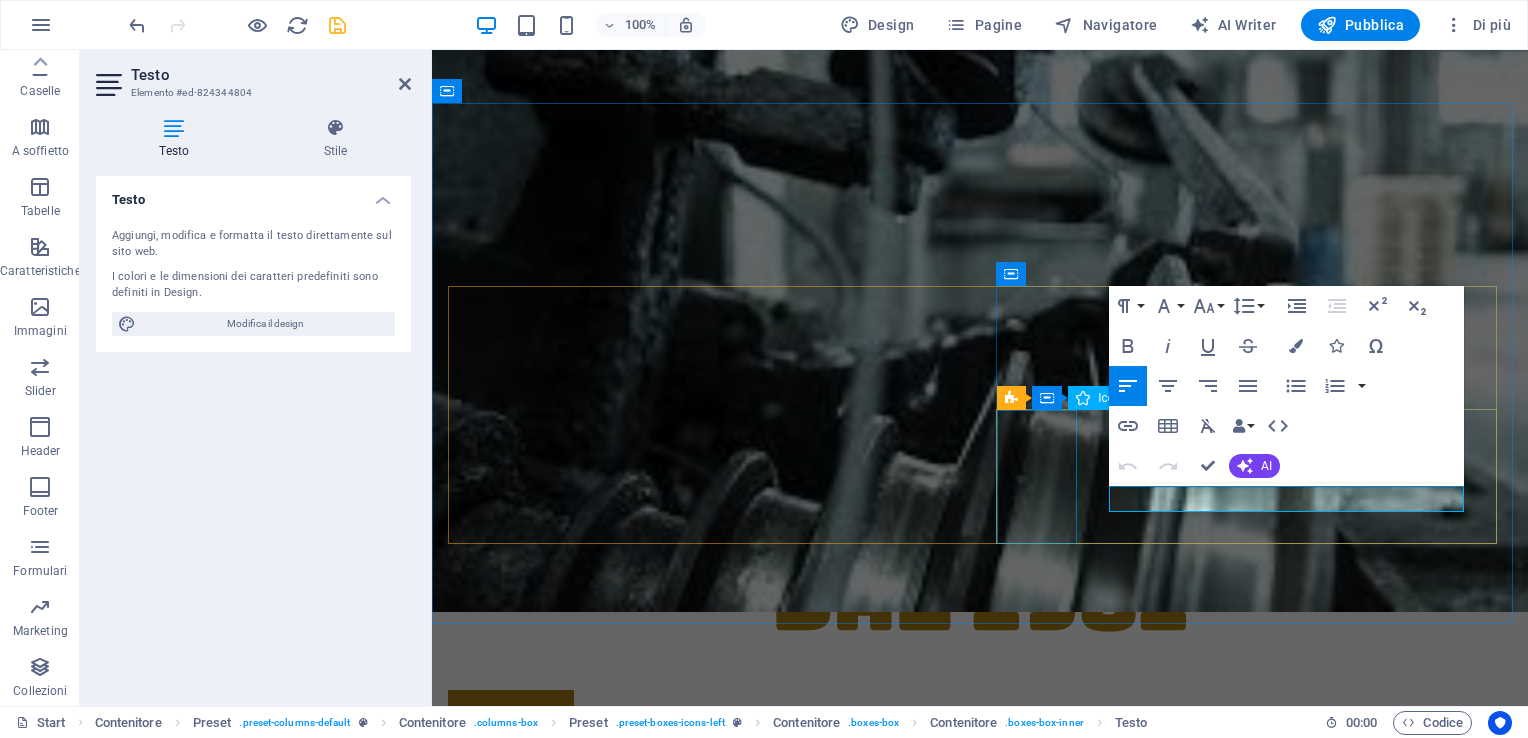 click at bounding box center (980, 1480) 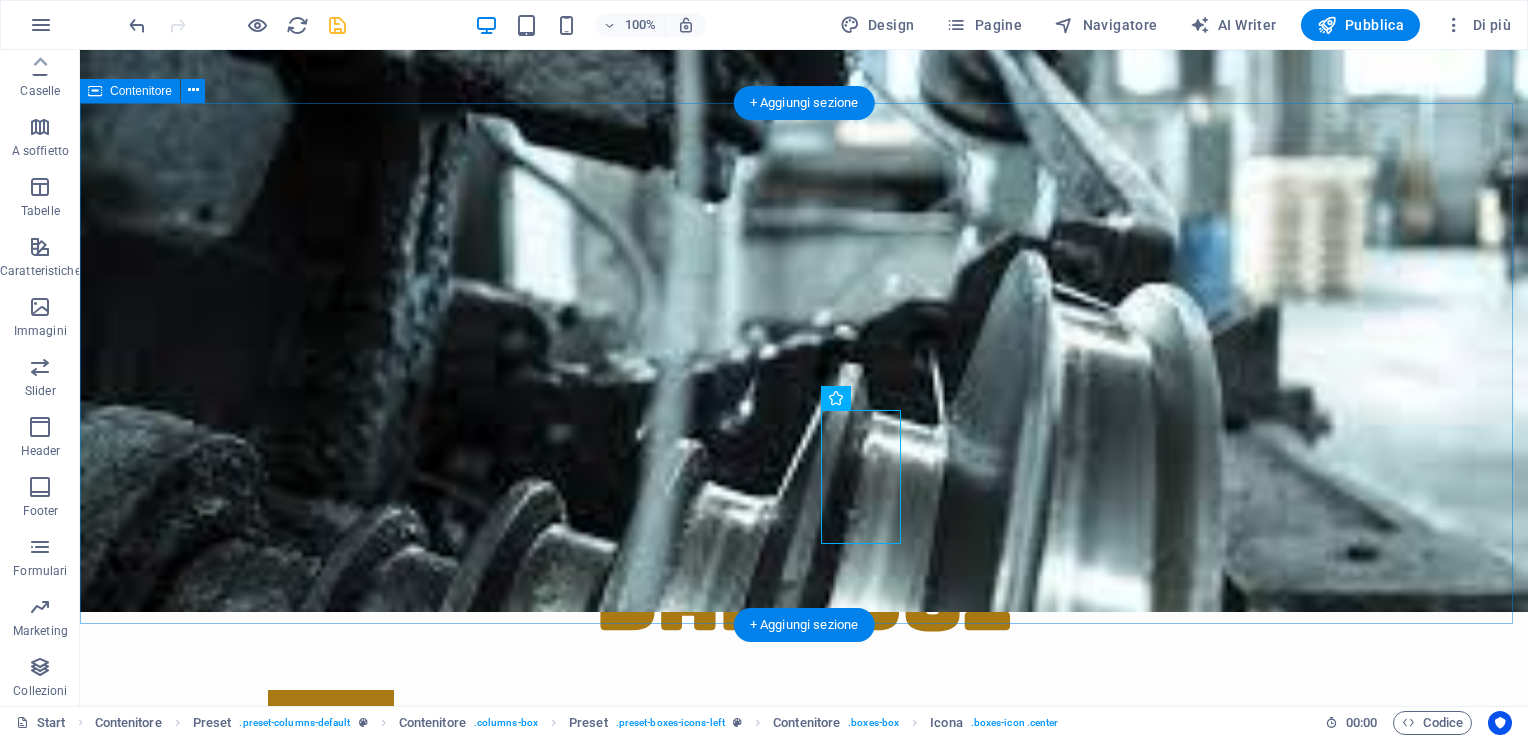 click on "All'anagrafe delle trafilerie italiane, la Trafilmetalli sas risulta essere nata nel 1981 a Vertemate con Minoprio ([CO]), in verità all'epoca l'azienda di anni ne aveva già 43 anni, trascorsi nella sede di Rebbio, sempre nella provincia comasca, con l'originario nome di TIP, acronimo di Trafilerie Italiane di Precisione. Un cambio di ragione sociale ma non di attività visto che i nuovi proprietari, i quattro fratelli Cattaneo, ex autotrasportatori, assistiti inizialmente da fondatore della TIP, proseguono sulla strada fin lì percorsa da quest'ultimo, cioè quella della produzione di filo sottile, sia di metalli ferrosi (ferro e acciaio) che non ferrosi (bronzo, rame, ottone) con diametri variabili fino a 0,10 mm. Affidabilità Consegne rapide Qualità Produzioni personalizzate piu' di 40 anni di esperienza Al Vostro servizio" at bounding box center [804, 1302] 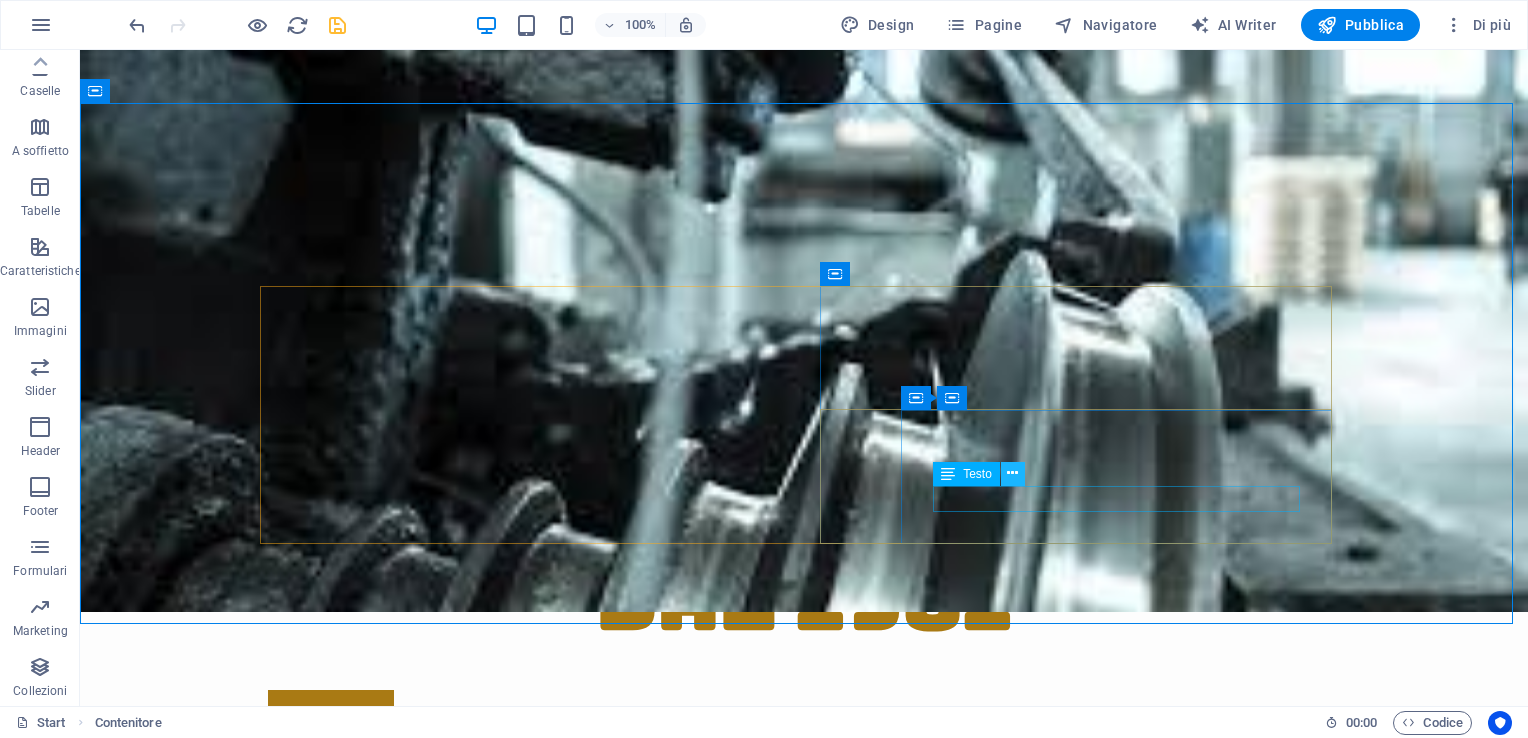 drag, startPoint x: 928, startPoint y: 437, endPoint x: 1008, endPoint y: 478, distance: 89.89438 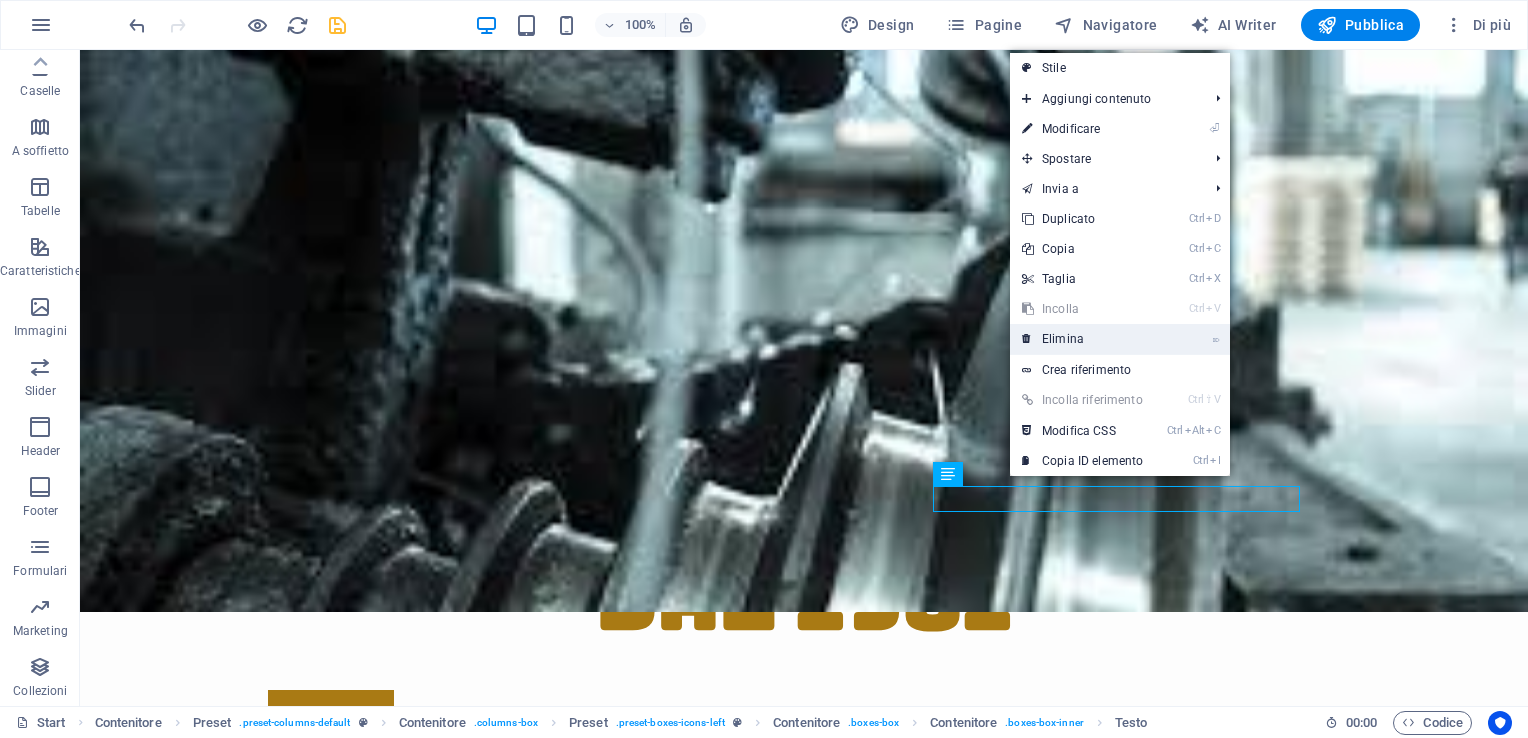 click on "⌦  Elimina" at bounding box center [1082, 339] 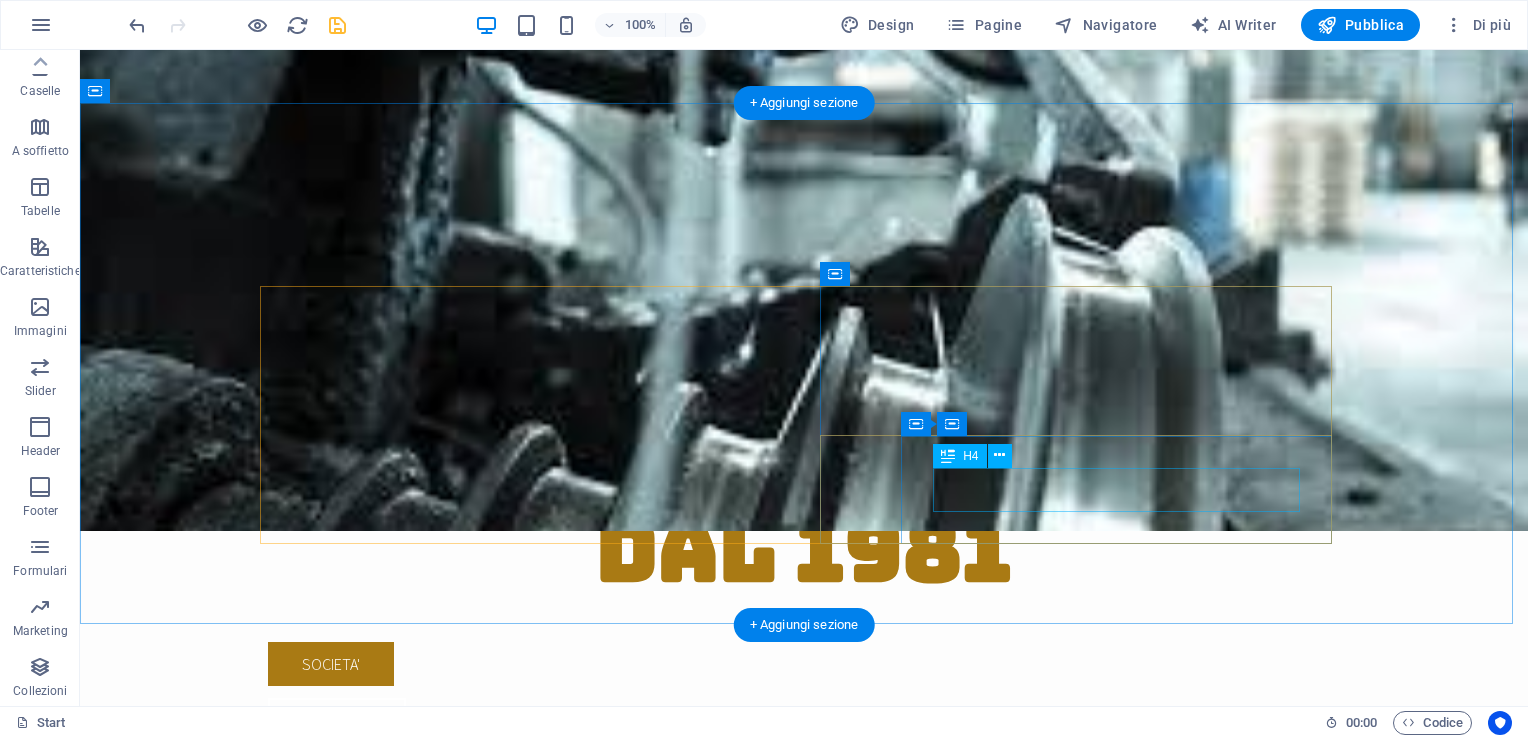 click on "piu' di 40 anni di esperienza" at bounding box center [804, 1526] 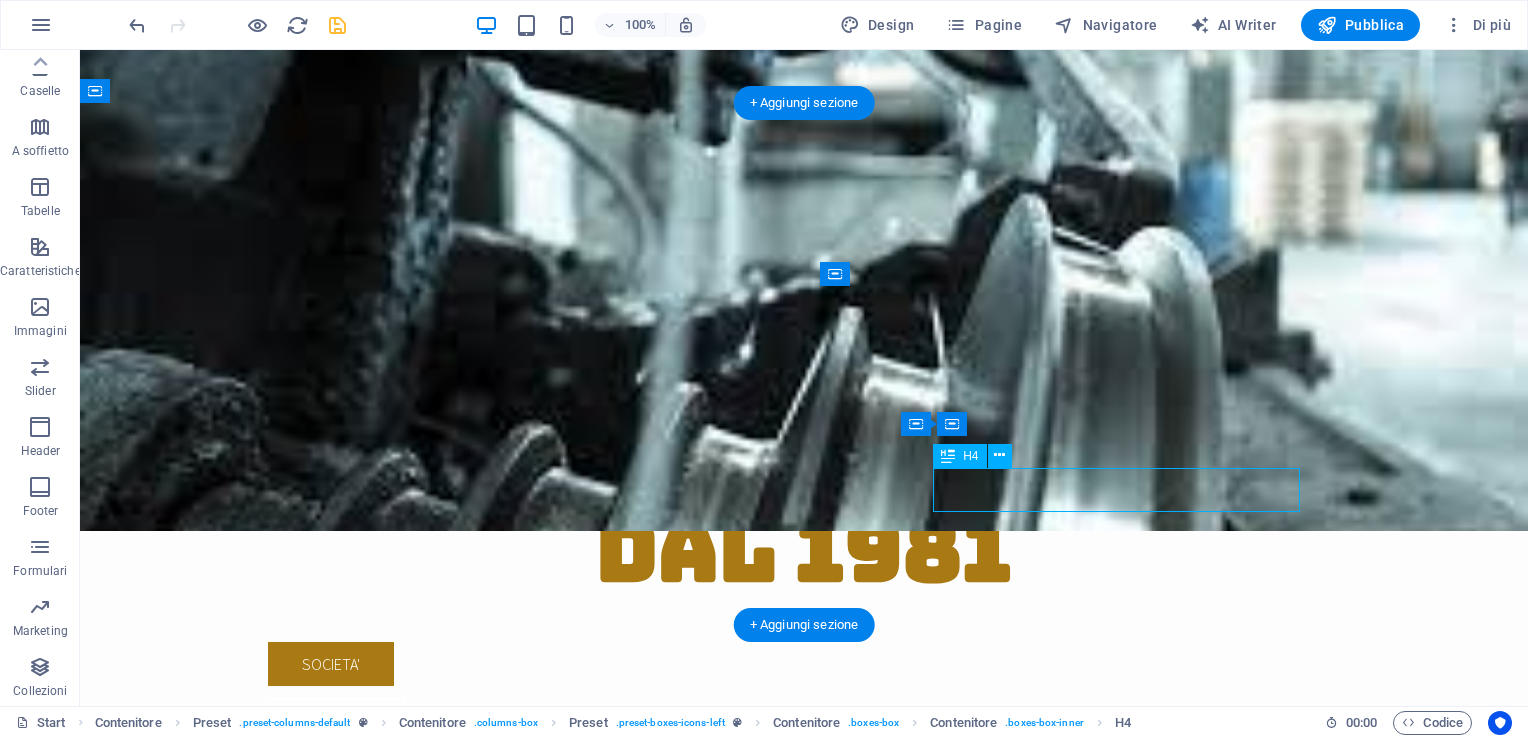click on "piu' di 40 anni di esperienza" at bounding box center [804, 1526] 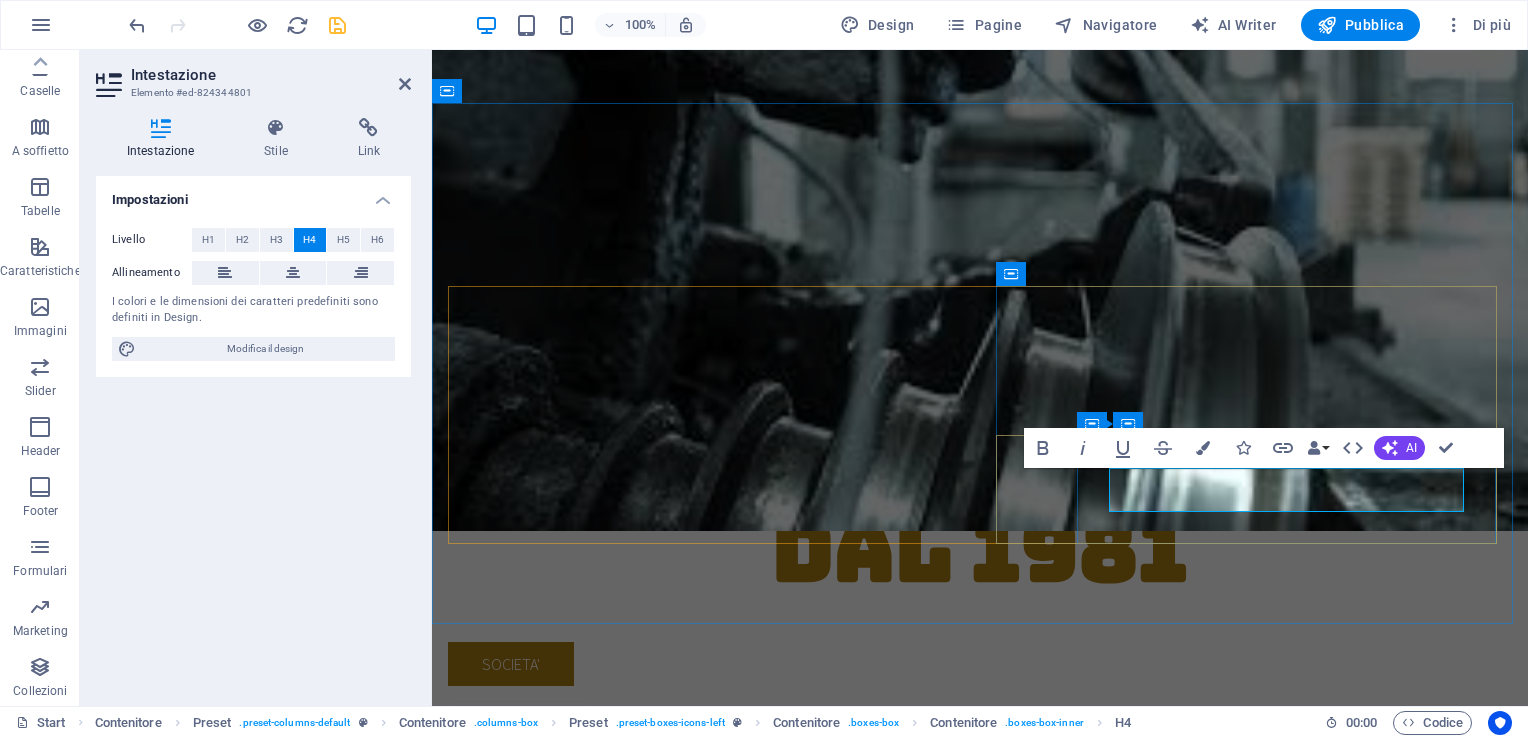 click on "piu' di 40 anni di esperienza" at bounding box center [980, 1526] 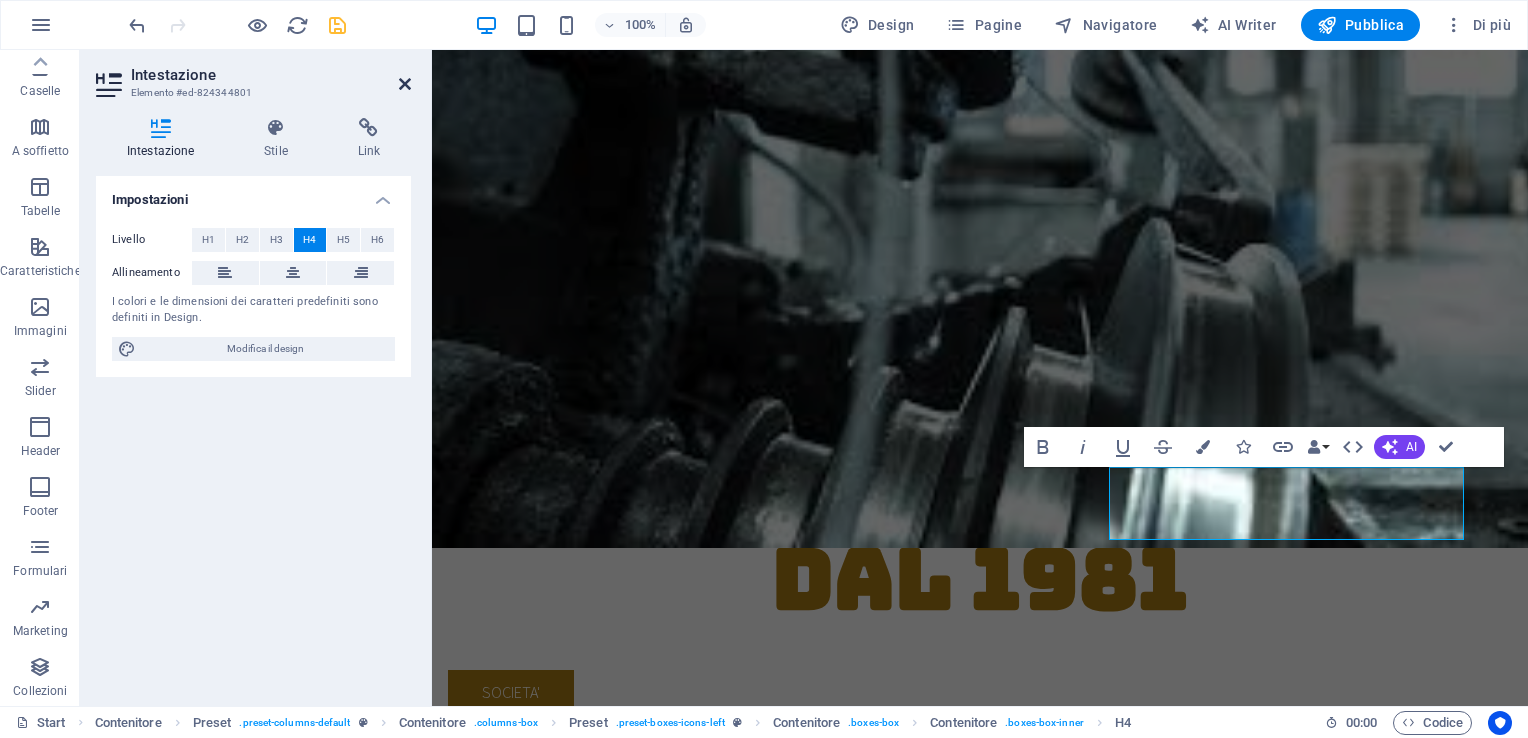 click at bounding box center [405, 84] 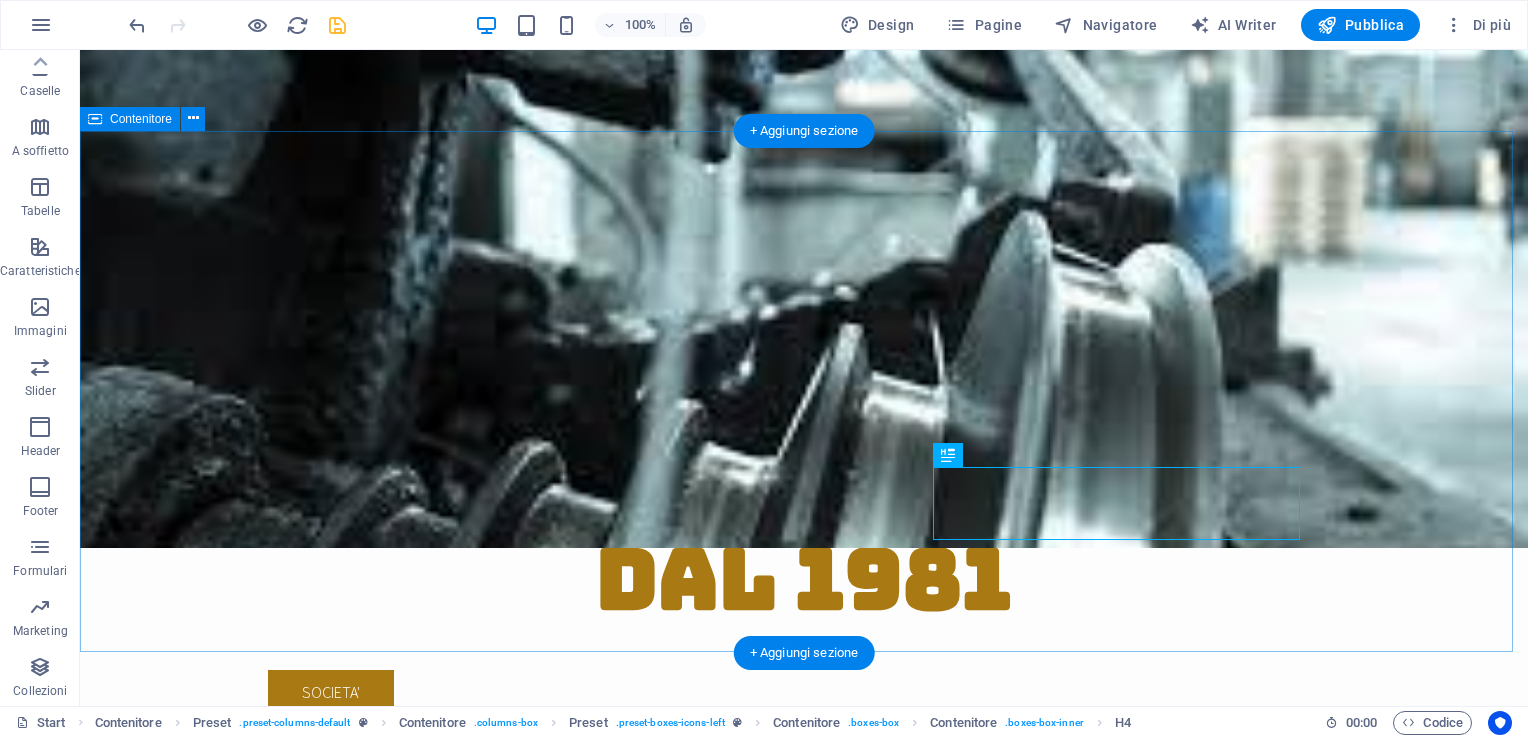 click on "benvenuti in trafilmetalli La nostra storia All'anagrafe delle trafilerie italiane, la Trafilmetalli sas risulta essere nata nel 1981 a Vertemate con Minoprio ([COUNTY]), in verità all'epoca l'azienda di anni ne aveva già 43 anni, trascorsi nella sede di Rebbio, sempre nella provincia comasca, con l'originario nome di TIP, acronimo di Trafilerie Italiane di Precisione. Un cambio di ragione sociale ma non di attività visto che i nuovi proprietari, i quattro fratelli Cattaneo, ex autotrasportatori, assistiti inizialmente da fondatore della TIP, proseguono sulla strada fin lì percorsa da quest'ultimo, cioè quella della produzione di filo sottile, sia di metalli ferrosi (ferro e acciaio) che non ferrosi (bronzo, rame, ottone) con diametri variabili fino a 0,10 mm. Affidabilità Consegne rapide Qualità Produzioni personalizzate piu' di 40 anni di esperienza AL VOSTRO SERVIZIO" at bounding box center [804, 1269] 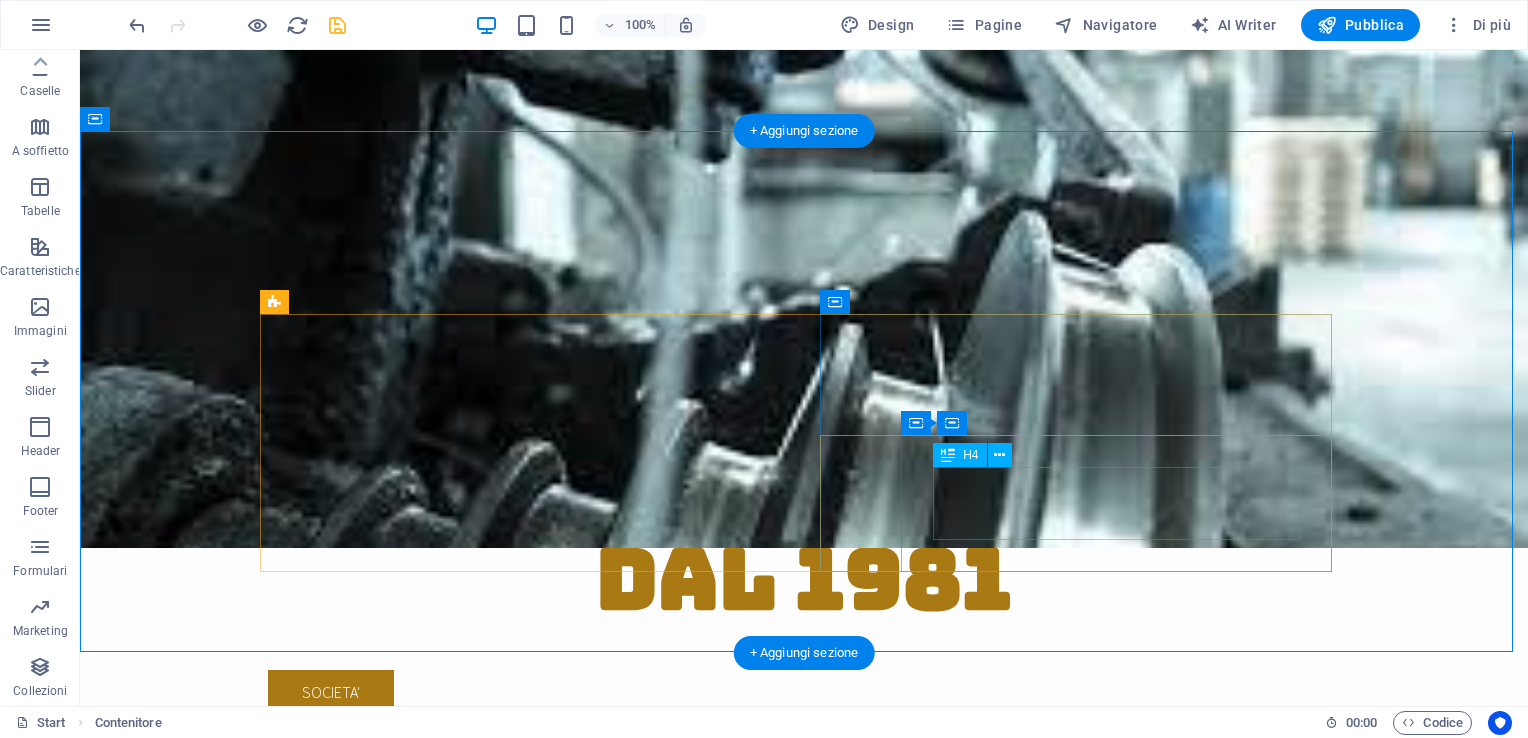 click on "piu' di 40 anni di esperienza AL VOSTRO SERVIZIO" at bounding box center (804, 1554) 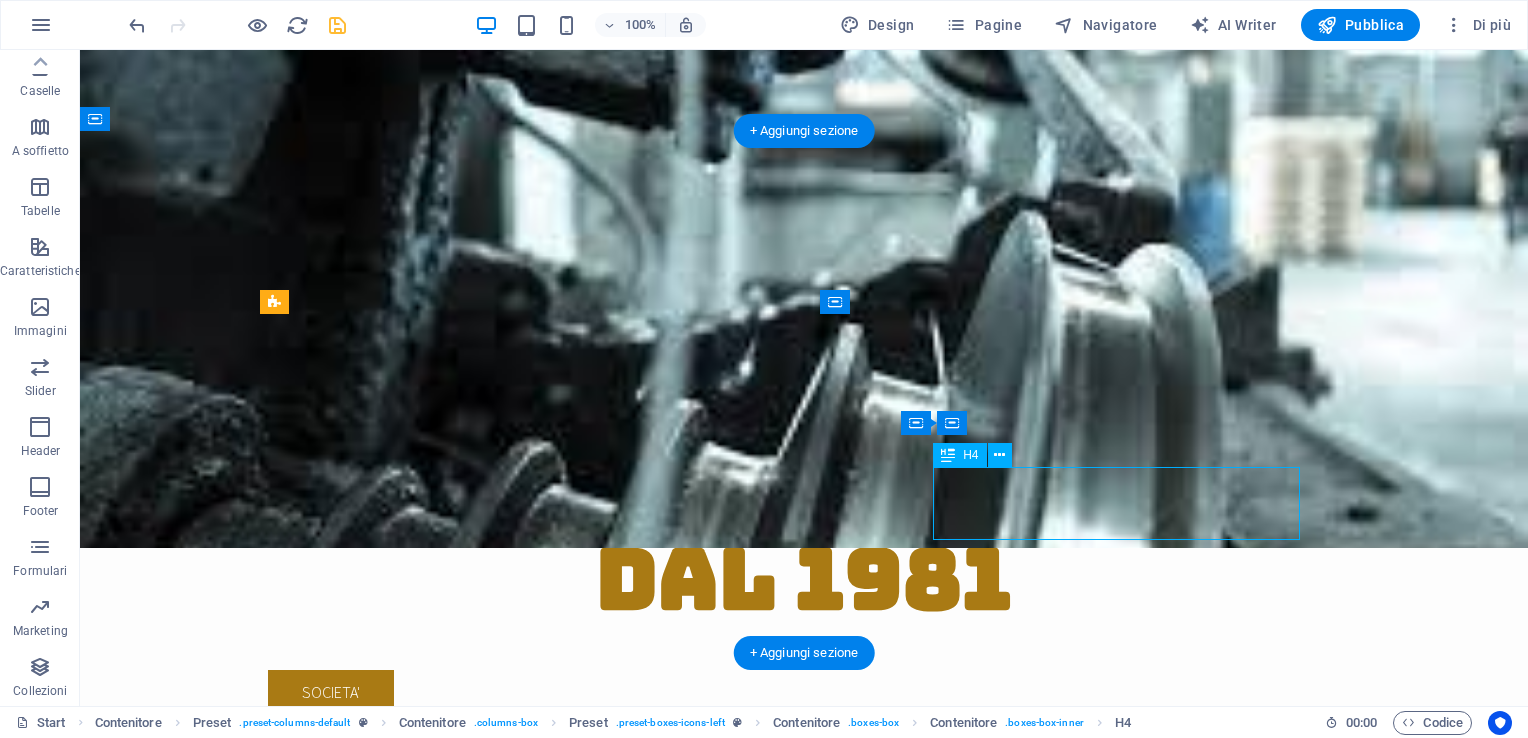 click on "piu' di 40 anni di esperienza AL VOSTRO SERVIZIO" at bounding box center [804, 1554] 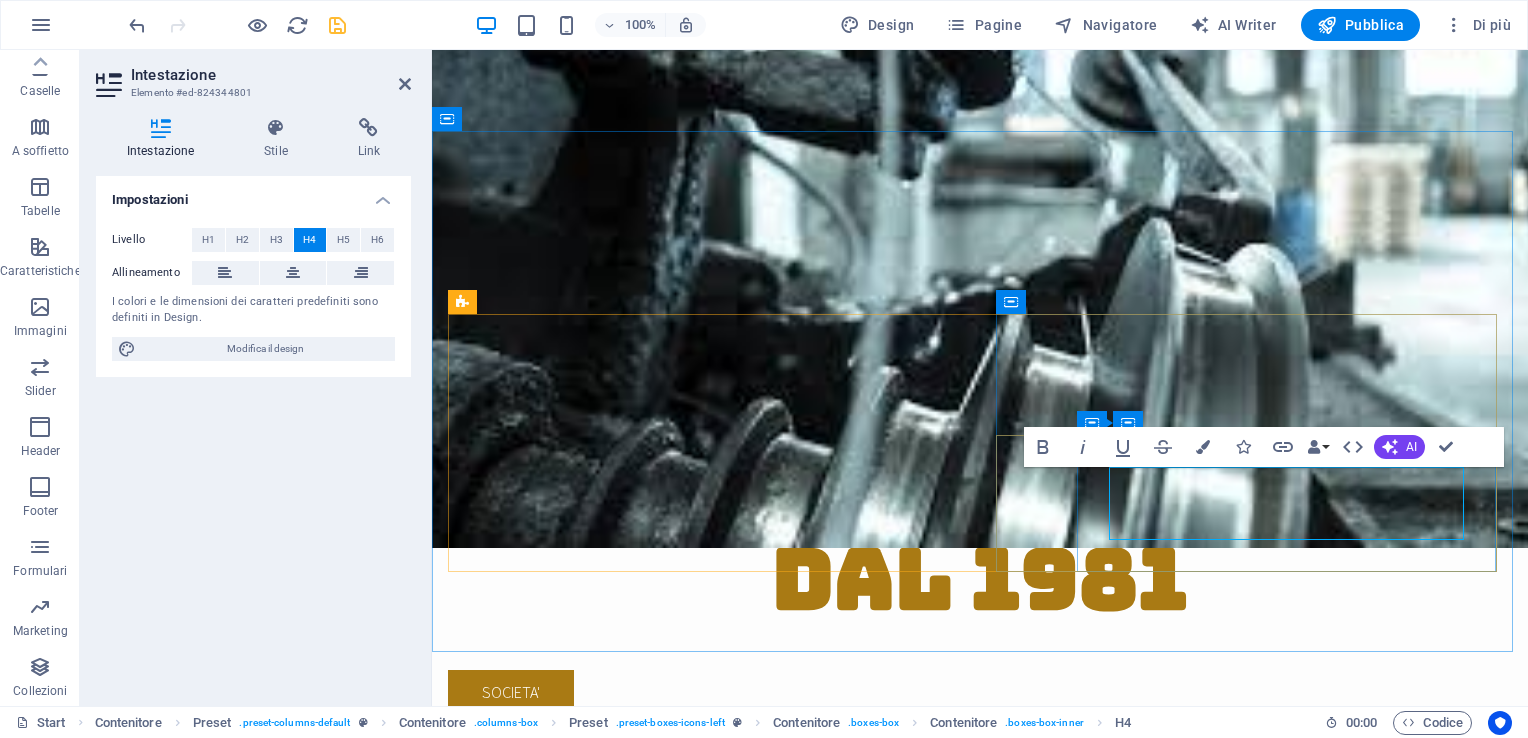 click on "piu' di 40 anni di esperienza AL VOSTRO SERVIZIO" at bounding box center [980, 1554] 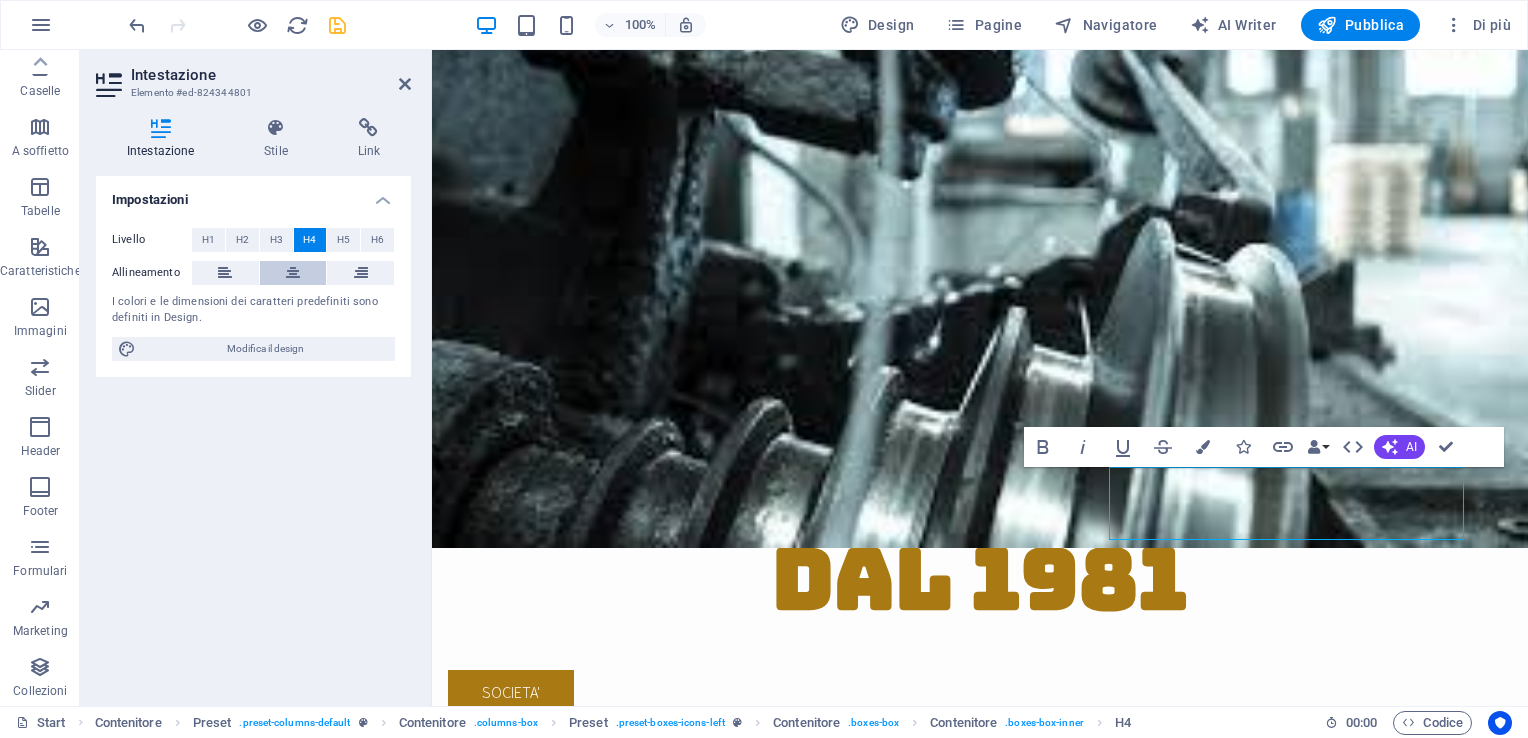 click at bounding box center [293, 273] 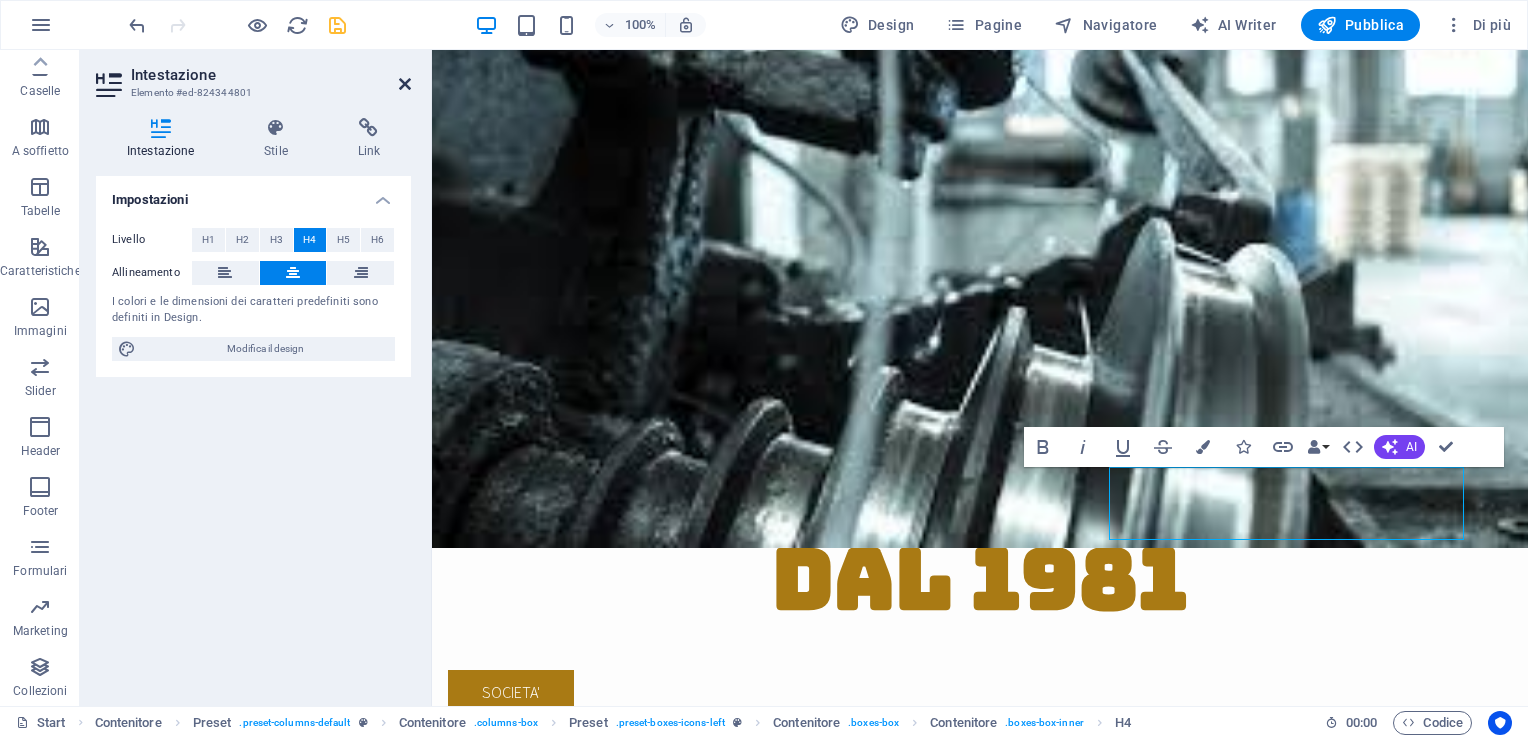 click at bounding box center [405, 84] 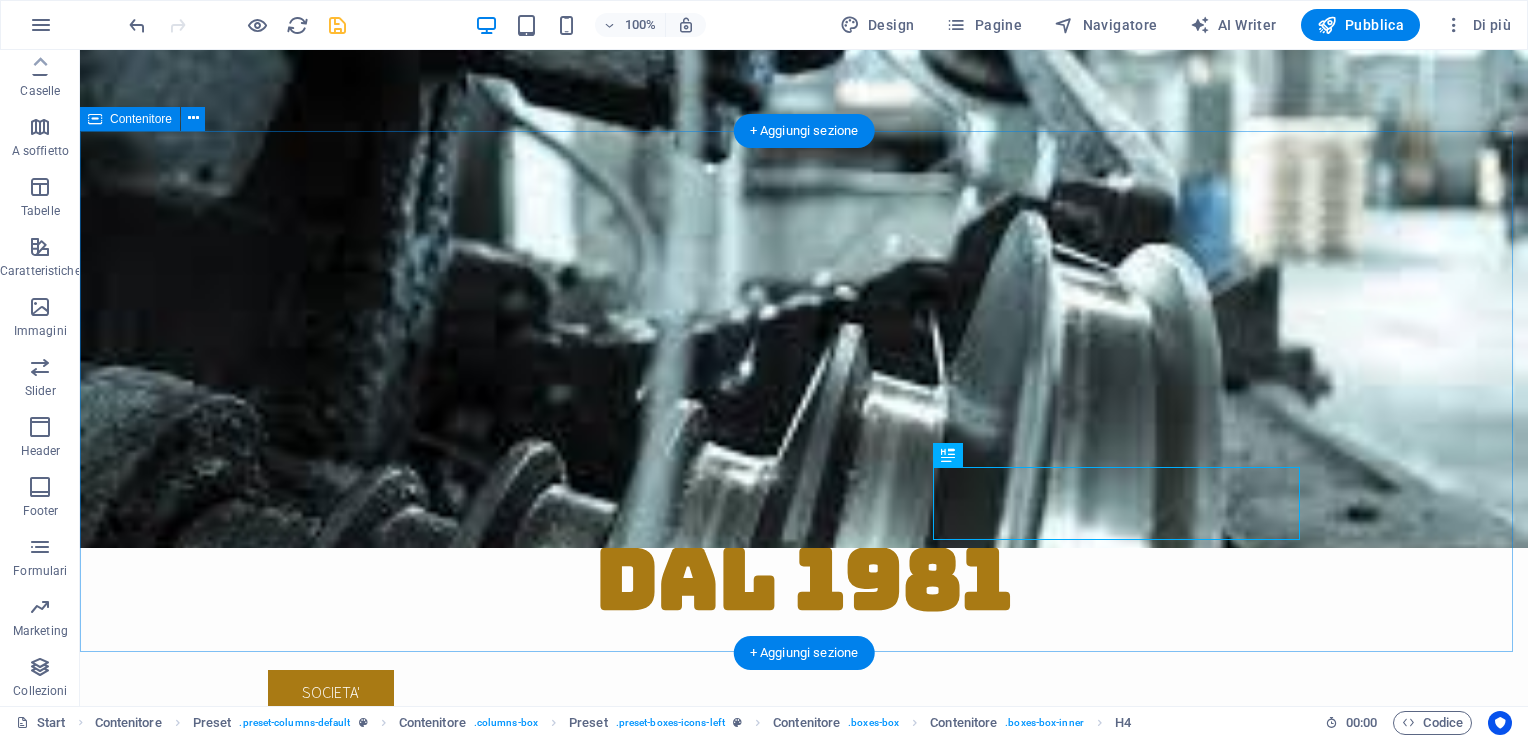 click on "benvenuti in trafilmetalli La nostra storia All'anagrafe delle trafilerie italiane, la Trafilmetalli sas risulta essere nata nel 1981 a Vertemate con Minoprio ([COUNTY]), in verità all'epoca l'azienda di anni ne aveva già 43 anni, trascorsi nella sede di Rebbio, sempre nella provincia comasca, con l'originario nome di TIP, acronimo di Trafilerie Italiane di Precisione. Un cambio di ragione sociale ma non di attività visto che i nuovi proprietari, i quattro fratelli Cattaneo, ex autotrasportatori, assistiti inizialmente da fondatore della TIP, proseguono sulla strada fin lì percorsa da quest'ultimo, cioè quella della produzione di filo sottile, sia di metalli ferrosi (ferro e acciaio) che non ferrosi (bronzo, rame, ottone) con diametri variabili fino a 0,10 mm. Affidabilità Consegne rapide Qualità Produzioni personalizzate piu' di 40 anni di esperienza AL VOSTRO SERVIZIO" at bounding box center (804, 1269) 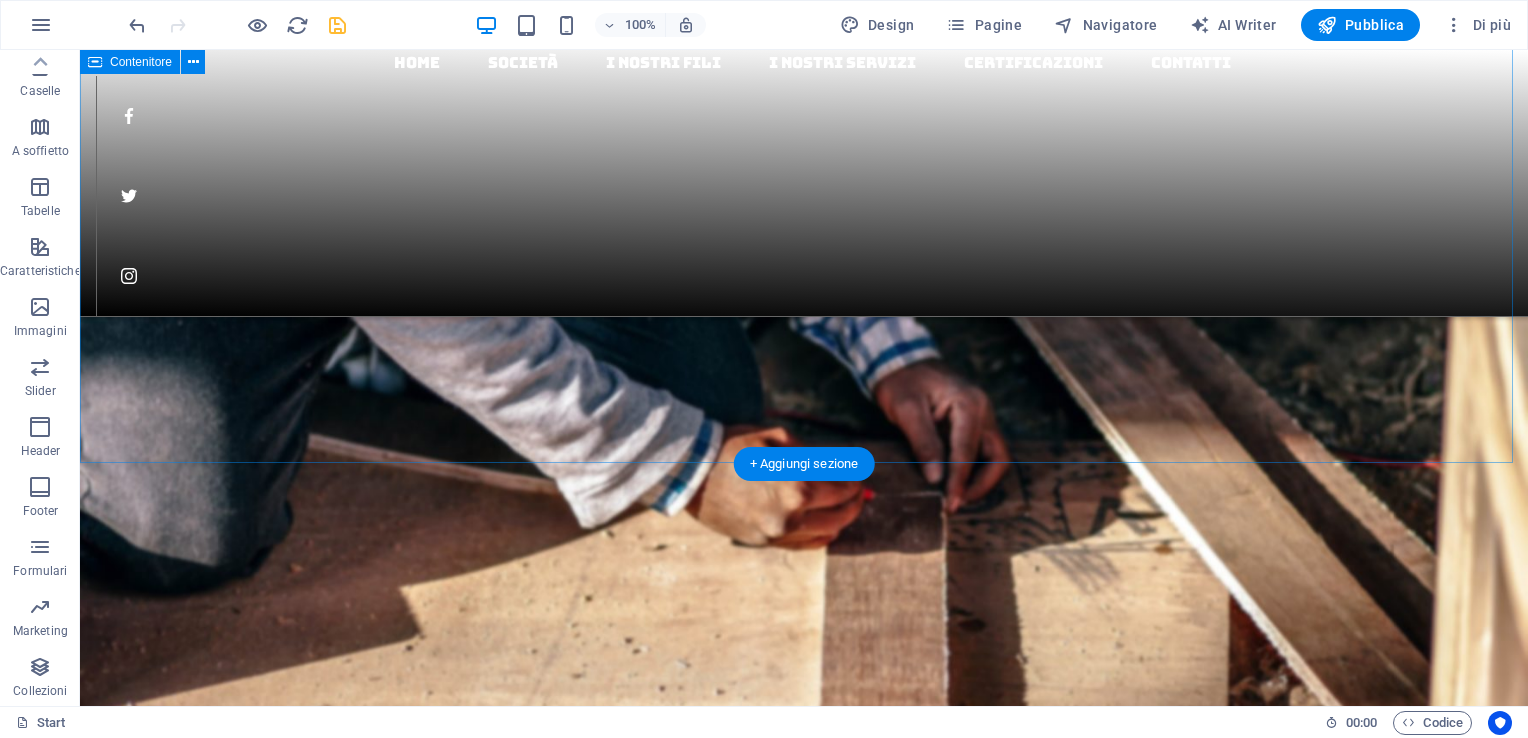 scroll, scrollTop: 1900, scrollLeft: 0, axis: vertical 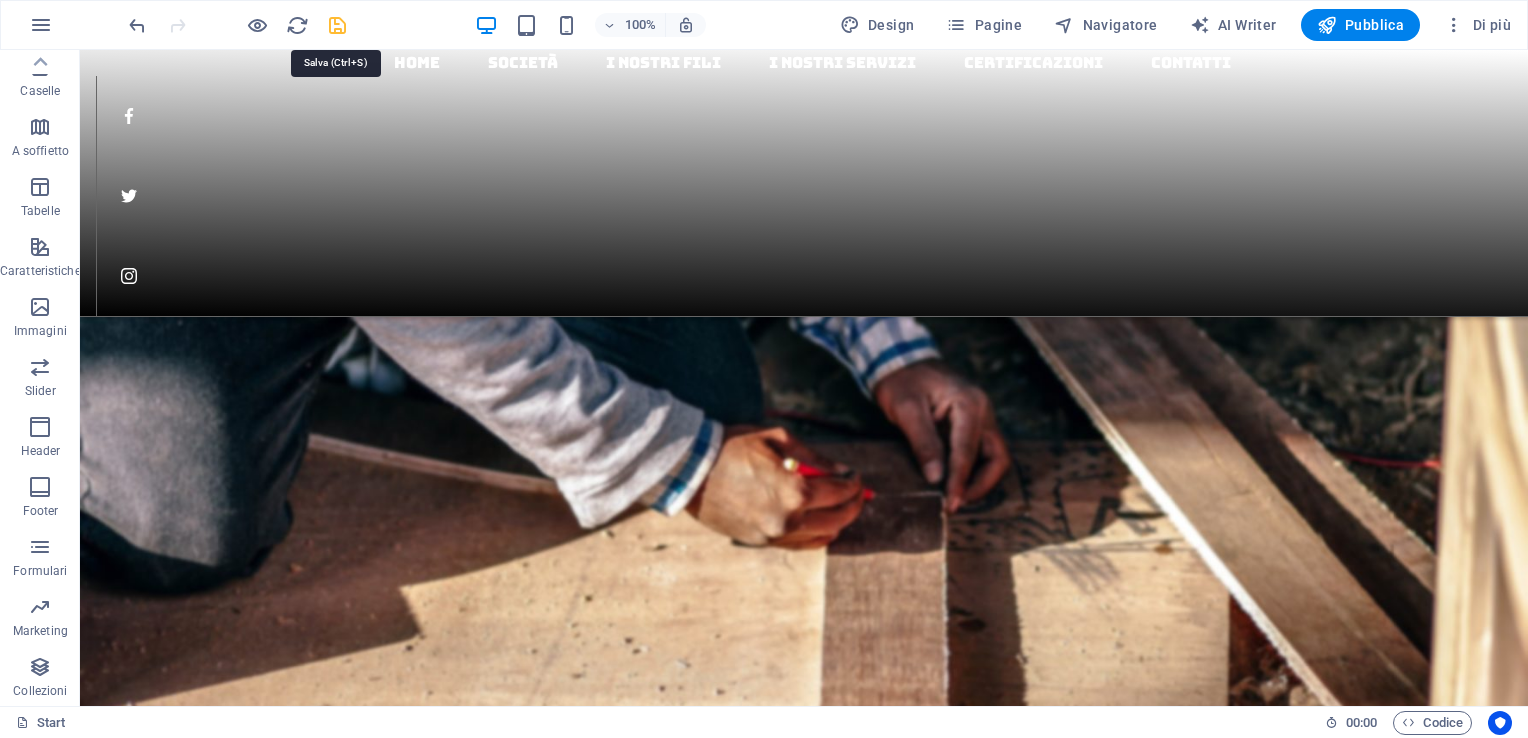 click at bounding box center (337, 25) 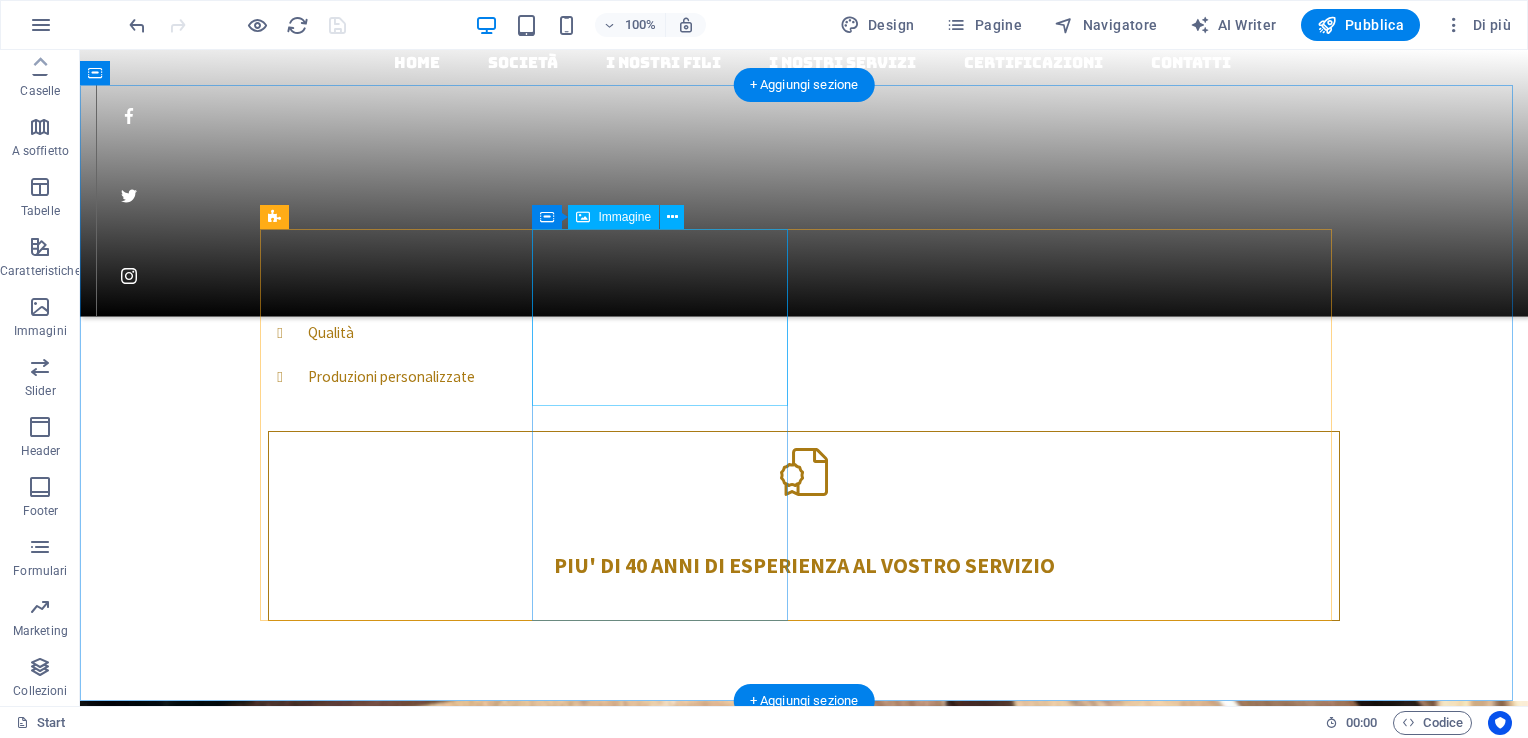 scroll, scrollTop: 1300, scrollLeft: 0, axis: vertical 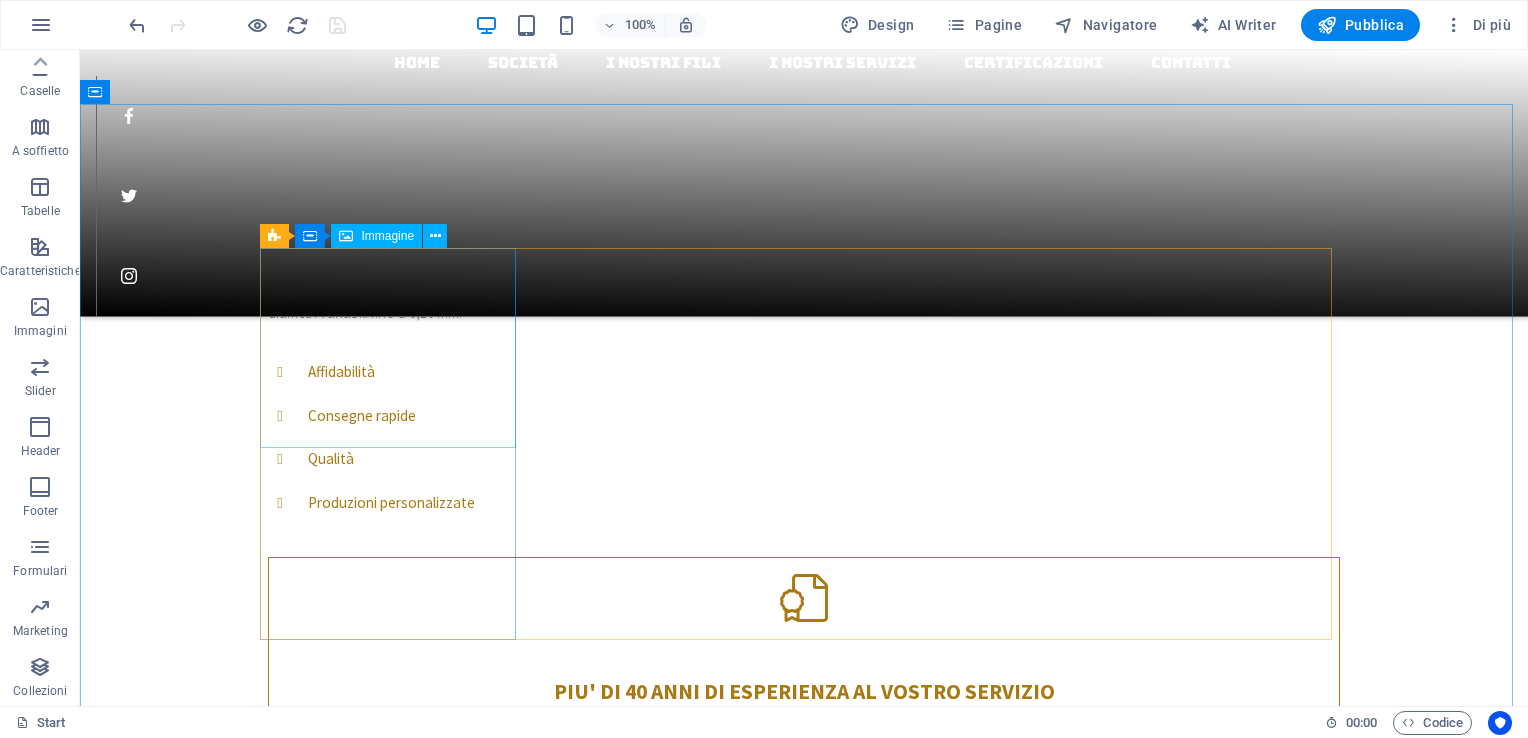 click on "Immagine" at bounding box center [387, 236] 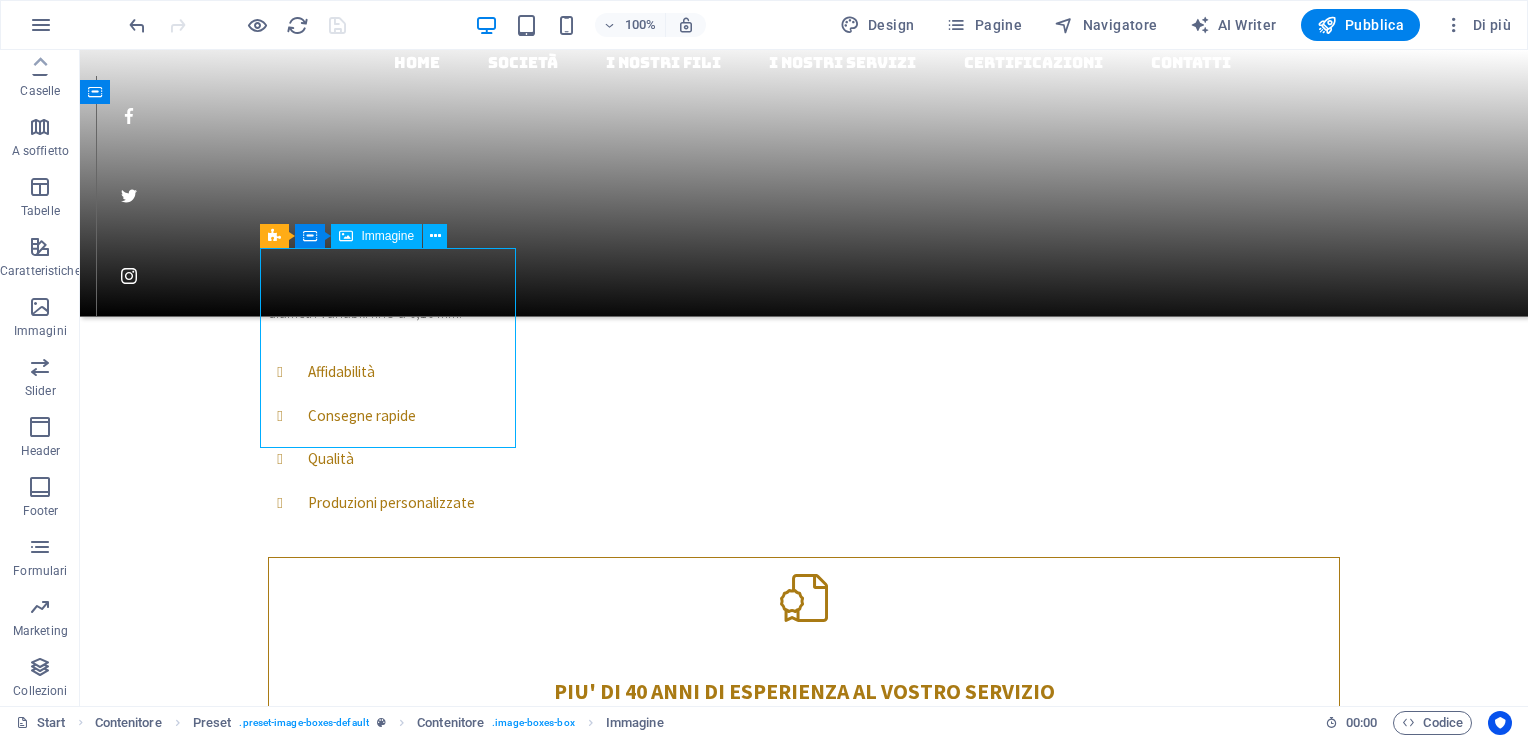 click on "Immagine" at bounding box center (387, 236) 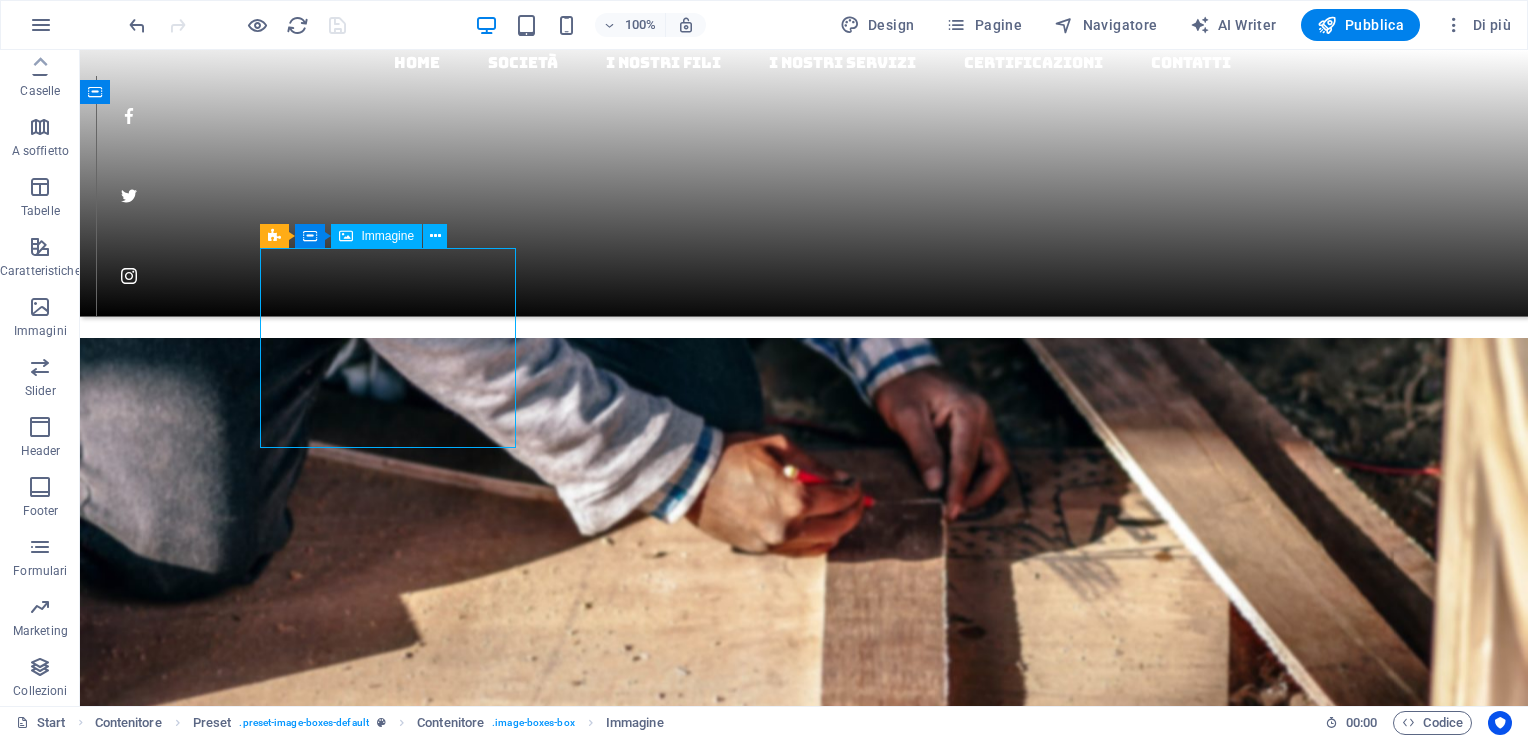 select on "%" 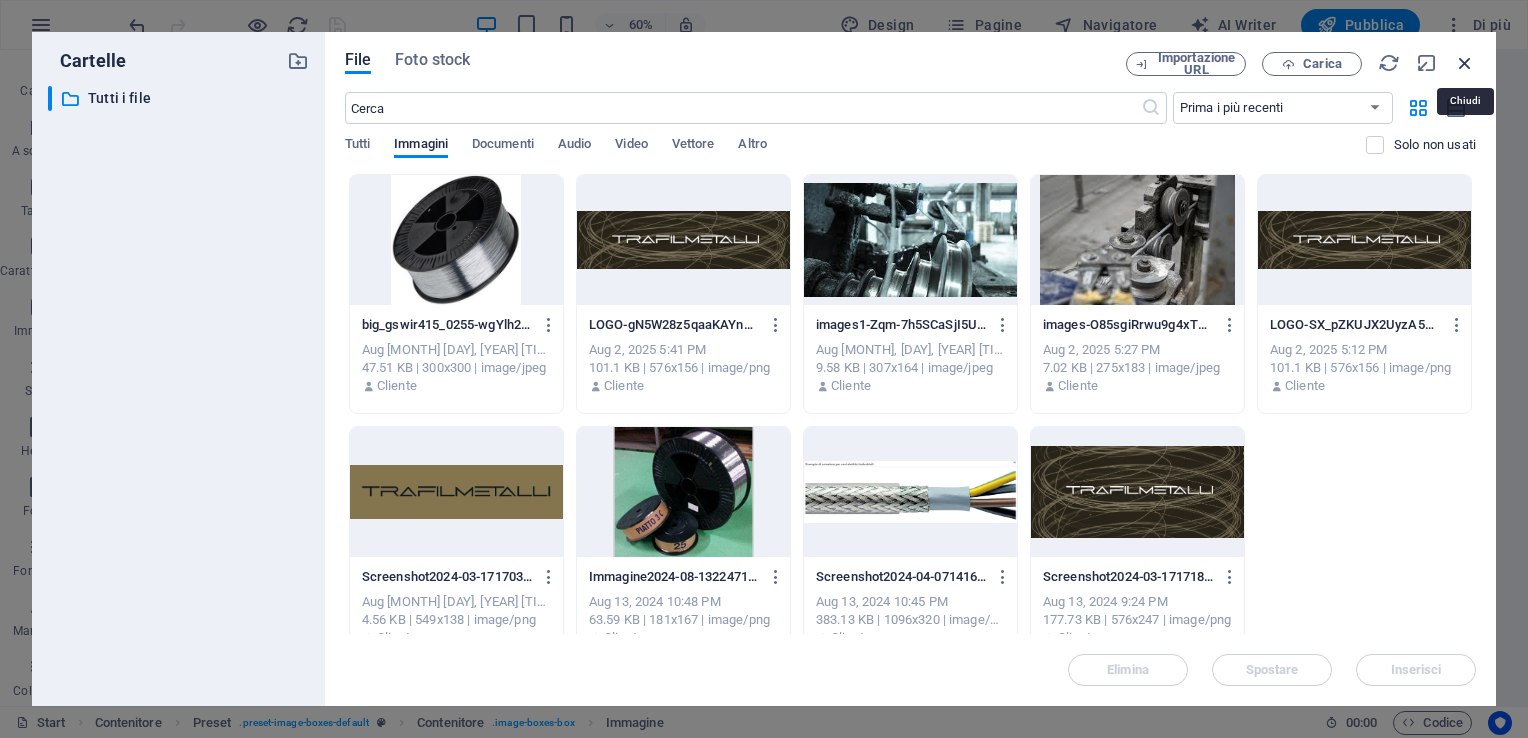 drag, startPoint x: 1475, startPoint y: 72, endPoint x: 1043, endPoint y: 20, distance: 435.11838 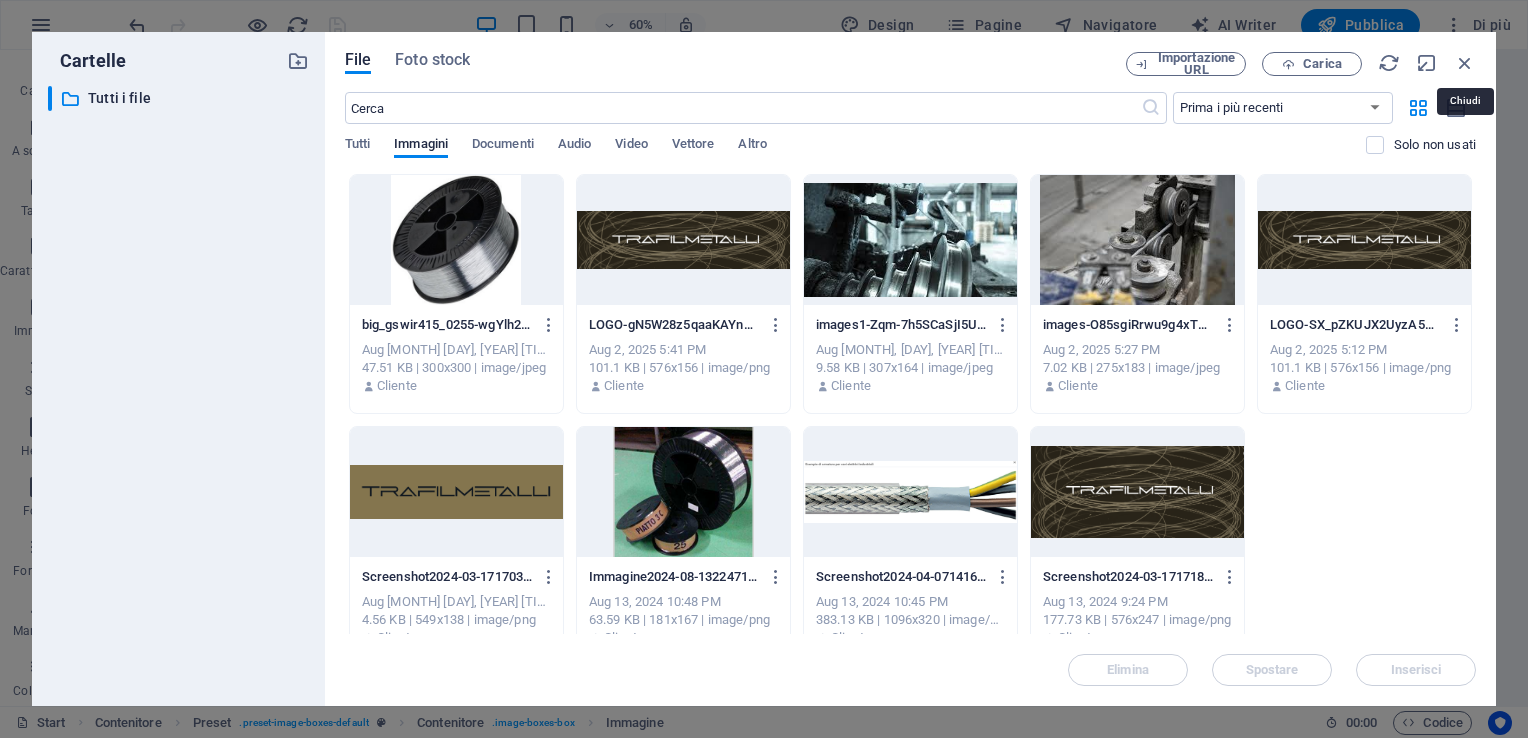 scroll, scrollTop: 1300, scrollLeft: 0, axis: vertical 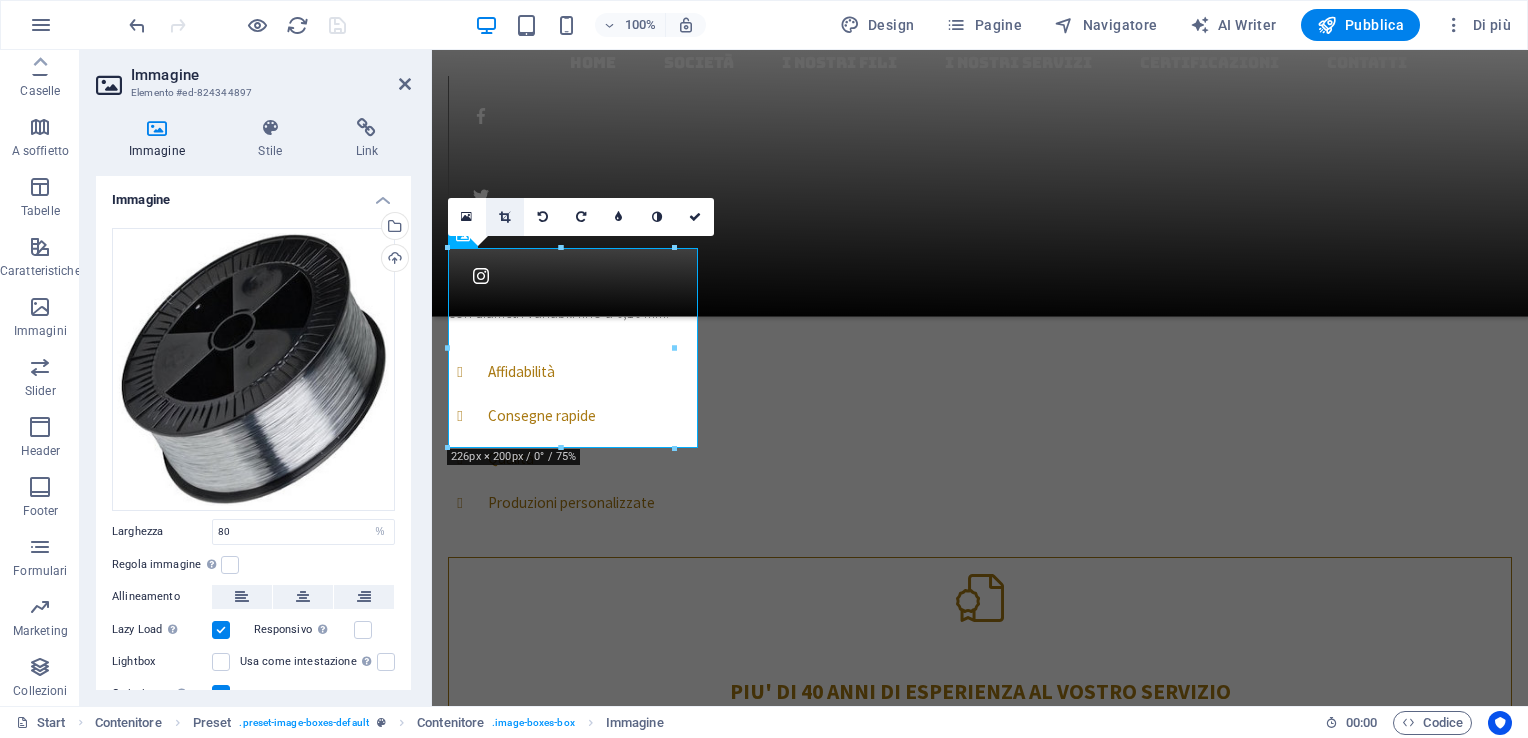 click at bounding box center (504, 217) 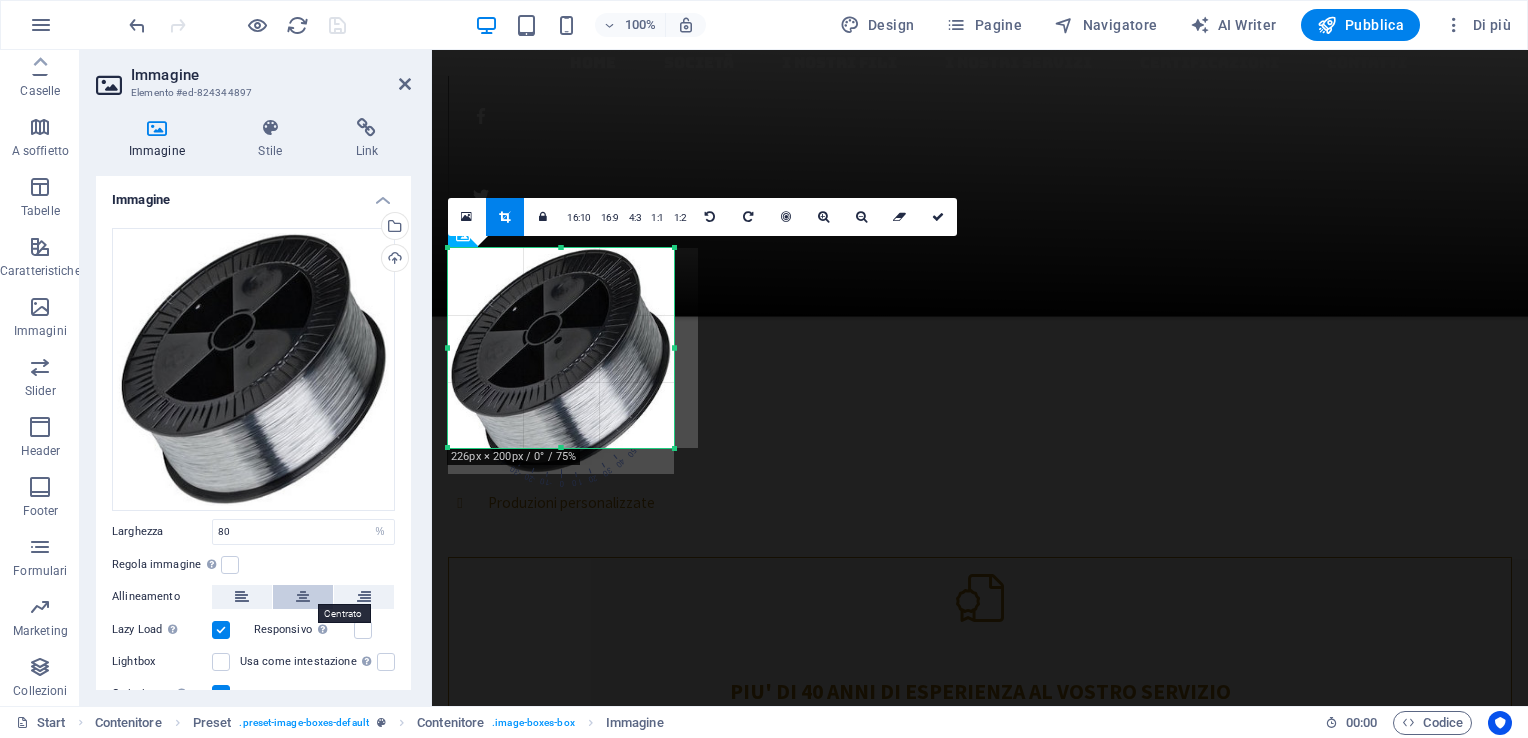 click at bounding box center [303, 597] 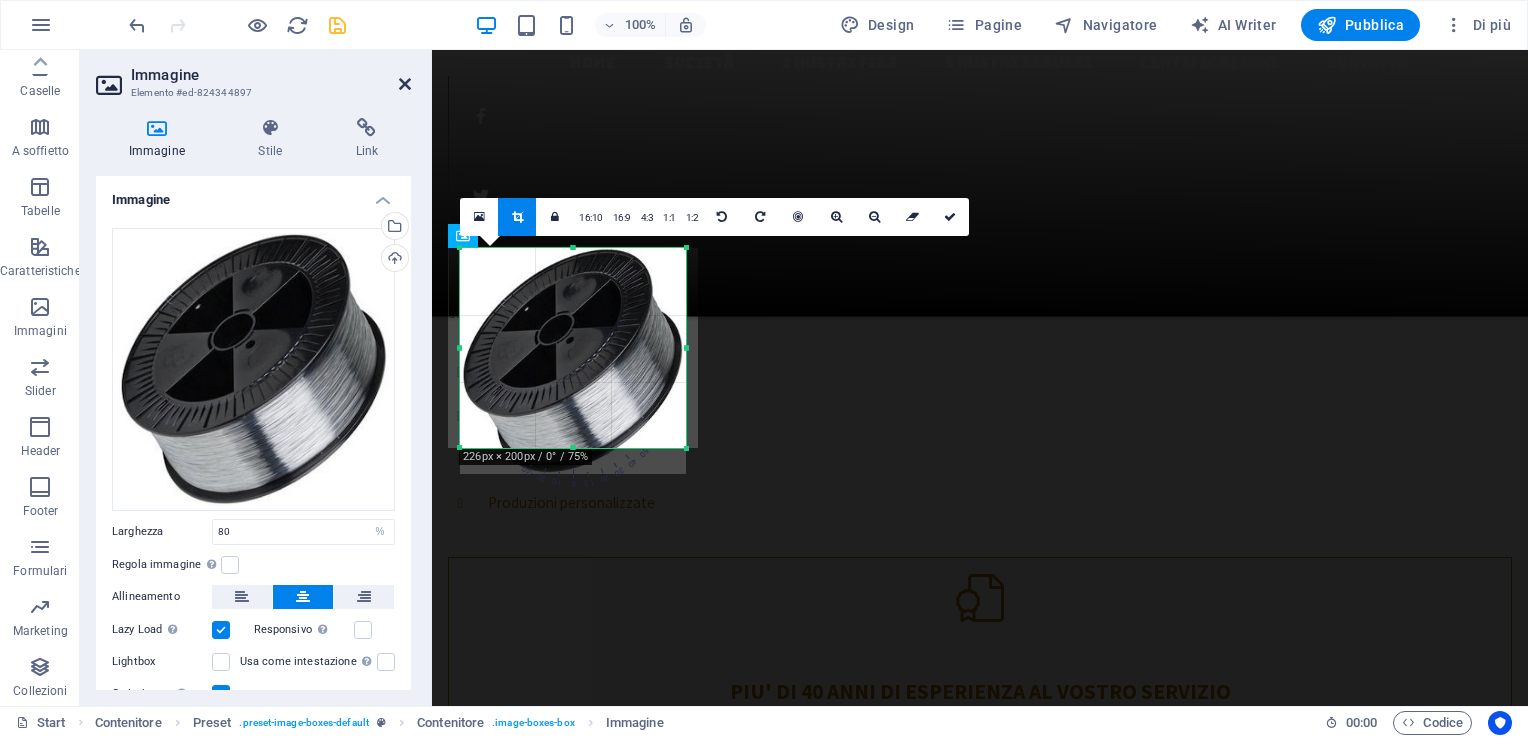 click at bounding box center [405, 84] 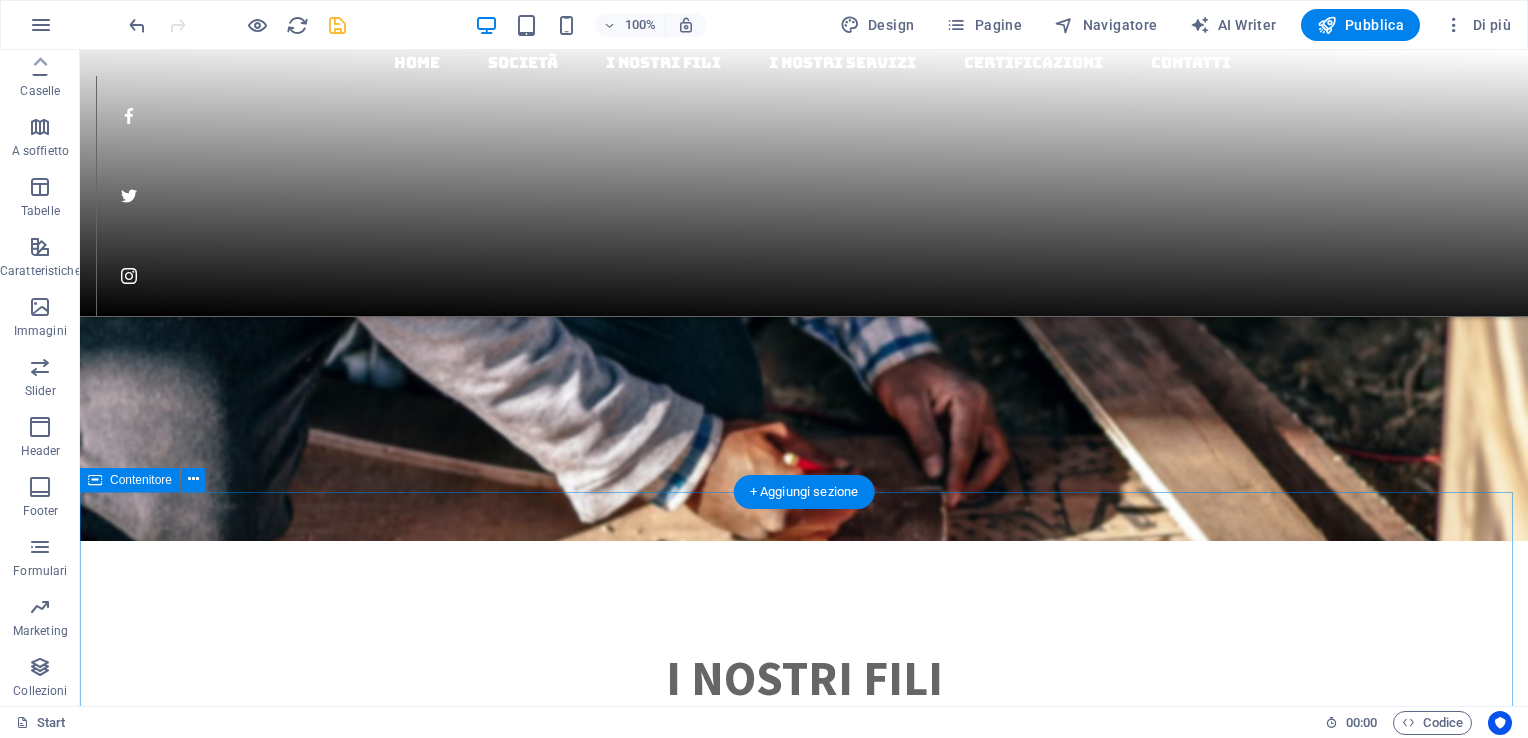 scroll, scrollTop: 2300, scrollLeft: 0, axis: vertical 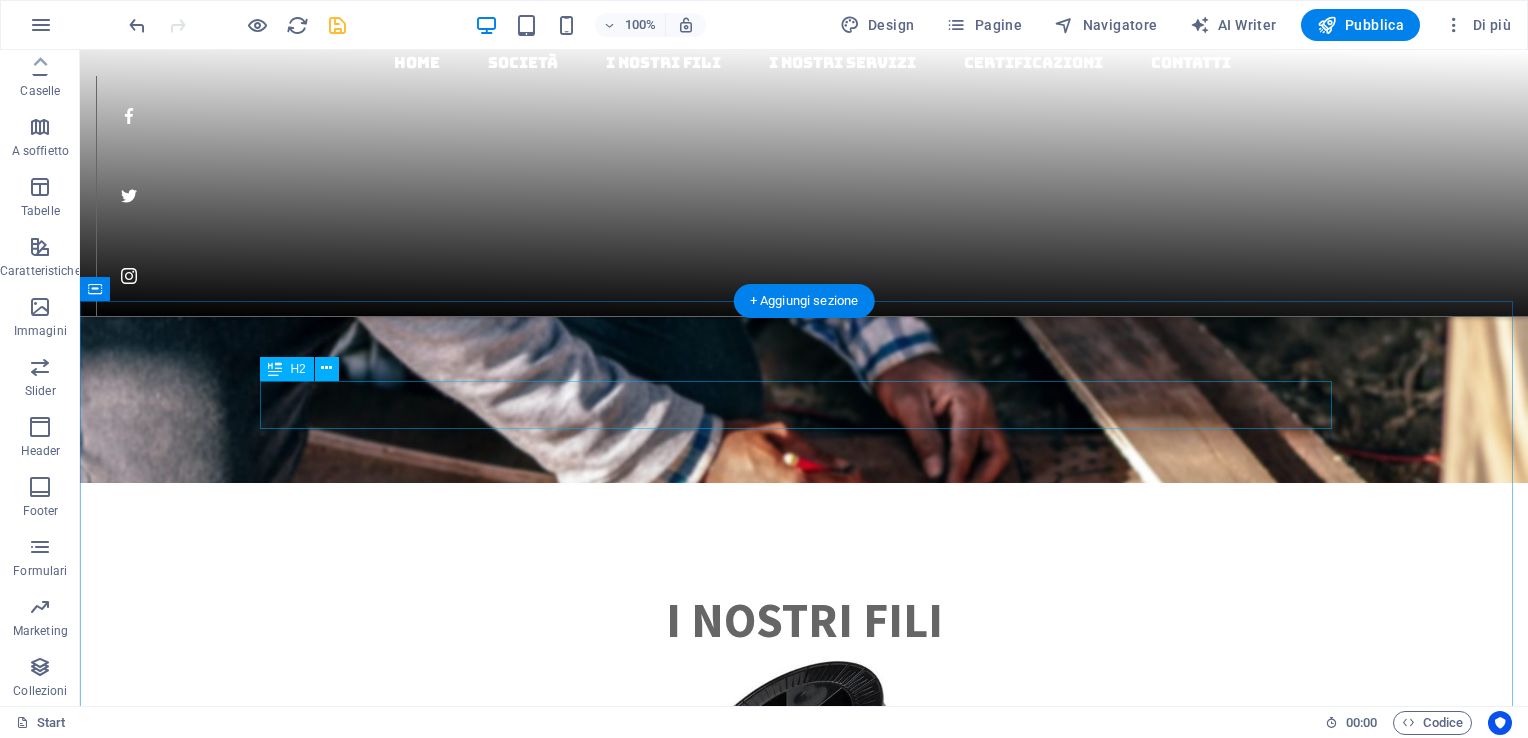 click on "Le applicazioni dei nostri fili" at bounding box center (804, 7474) 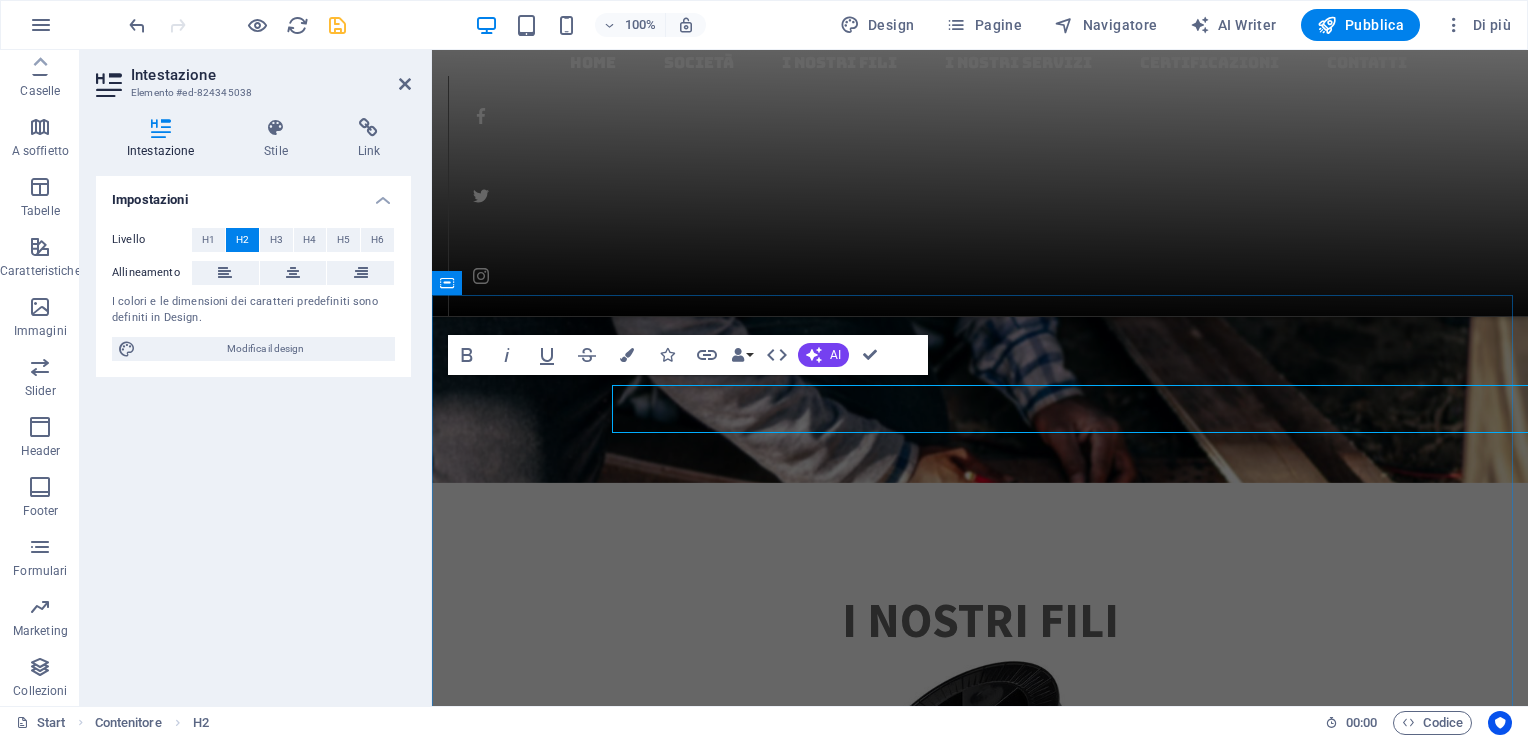 scroll, scrollTop: 2296, scrollLeft: 0, axis: vertical 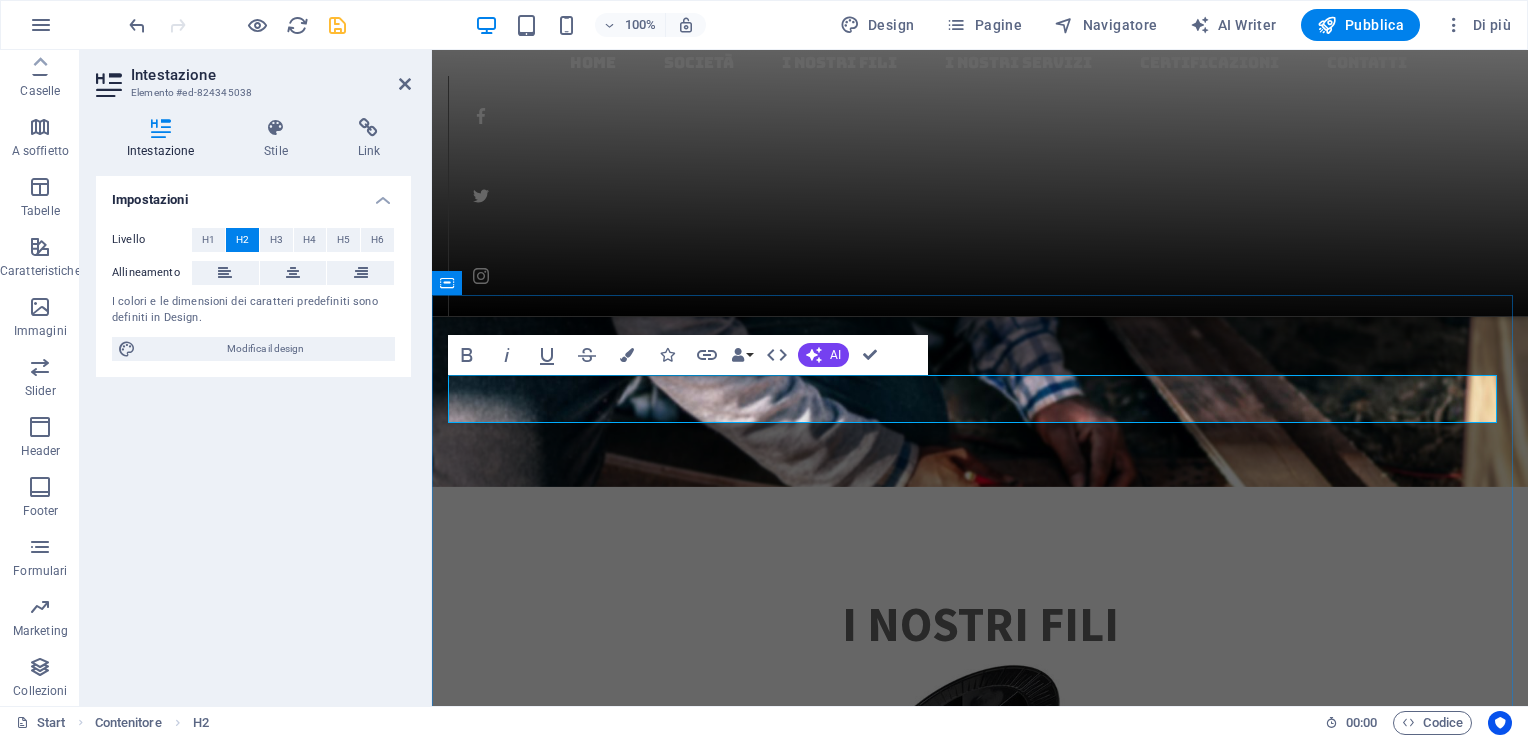 click on "Le applicazioni dei nostri fili" at bounding box center (980, 7435) 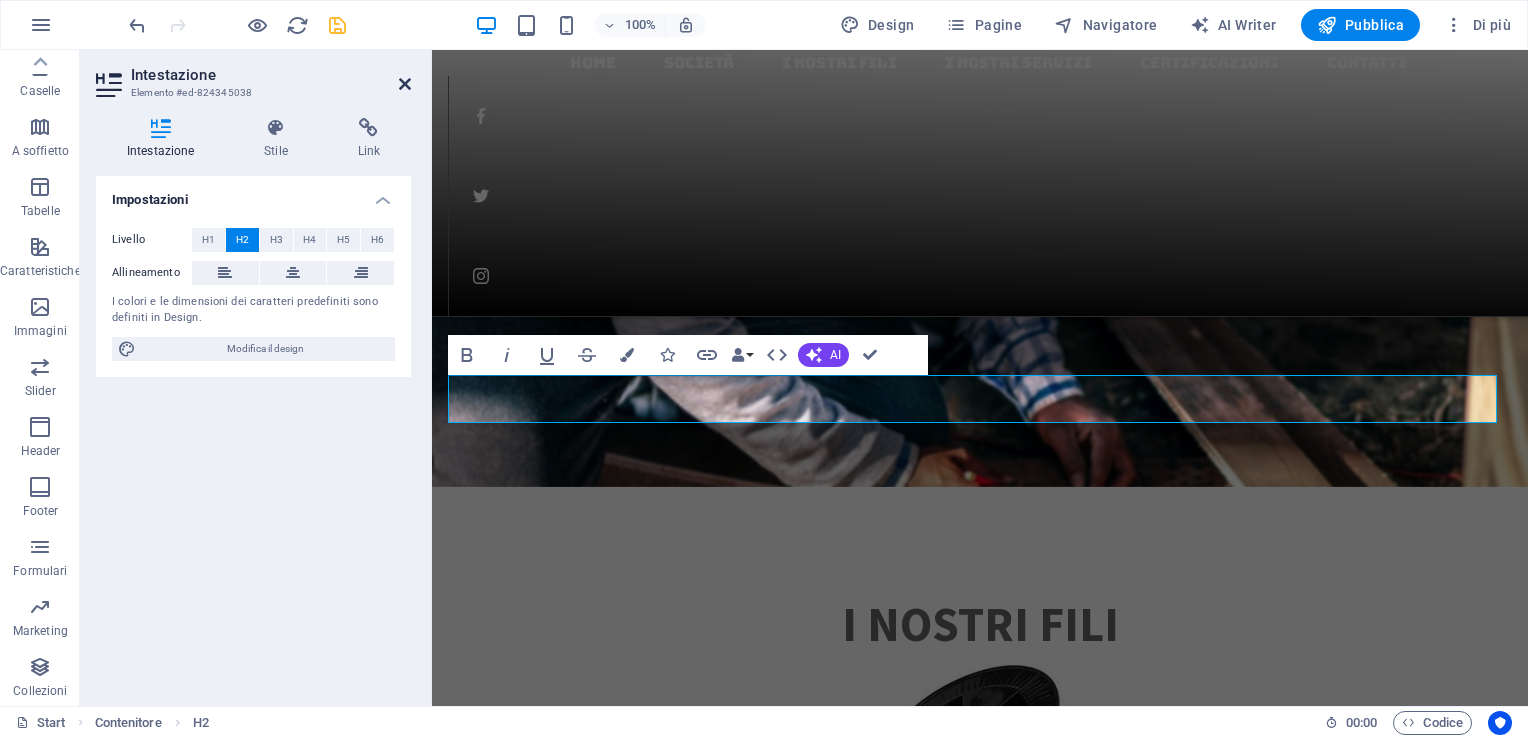 drag, startPoint x: 399, startPoint y: 78, endPoint x: 320, endPoint y: 28, distance: 93.49332 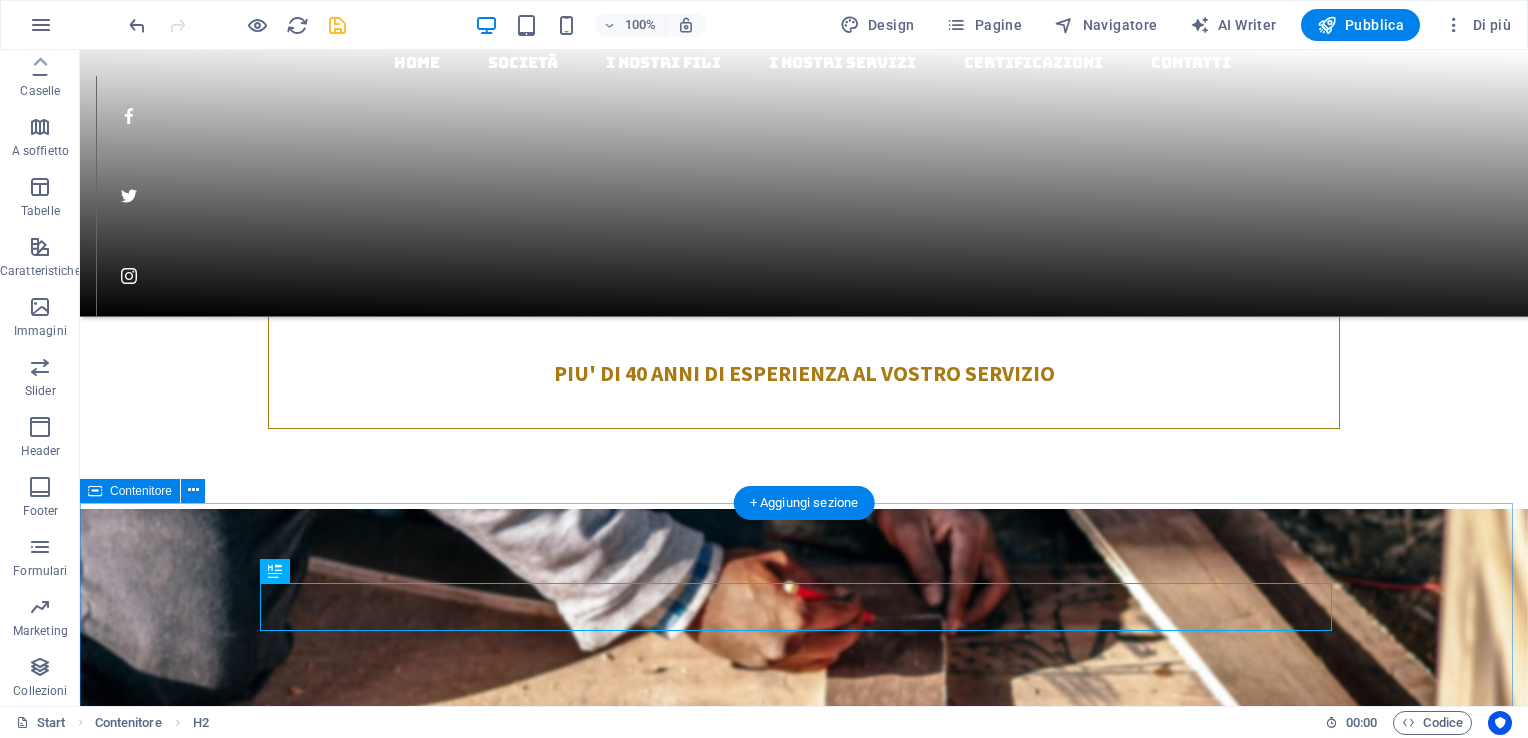 scroll, scrollTop: 1605, scrollLeft: 0, axis: vertical 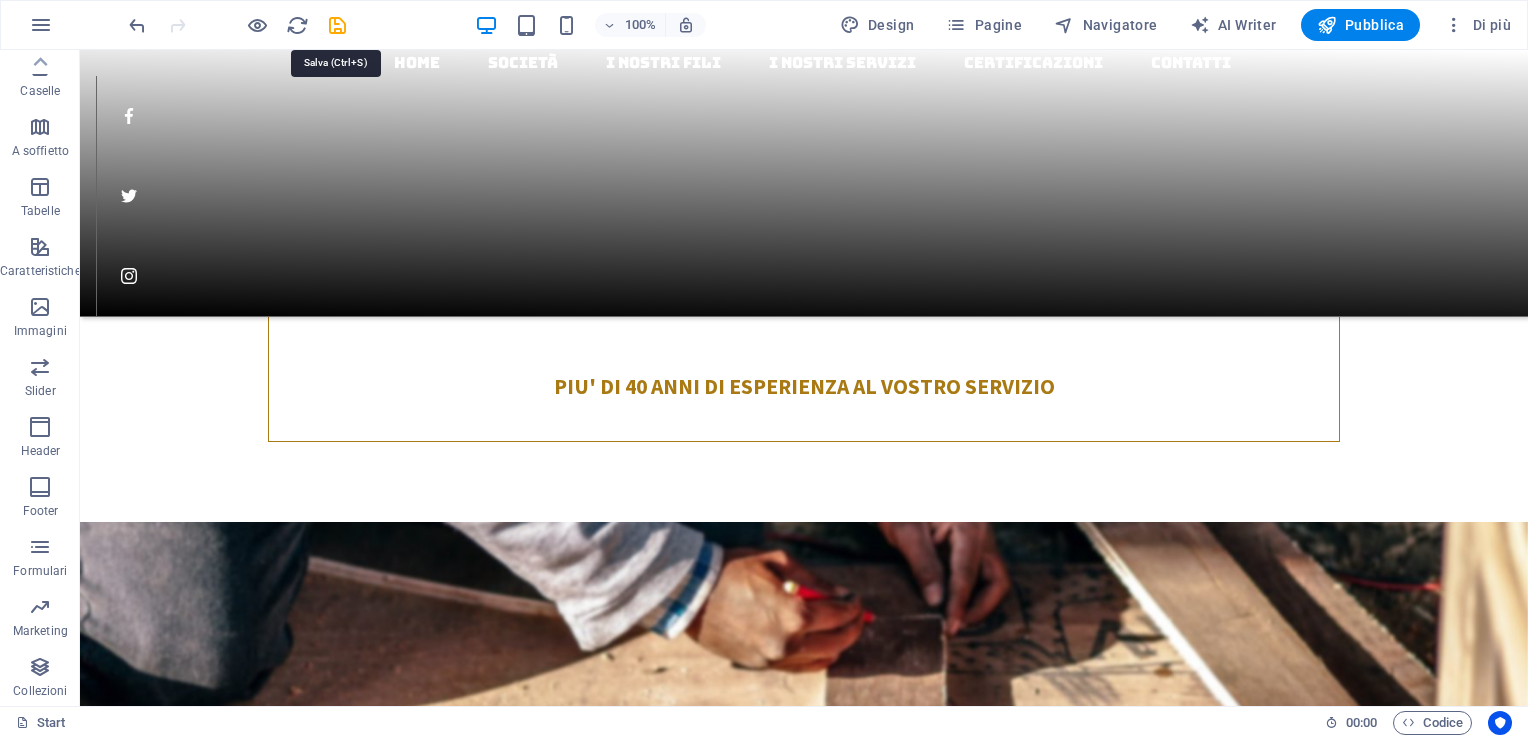 click at bounding box center [337, 25] 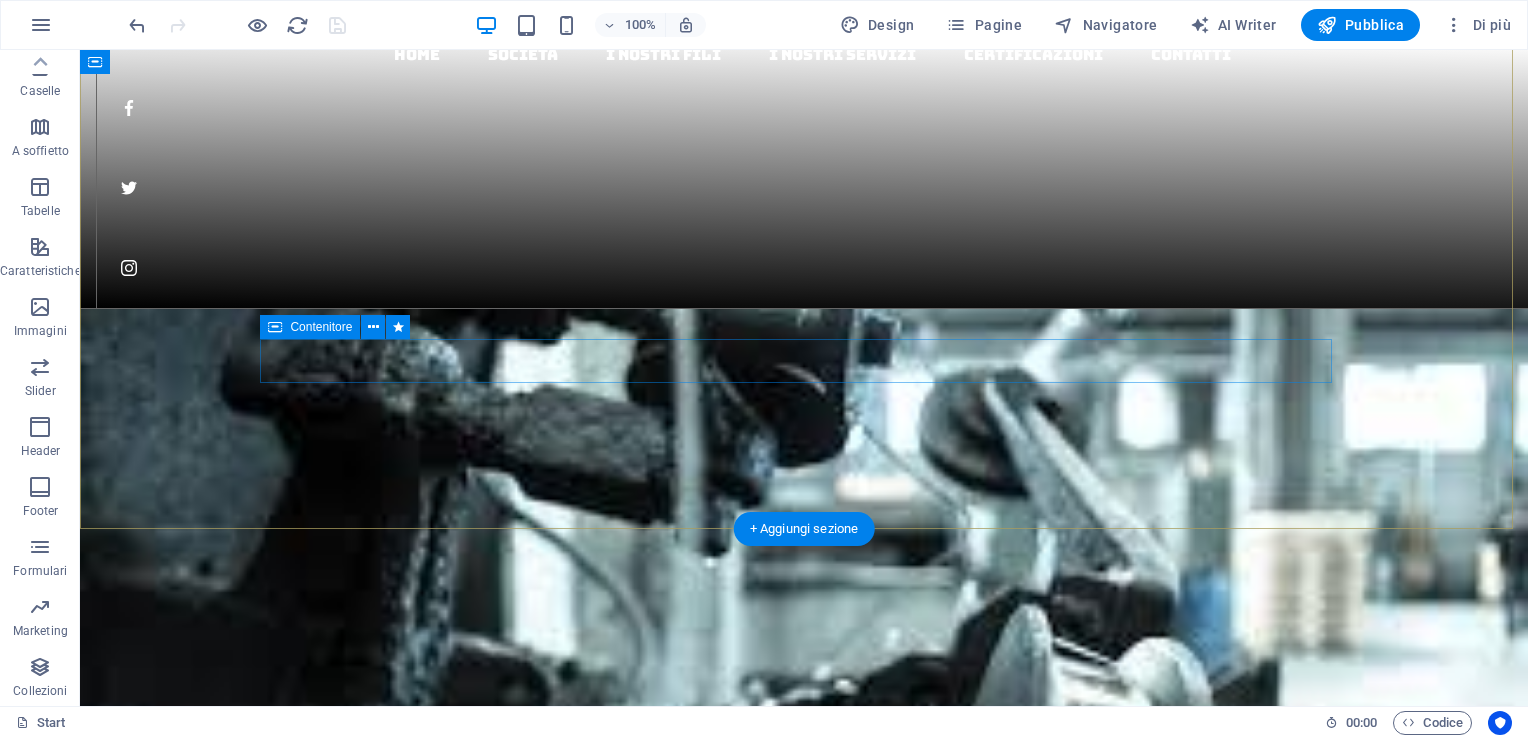 scroll, scrollTop: 0, scrollLeft: 0, axis: both 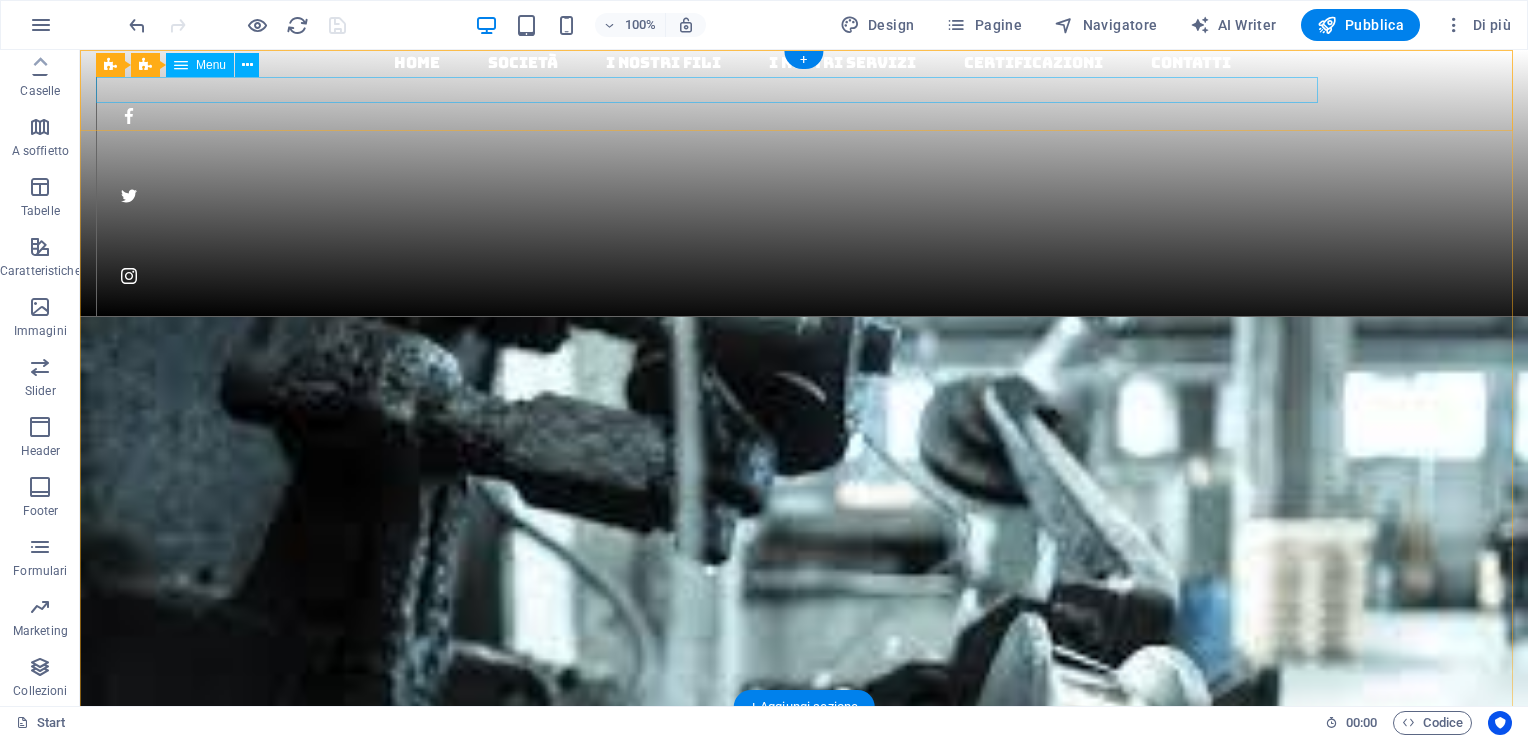 click on "Home Società i nostri fili I nostri servizi Certificazioni Contatti" at bounding box center (812, 63) 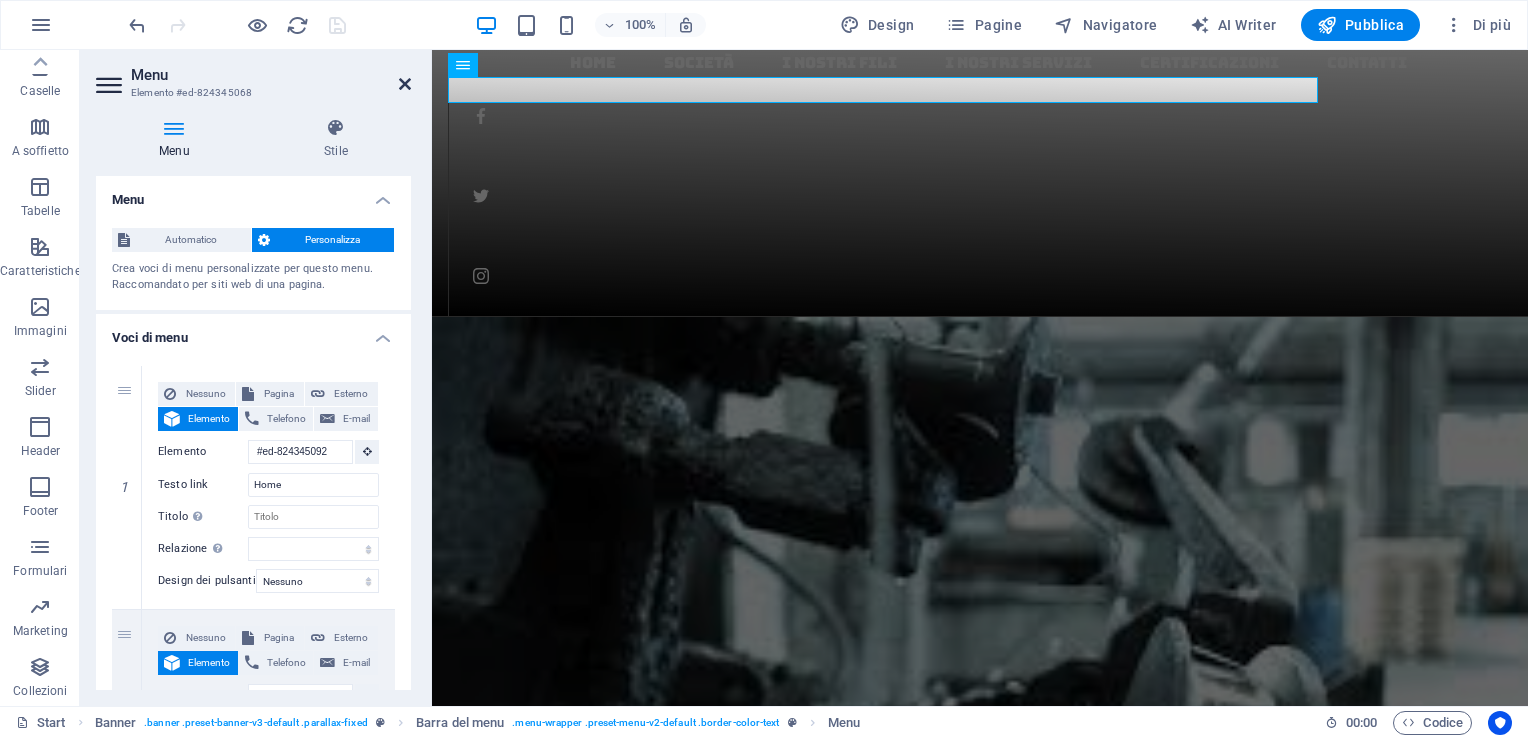 drag, startPoint x: 400, startPoint y: 84, endPoint x: 320, endPoint y: 32, distance: 95.41489 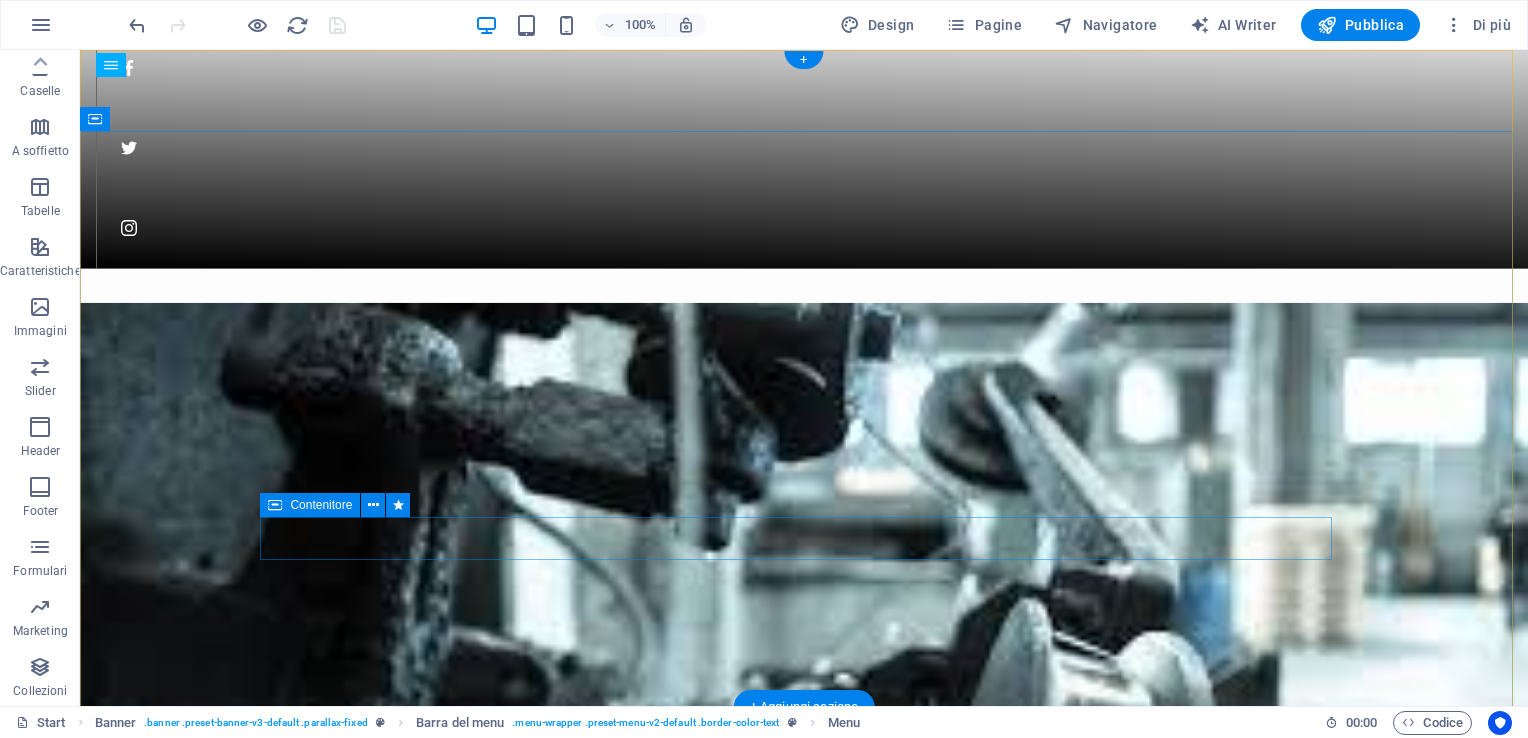 scroll, scrollTop: 0, scrollLeft: 0, axis: both 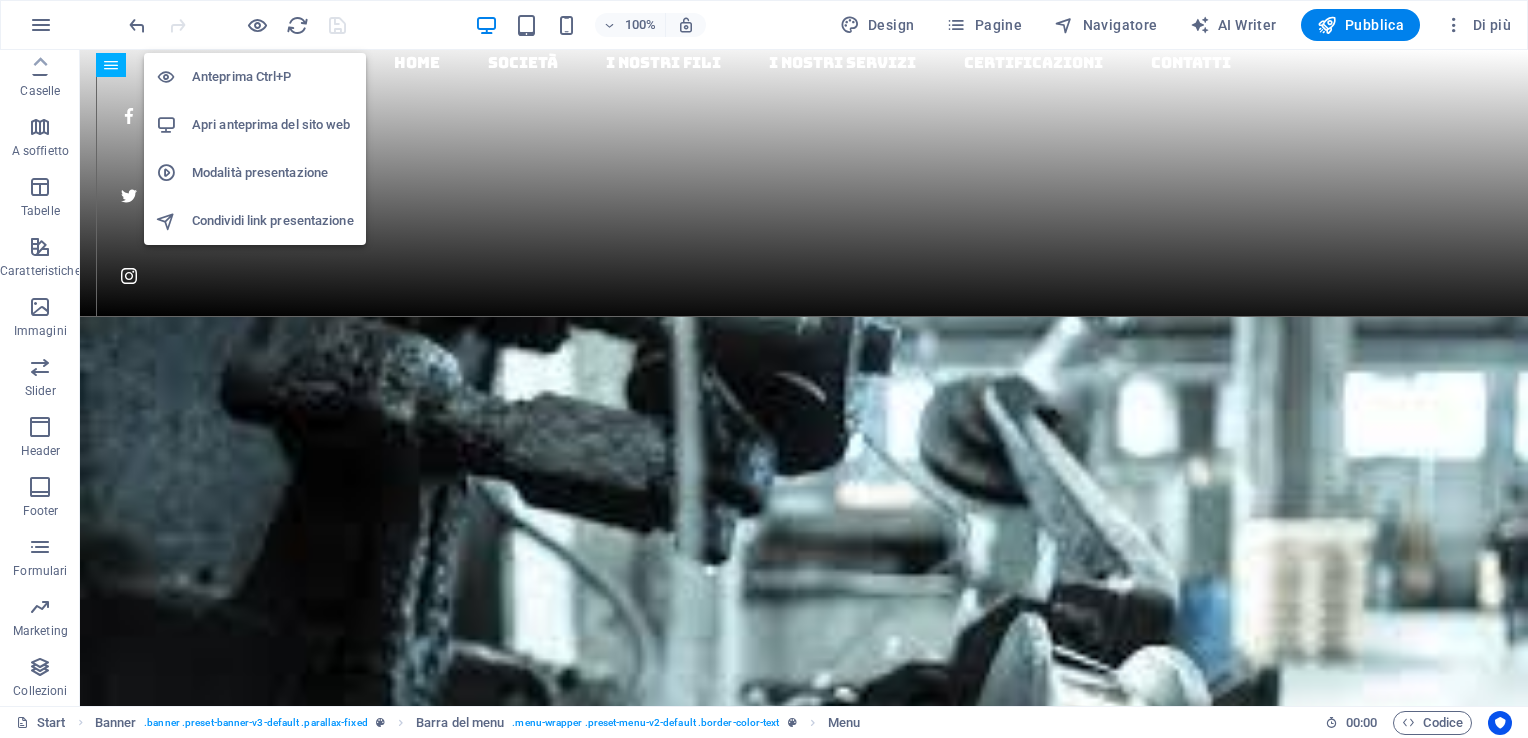 click on "Apri anteprima del sito web" at bounding box center (273, 125) 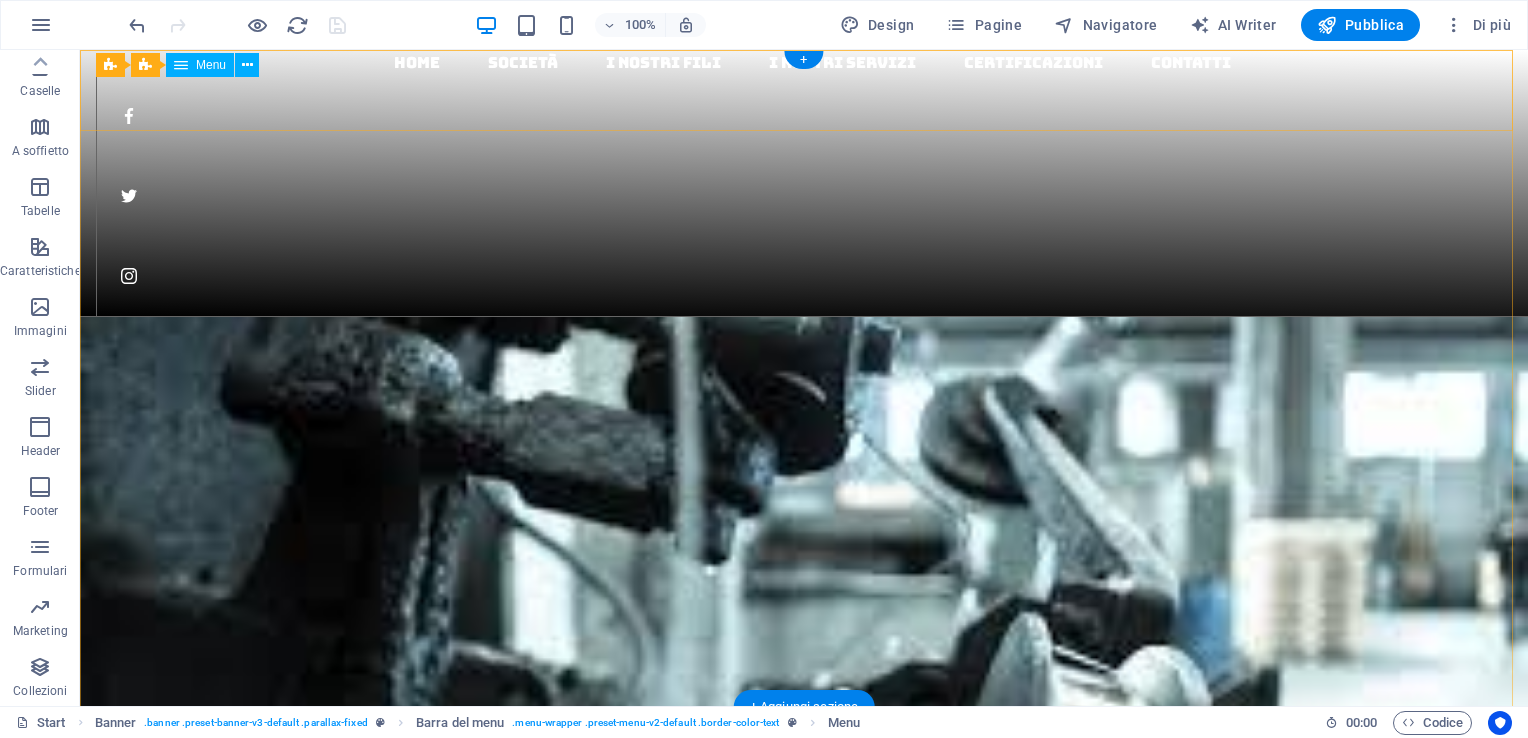 click on "Home Società i nostri fili I nostri servizi Certificazioni Contatti" at bounding box center (812, 63) 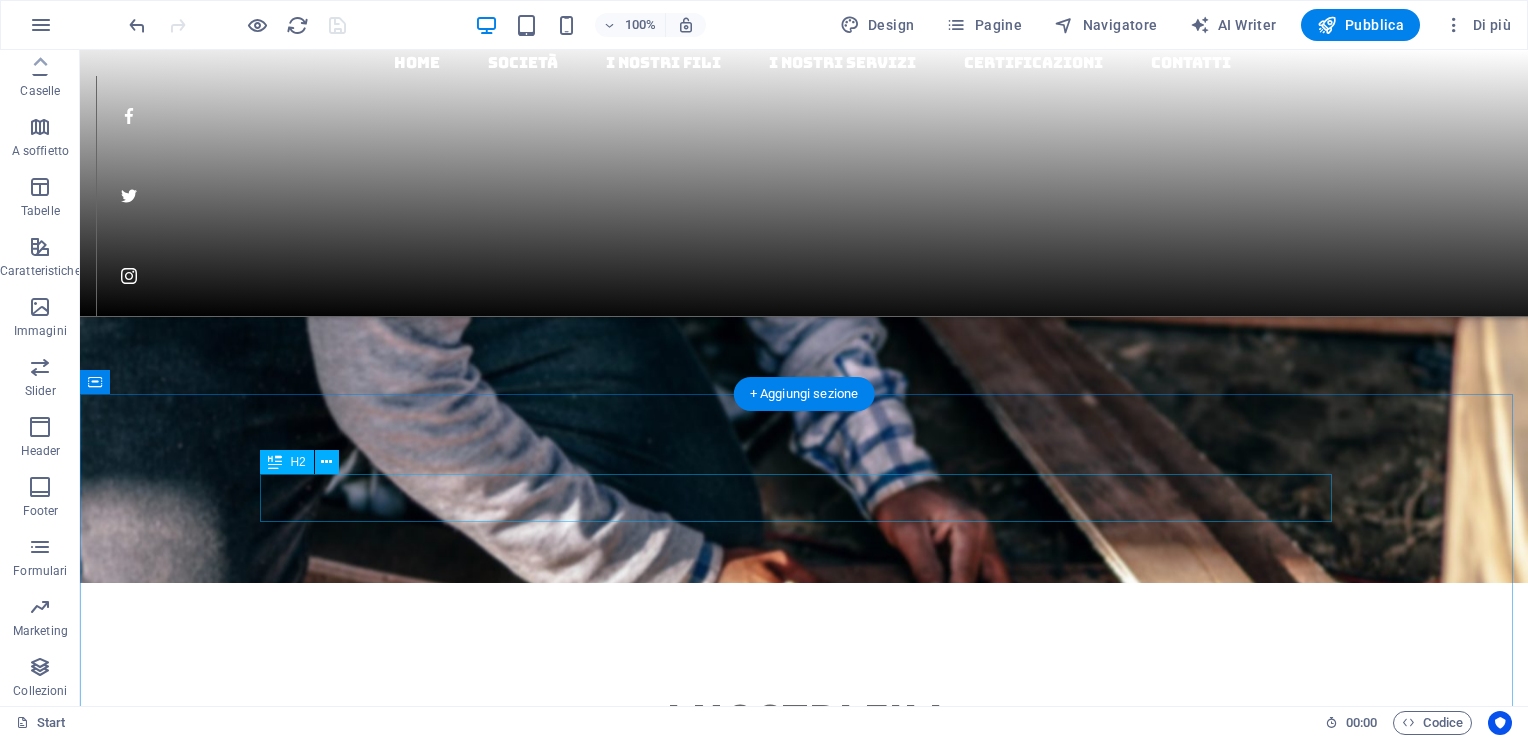 scroll, scrollTop: 2400, scrollLeft: 0, axis: vertical 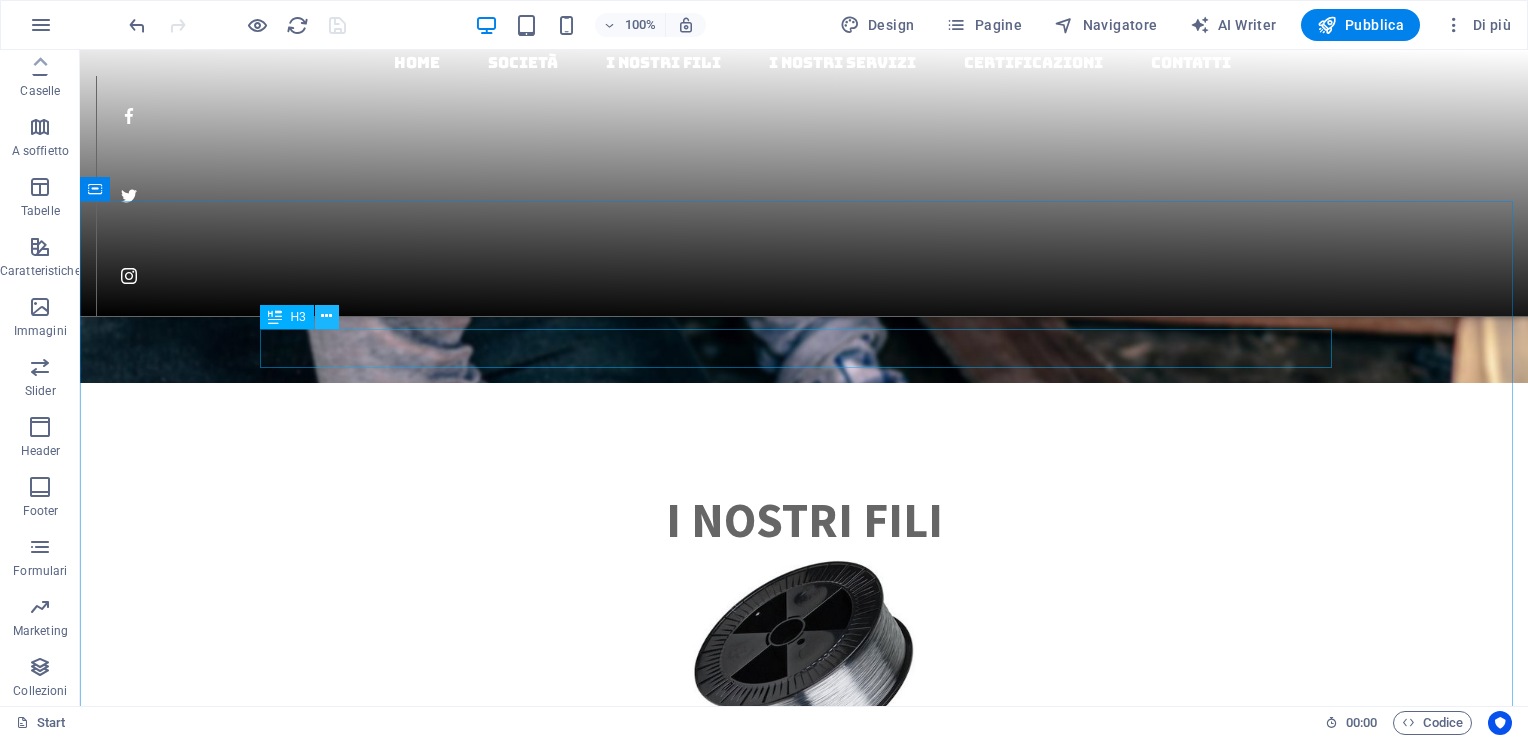 click at bounding box center [326, 316] 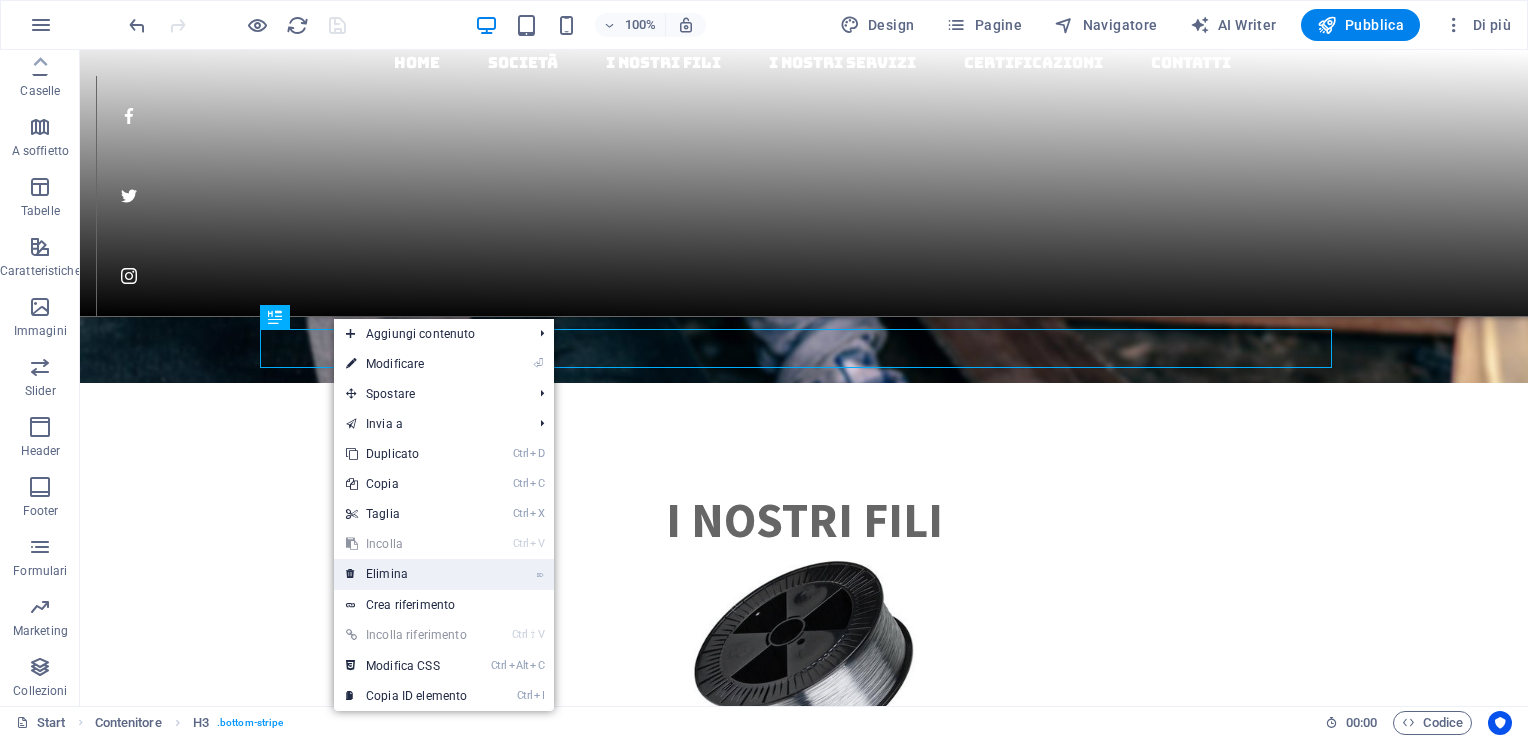 click on "⌦  Elimina" at bounding box center [406, 574] 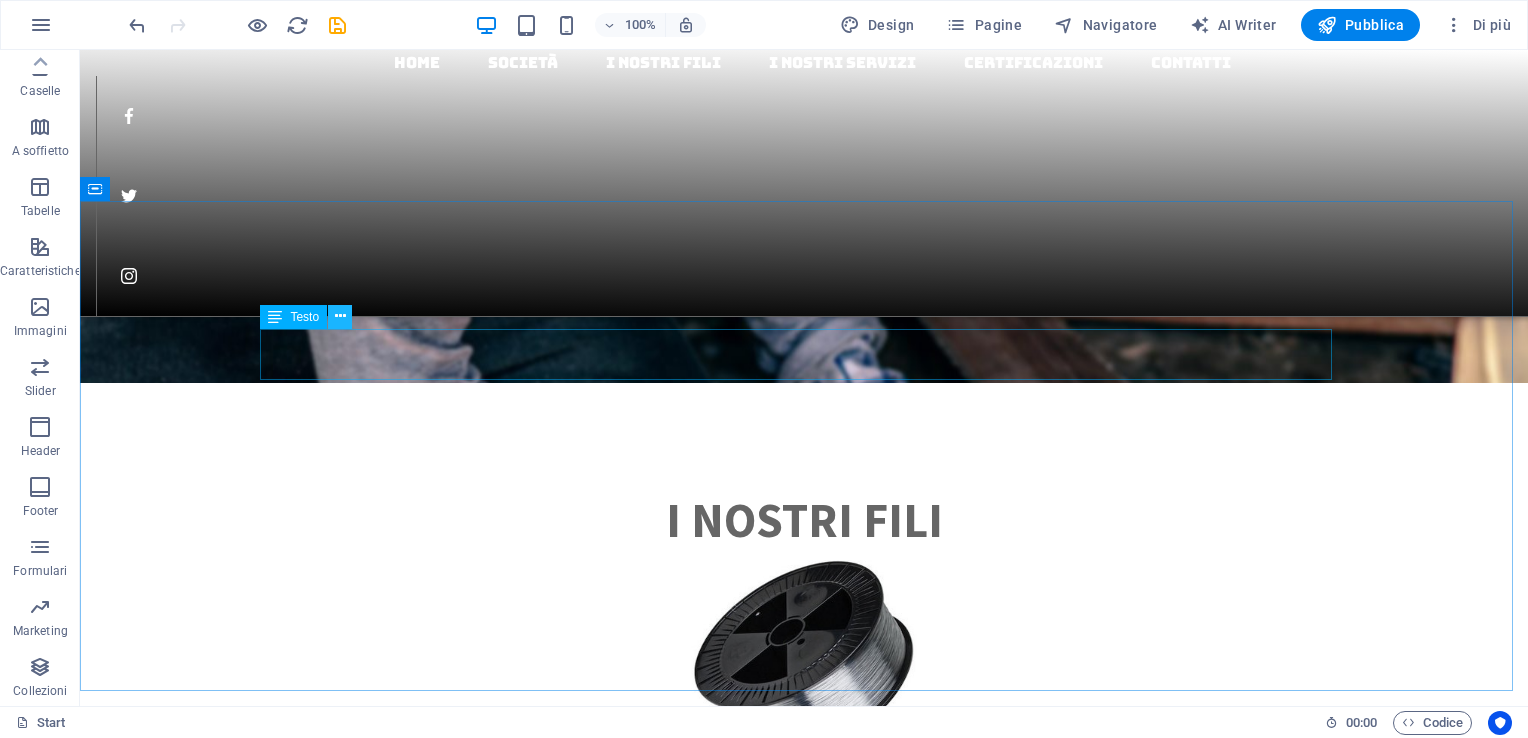 click at bounding box center (340, 316) 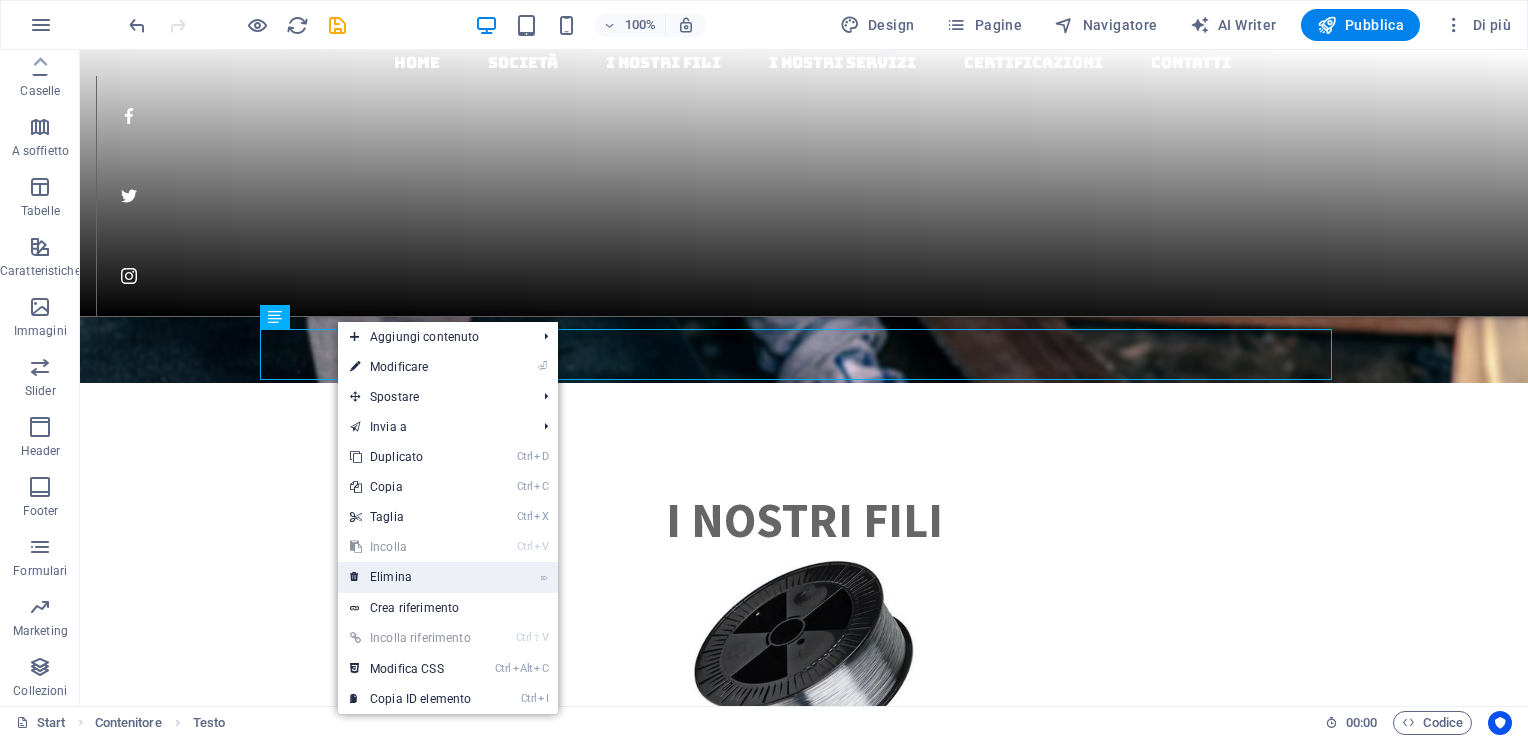 click on "⌦  Elimina" at bounding box center (410, 577) 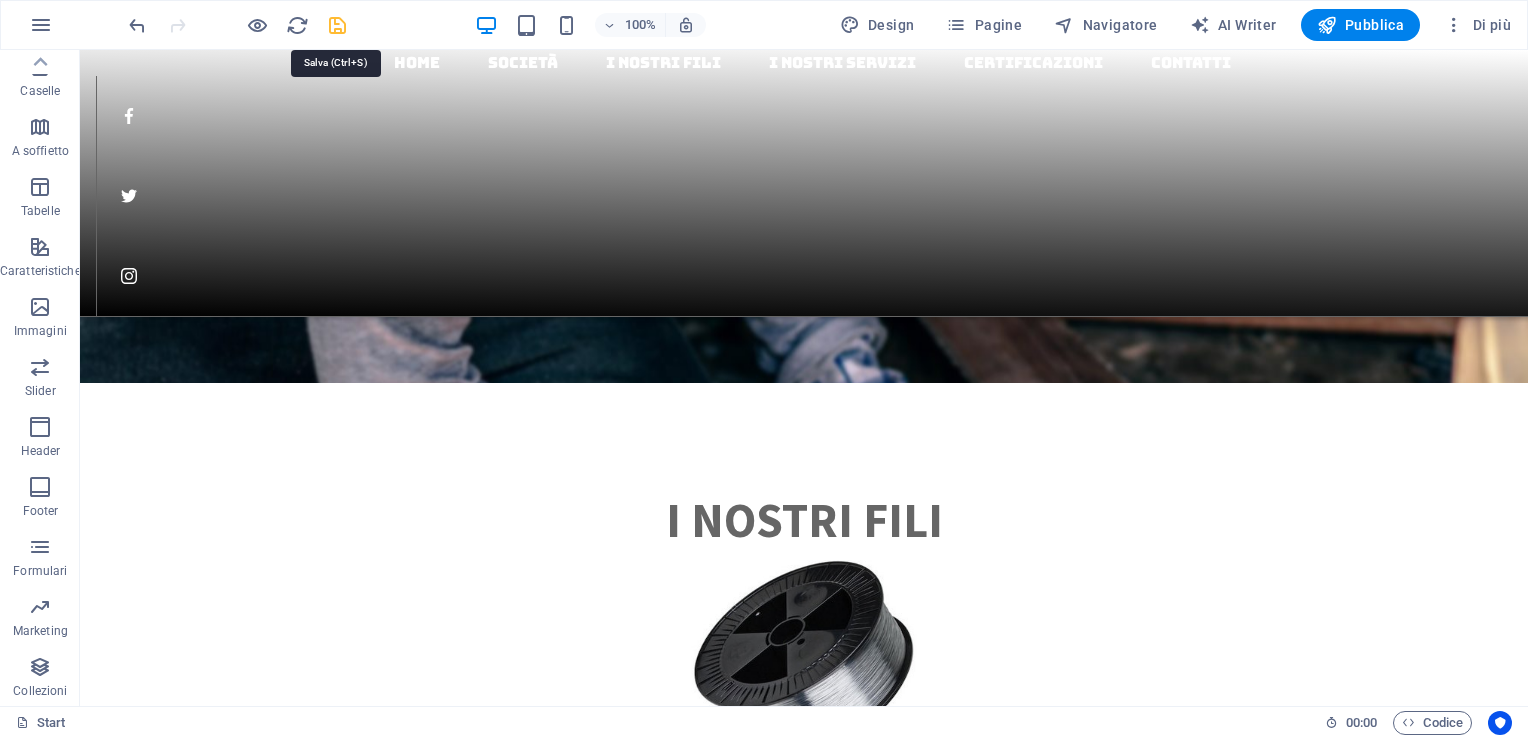click at bounding box center (337, 25) 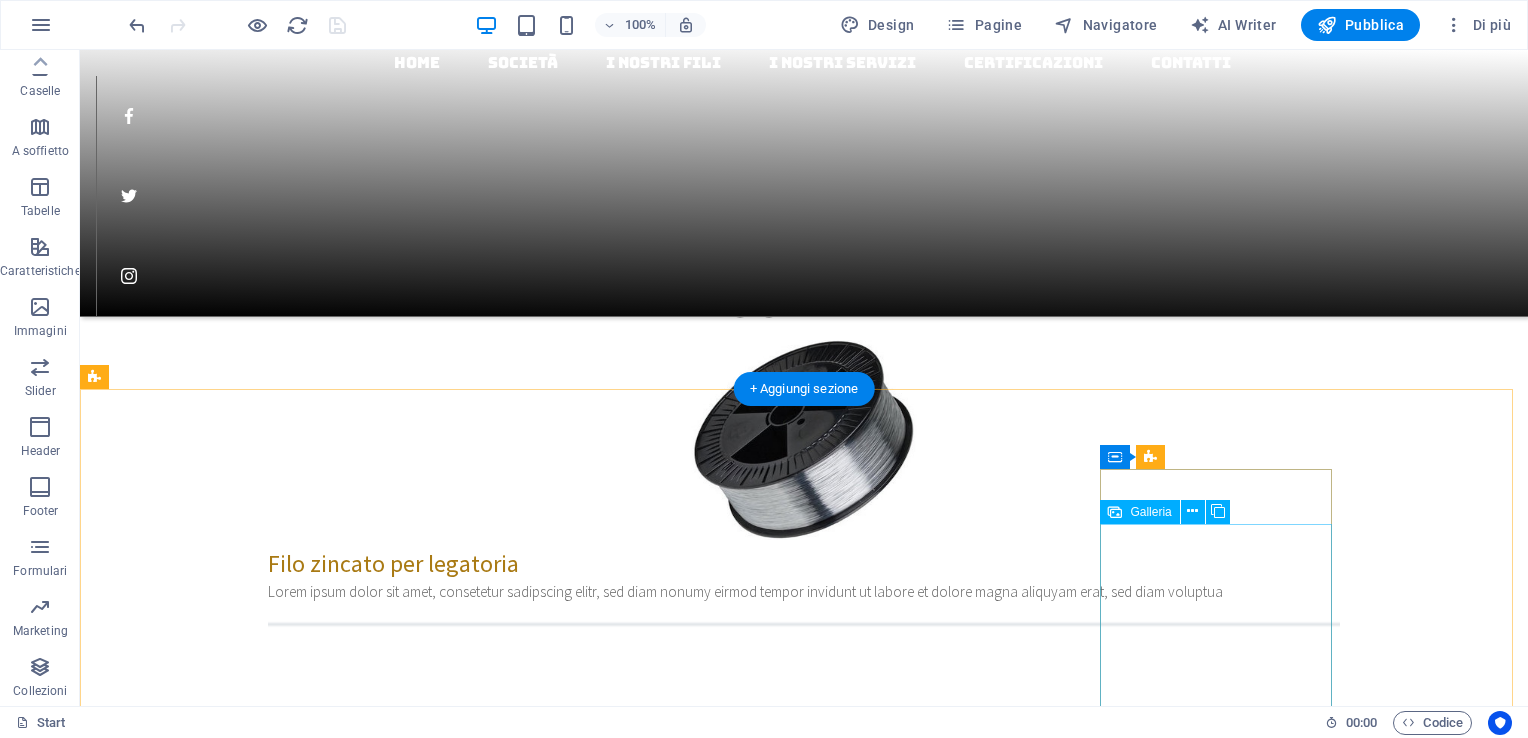 scroll, scrollTop: 2700, scrollLeft: 0, axis: vertical 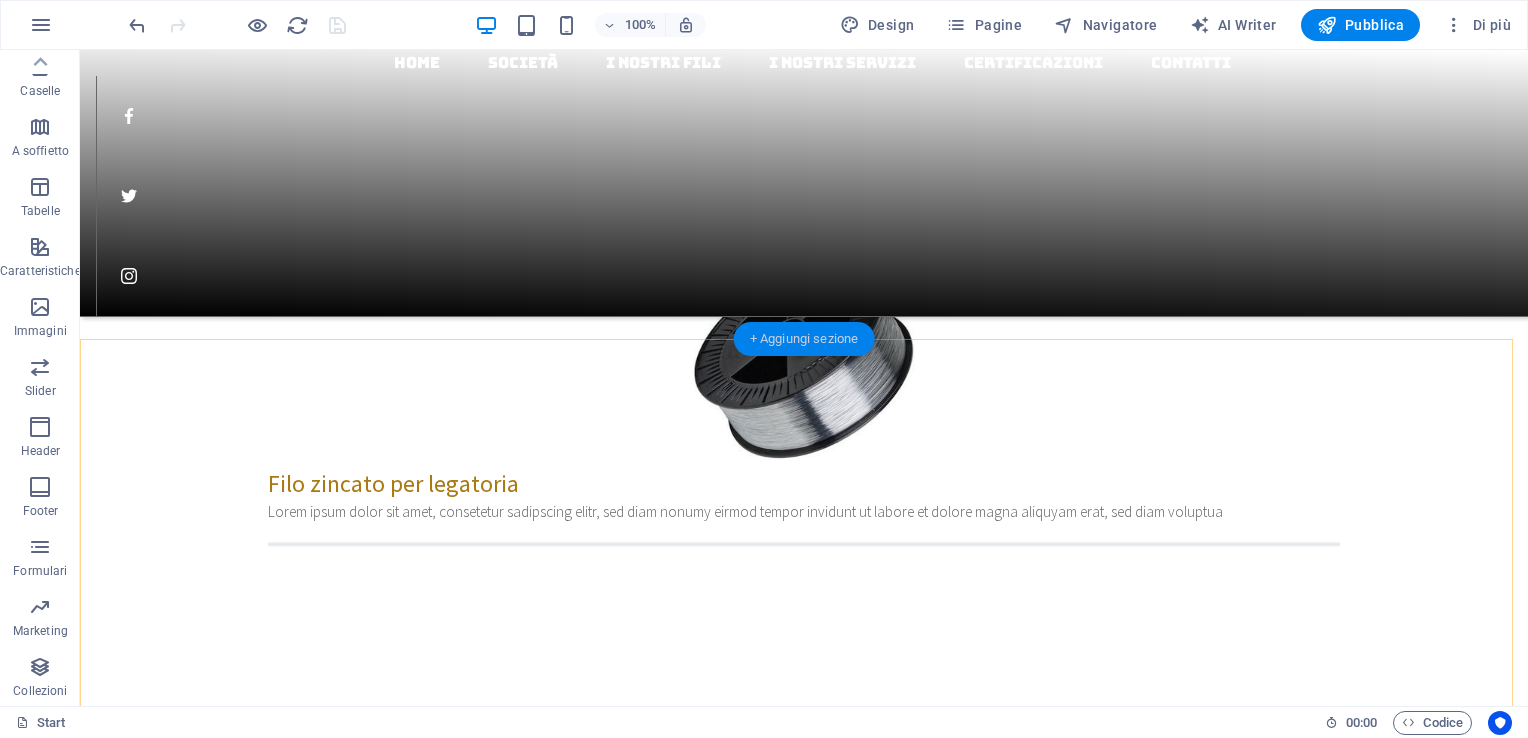 click on "+ Aggiungi sezione" at bounding box center [804, 339] 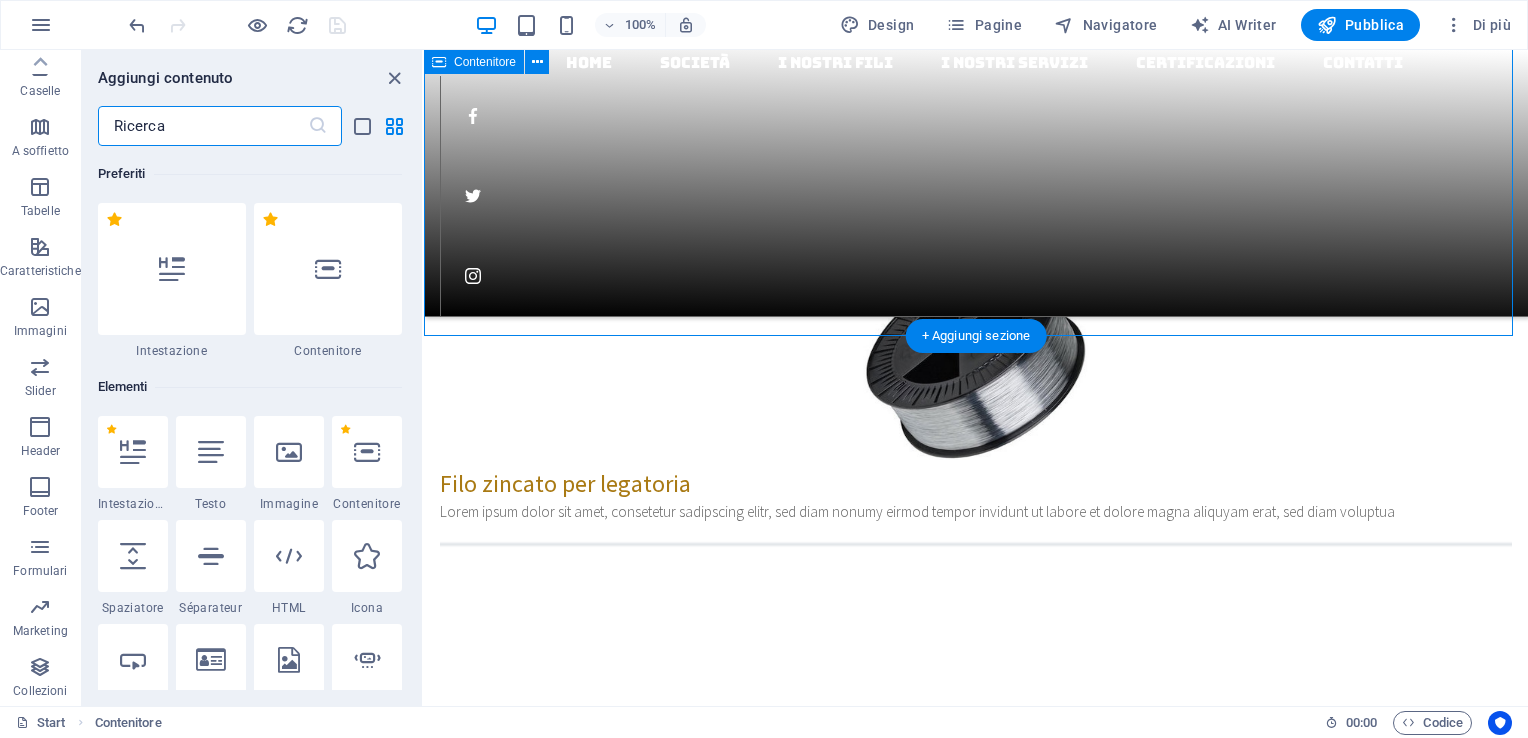 scroll, scrollTop: 2693, scrollLeft: 0, axis: vertical 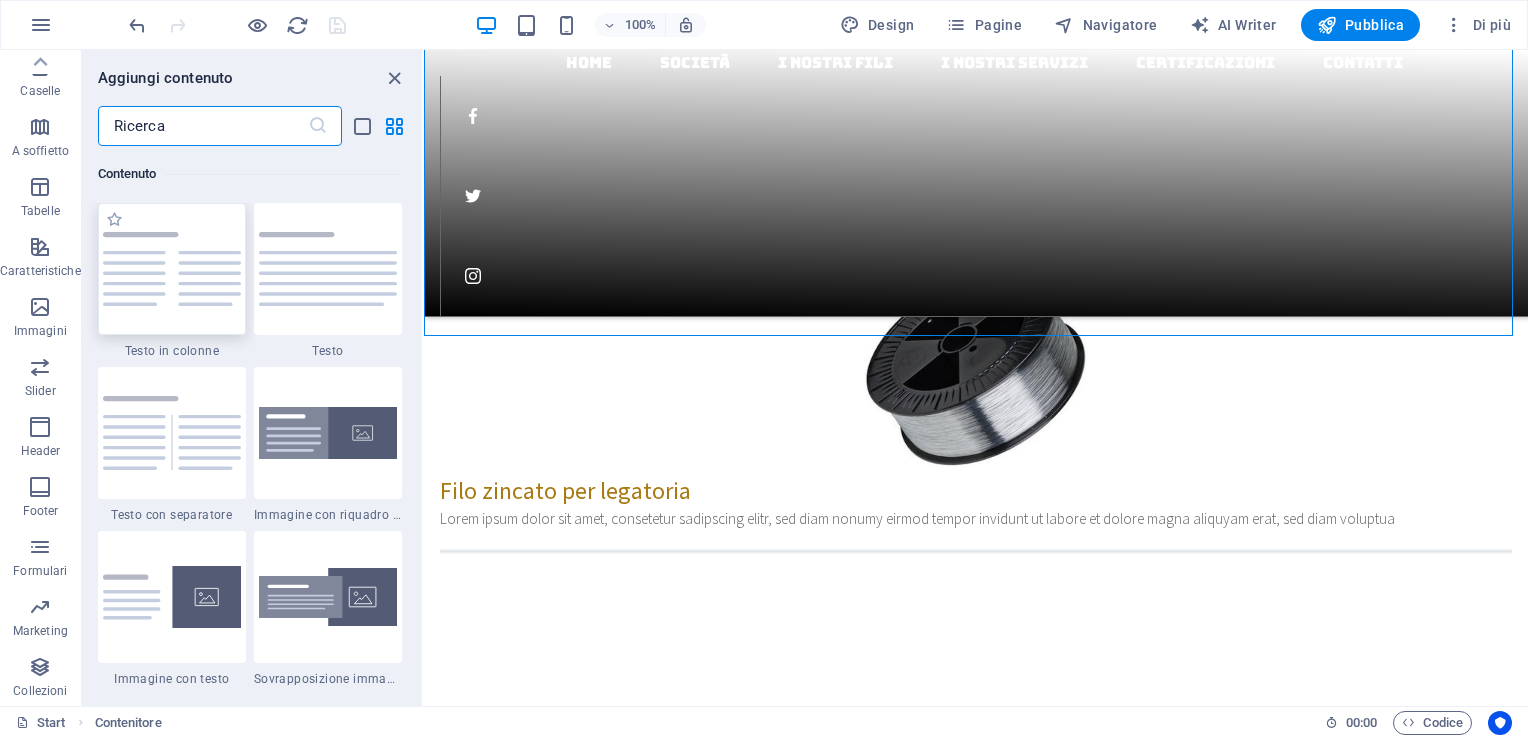 click at bounding box center [172, 269] 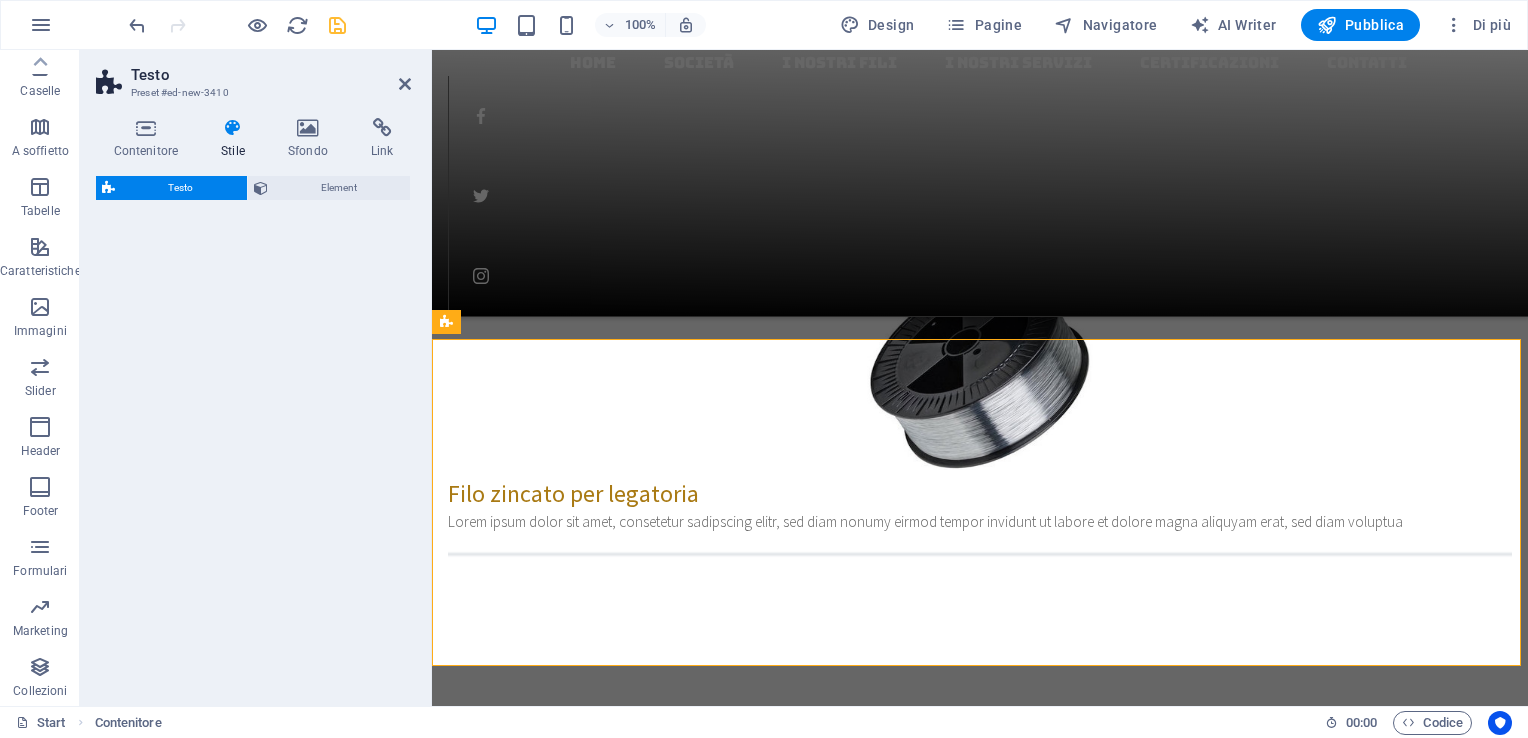 select on "rem" 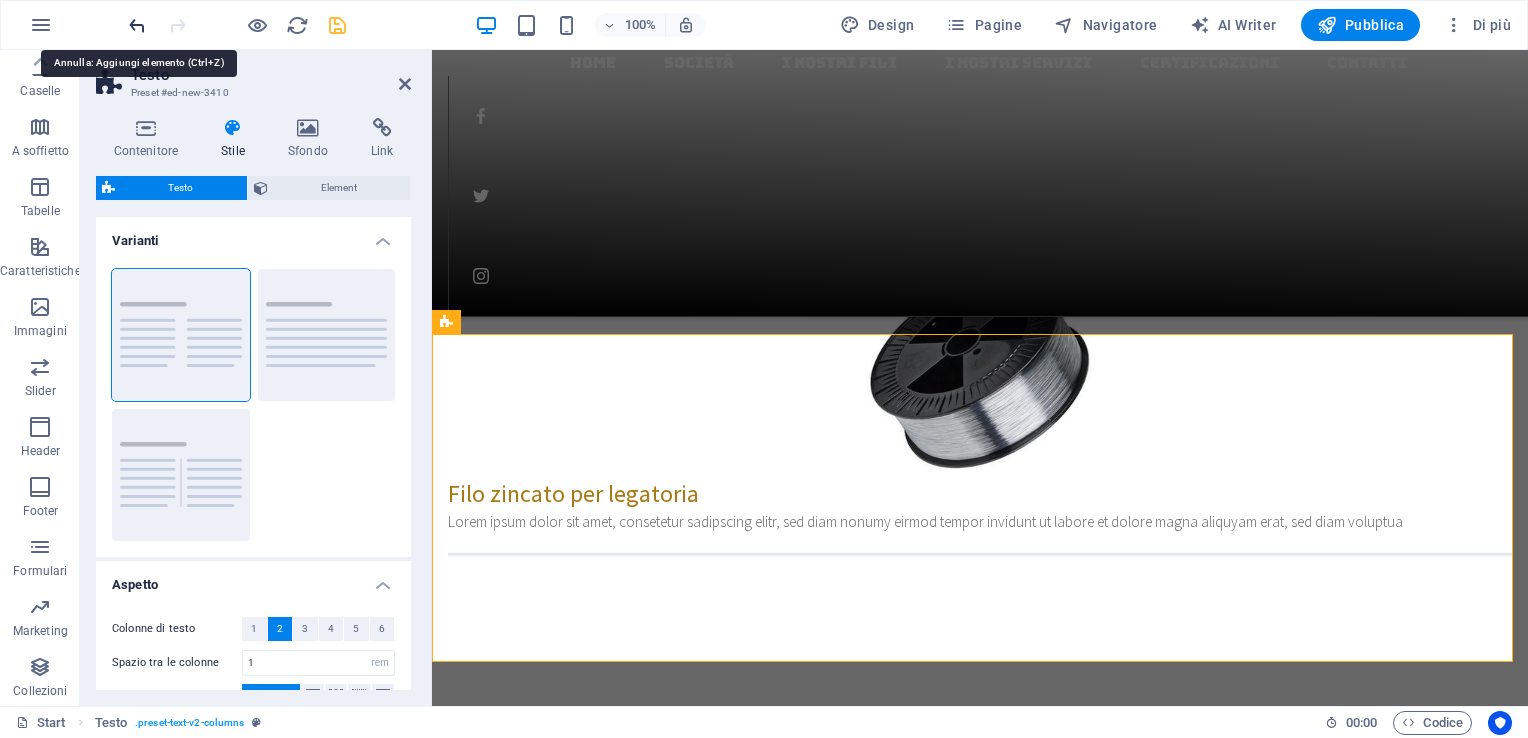 click at bounding box center (137, 25) 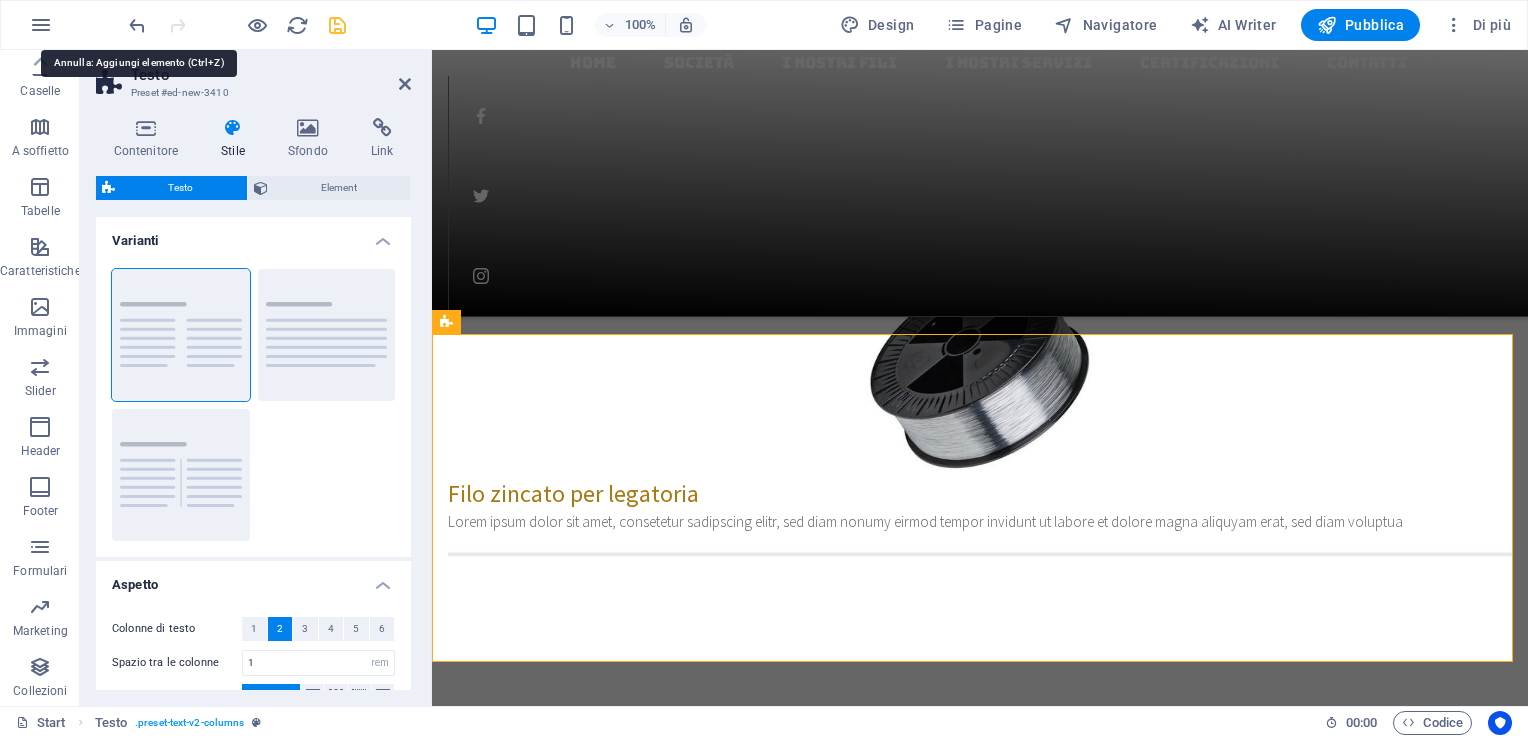 scroll, scrollTop: 2700, scrollLeft: 0, axis: vertical 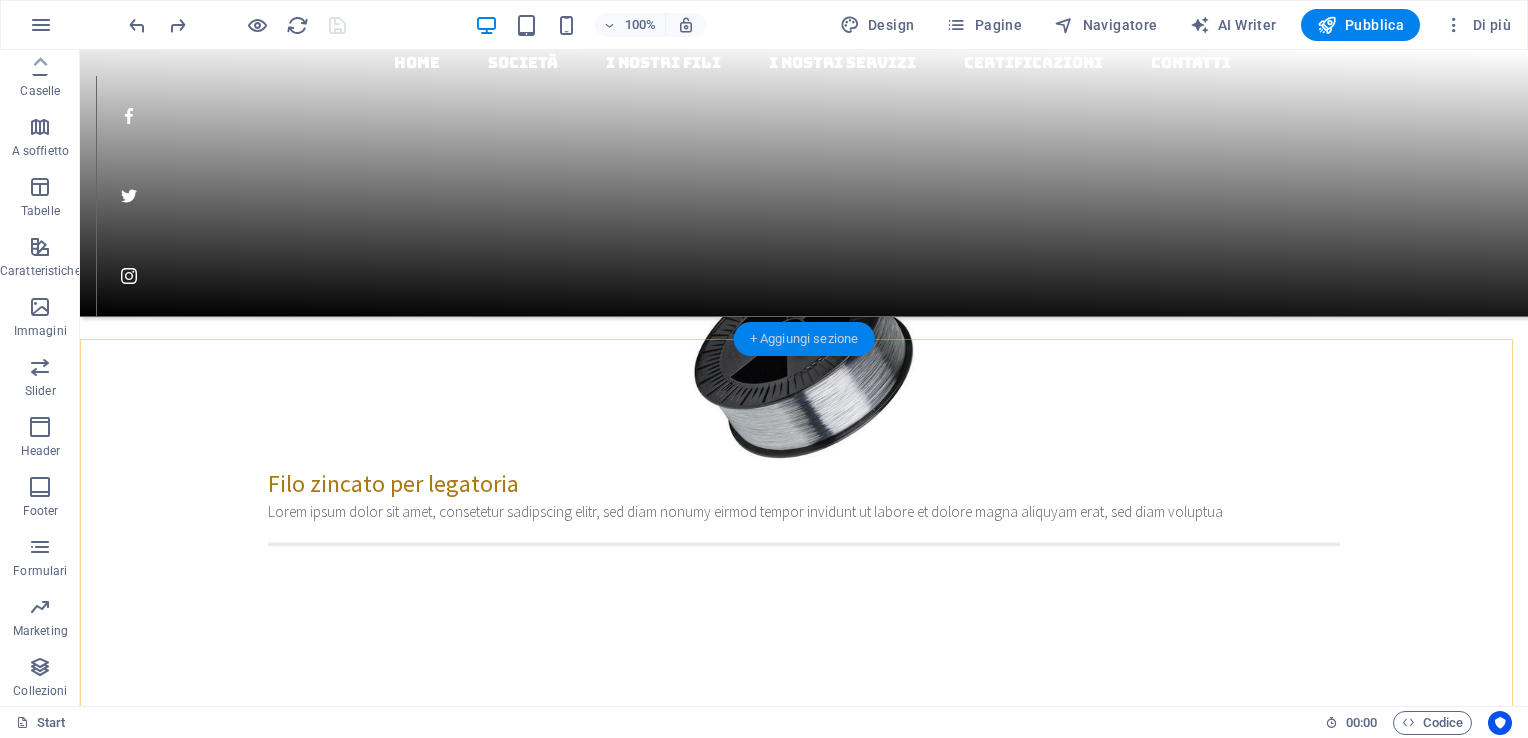 drag, startPoint x: 784, startPoint y: 340, endPoint x: 360, endPoint y: 292, distance: 426.70834 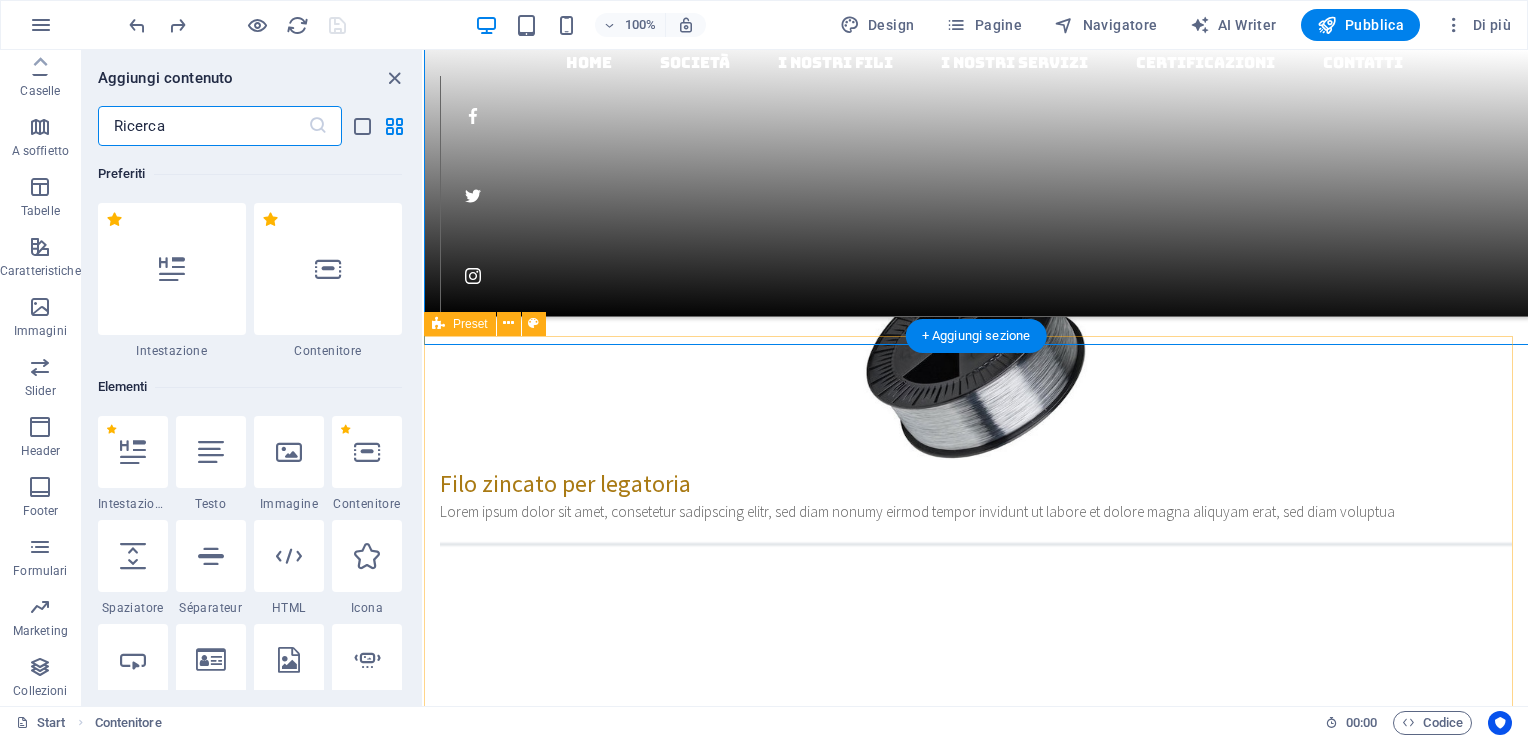 scroll, scrollTop: 2693, scrollLeft: 0, axis: vertical 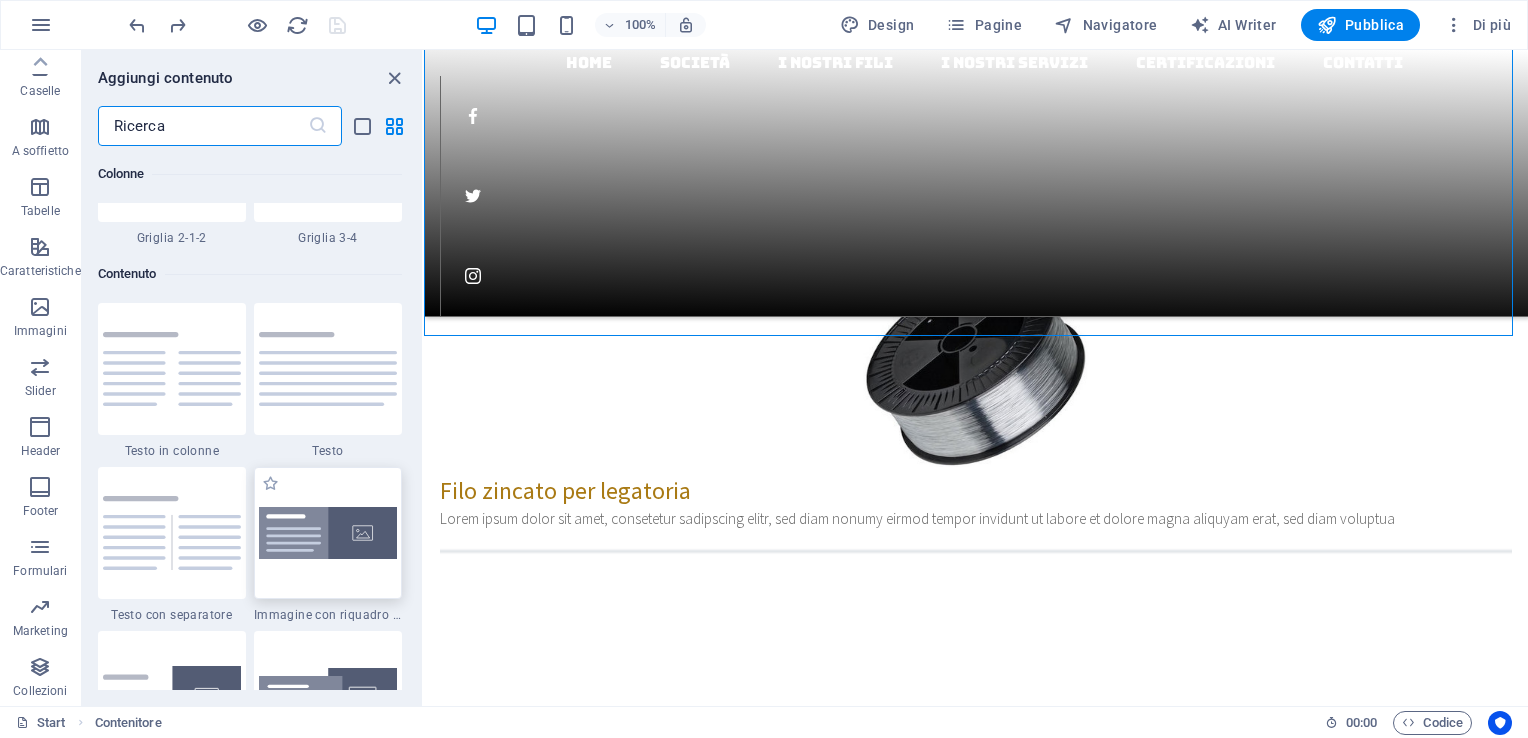 click at bounding box center [328, 533] 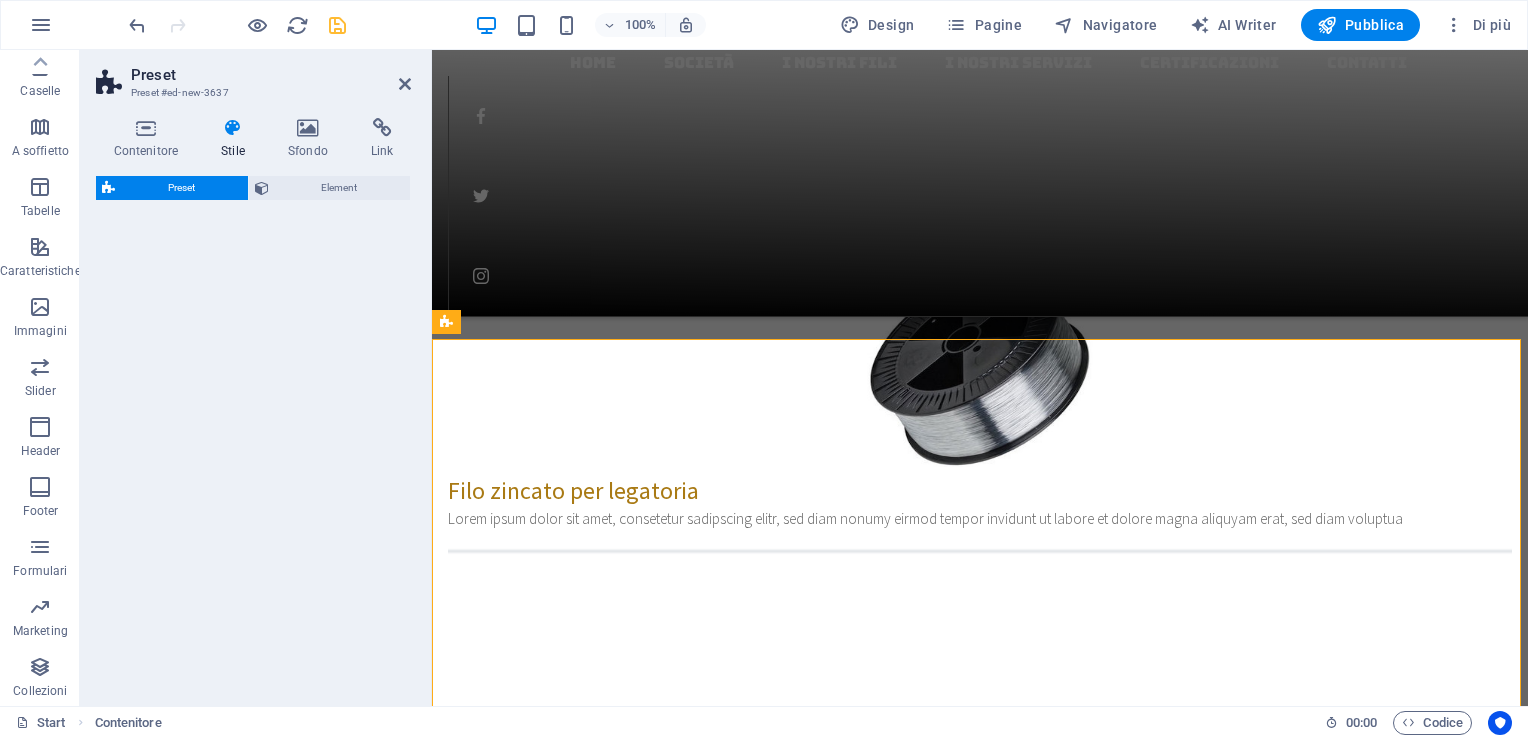 select on "rem" 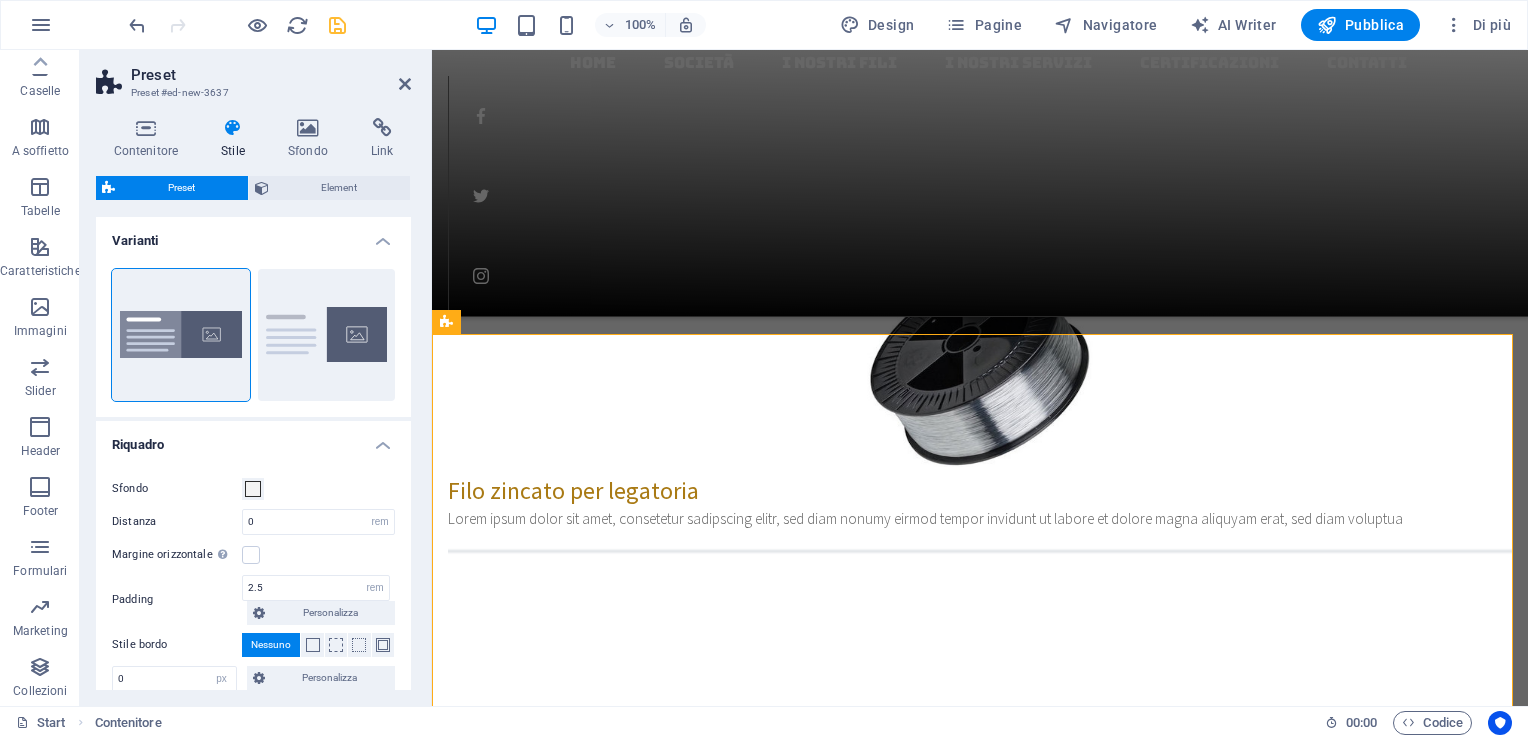 scroll, scrollTop: 2690, scrollLeft: 0, axis: vertical 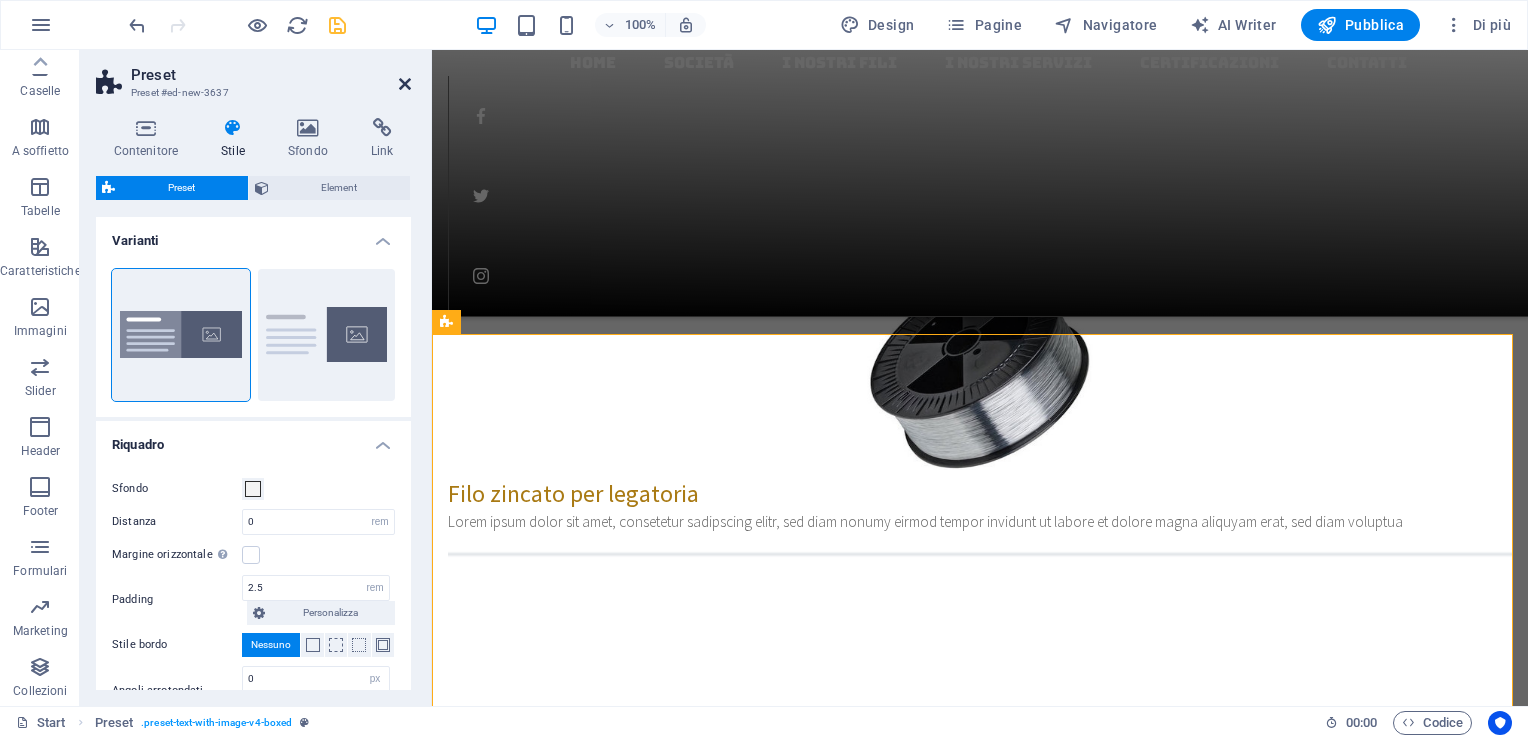 click at bounding box center [405, 84] 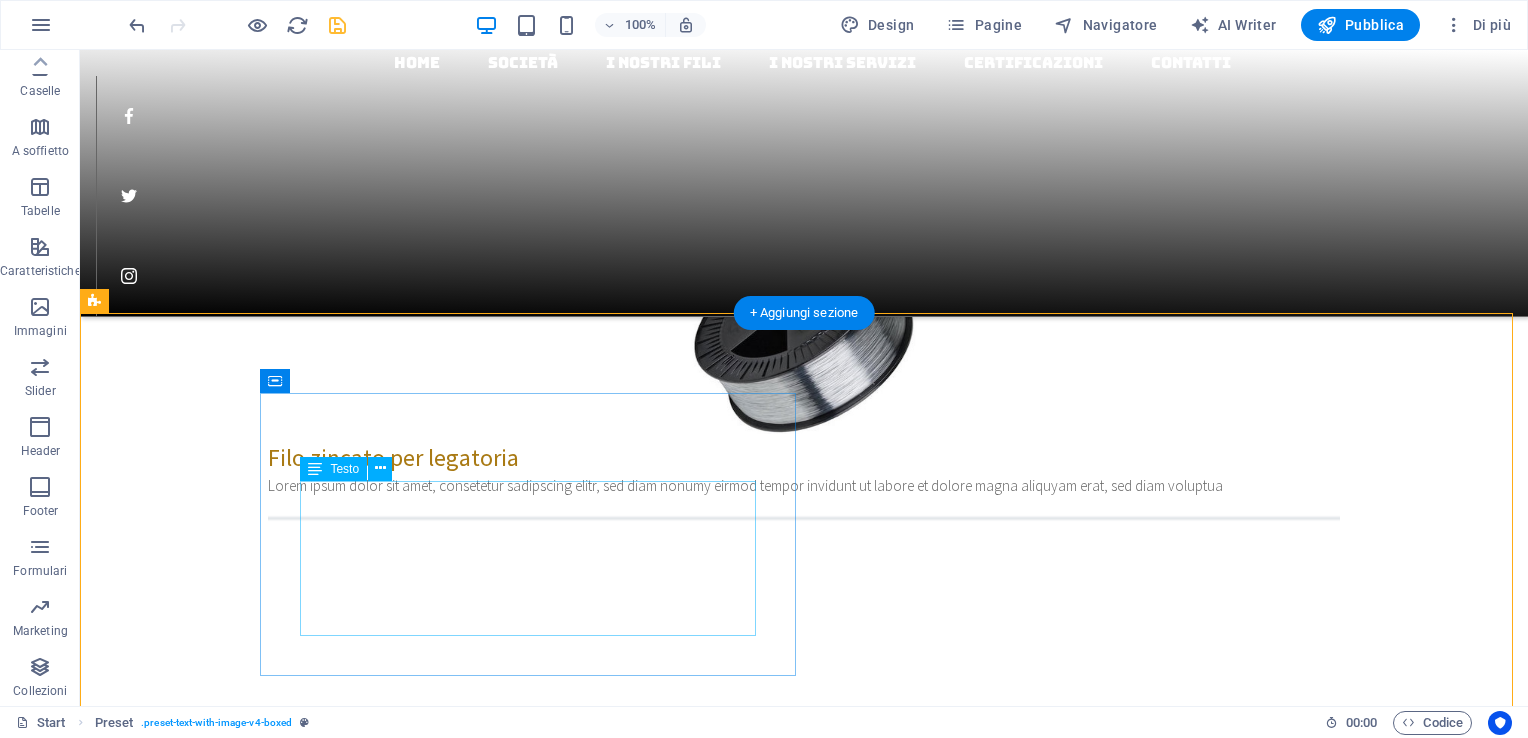 scroll, scrollTop: 2600, scrollLeft: 0, axis: vertical 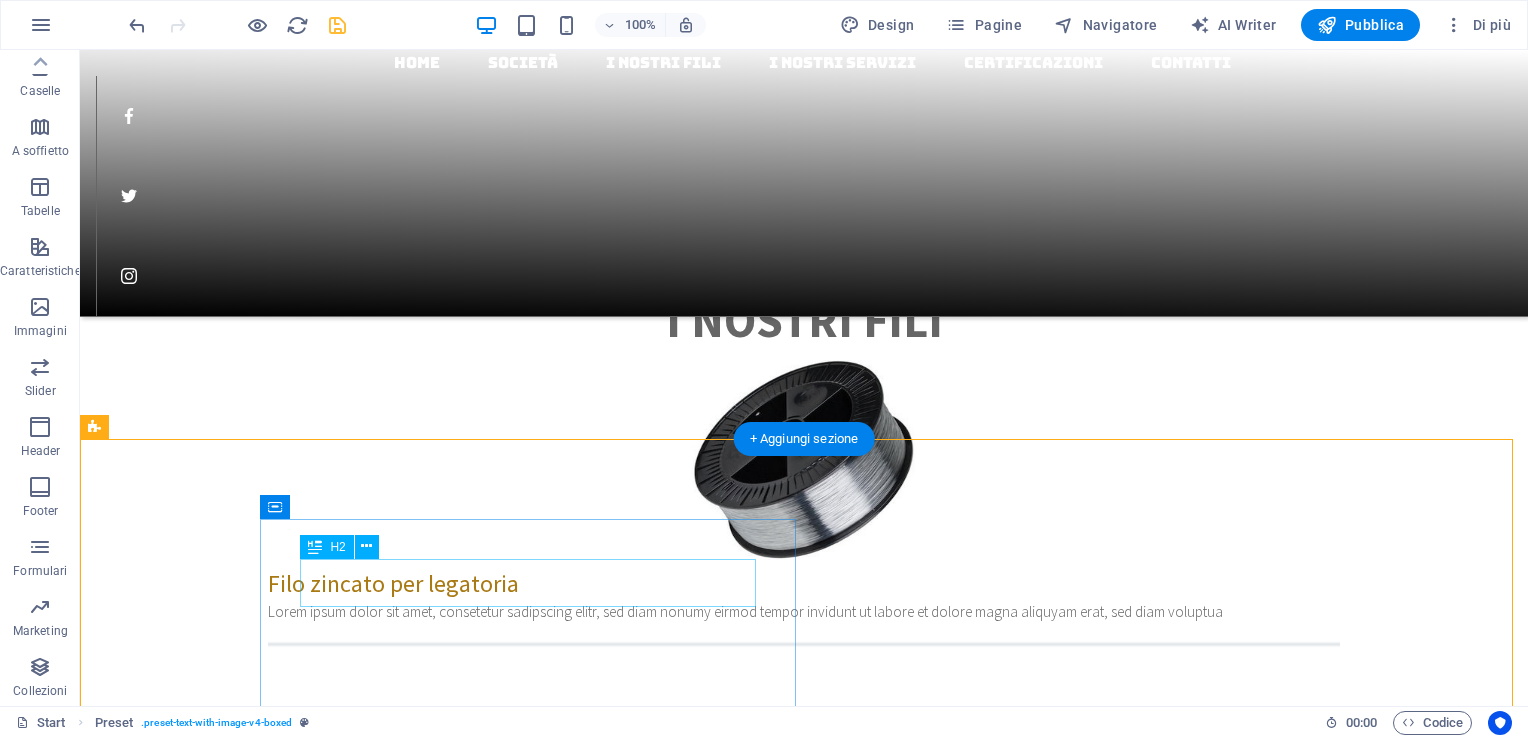 click on "New headline" at bounding box center [632, 7652] 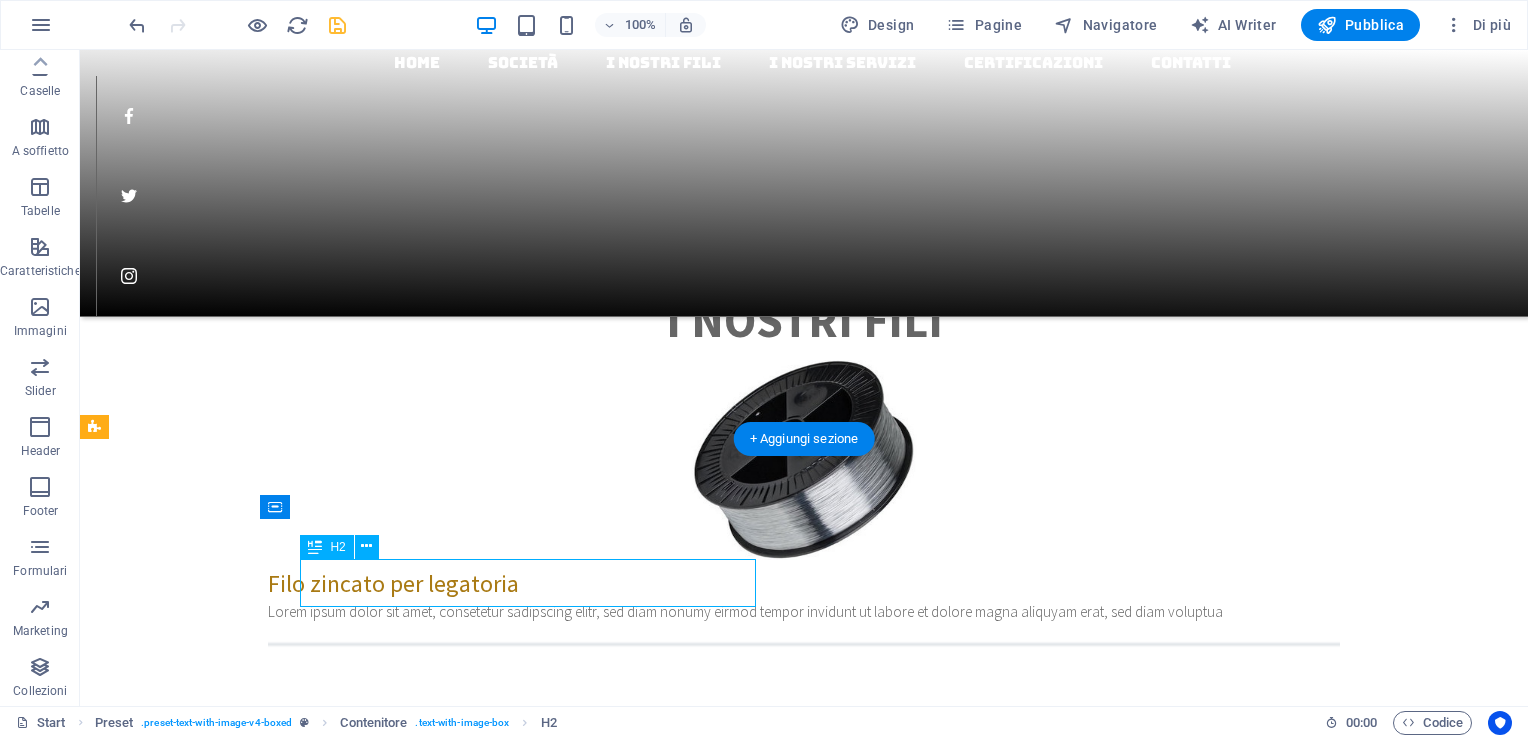 click on "New headline" at bounding box center (632, 7652) 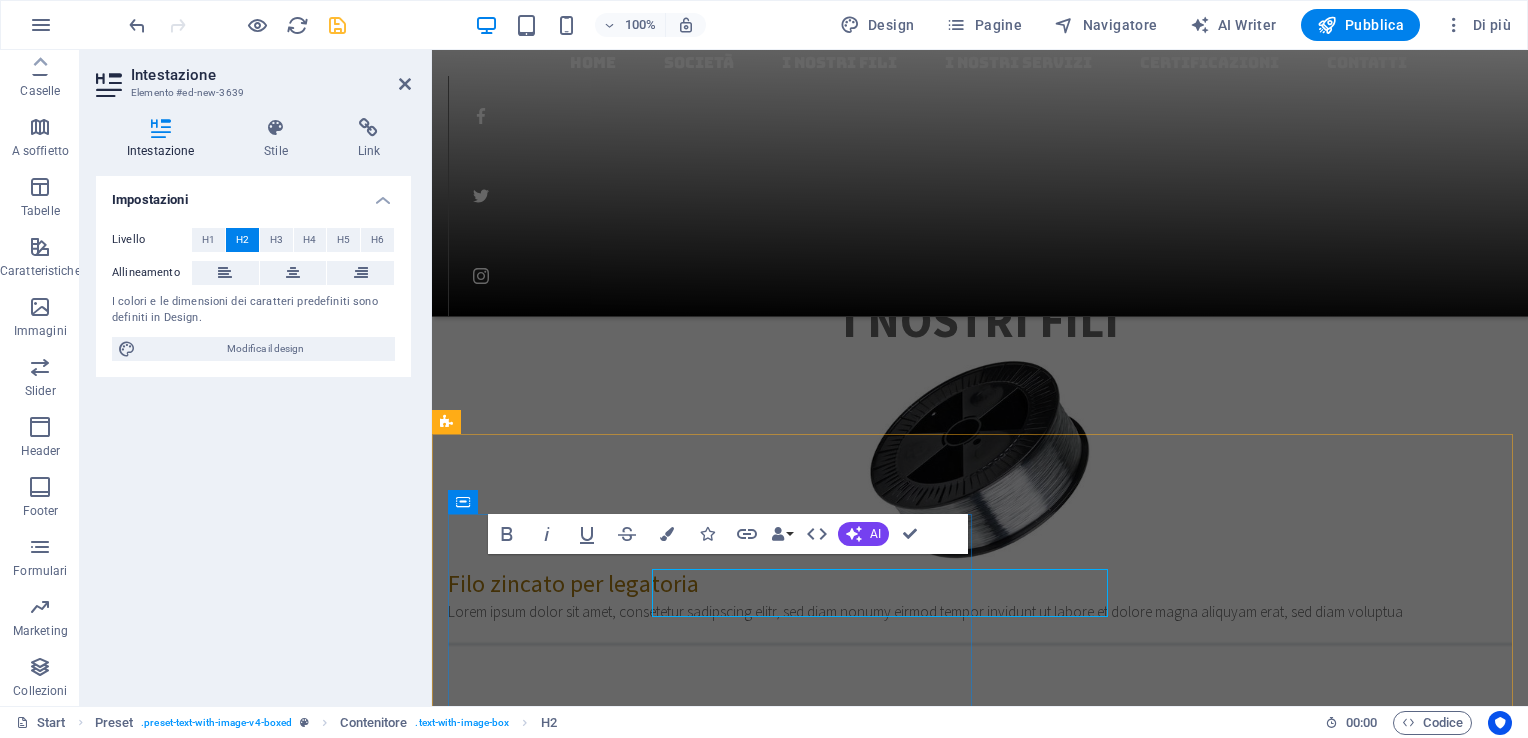 scroll, scrollTop: 2590, scrollLeft: 0, axis: vertical 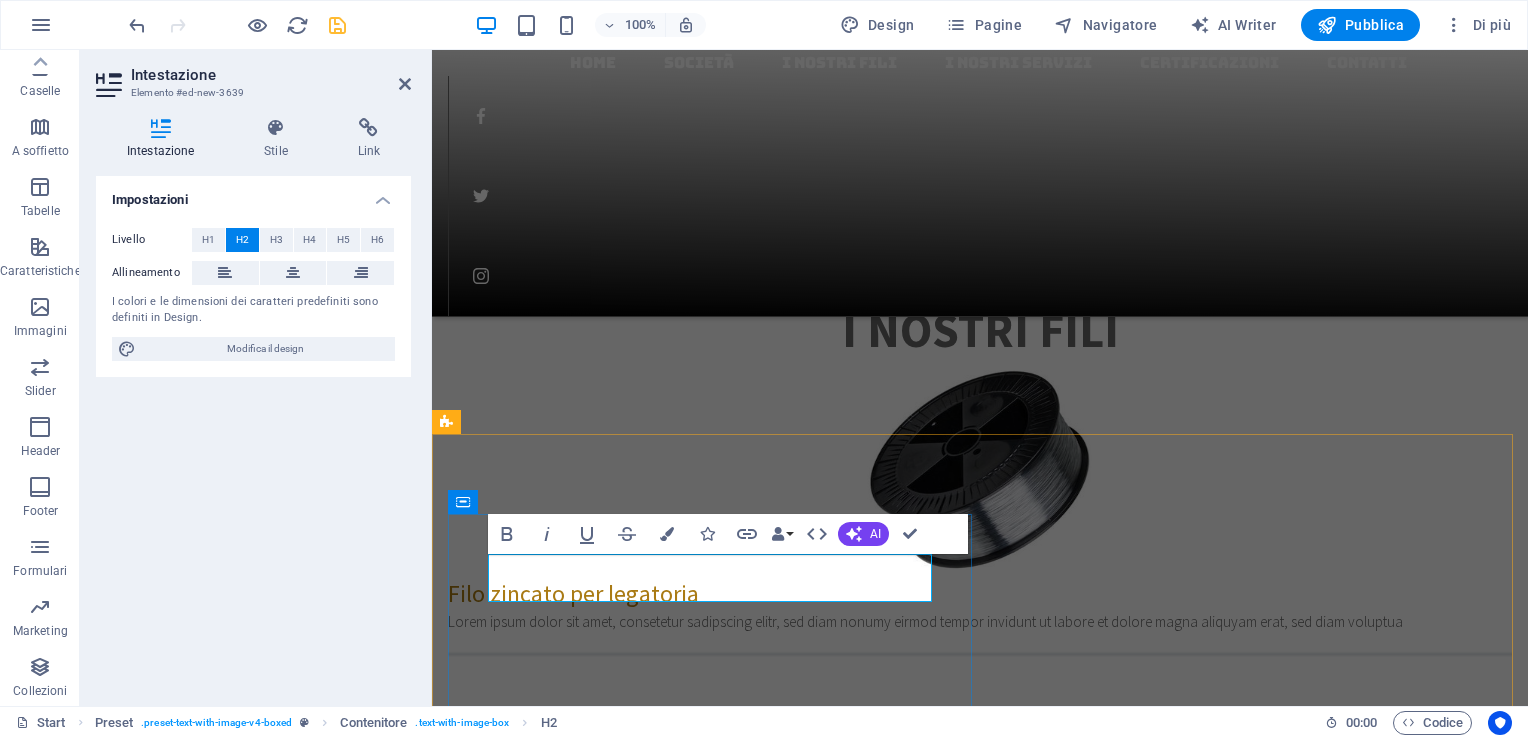 type 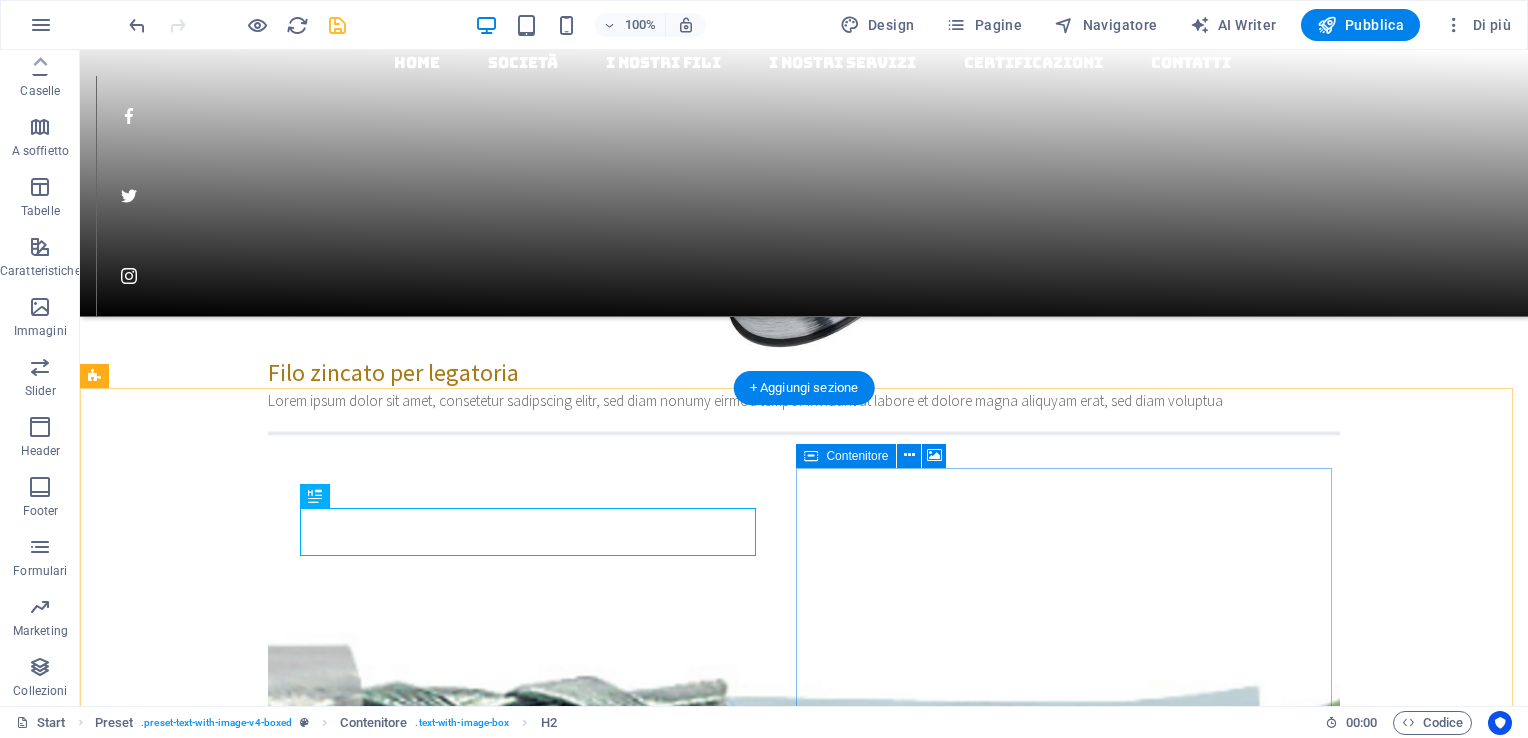 scroll, scrollTop: 2904, scrollLeft: 0, axis: vertical 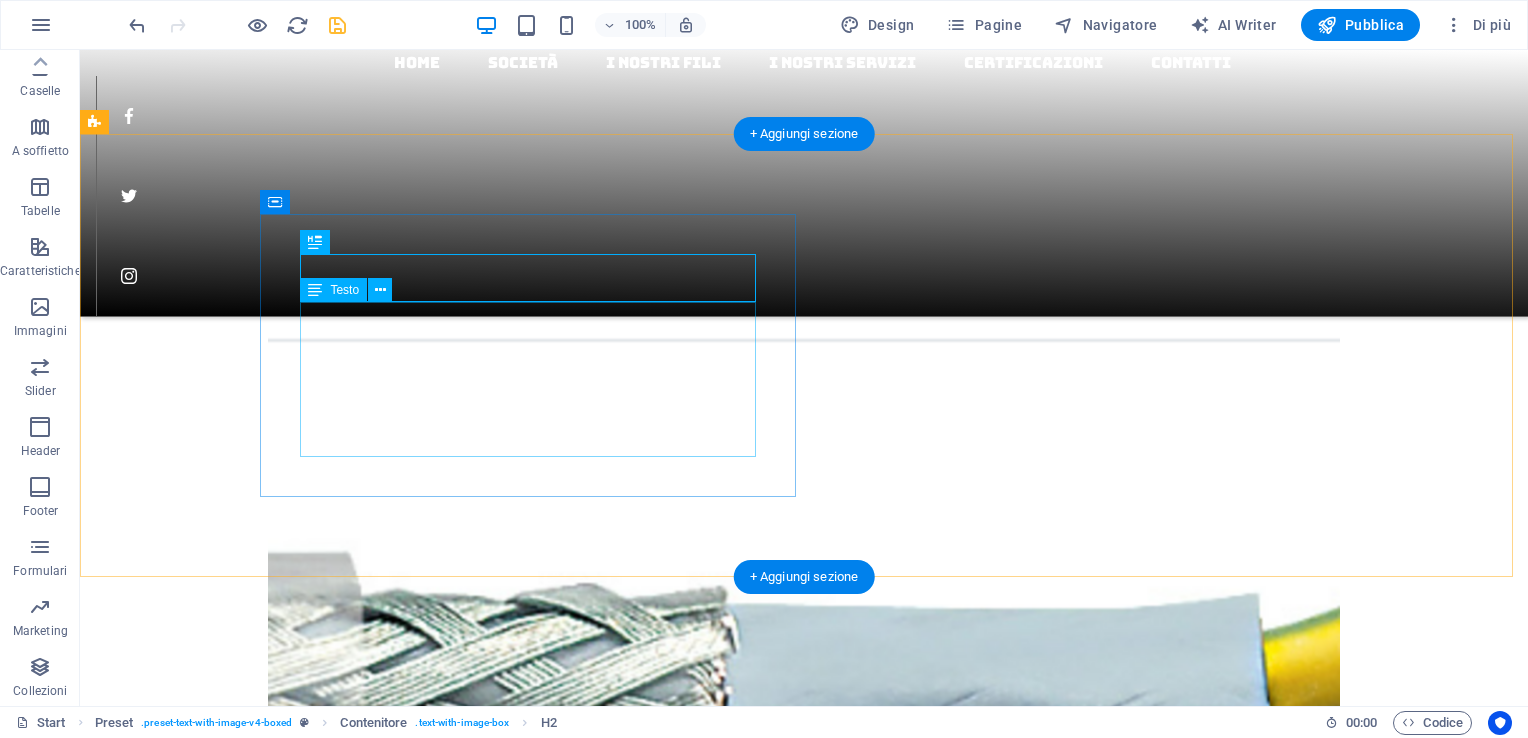 click on "Lorem ipsum dolor sit amet, consectetuer adipiscing elit. Aenean commodo ligula eget dolor. Lorem ipsum dolor sit amet, consectetuer adipiscing elit leget dolor. Lorem ipsum dolor sit amet, consectetuer adipiscing elit. Aenean commodo ligula eget dolor. Lorem ipsum dolor sit amet, consectetuer adipiscing elit dolor consectetuer adipiscing elit leget dolor. Lorem elit saget ipsum dolor sit amet, consectetuer." at bounding box center (632, 7411) 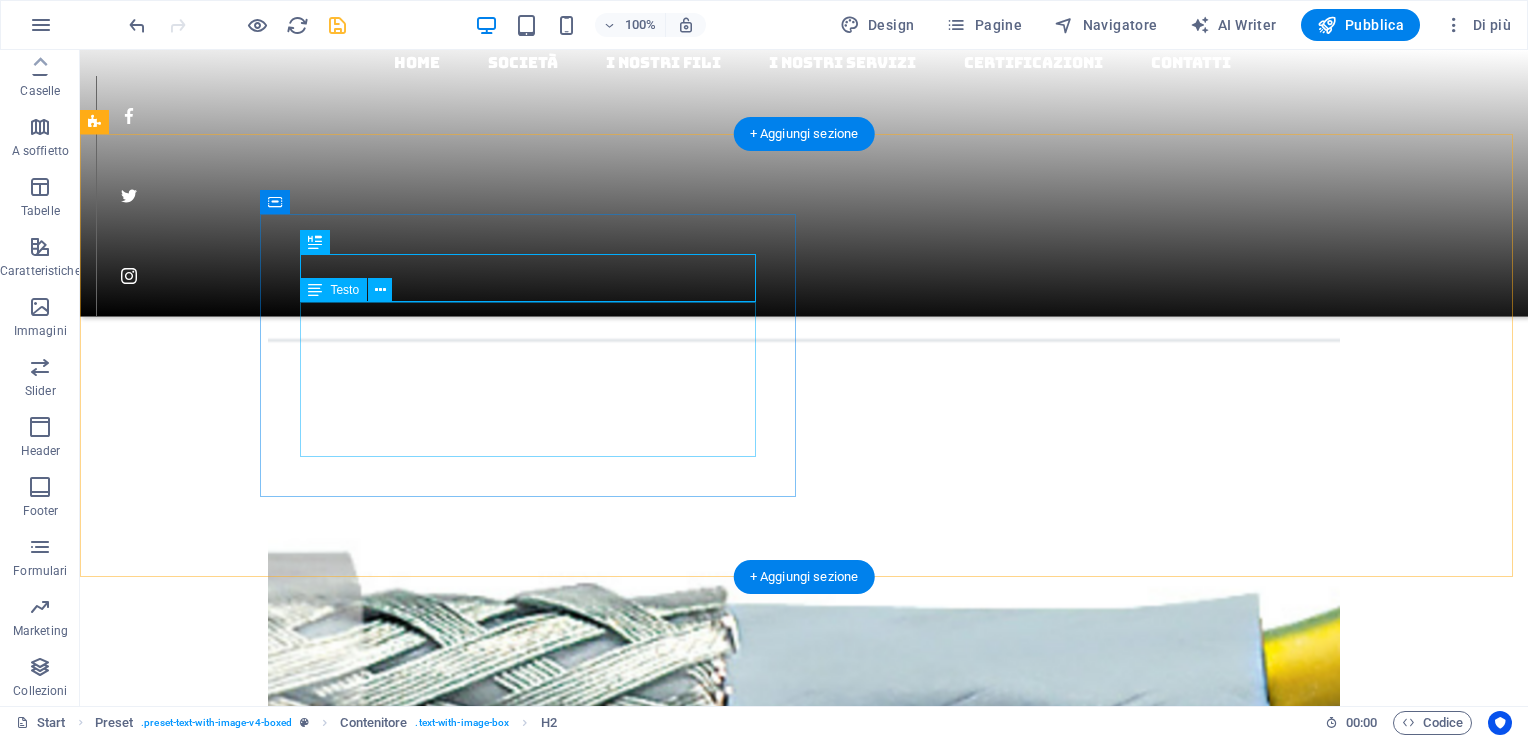 click on "Lorem ipsum dolor sit amet, consectetuer adipiscing elit. Aenean commodo ligula eget dolor. Lorem ipsum dolor sit amet, consectetuer adipiscing elit leget dolor. Lorem ipsum dolor sit amet, consectetuer adipiscing elit. Aenean commodo ligula eget dolor. Lorem ipsum dolor sit amet, consectetuer adipiscing elit dolor consectetuer adipiscing elit leget dolor. Lorem elit saget ipsum dolor sit amet, consectetuer." at bounding box center (632, 7411) 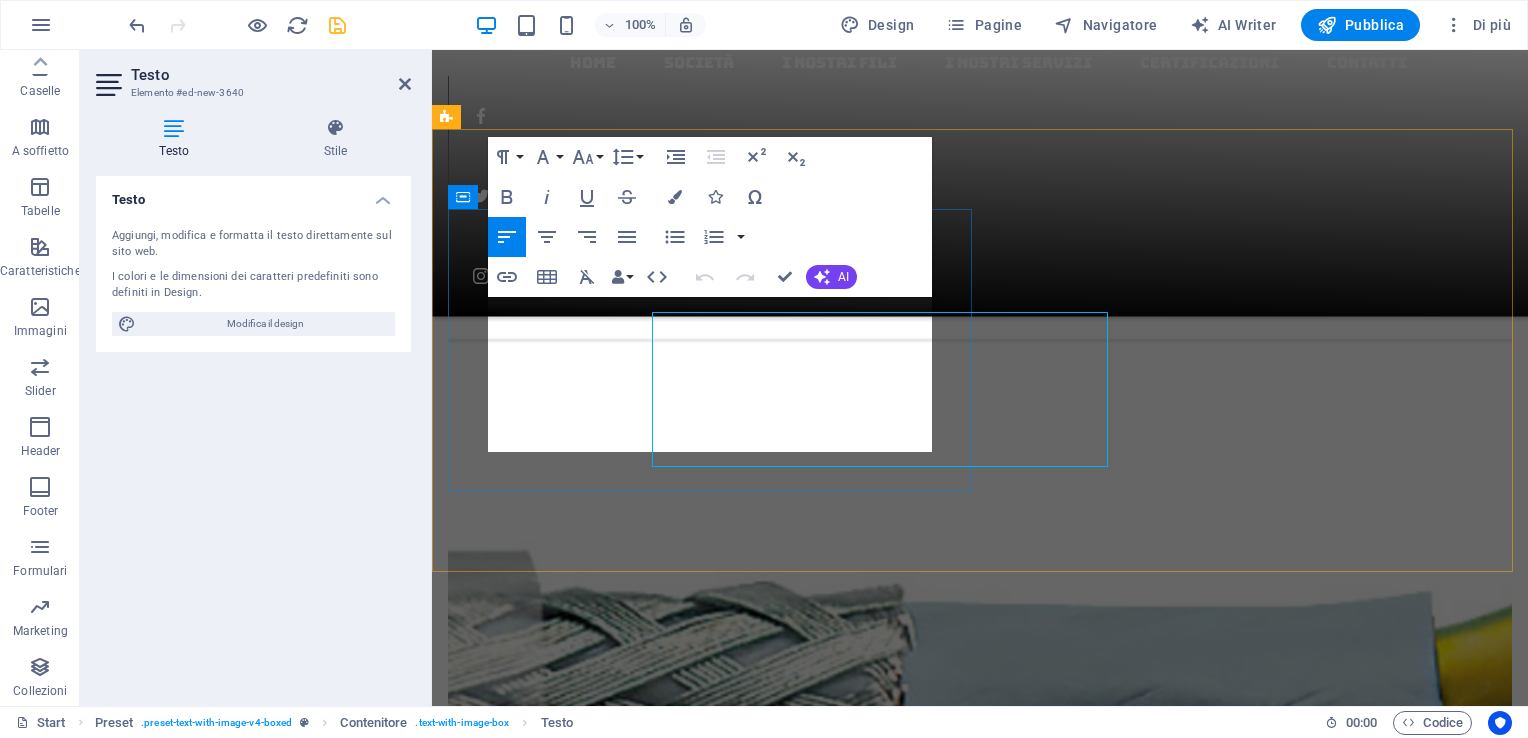 scroll, scrollTop: 2895, scrollLeft: 0, axis: vertical 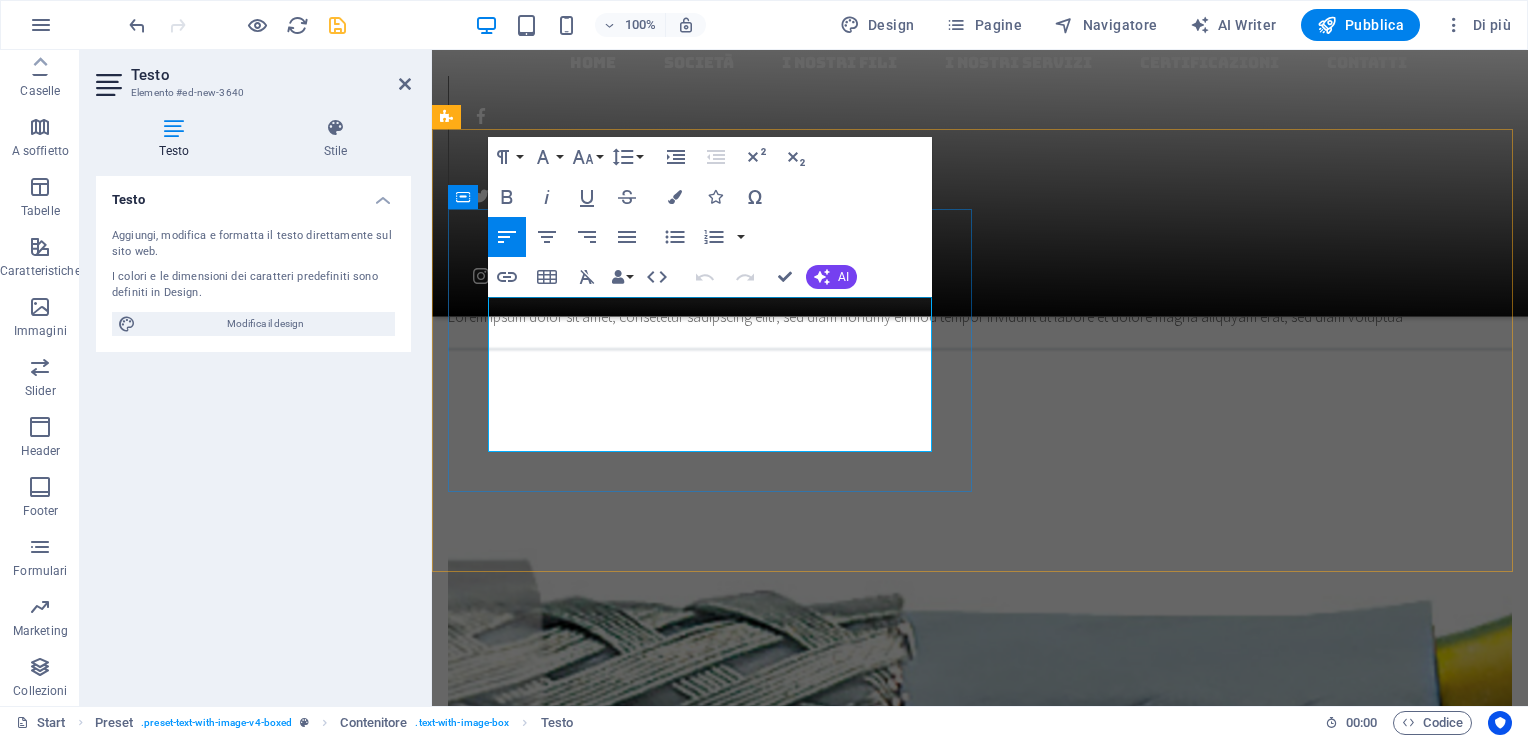 click on "Lorem ipsum dolor sit amet, consectetuer adipiscing elit. Aenean commodo ligula eget dolor. Lorem ipsum dolor sit amet, consectetuer adipiscing elit leget dolor. Lorem ipsum dolor sit amet, consectetuer adipiscing elit. Aenean commodo ligula eget dolor. Lorem ipsum dolor sit amet, consectetuer adipiscing elit dolor consectetuer adipiscing elit leget dolor. Lorem elit saget ipsum dolor sit amet, consectetuer." at bounding box center [980, 7376] 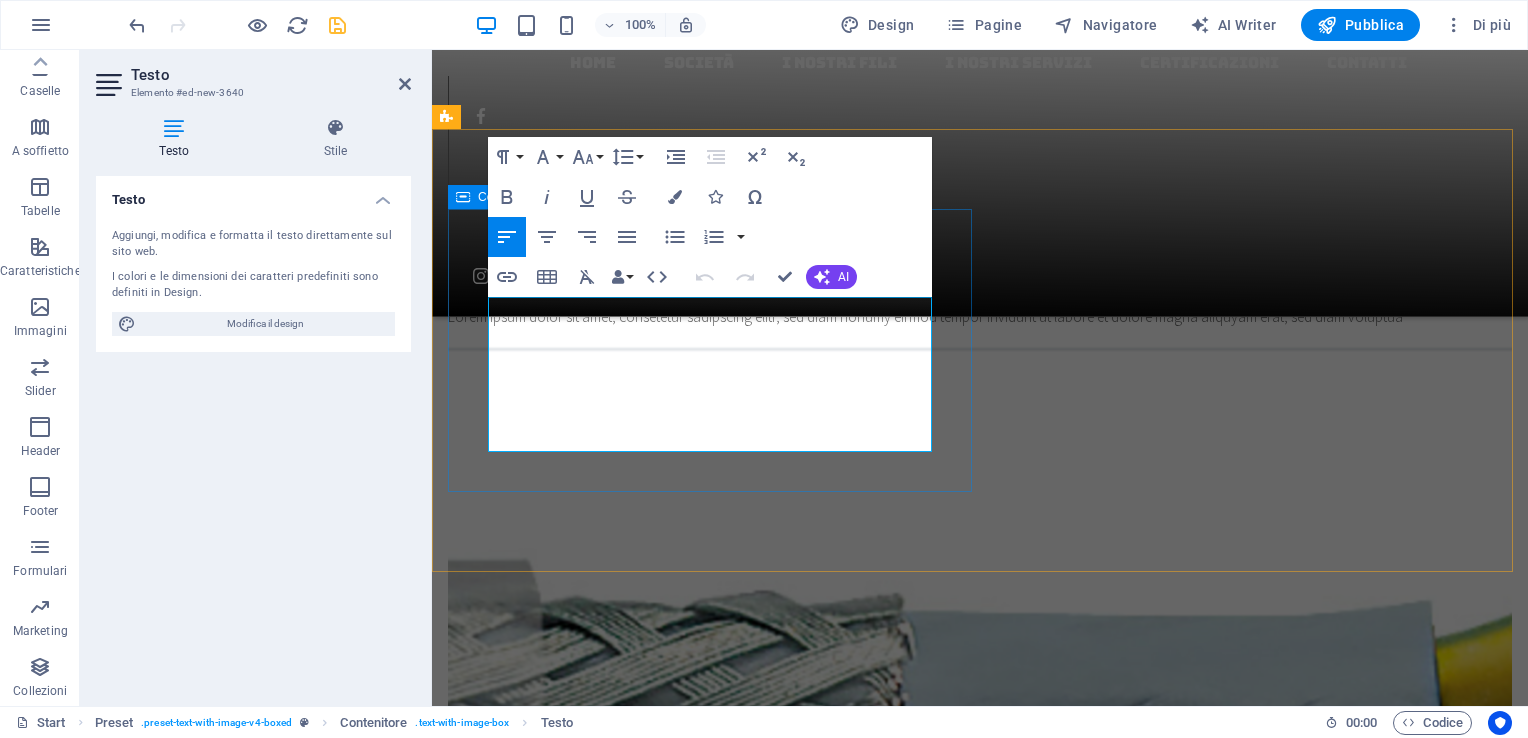 drag, startPoint x: 896, startPoint y: 437, endPoint x: 478, endPoint y: 303, distance: 438.9533 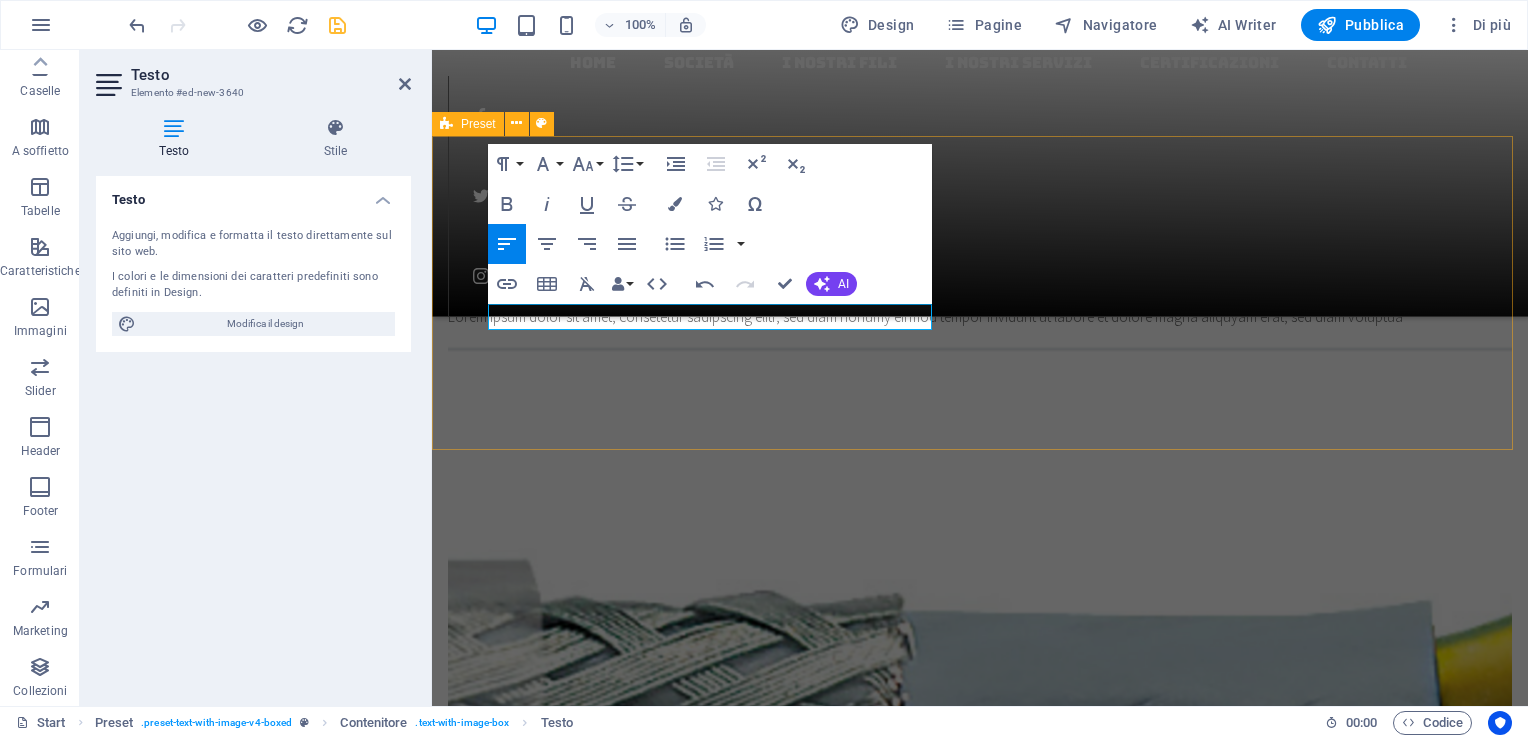 scroll, scrollTop: 2695, scrollLeft: 0, axis: vertical 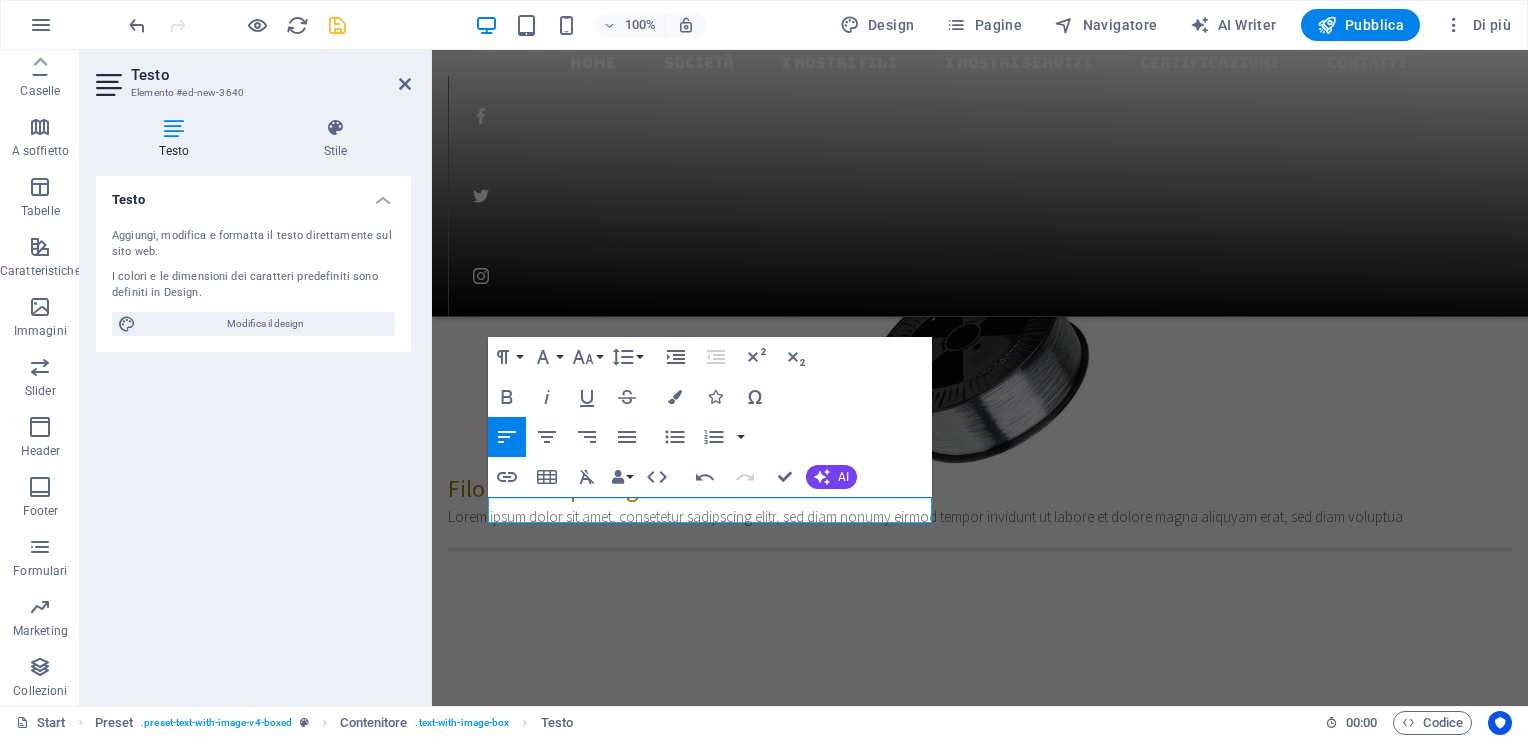 click on "Testo Aggiungi, modifica e formatta il testo direttamente sul sito web. I colori e le dimensioni dei caratteri predefiniti sono definiti in Design. Modifica il design Allineamento Allineato a sinistra Centrato Allineato a destra" at bounding box center (253, 433) 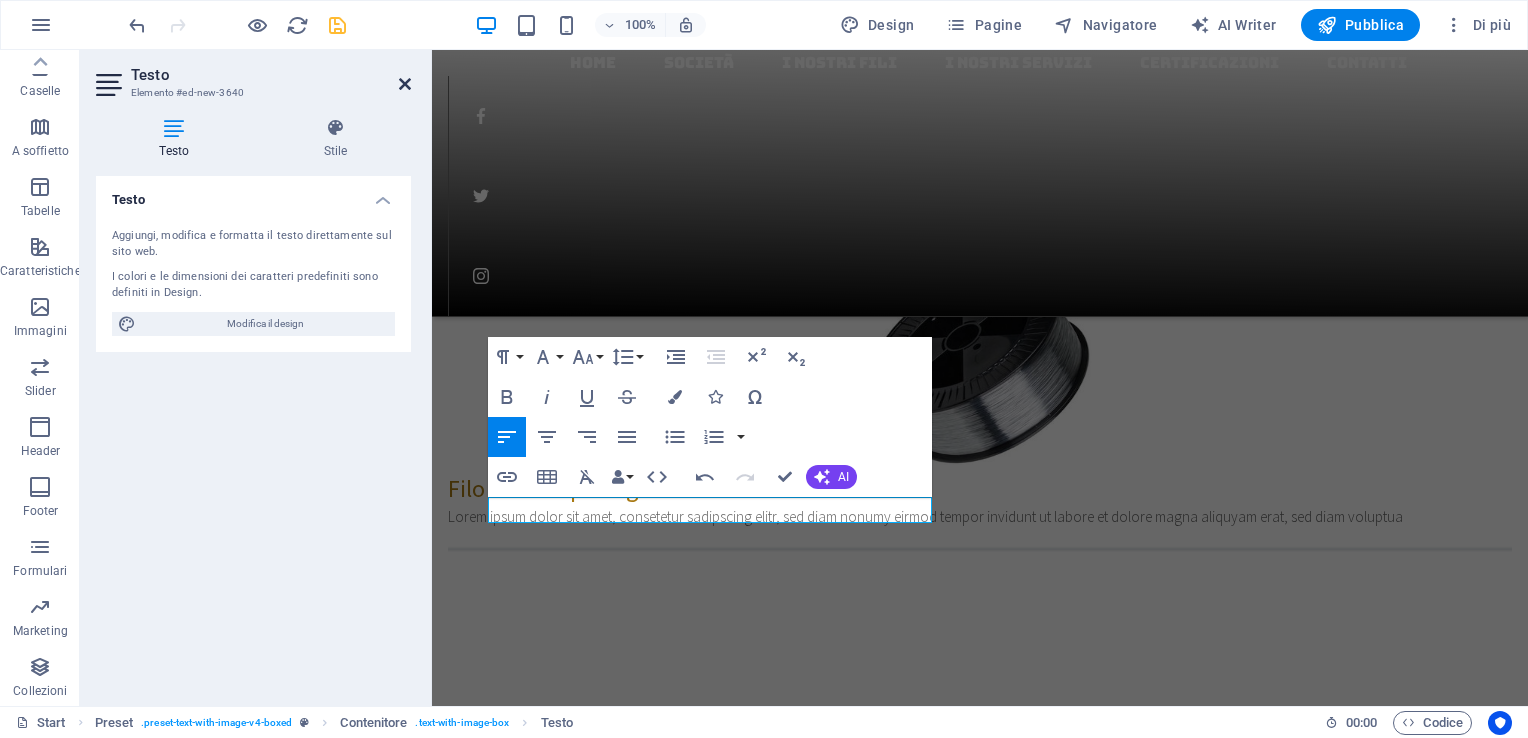 drag, startPoint x: 407, startPoint y: 82, endPoint x: 359, endPoint y: 70, distance: 49.47727 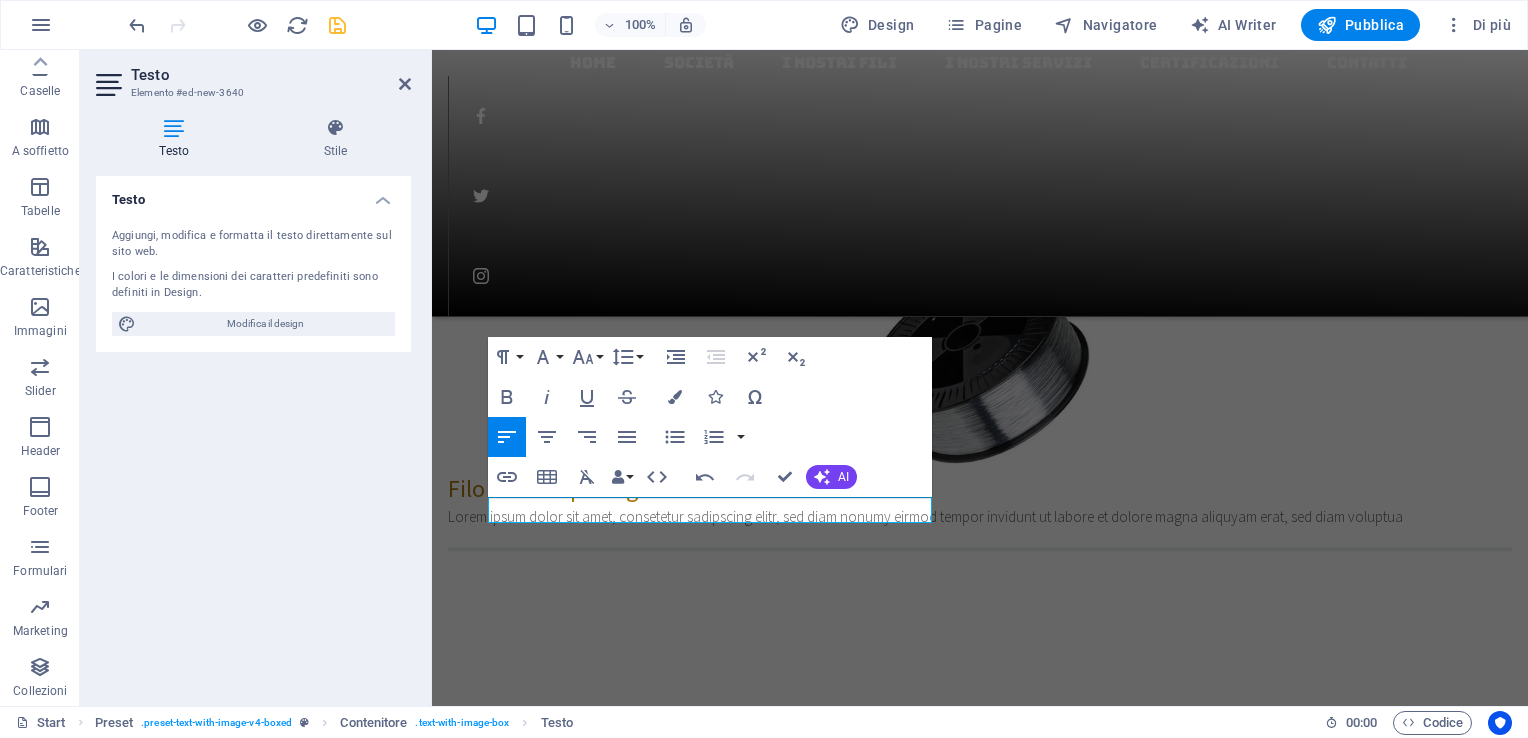 scroll, scrollTop: 2704, scrollLeft: 0, axis: vertical 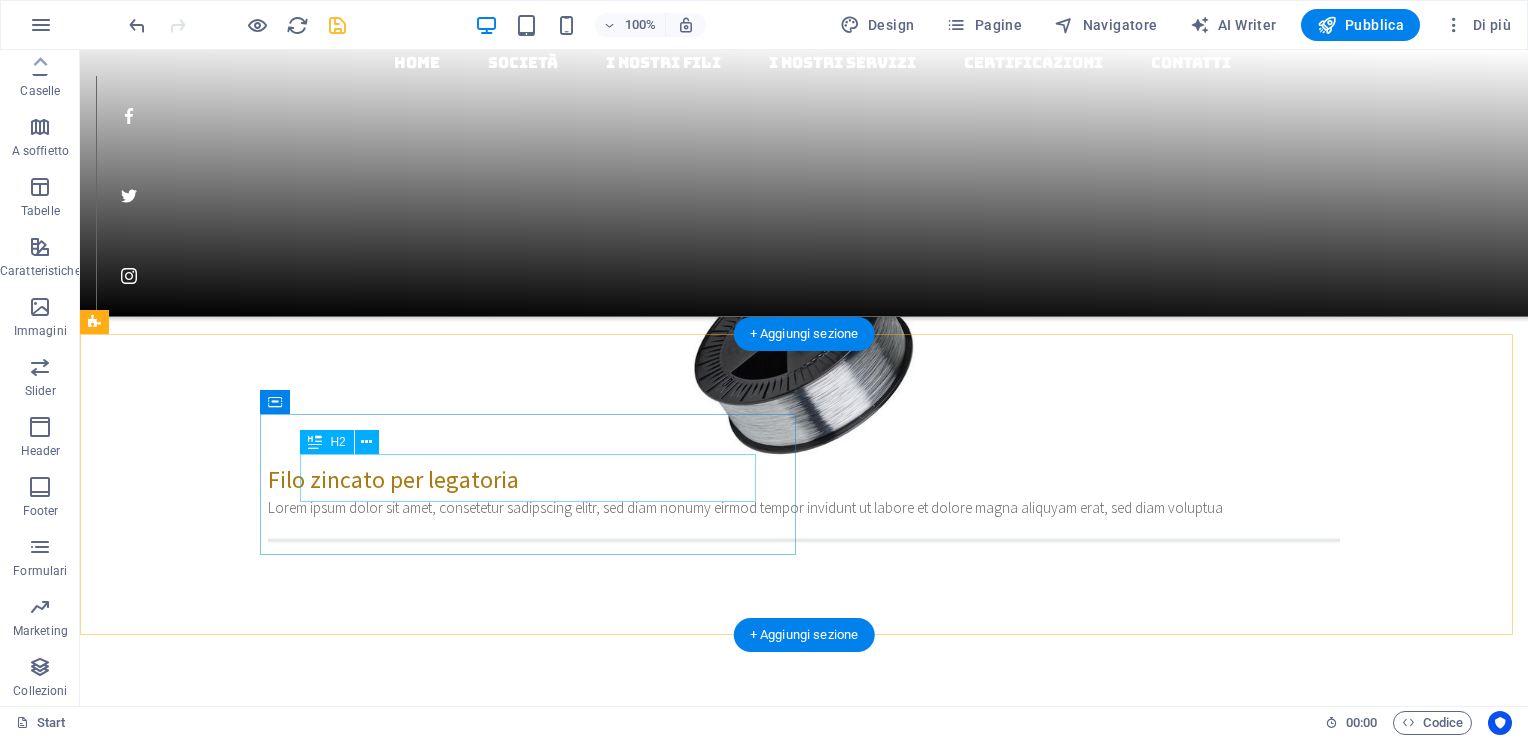 click on "CERTIFICAZIONE" at bounding box center (632, 7548) 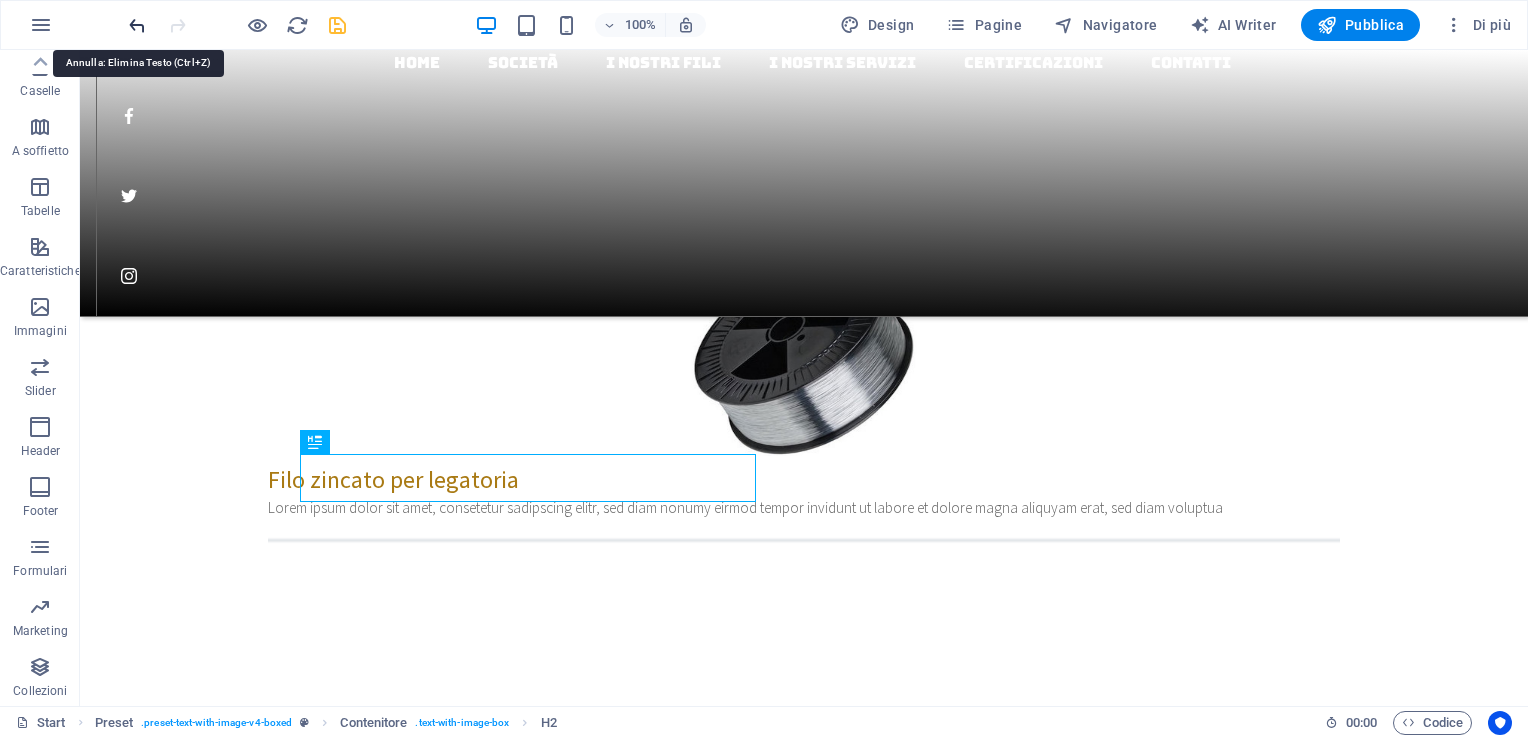 click at bounding box center (137, 25) 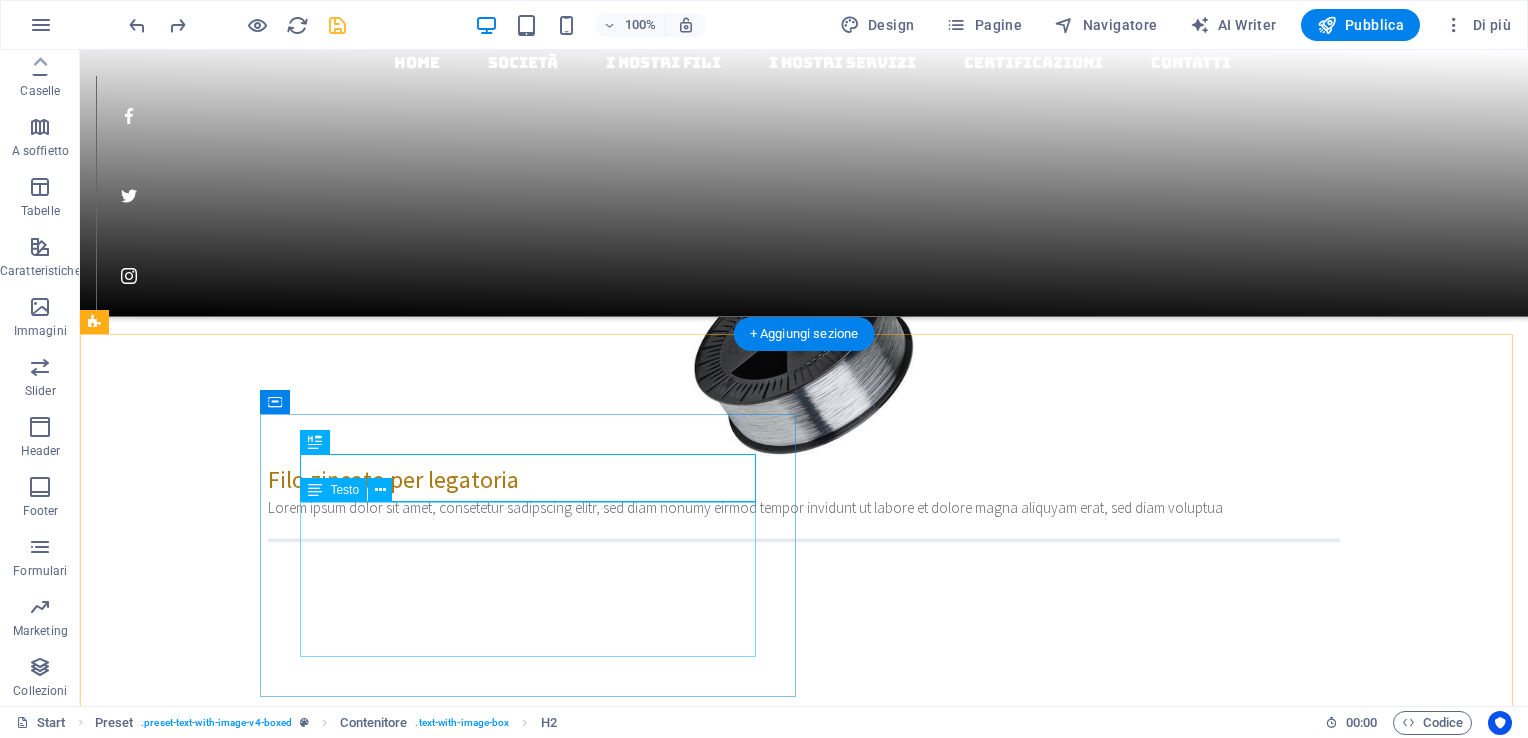 click on "Lorem ipsum dolor sit amet, consectetuer adipiscing elit. Aenean commodo ligula eget dolor. Lorem ipsum dolor sit amet, consectetuer adipiscing elit leget dolor. Lorem ipsum dolor sit amet, consectetuer adipiscing elit. Aenean commodo ligula eget dolor. Lorem ipsum dolor sit amet, consectetuer adipiscing elit dolor consectetuer adipiscing elit leget dolor. Lorem elit saget ipsum dolor sit amet, consectetuer." at bounding box center [632, 7611] 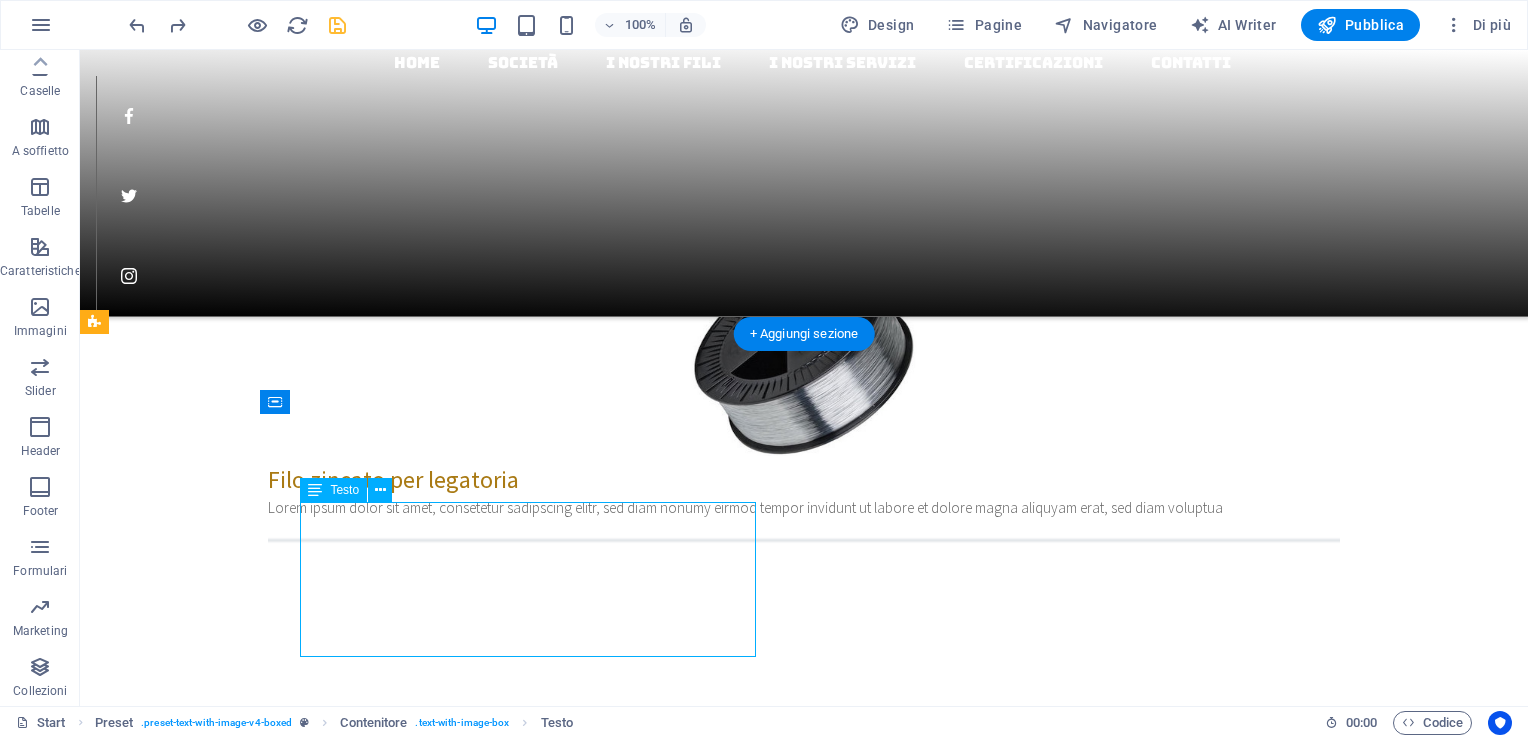 click on "Lorem ipsum dolor sit amet, consectetuer adipiscing elit. Aenean commodo ligula eget dolor. Lorem ipsum dolor sit amet, consectetuer adipiscing elit leget dolor. Lorem ipsum dolor sit amet, consectetuer adipiscing elit. Aenean commodo ligula eget dolor. Lorem ipsum dolor sit amet, consectetuer adipiscing elit dolor consectetuer adipiscing elit leget dolor. Lorem elit saget ipsum dolor sit amet, consectetuer." at bounding box center (632, 7611) 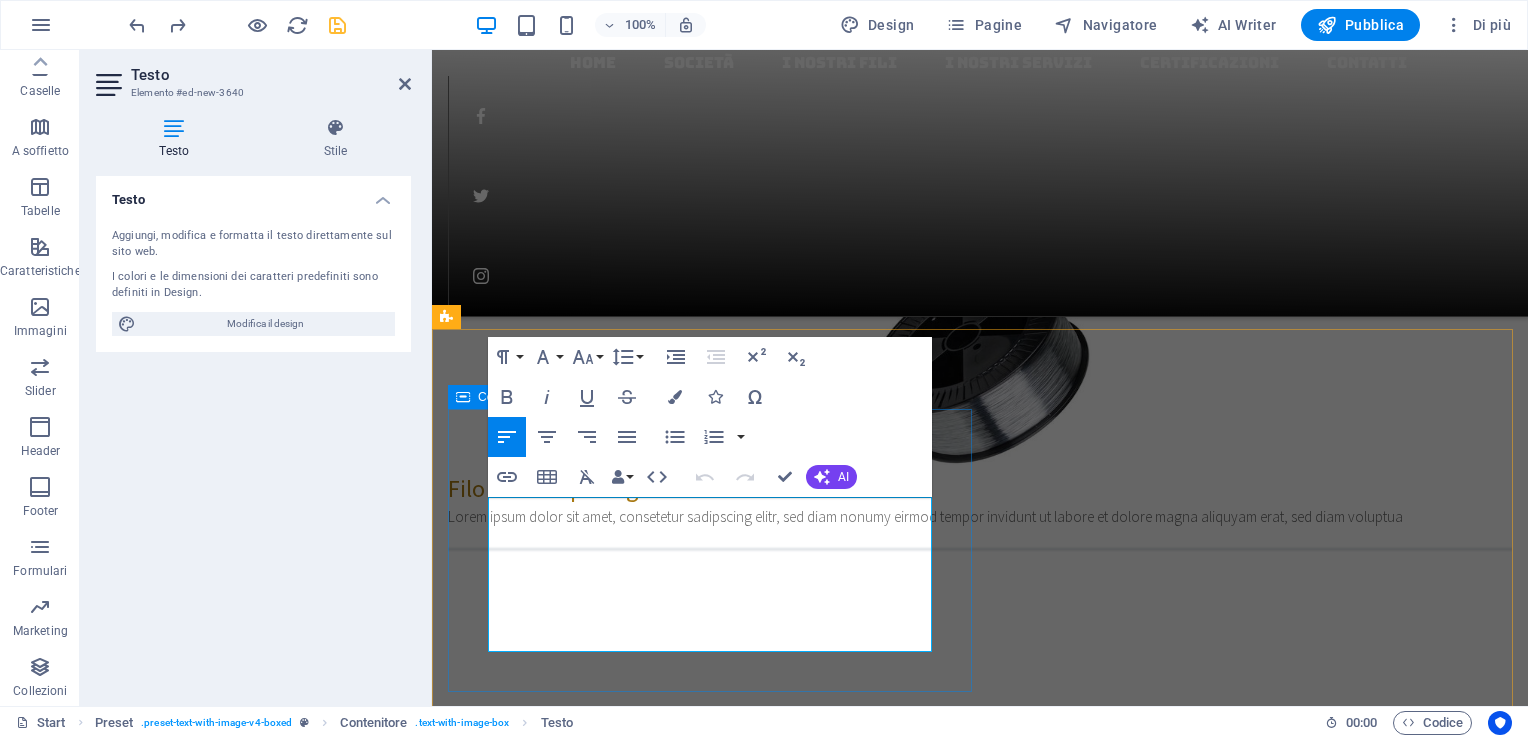 drag, startPoint x: 887, startPoint y: 642, endPoint x: 478, endPoint y: 511, distance: 429.4671 